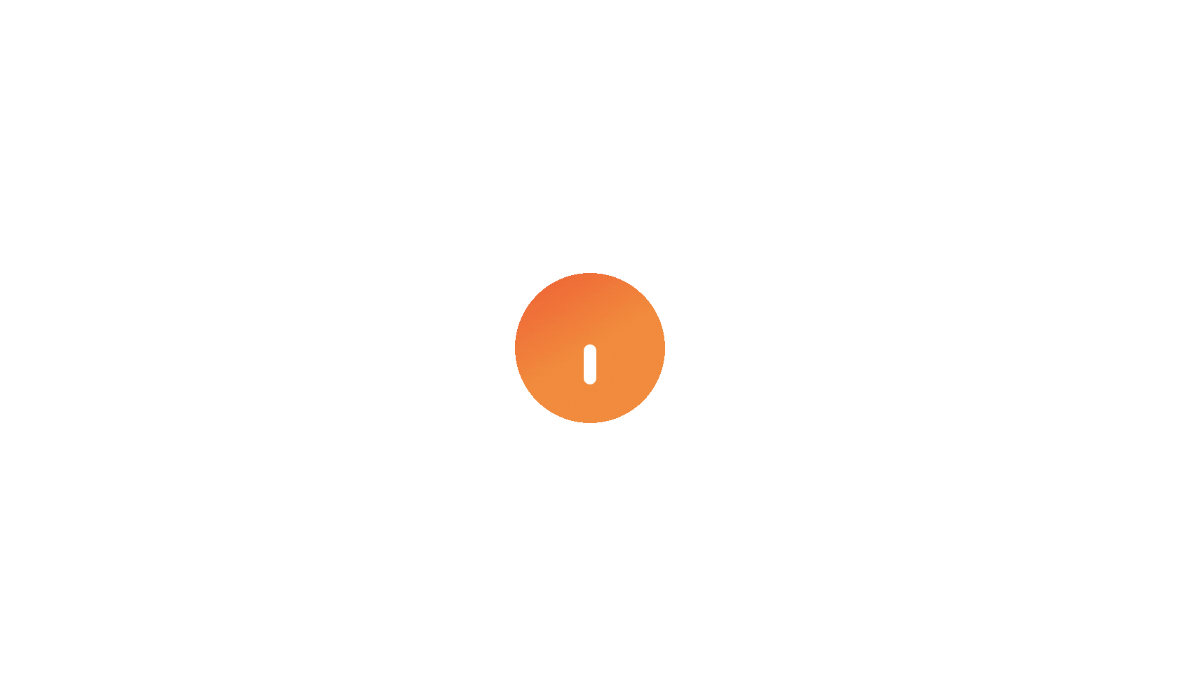 scroll, scrollTop: 0, scrollLeft: 0, axis: both 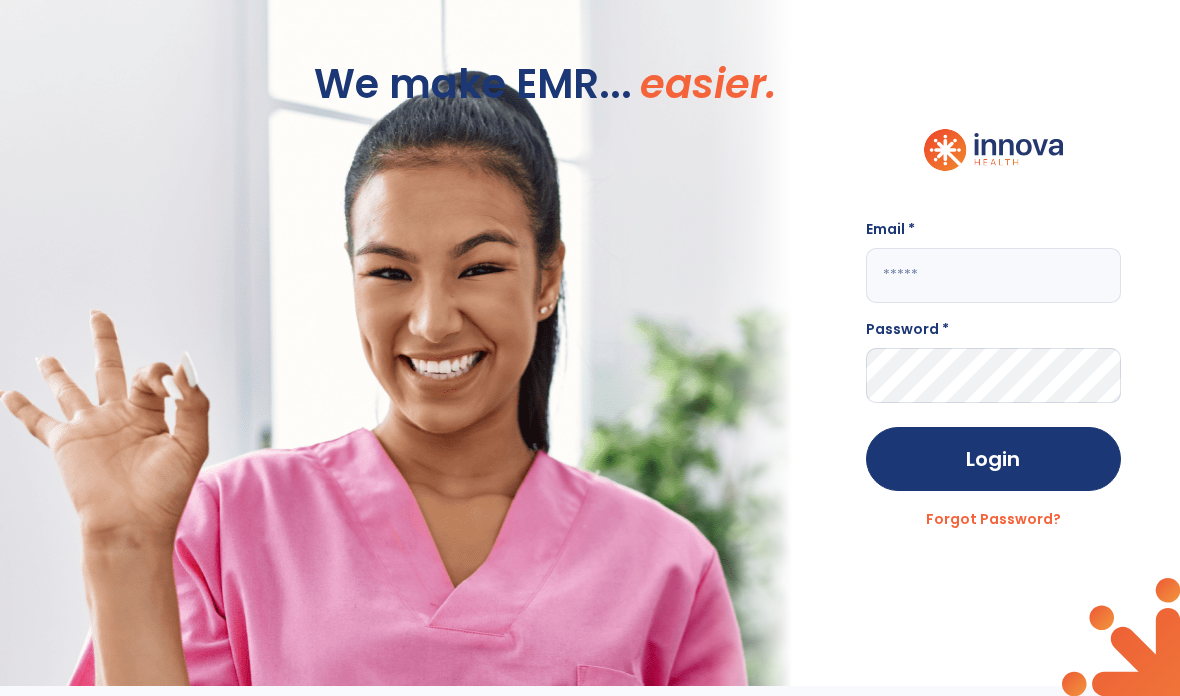 click 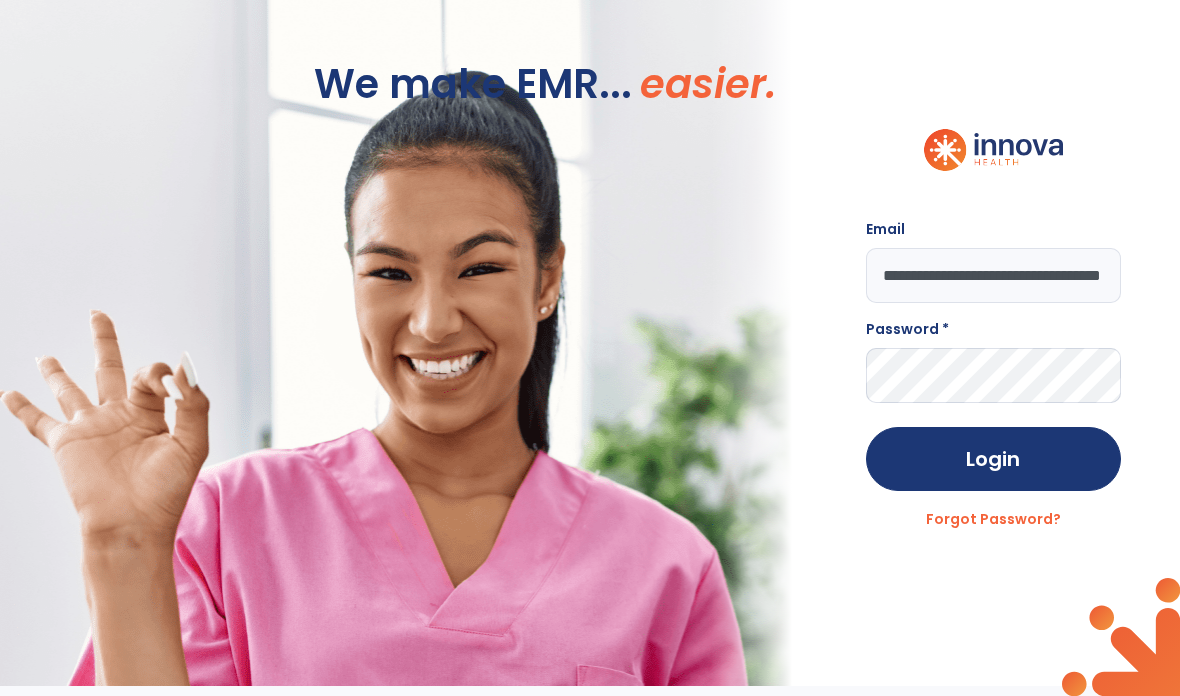 type on "**********" 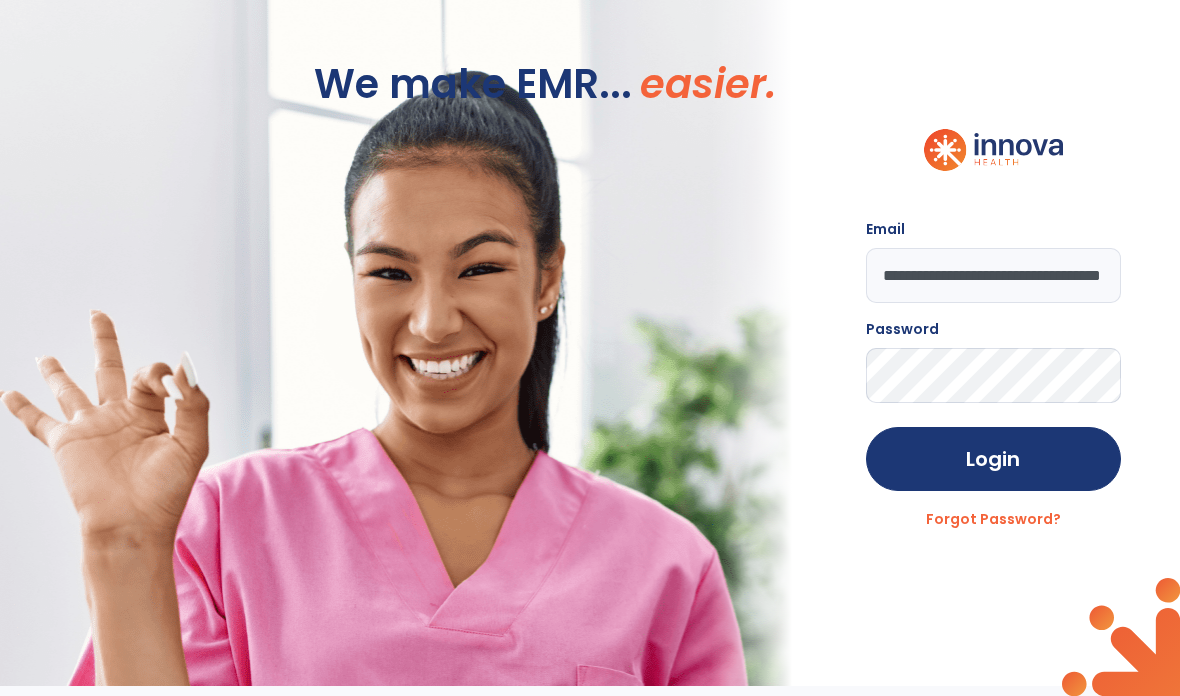 click on "Login" 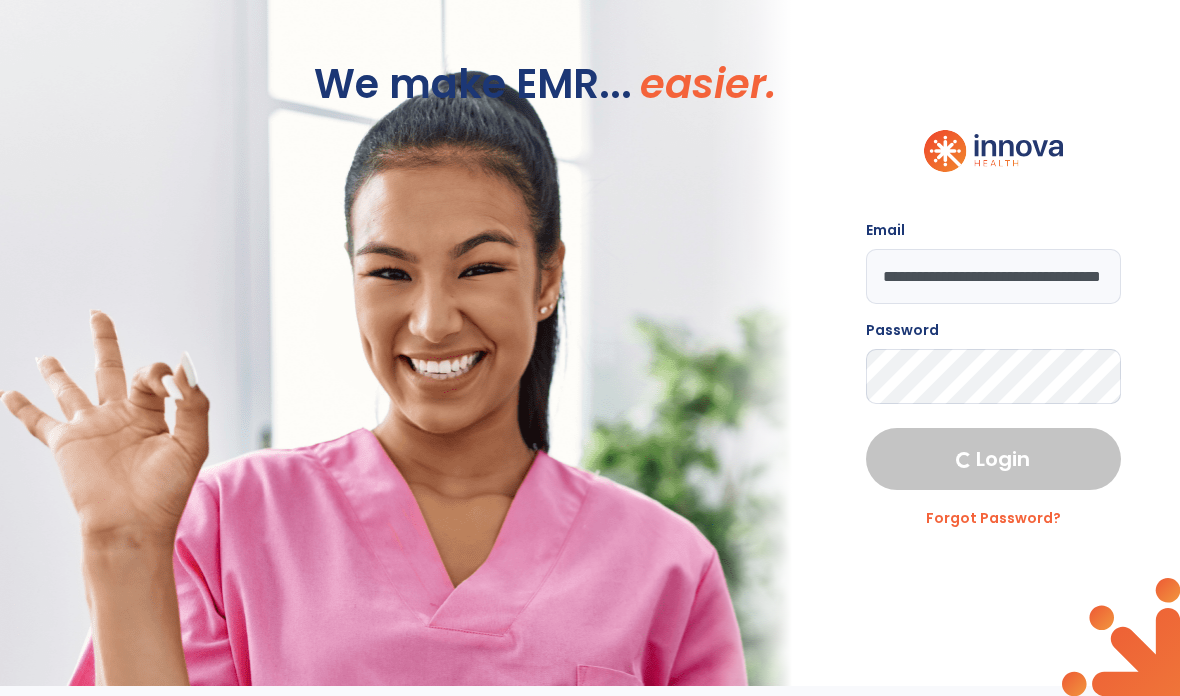 select on "****" 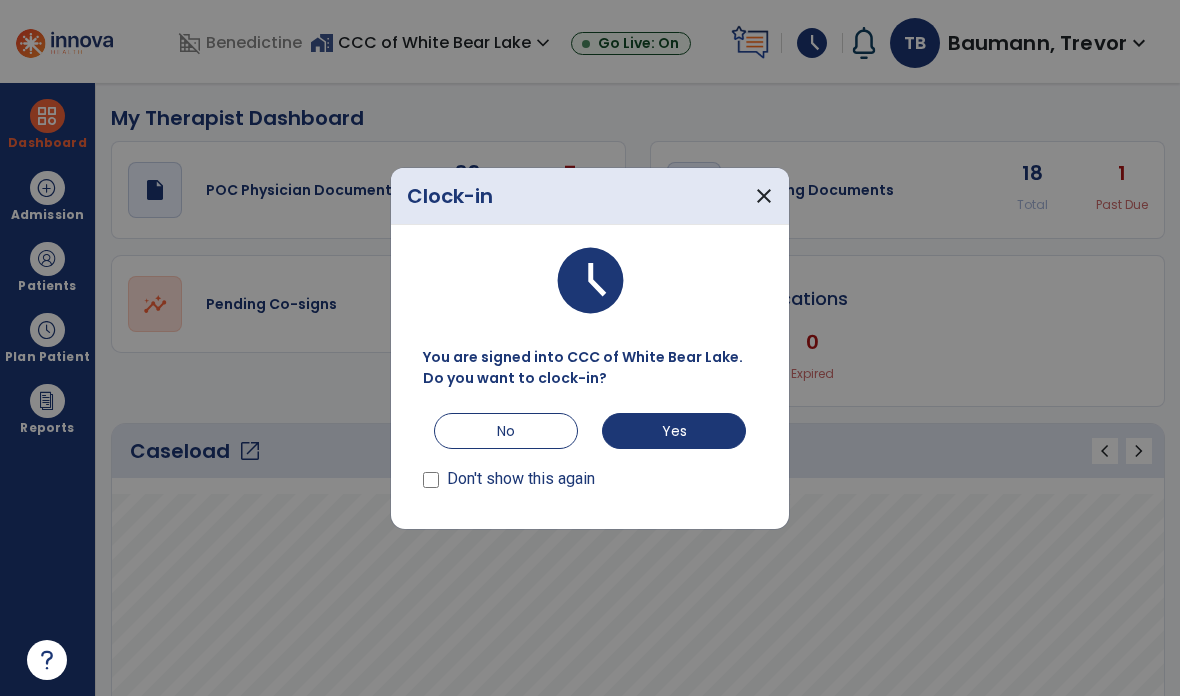 click on "Yes" at bounding box center (674, 431) 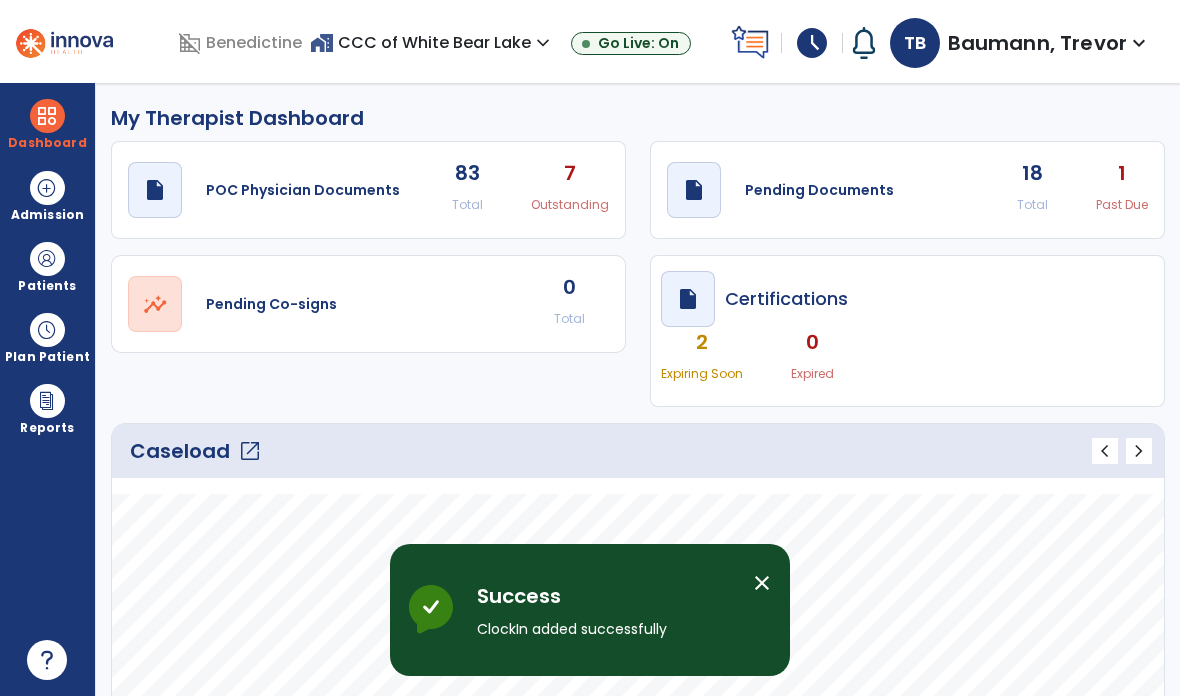 click at bounding box center (47, 259) 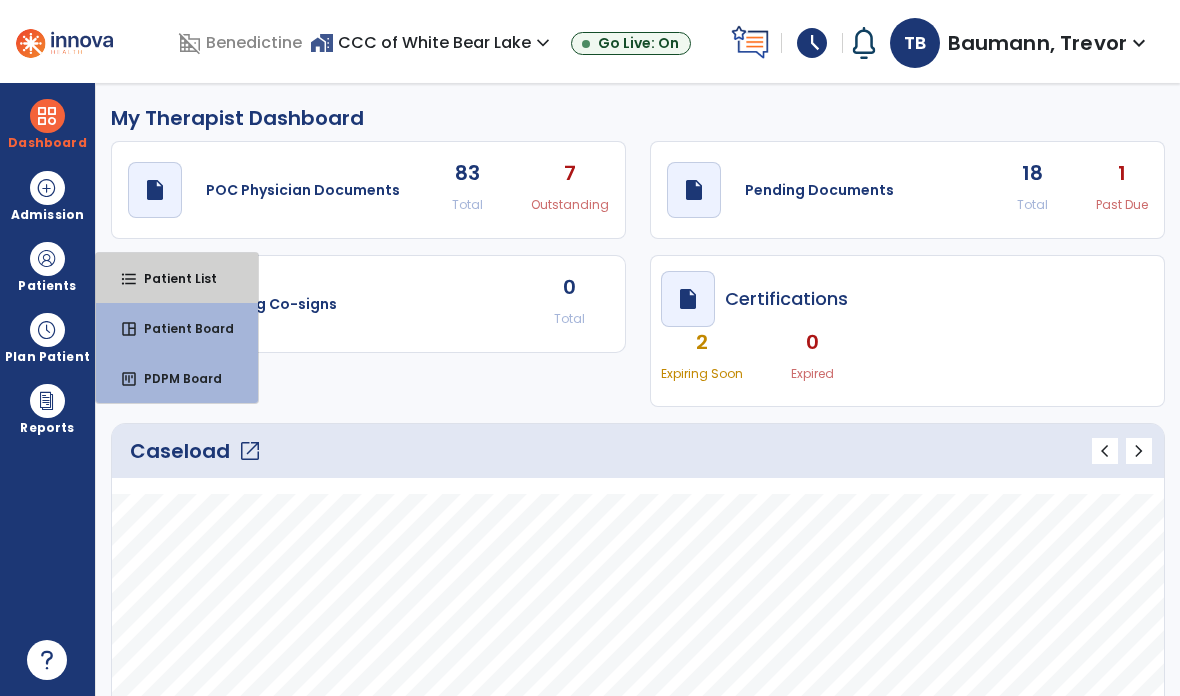 click on "Patient List" at bounding box center (172, 278) 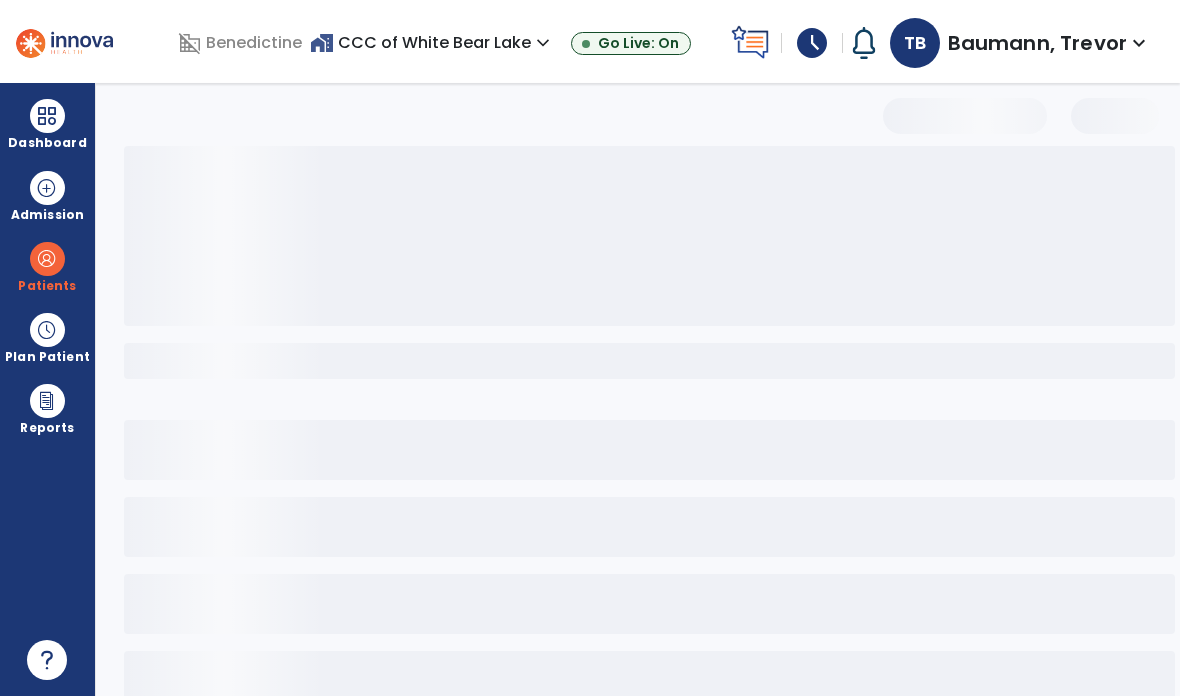 select on "***" 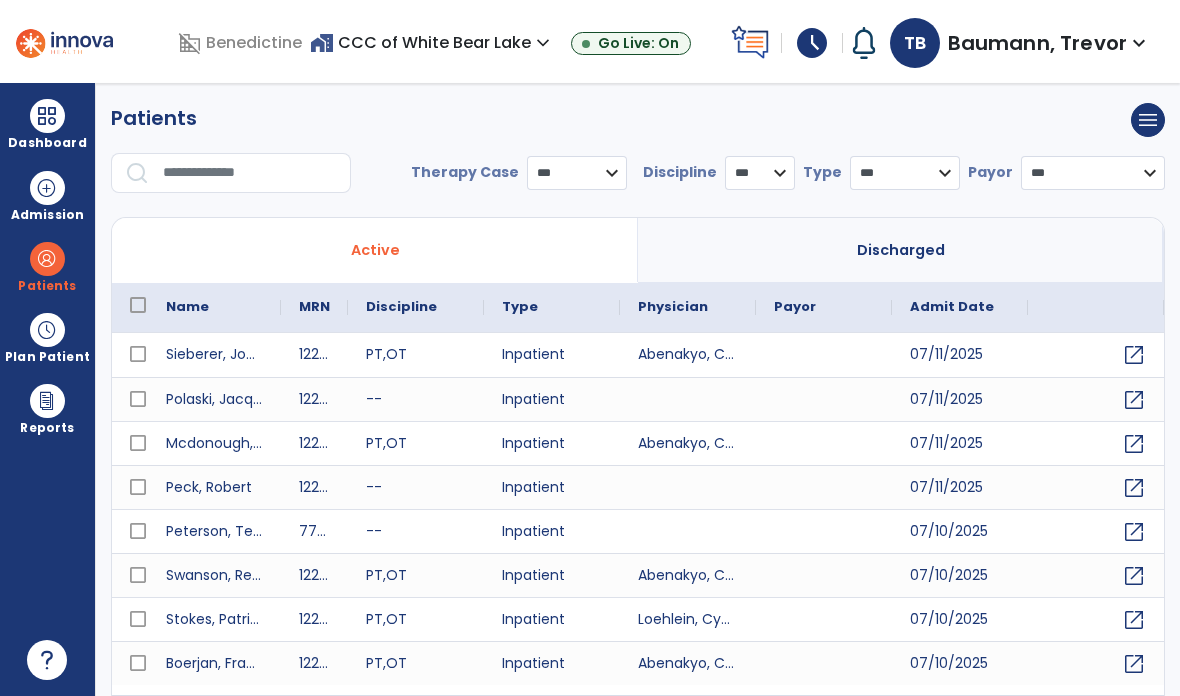 click at bounding box center [250, 173] 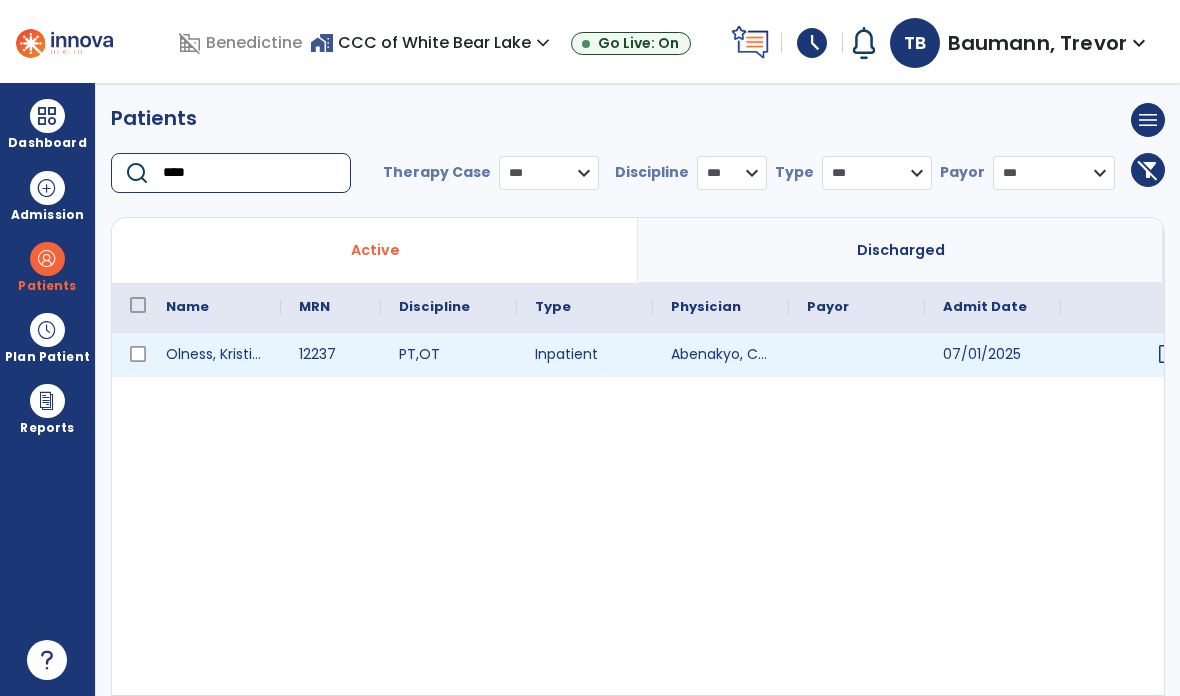 type on "****" 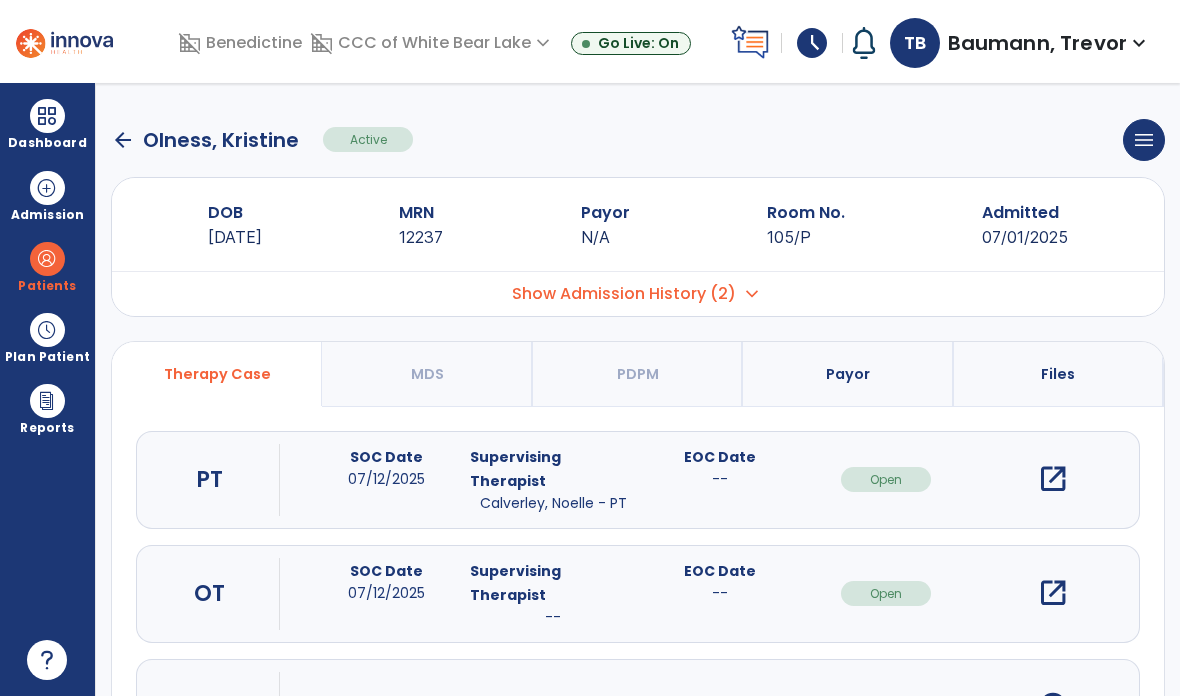click on "open_in_new" at bounding box center (1053, 593) 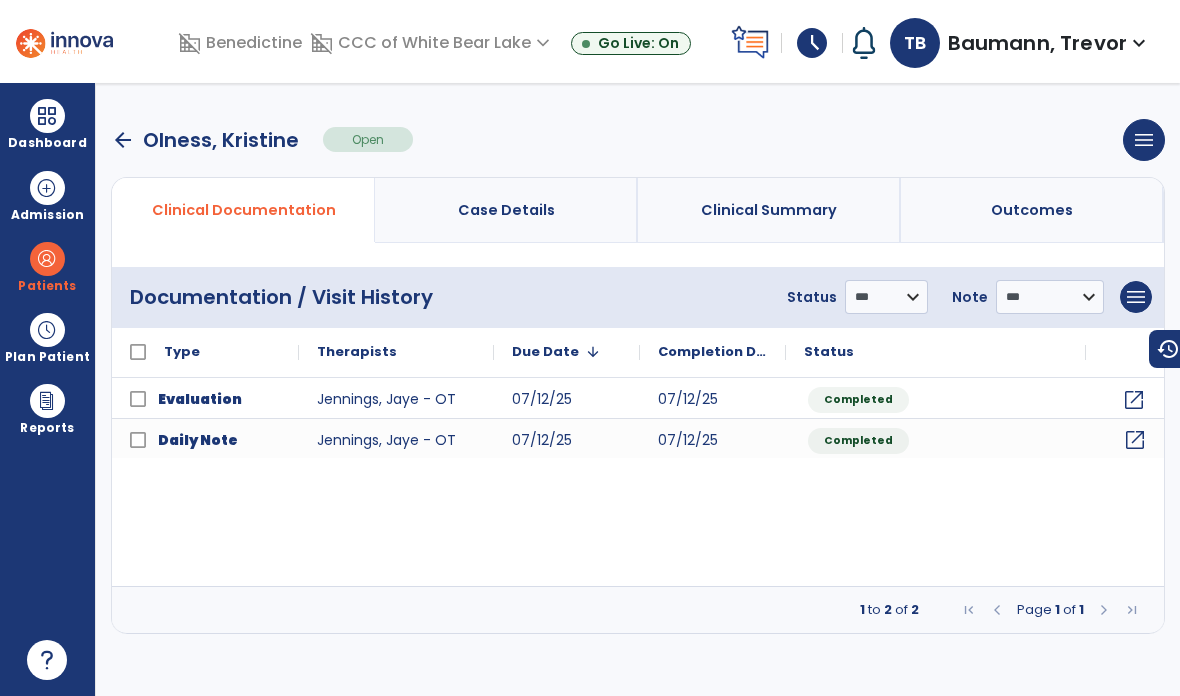 click on "open_in_new" 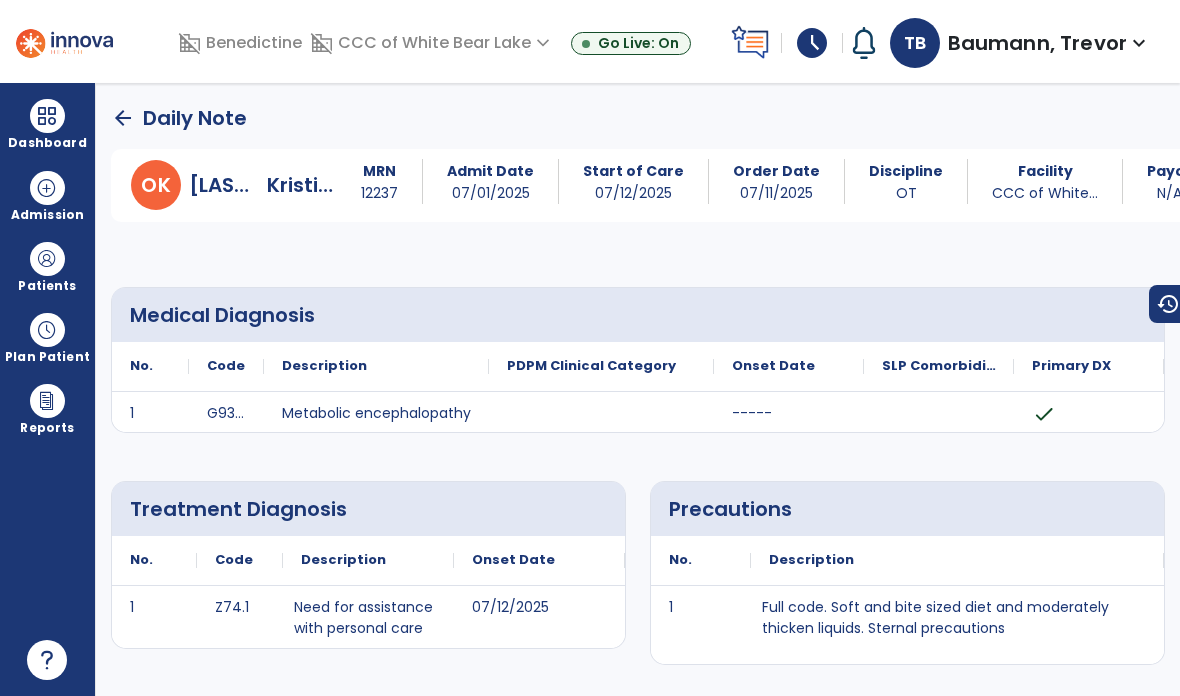 scroll, scrollTop: 0, scrollLeft: 0, axis: both 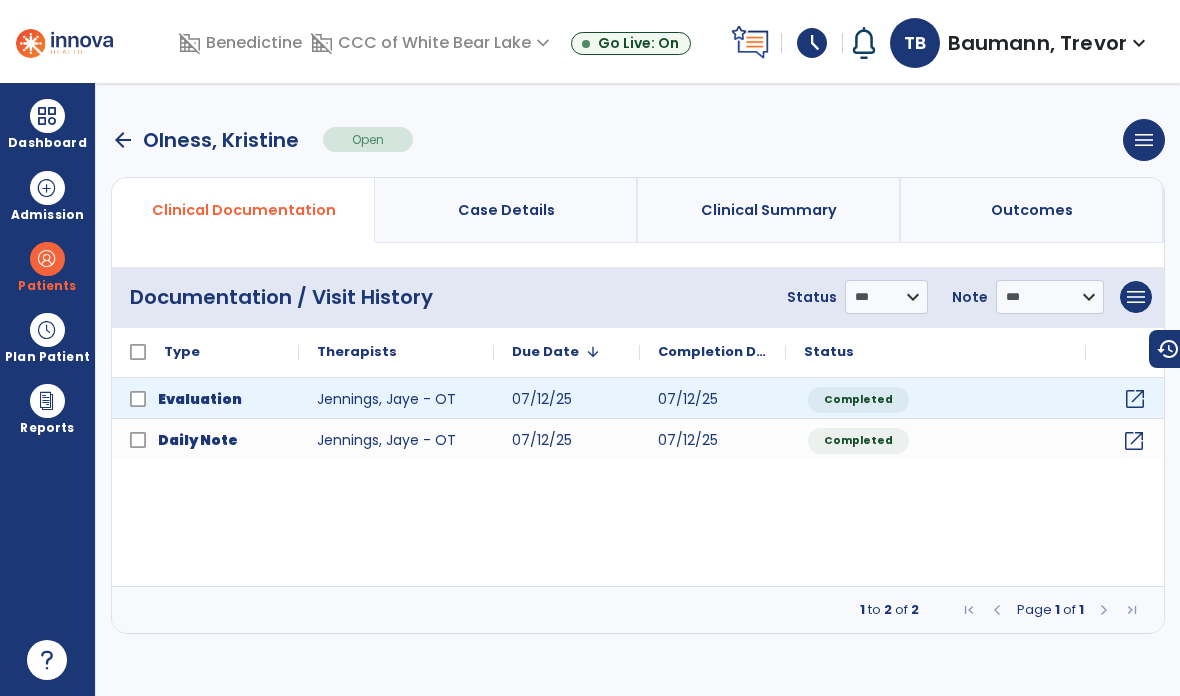 click on "open_in_new" 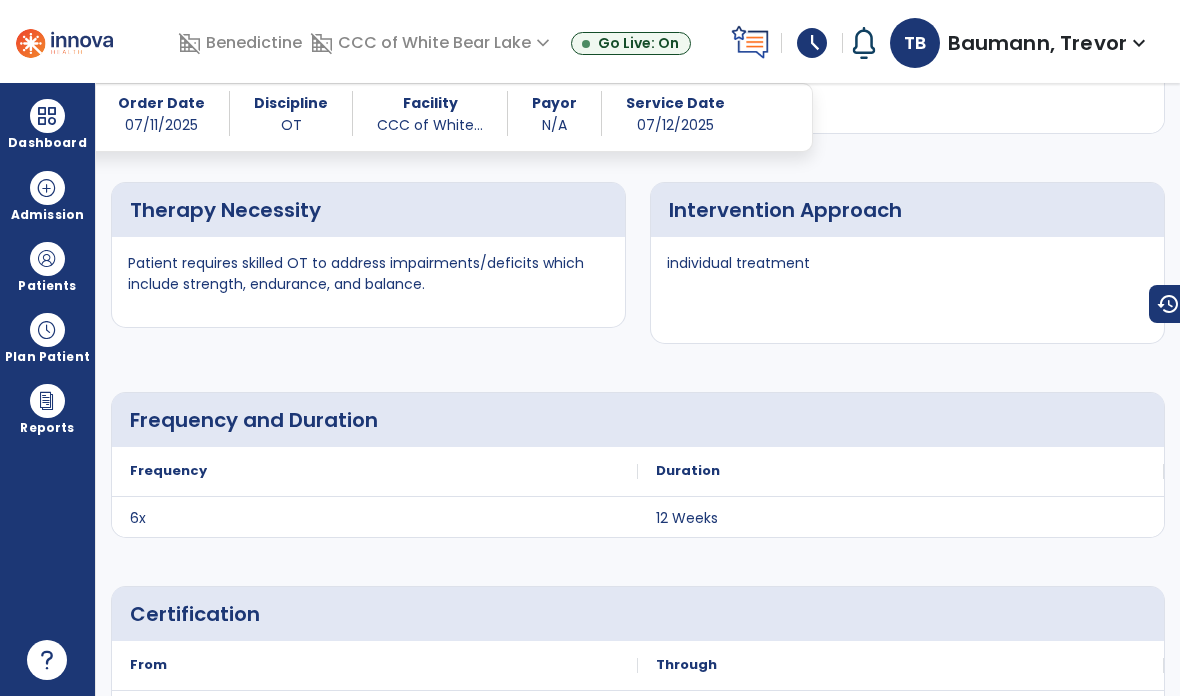 scroll, scrollTop: 3308, scrollLeft: 0, axis: vertical 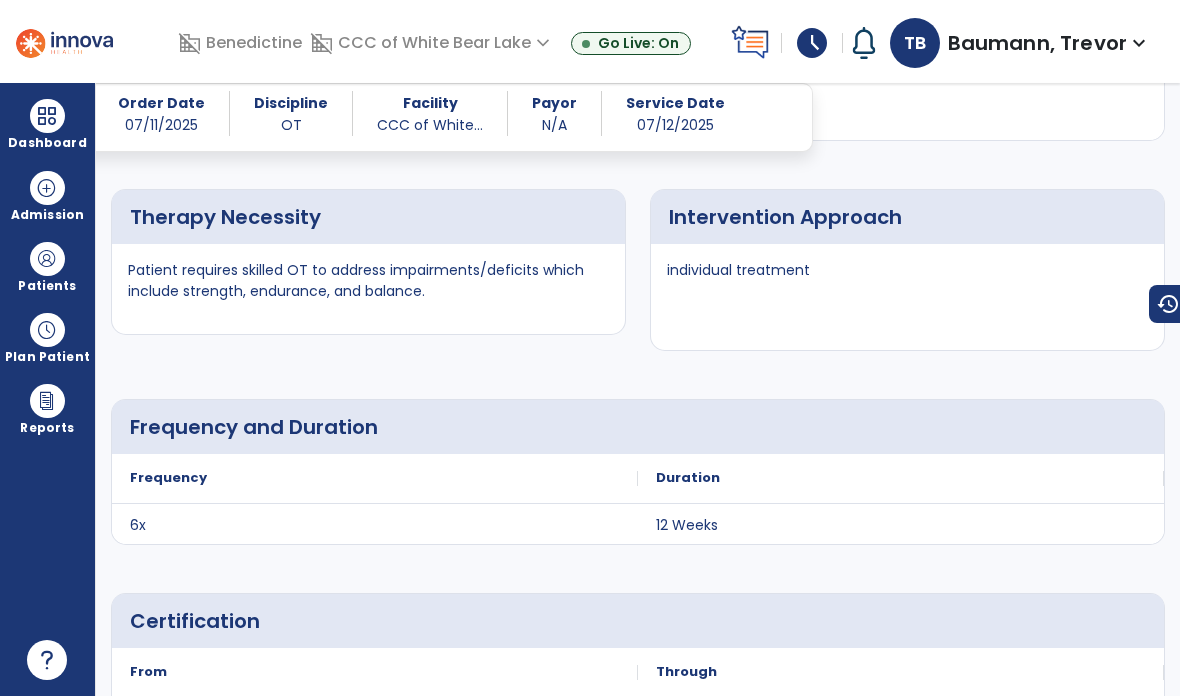 click on "Patients" at bounding box center [47, 266] 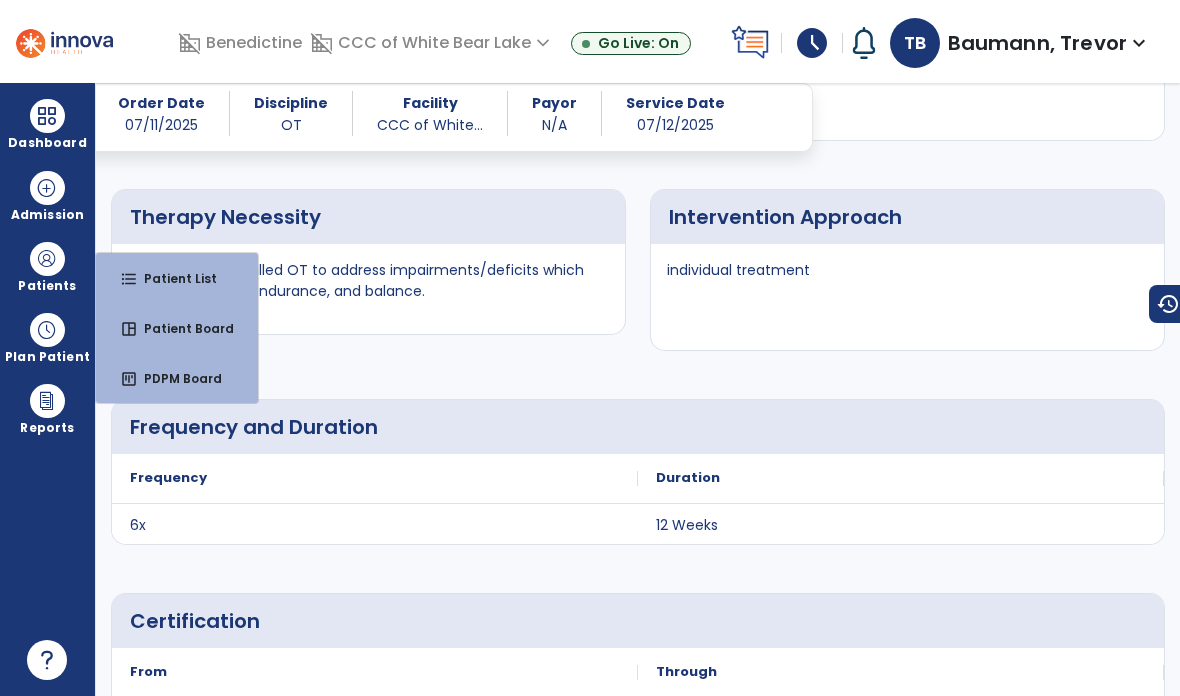 click on "Patient List" at bounding box center [172, 278] 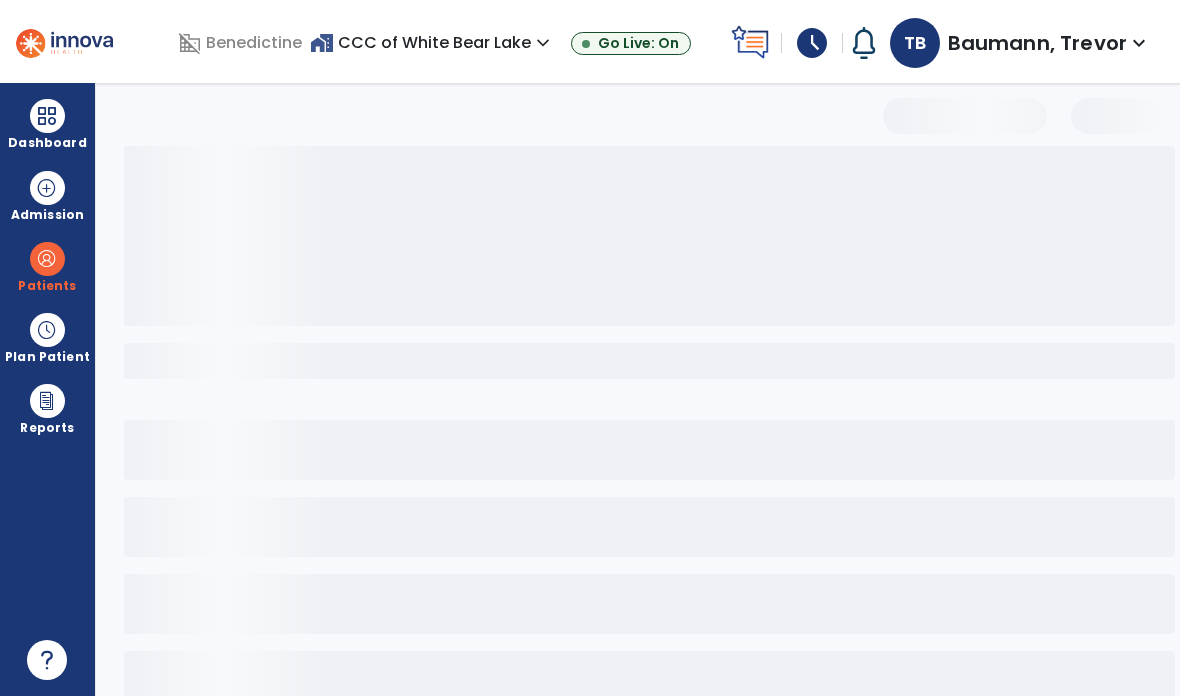 scroll, scrollTop: 0, scrollLeft: 0, axis: both 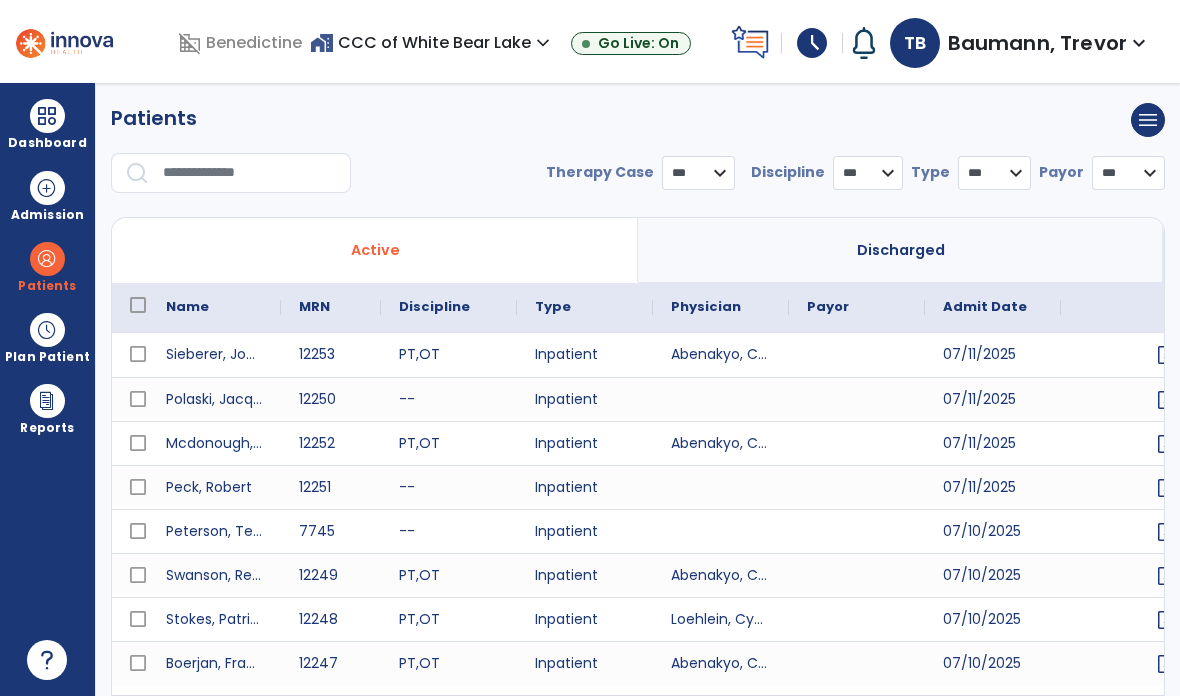 select on "***" 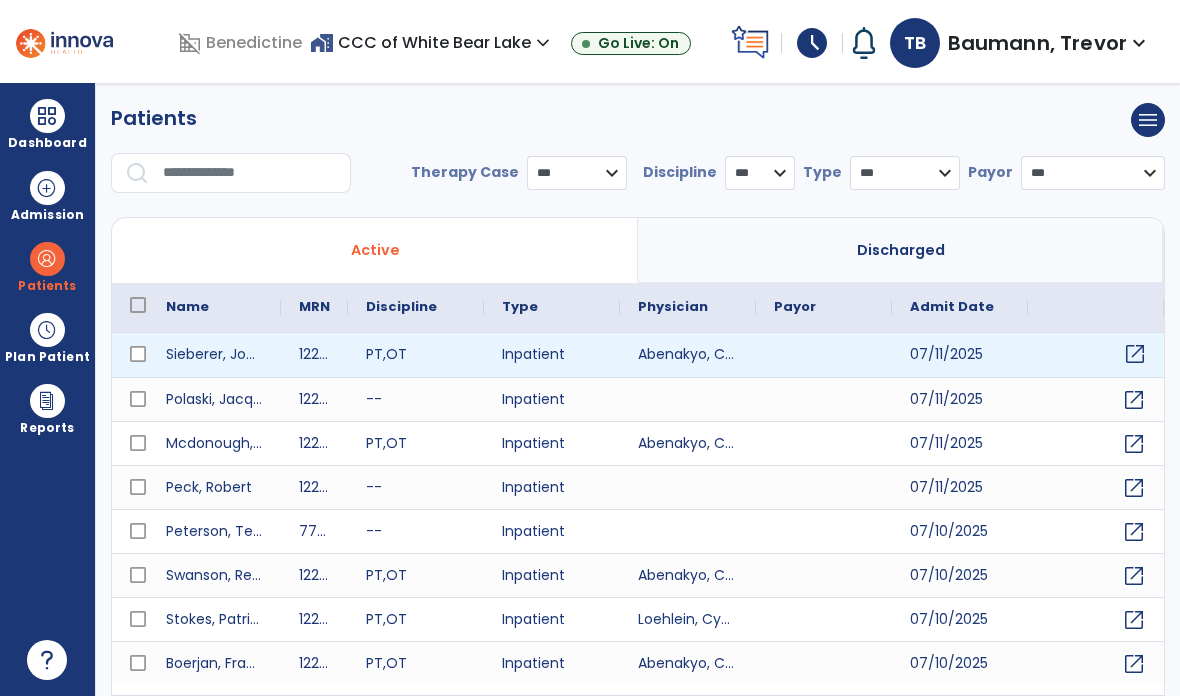 click on "open_in_new" at bounding box center (1135, 354) 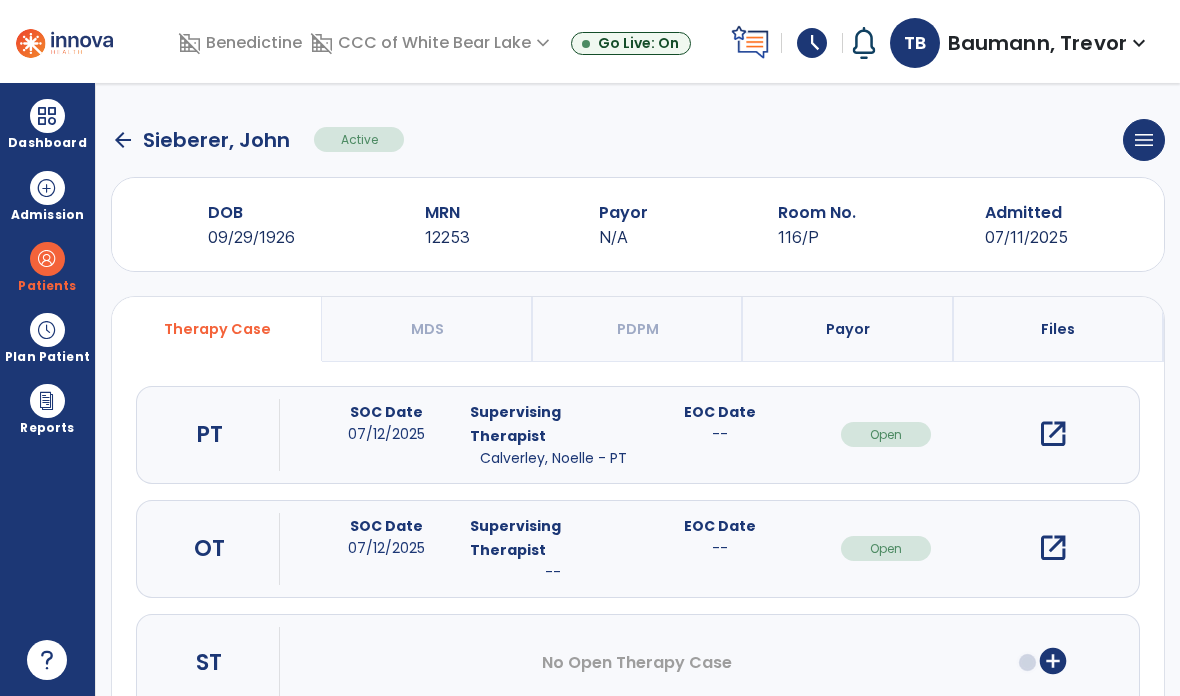 click on "open_in_new" at bounding box center [1053, 548] 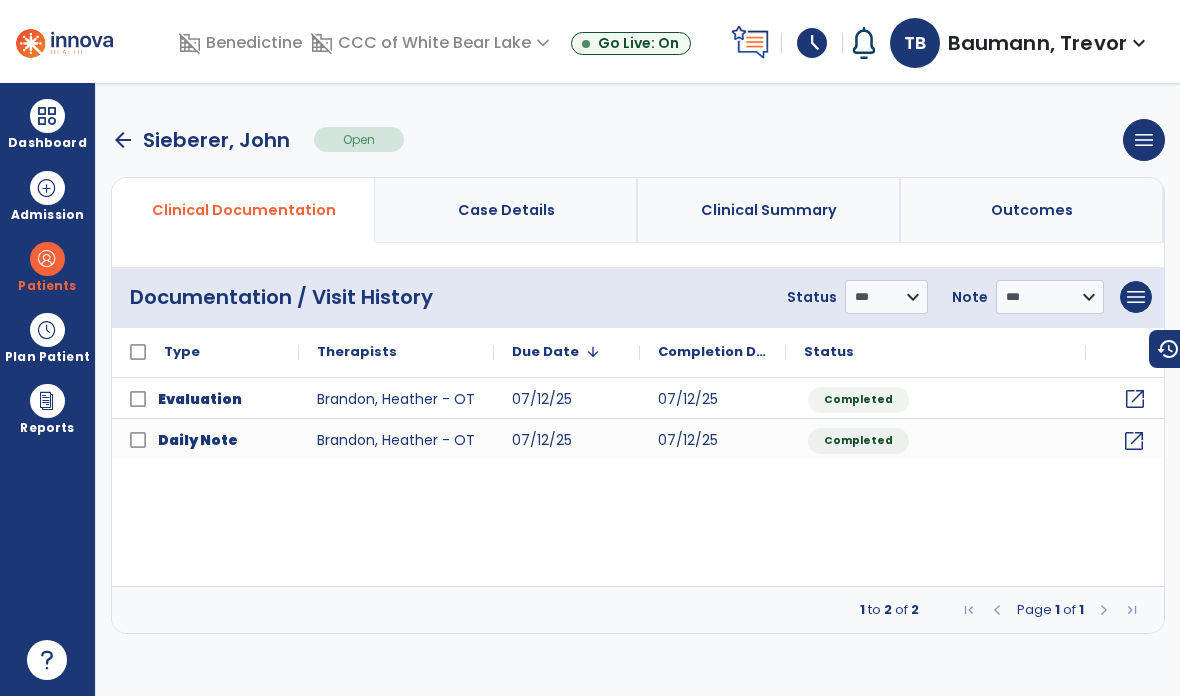click on "open_in_new" 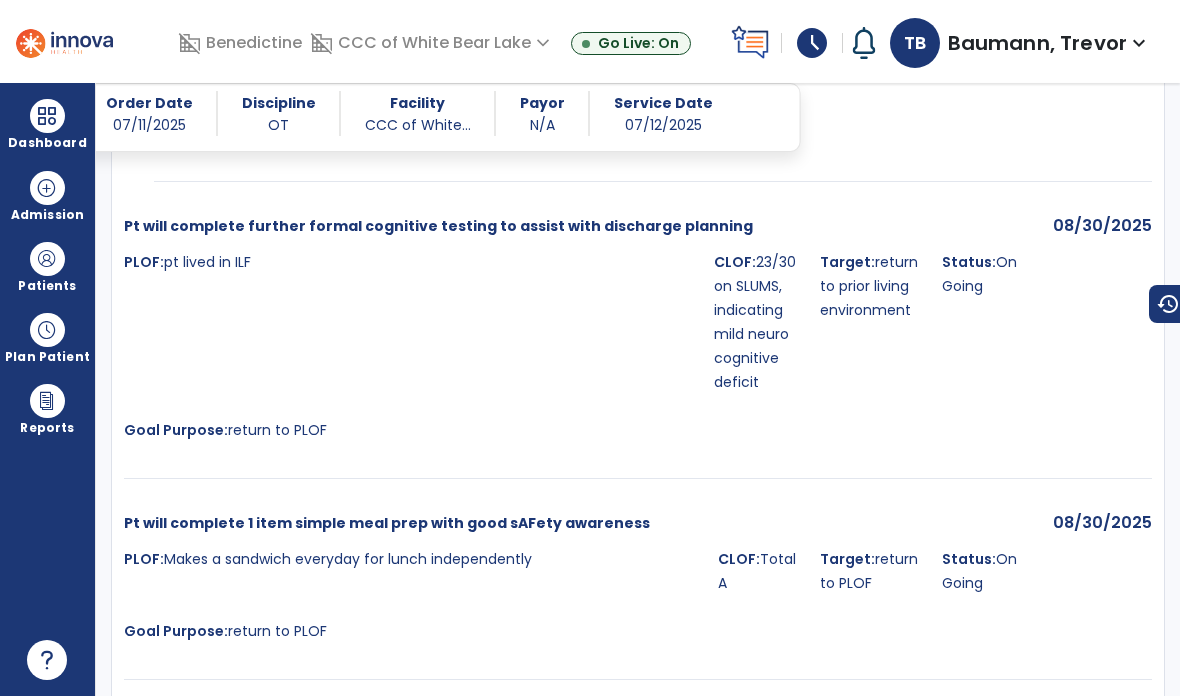scroll, scrollTop: 4713, scrollLeft: 0, axis: vertical 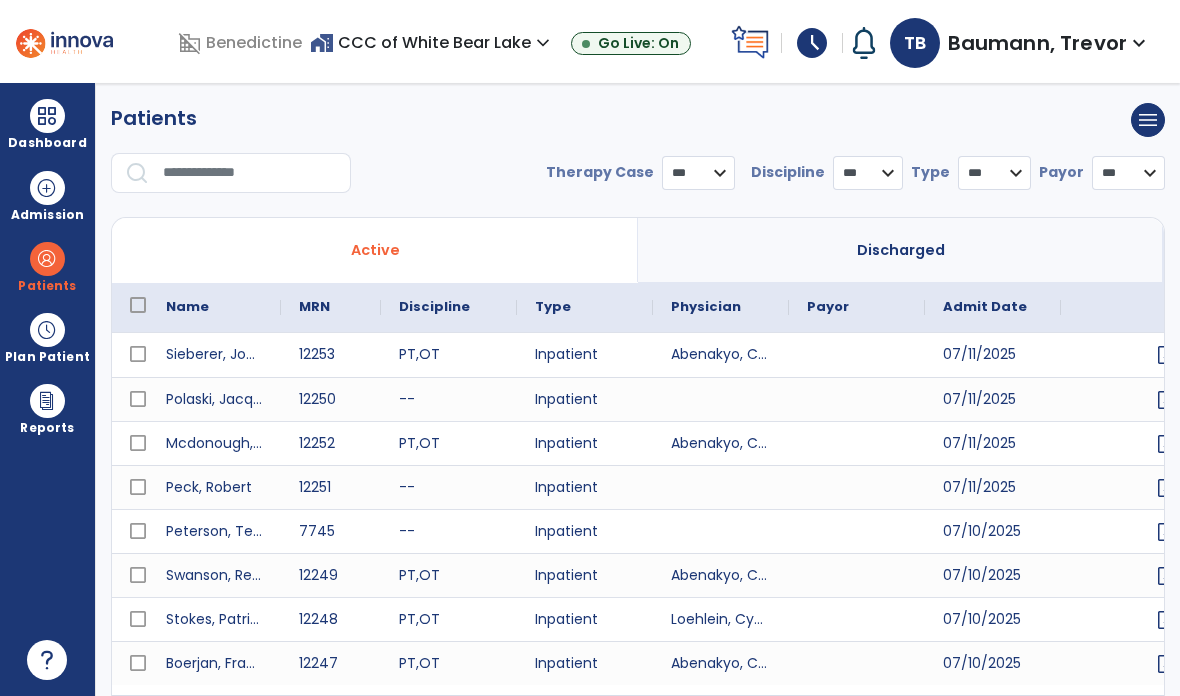 select on "***" 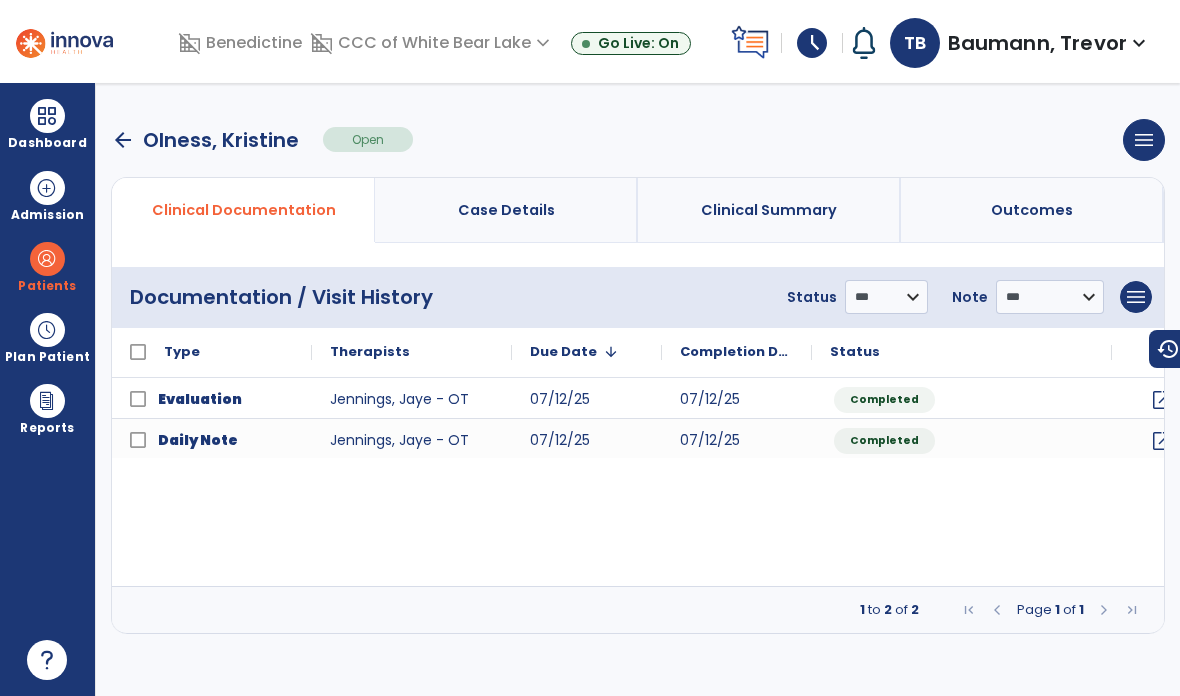 scroll, scrollTop: 0, scrollLeft: 0, axis: both 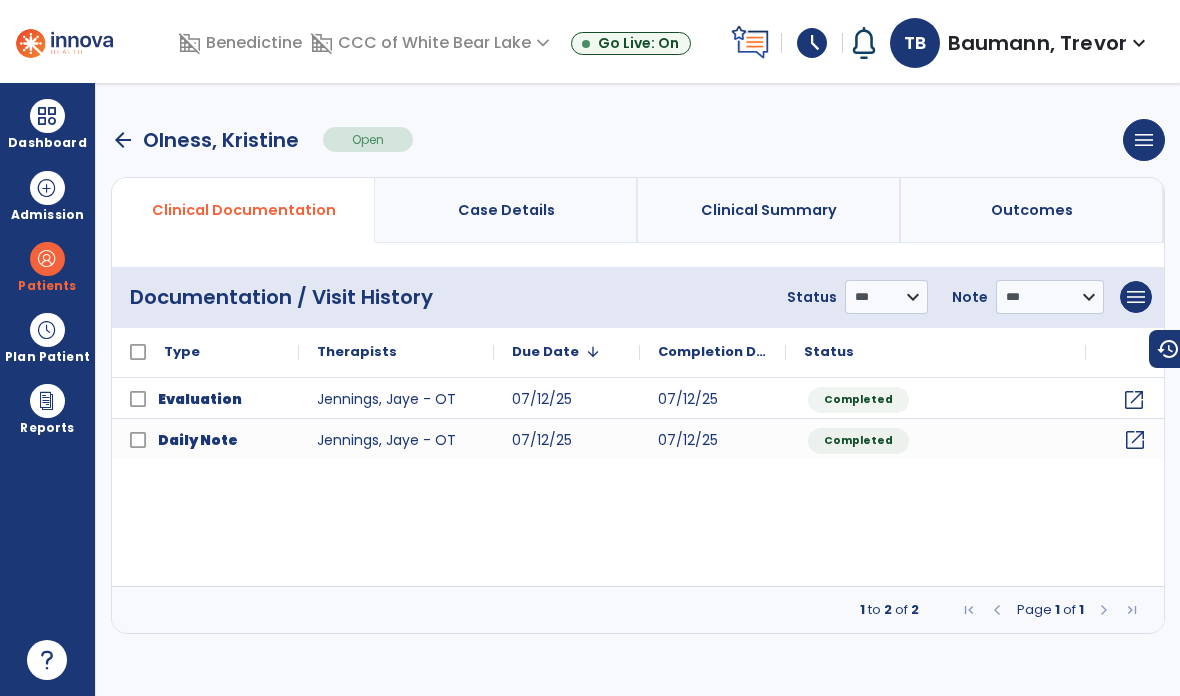 click on "open_in_new" 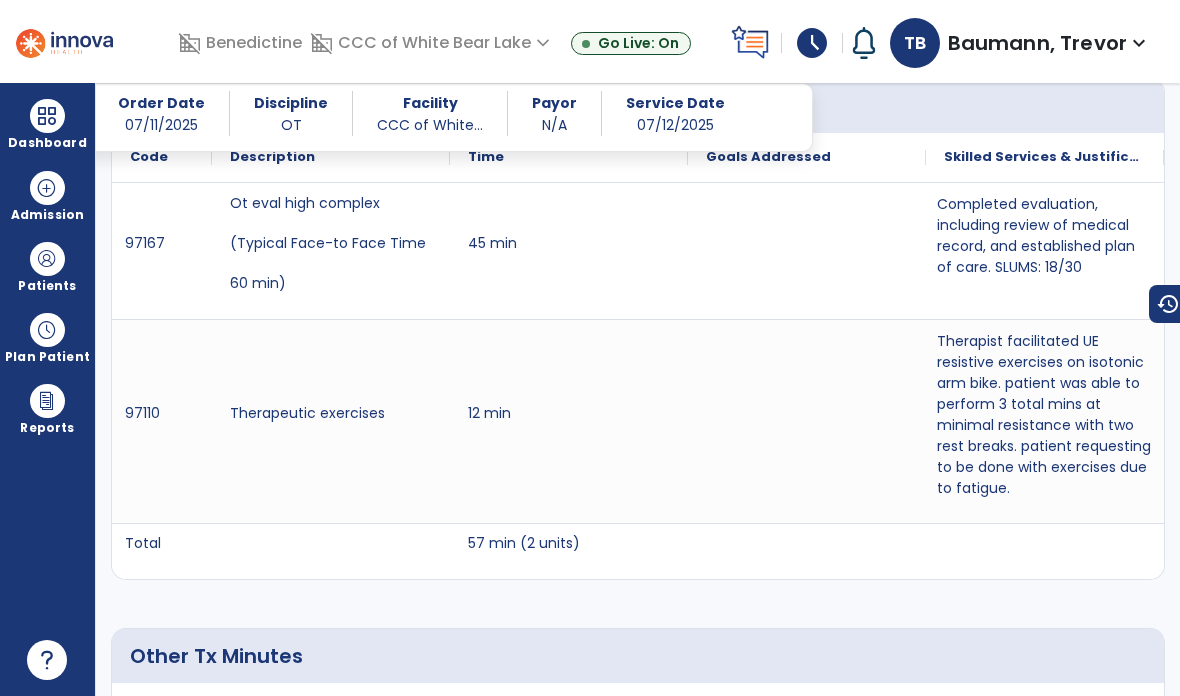 scroll, scrollTop: 1146, scrollLeft: 0, axis: vertical 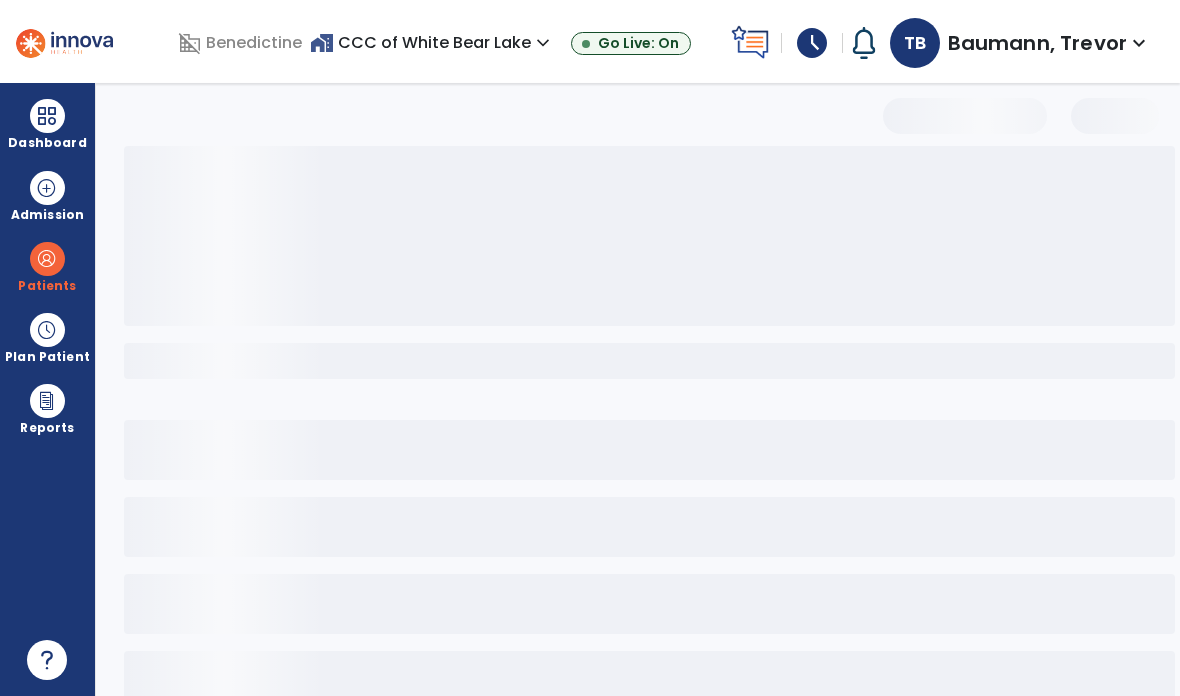 select on "***" 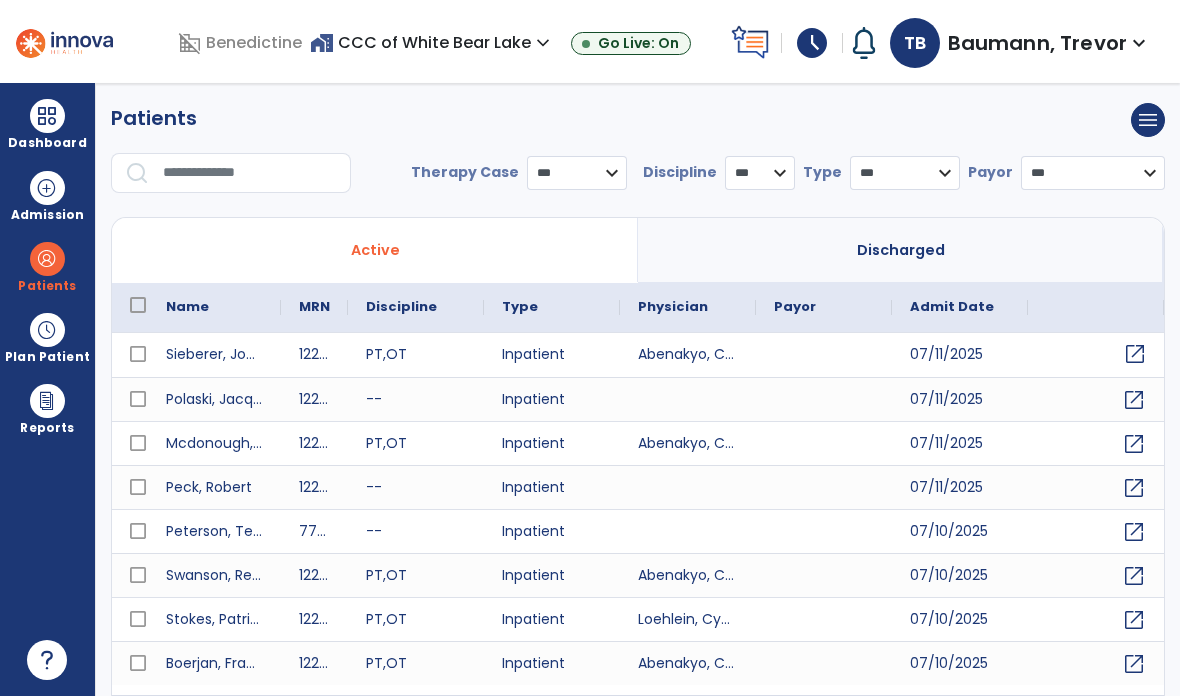 click on "open_in_new" at bounding box center [1135, 354] 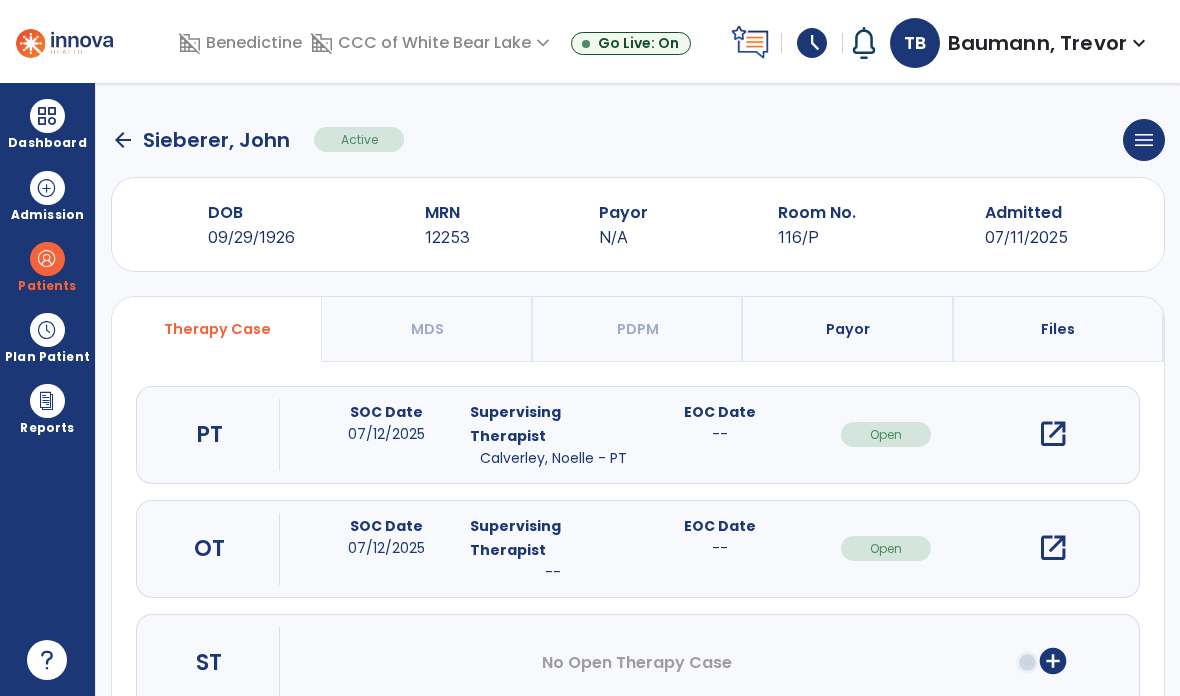 click on "open_in_new" at bounding box center (1053, 548) 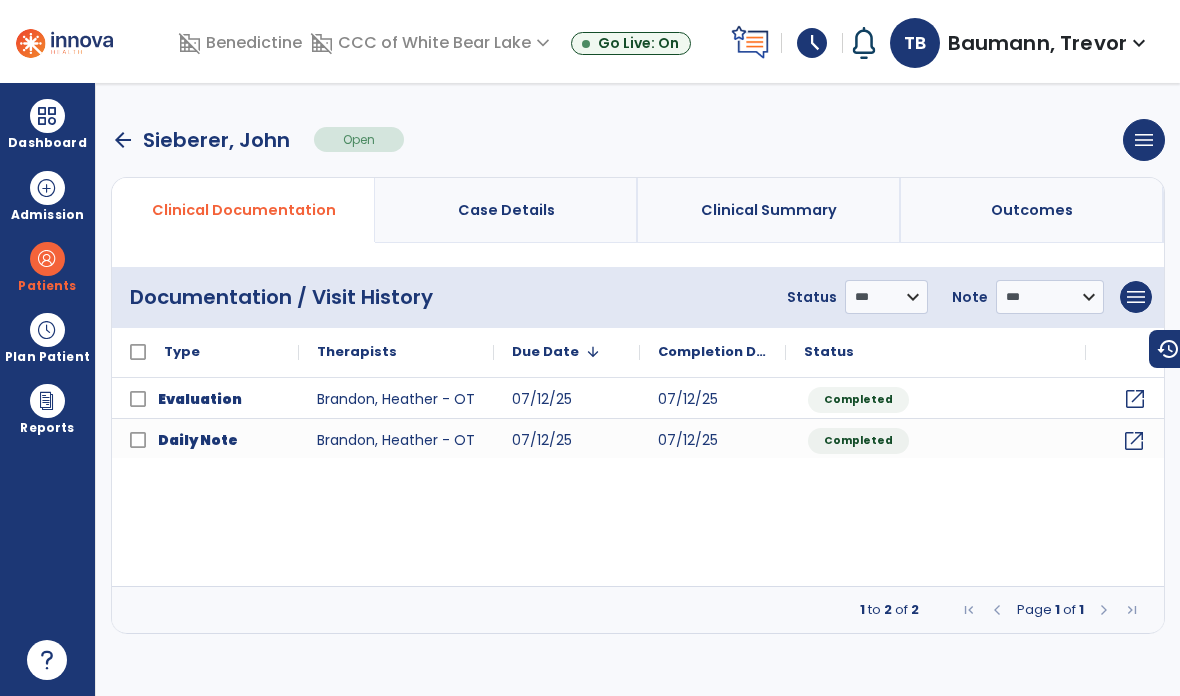 click on "open_in_new" 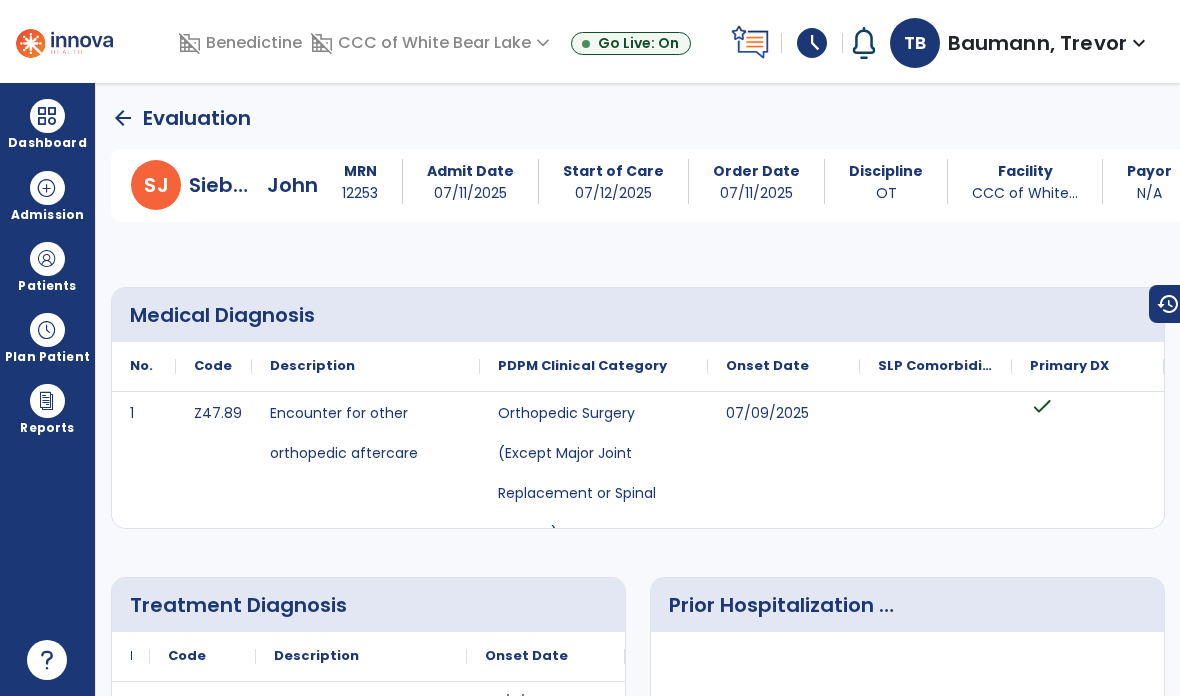 scroll, scrollTop: 0, scrollLeft: 0, axis: both 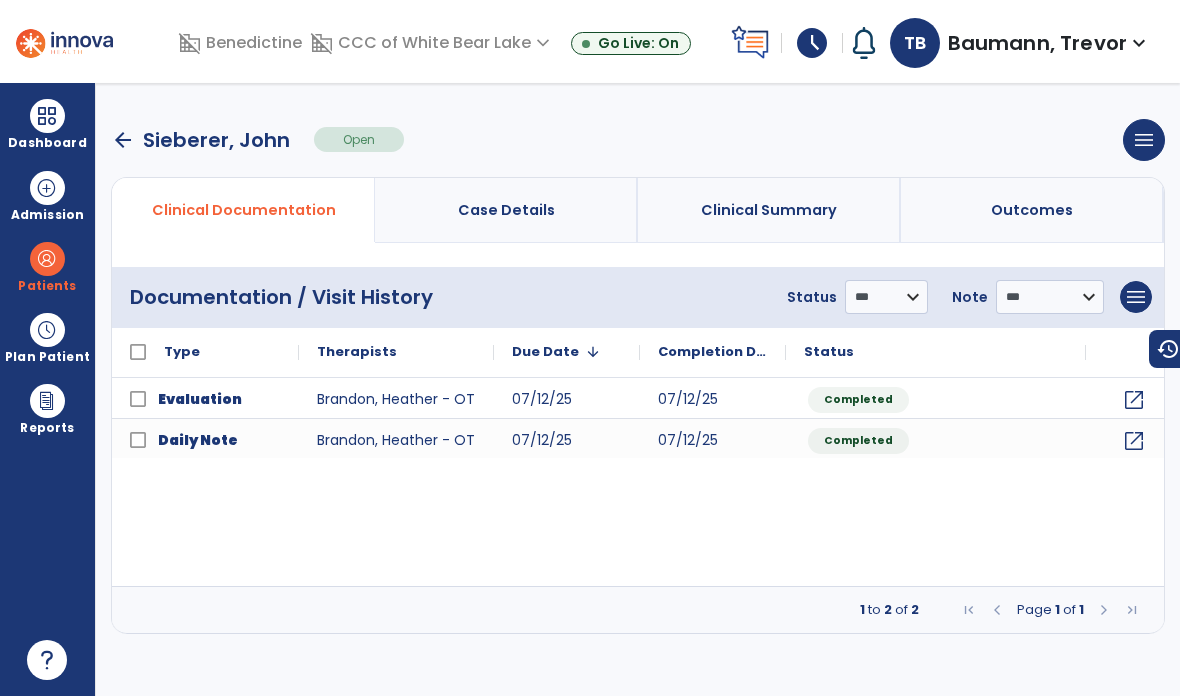click on "arrow_back" at bounding box center [123, 140] 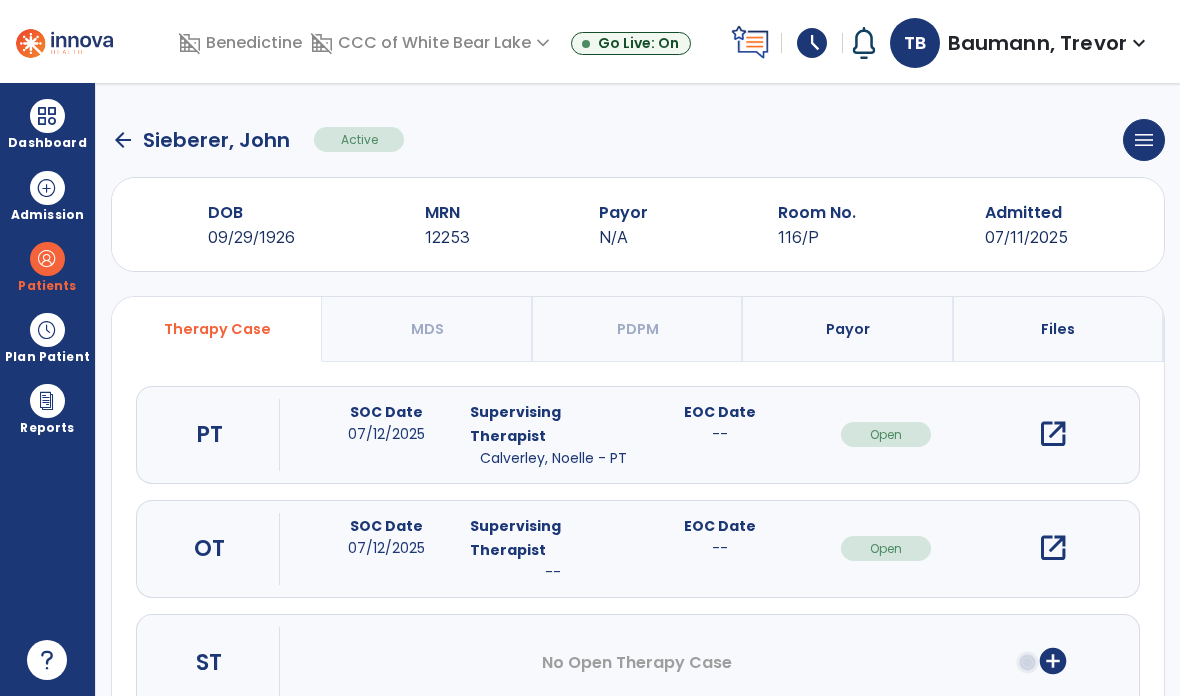 click on "arrow_back" 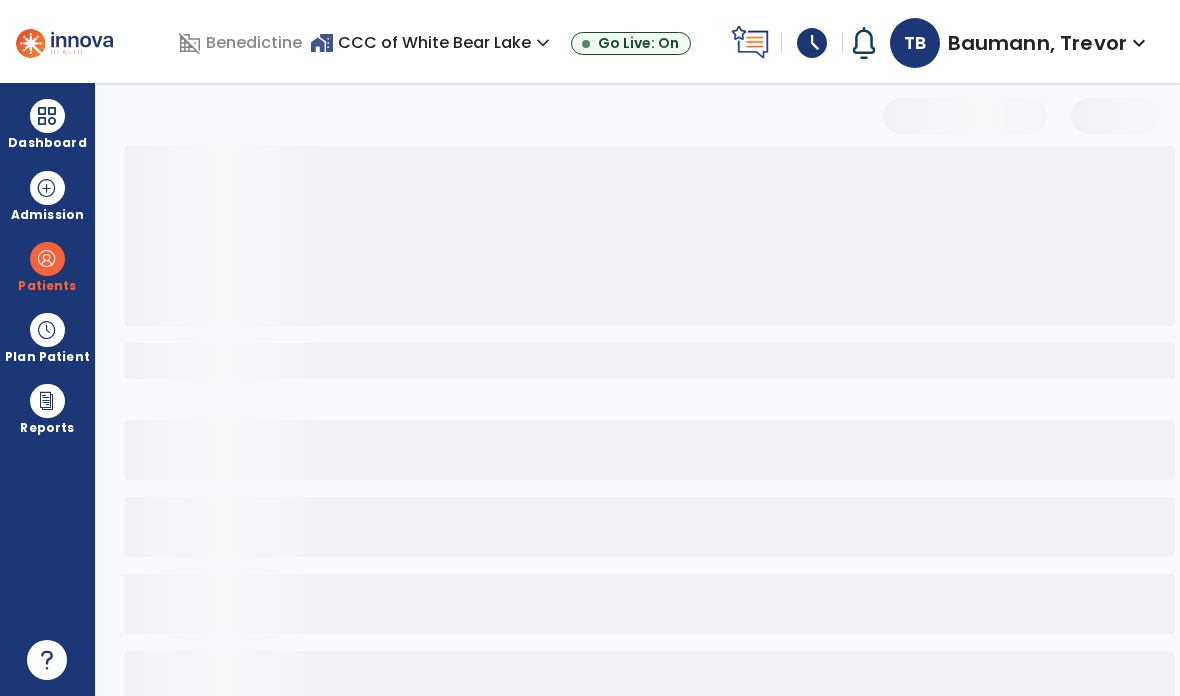 select on "***" 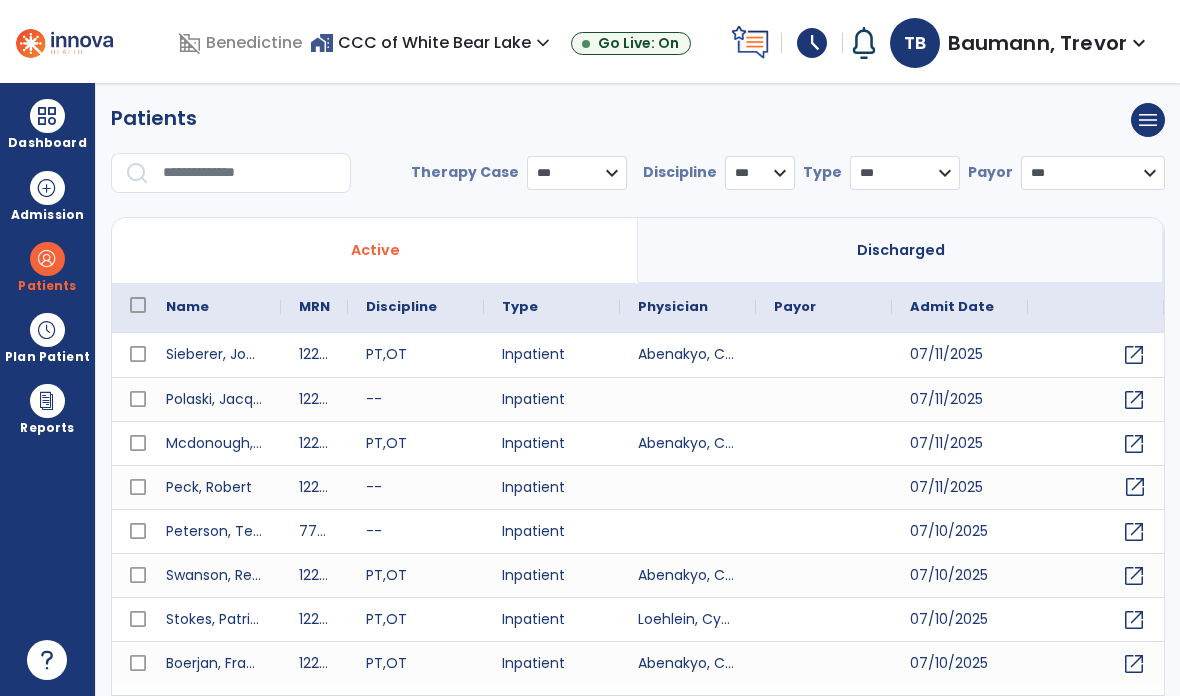 click on "open_in_new" at bounding box center [1096, 487] 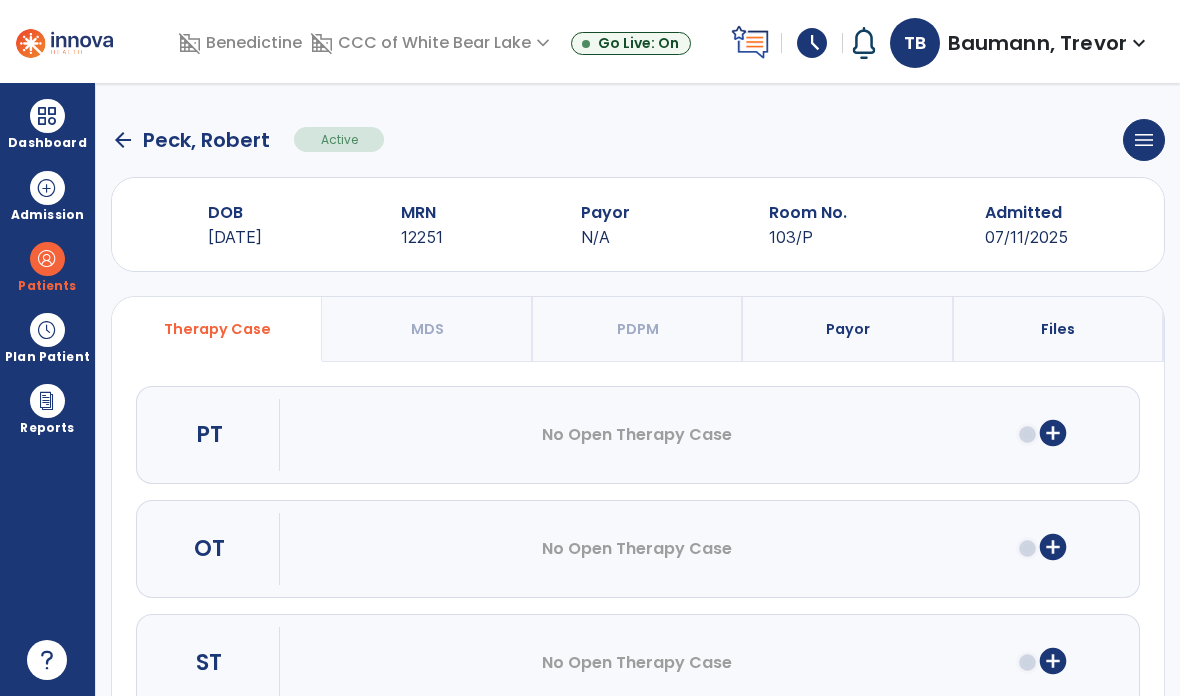 click on "arrow_back   [NAME]  Active  menu   Edit Admission   View OBRA Report   Discharge Patient  DOB 12/13/1949 MRN 12251 Payor N/A Room No. 103/P Admitted 07/11/2025  Therapy Case   MDS   PDPM   Payor   Files  PT No Open Therapy Case  add_circle  OT No Open Therapy Case  add_circle  ST No Open Therapy Case  add_circle" at bounding box center (638, 389) 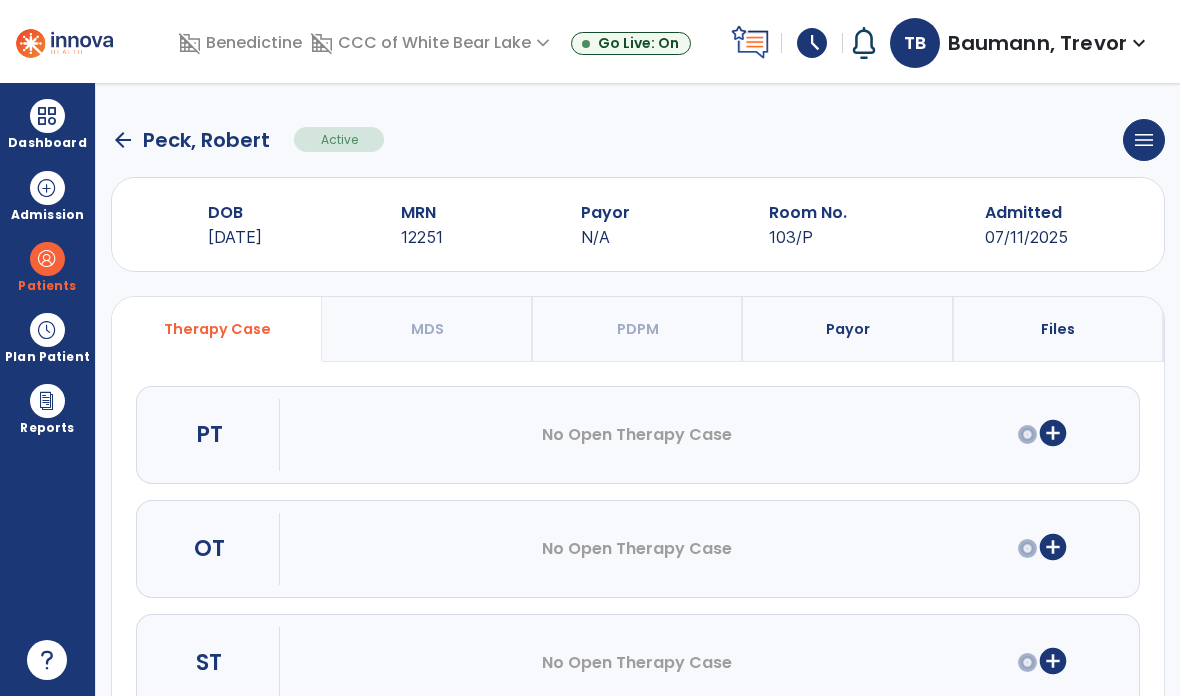click on "arrow_back" 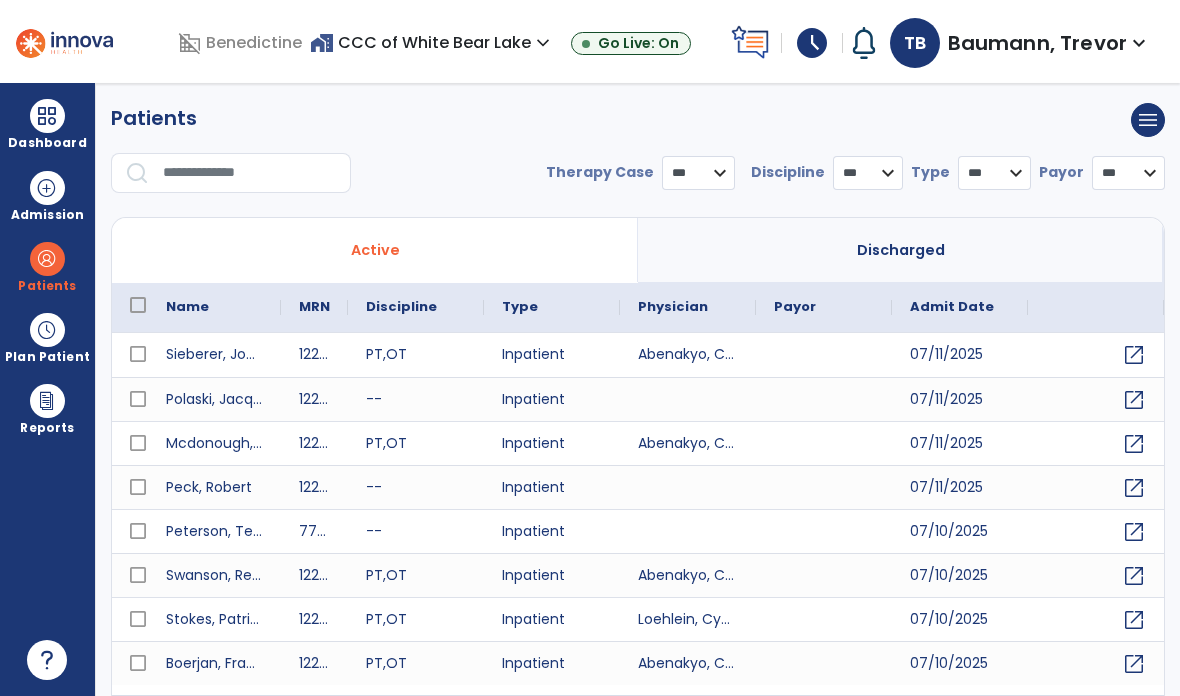 select on "***" 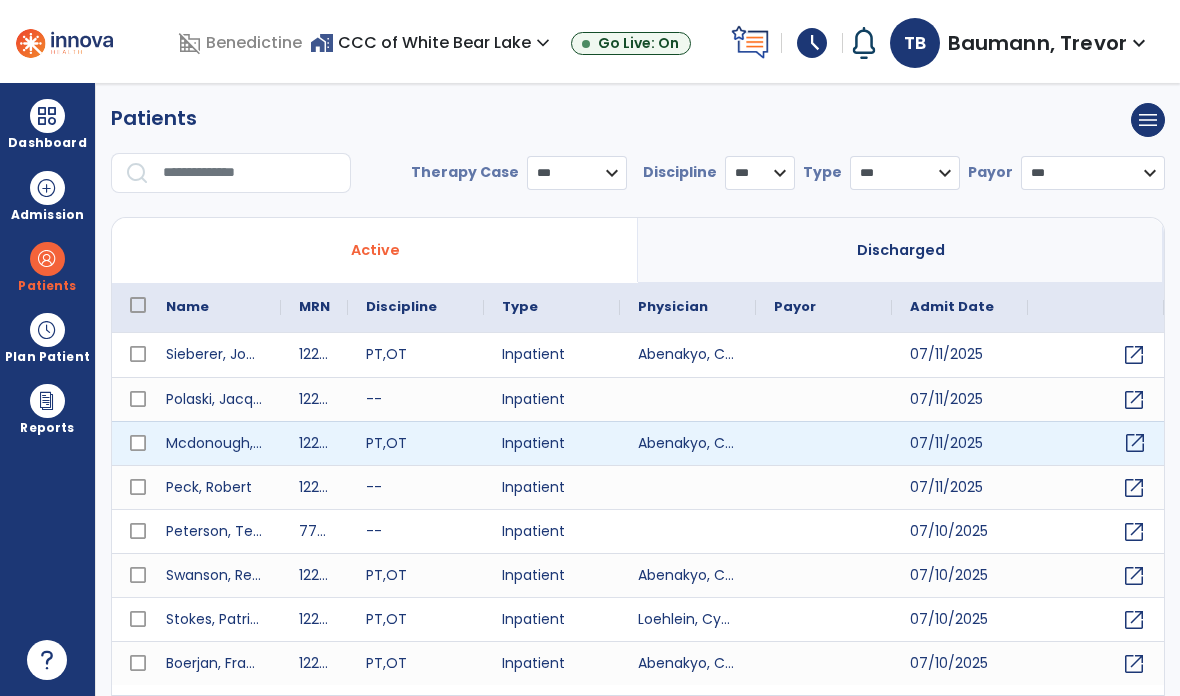 click on "open_in_new" at bounding box center [1135, 443] 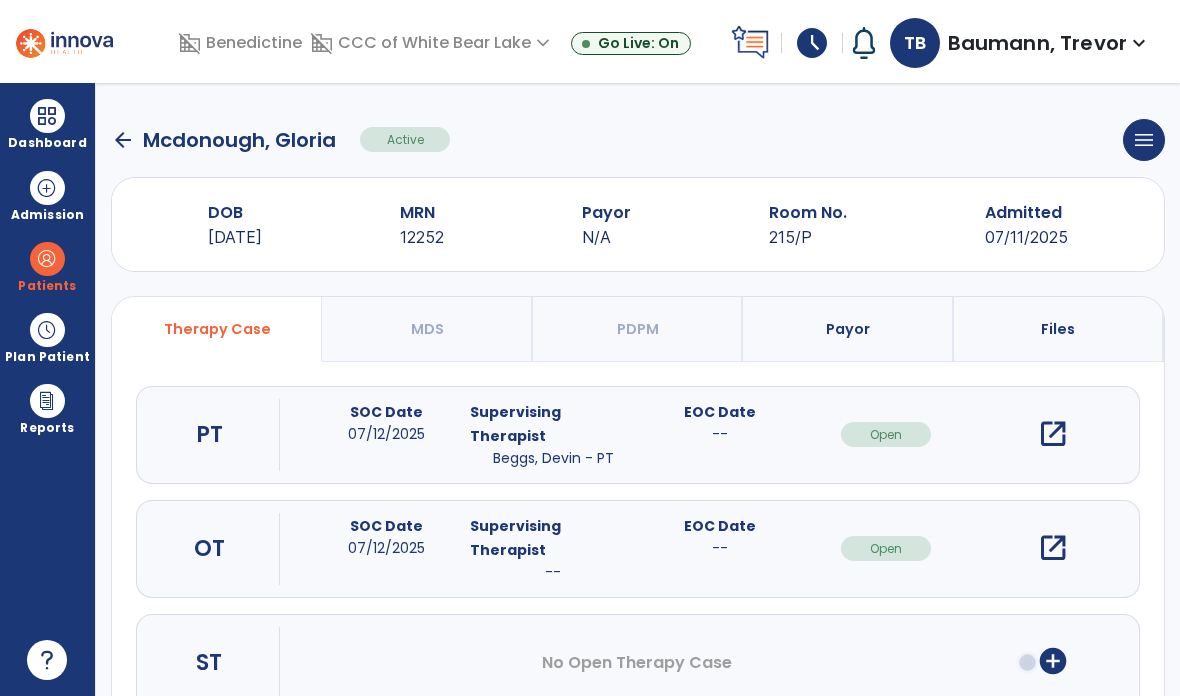 click on "open_in_new" at bounding box center (1053, 548) 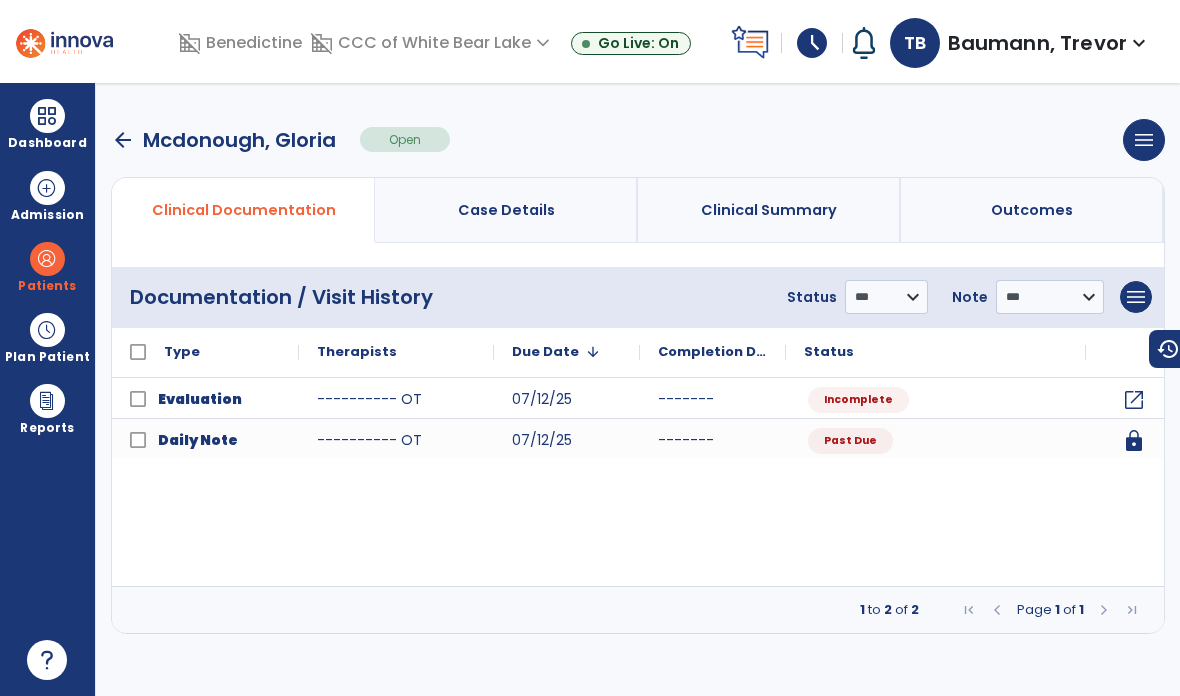click on "arrow_back" at bounding box center [123, 140] 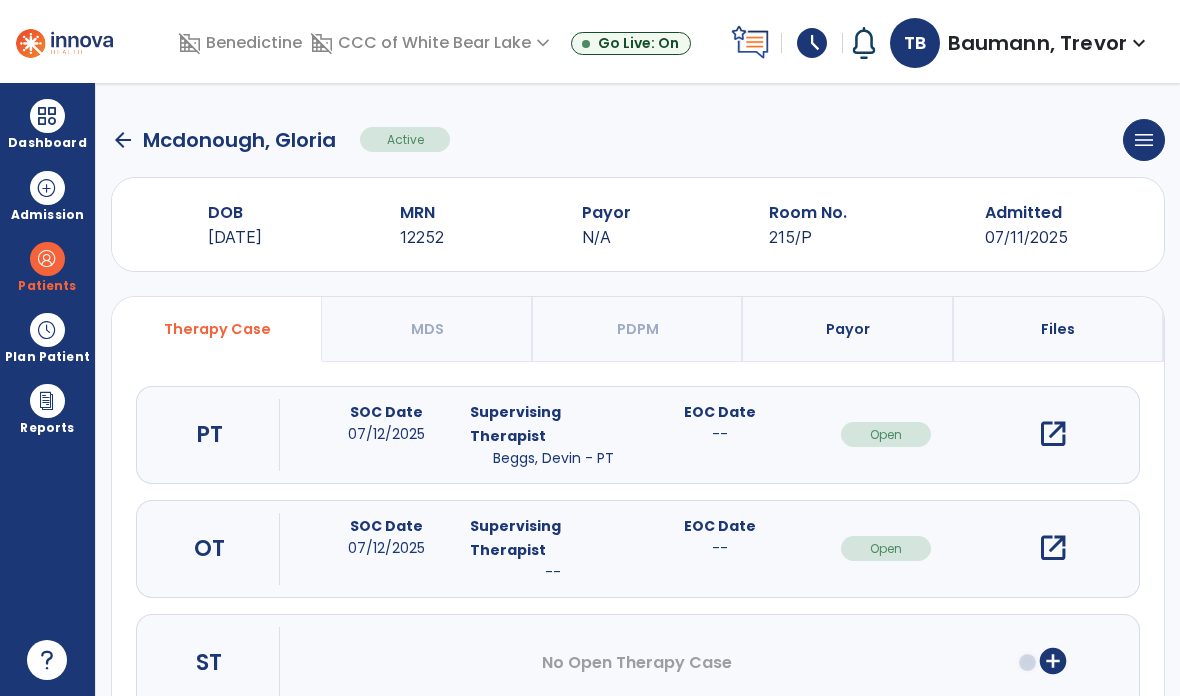 click on "arrow_back" 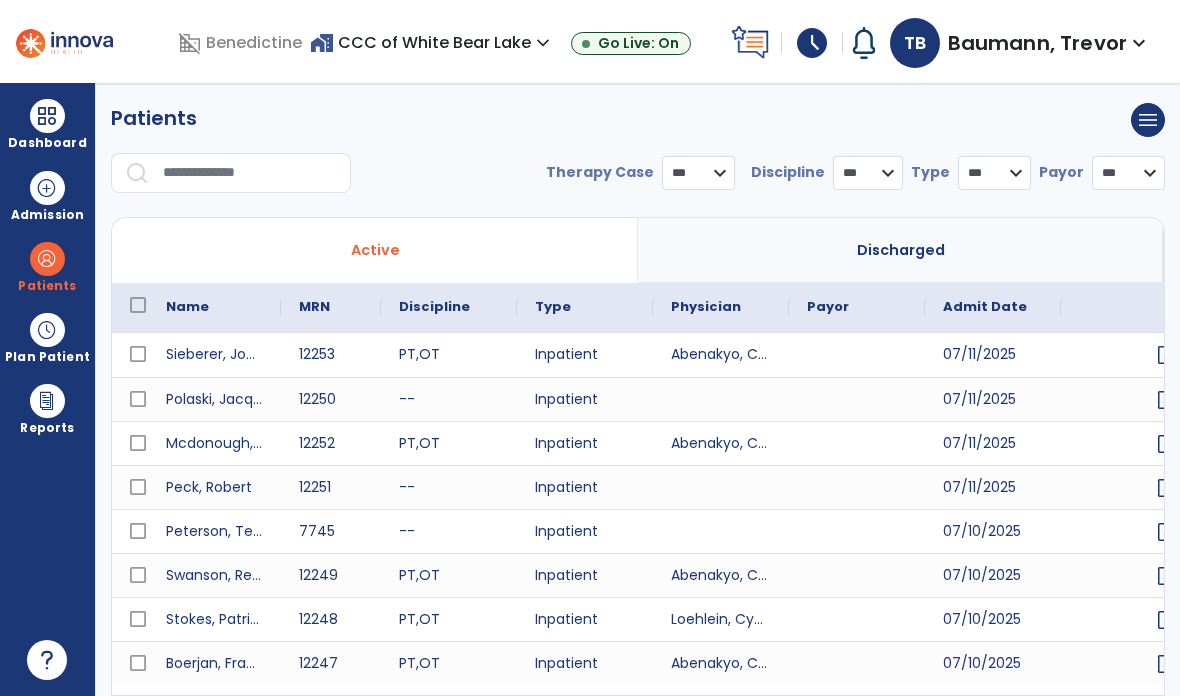 select on "***" 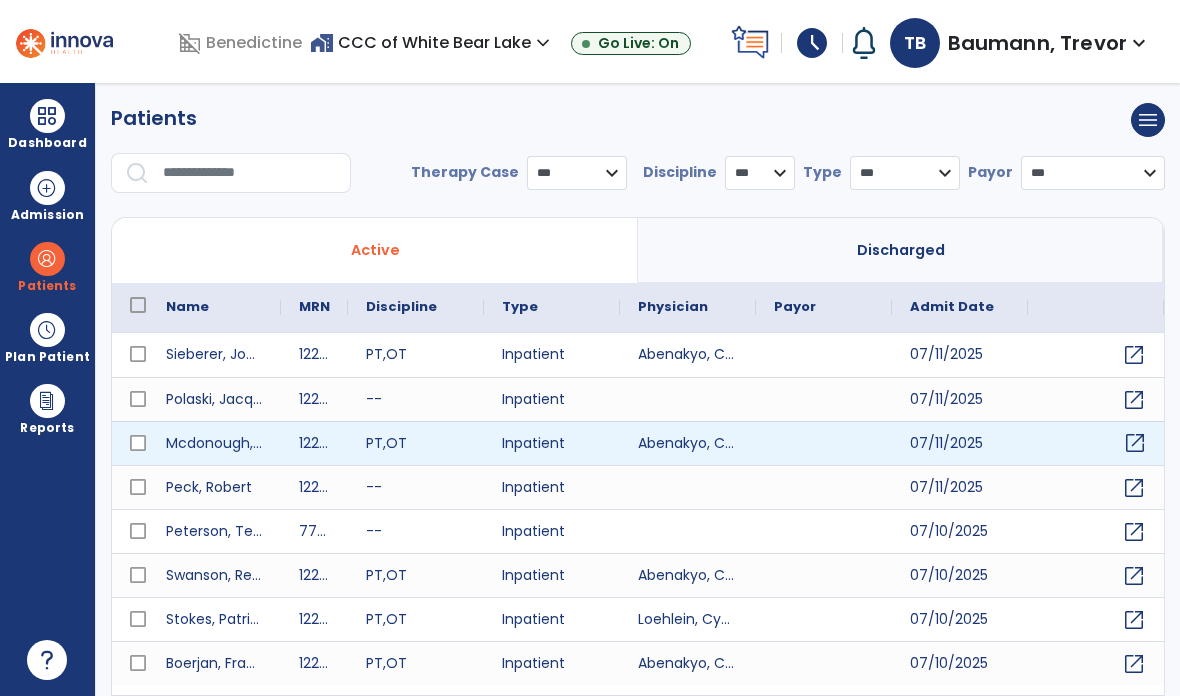 click on "open_in_new" at bounding box center [1135, 443] 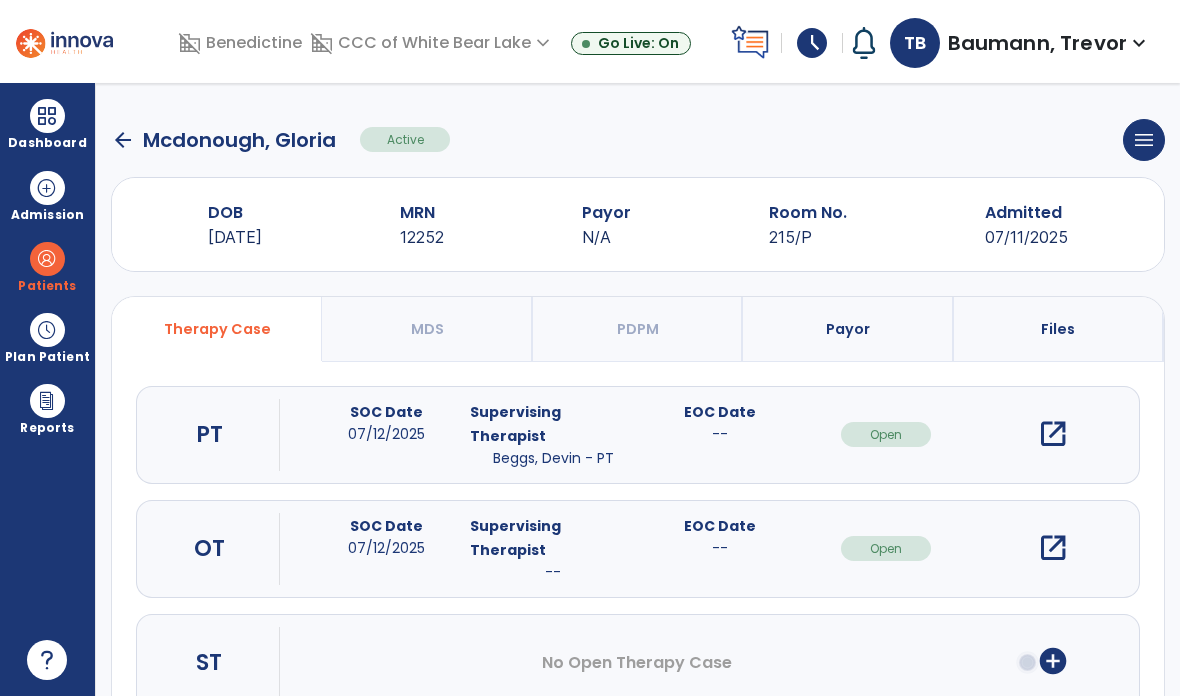 click on "open_in_new" at bounding box center (1053, 548) 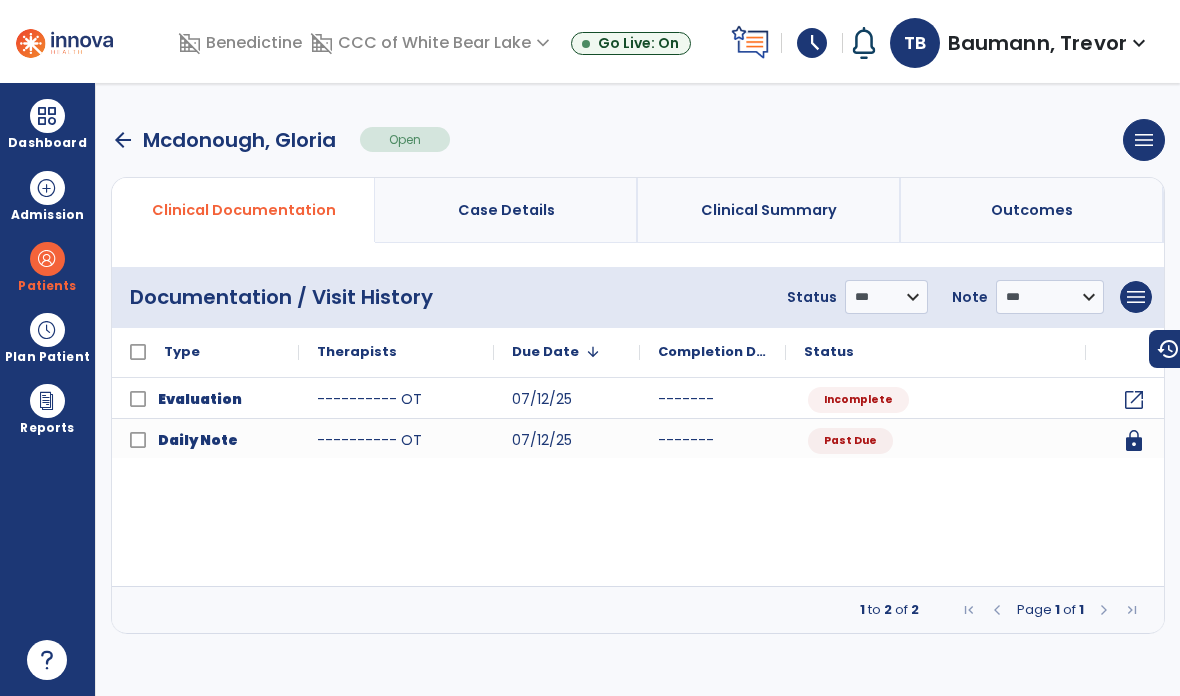 click on "arrow_back" at bounding box center [123, 140] 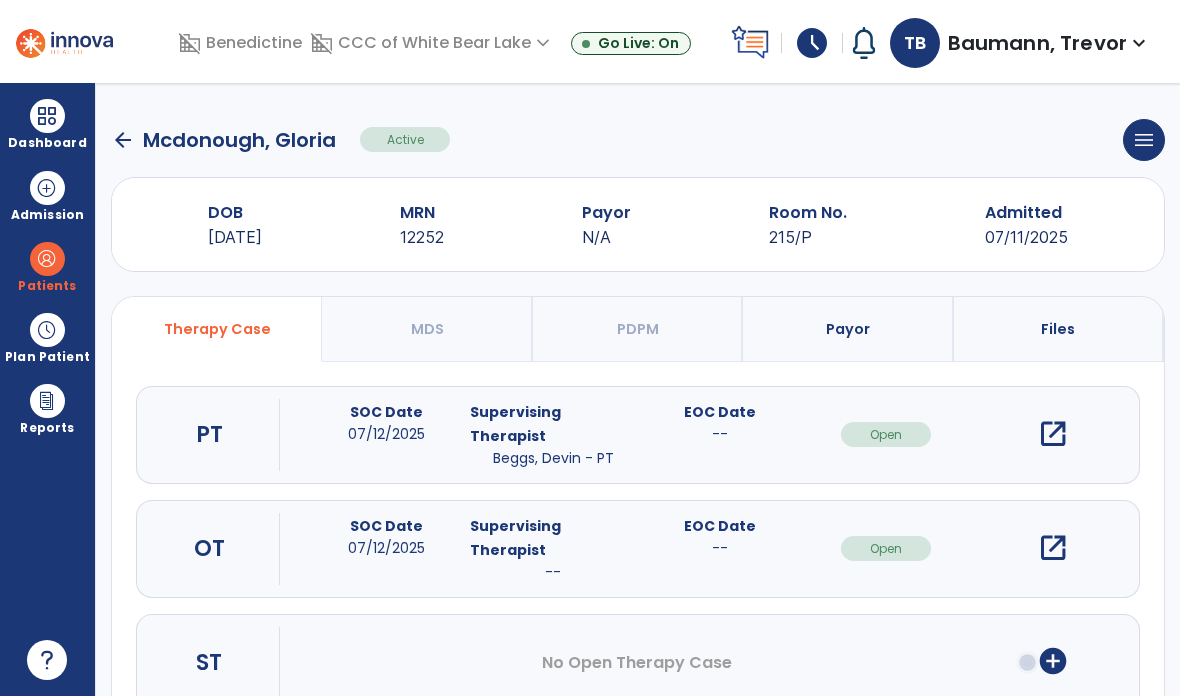 click on "arrow_back" 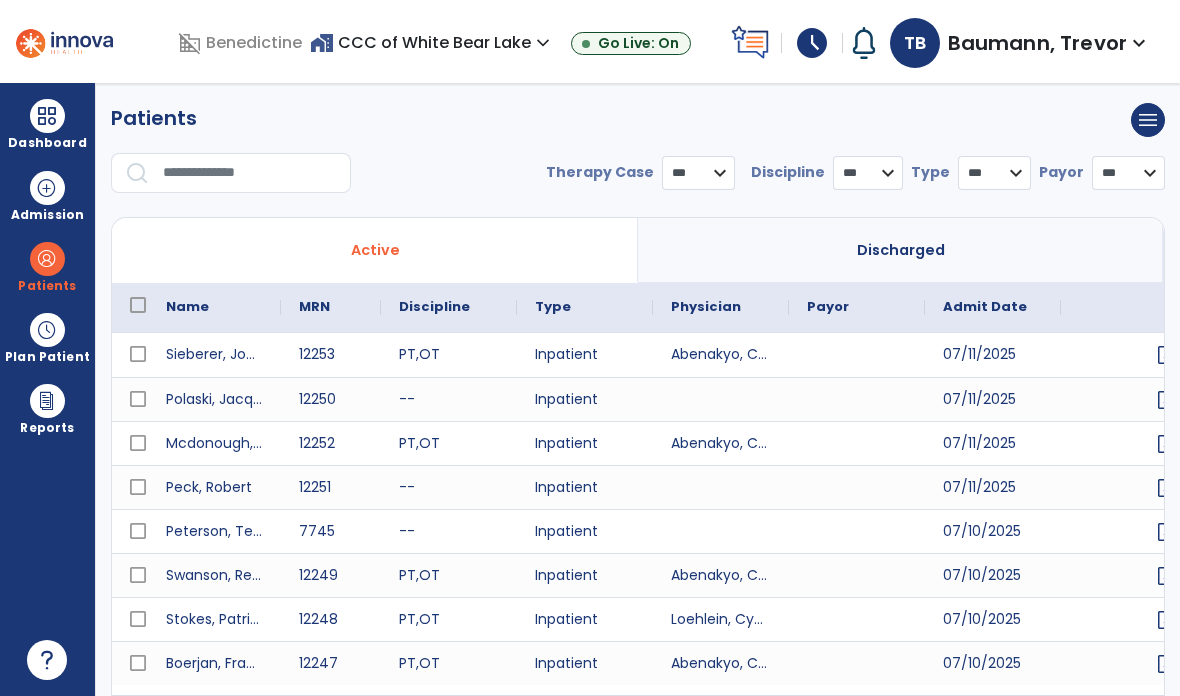 select on "***" 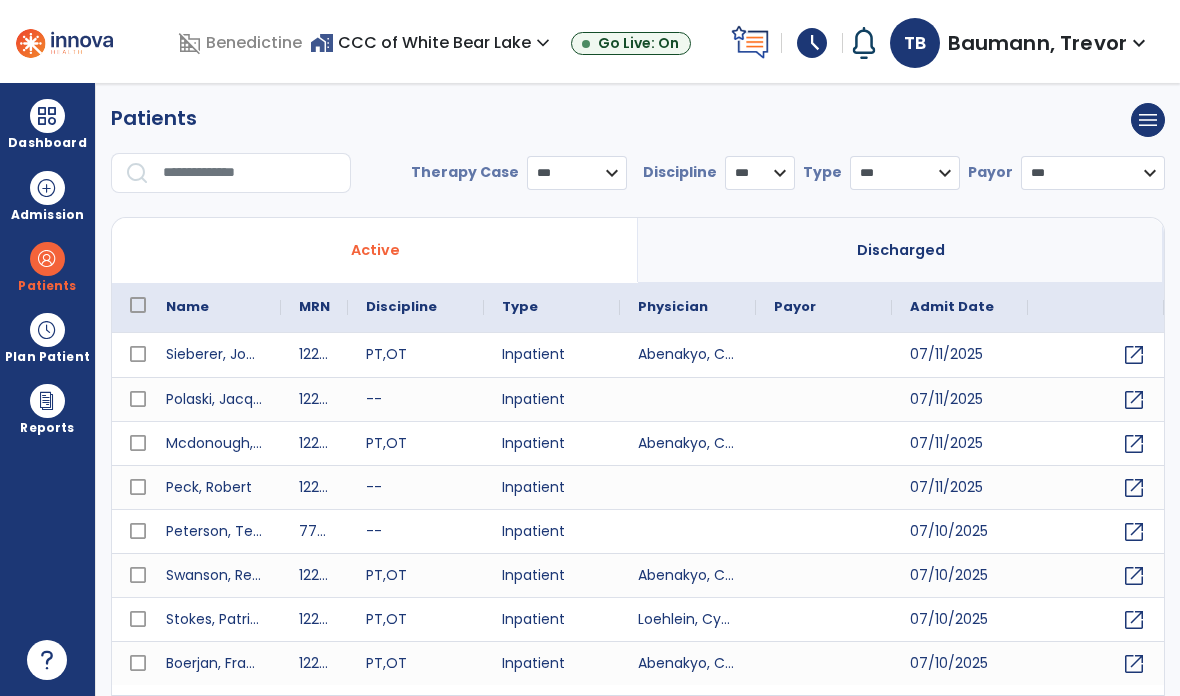 click at bounding box center [250, 173] 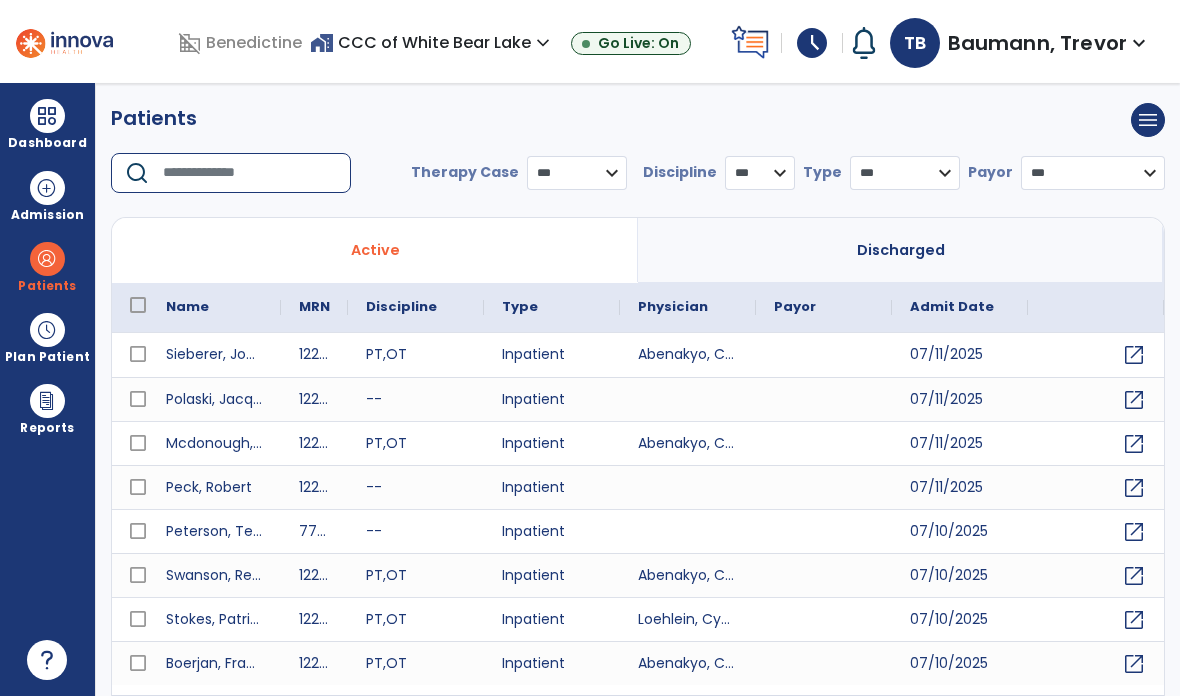 type on "*" 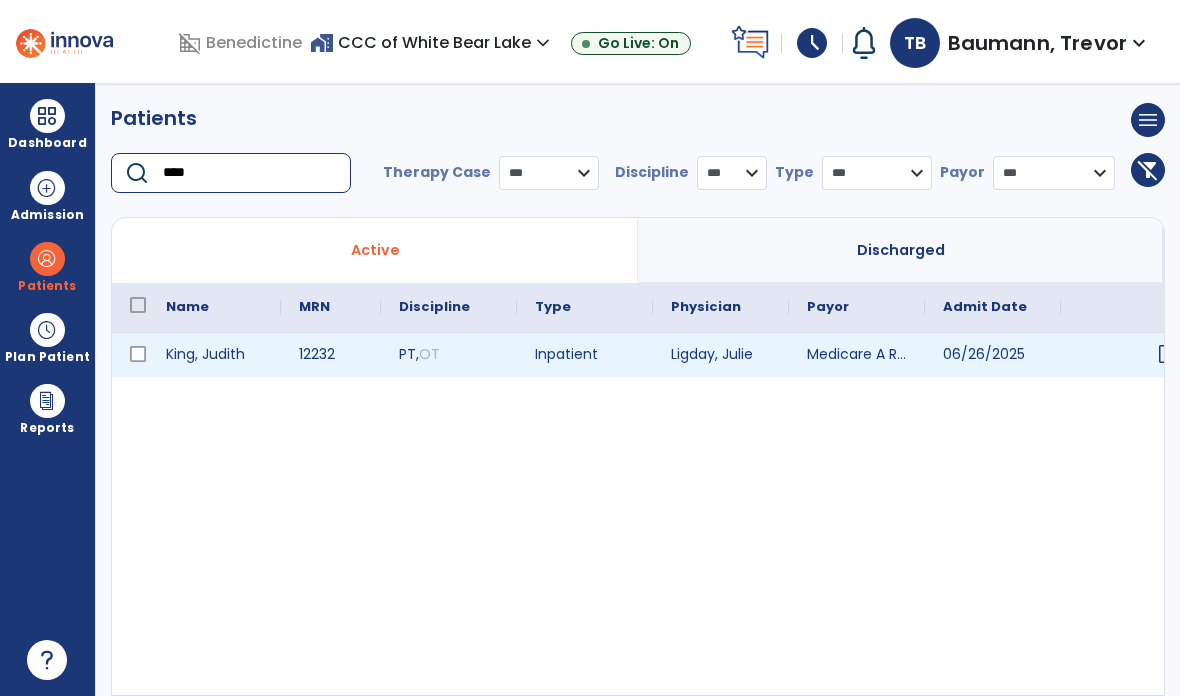 type on "****" 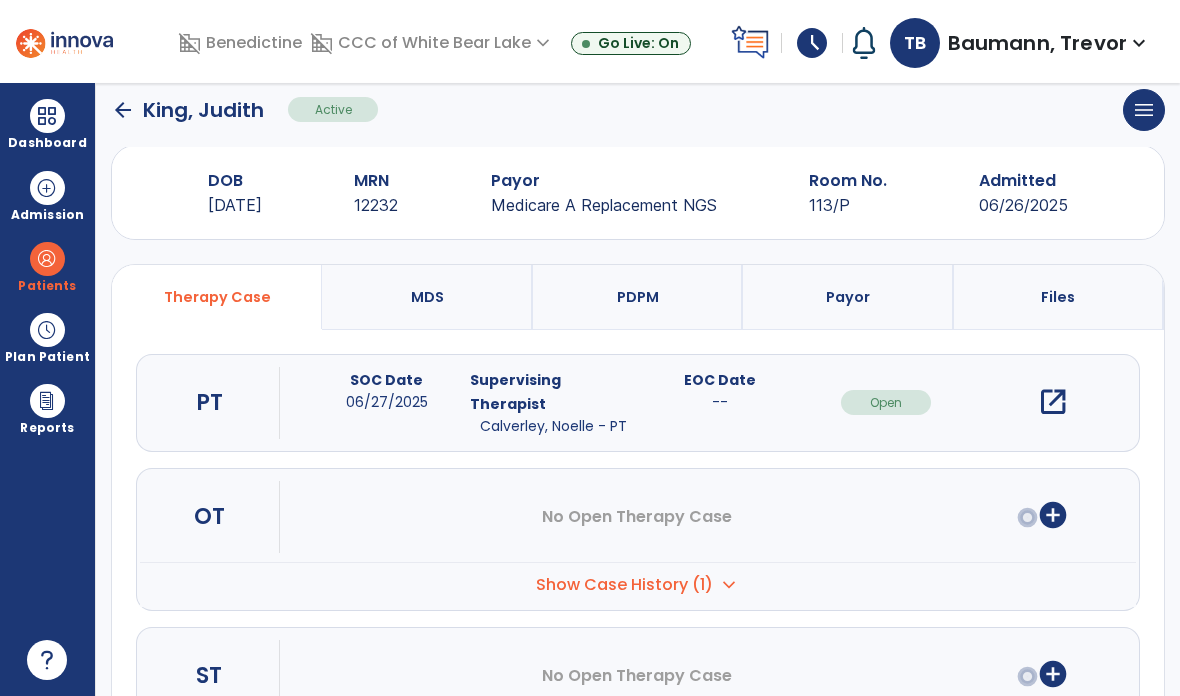 scroll, scrollTop: 30, scrollLeft: 0, axis: vertical 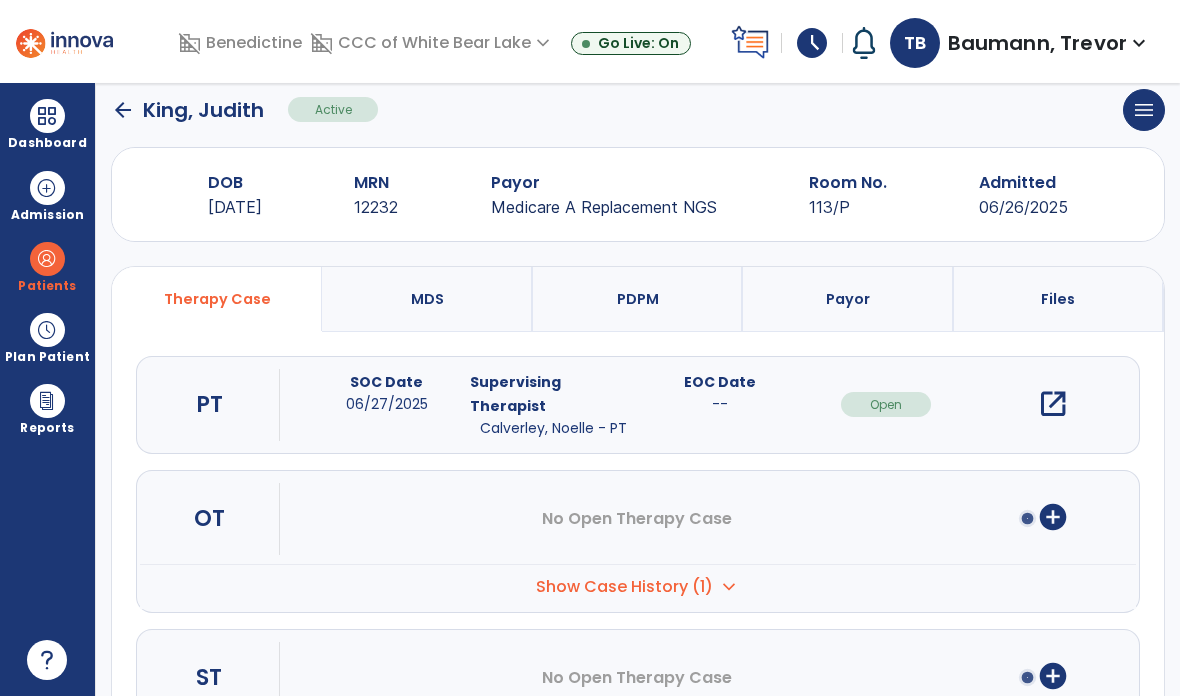 click on "open_in_new" at bounding box center (1053, 404) 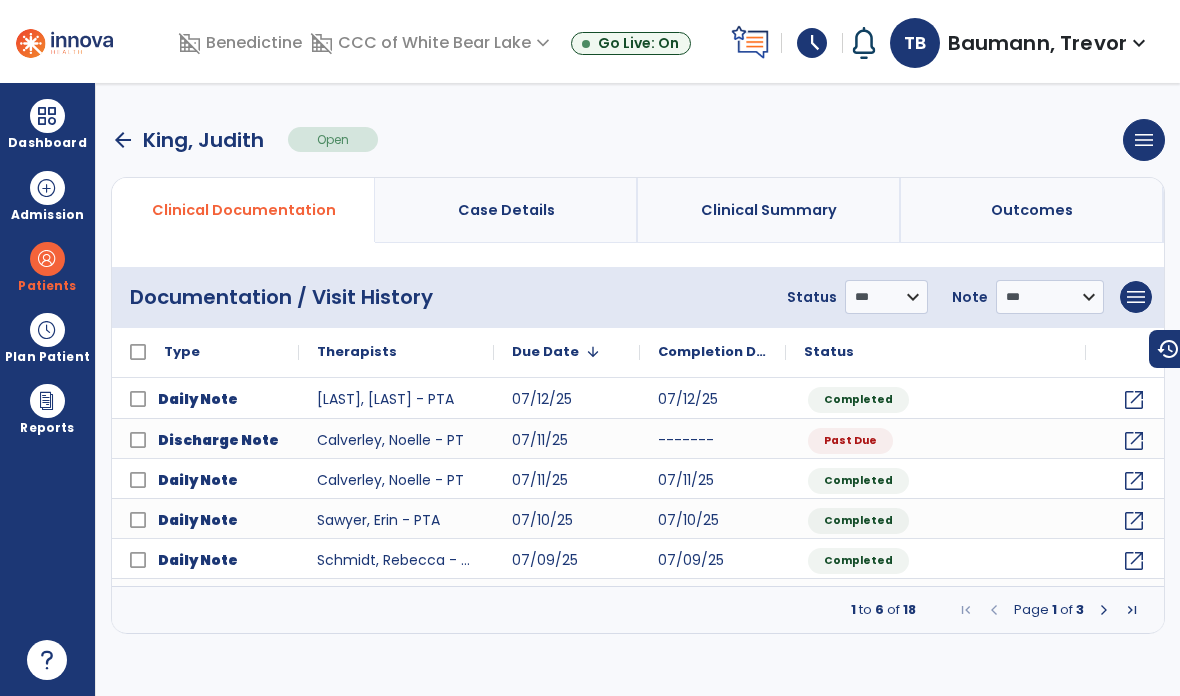 scroll, scrollTop: 0, scrollLeft: 0, axis: both 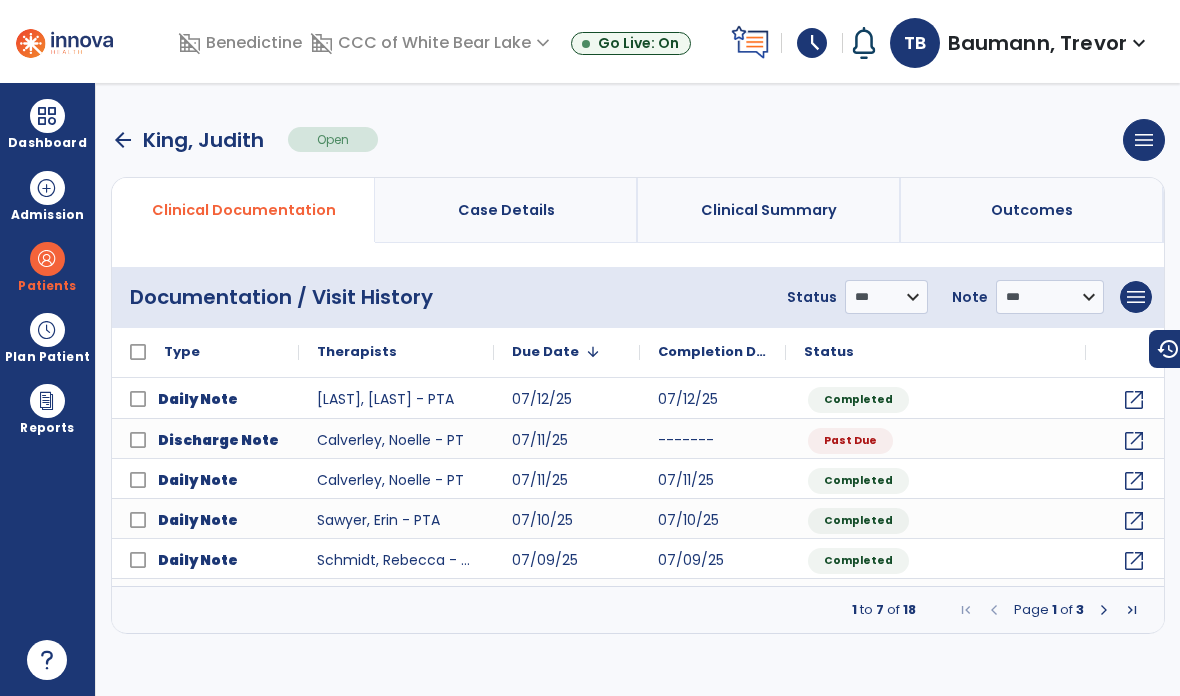 click at bounding box center [47, 116] 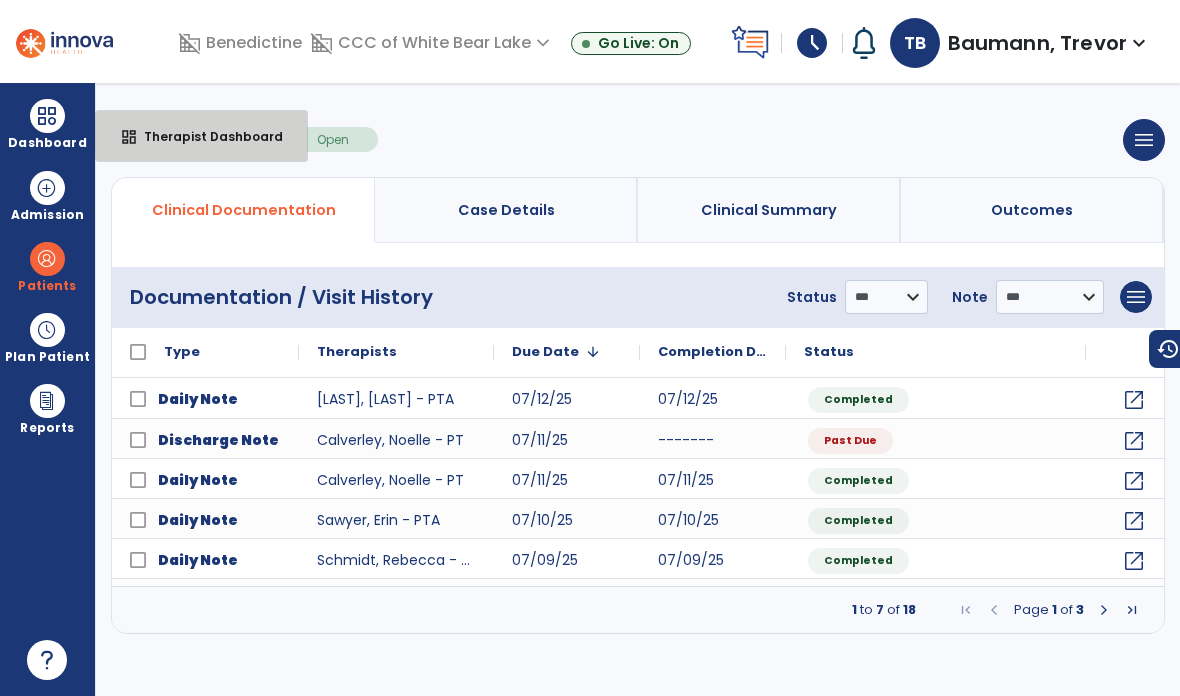 click on "Therapist Dashboard" at bounding box center [205, 136] 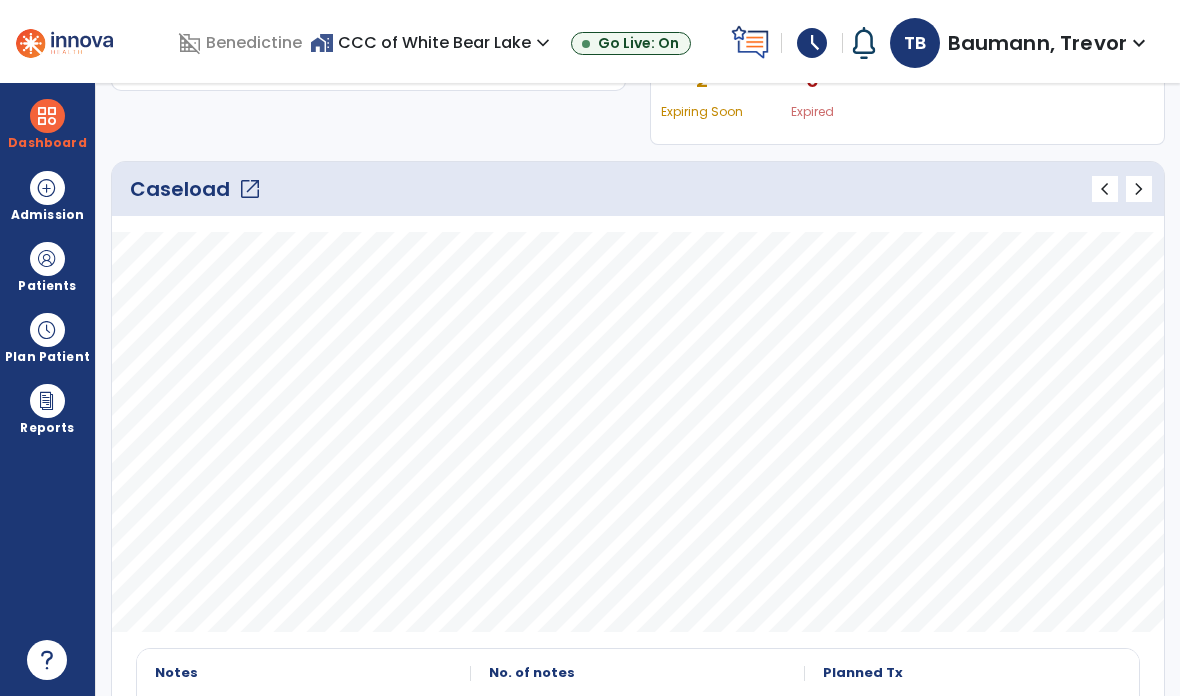 scroll, scrollTop: 277, scrollLeft: 0, axis: vertical 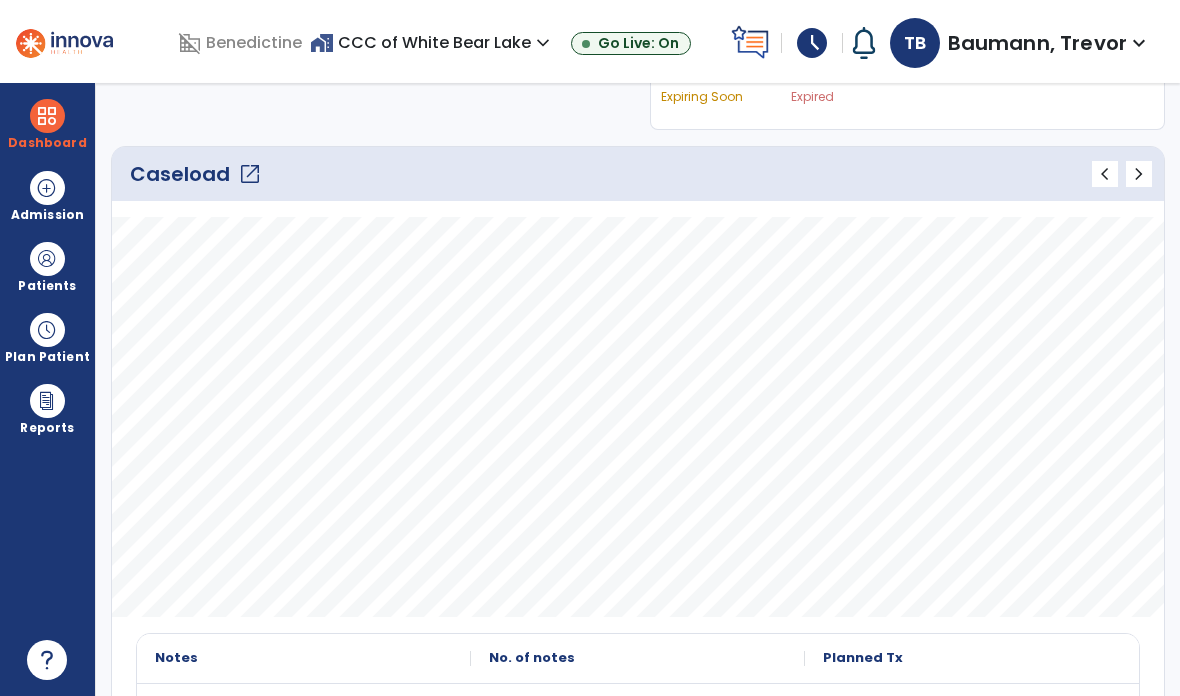 click on "open_in_new" 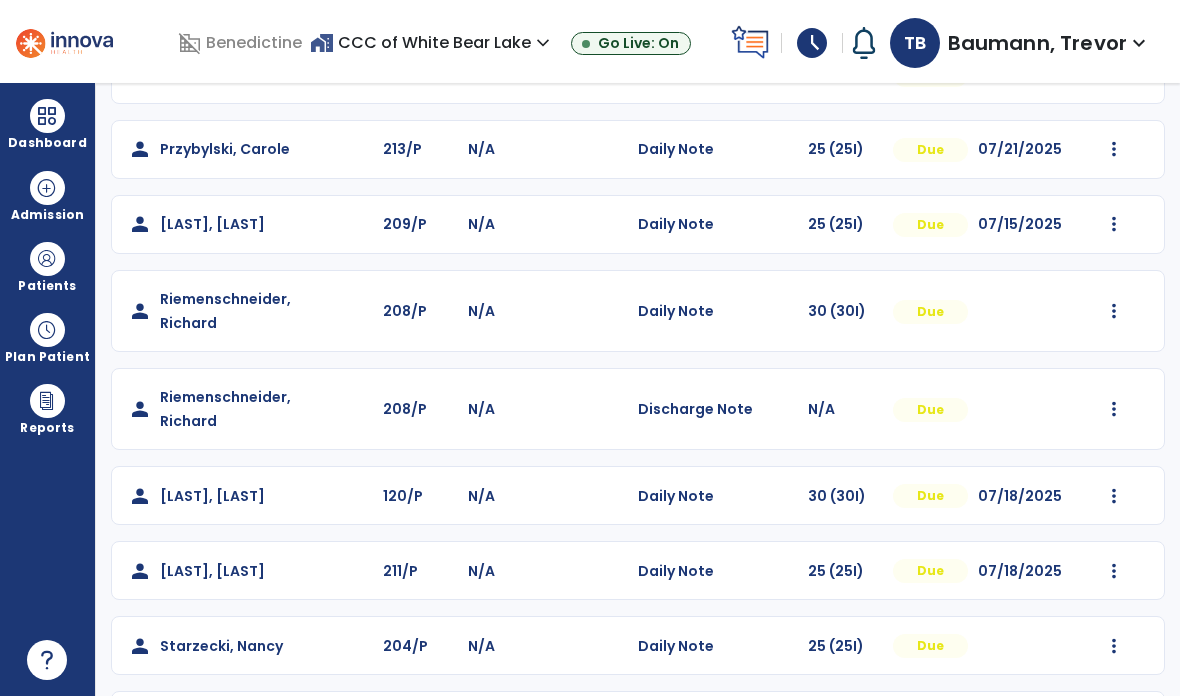 scroll, scrollTop: 763, scrollLeft: 0, axis: vertical 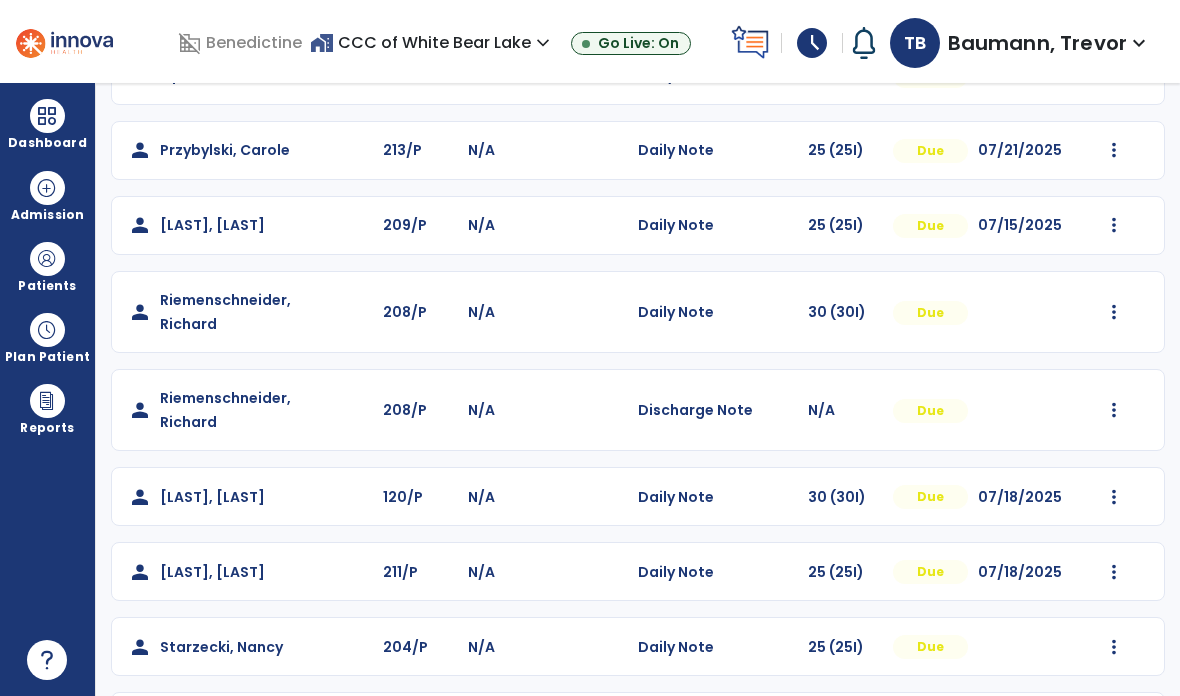 click at bounding box center [47, 116] 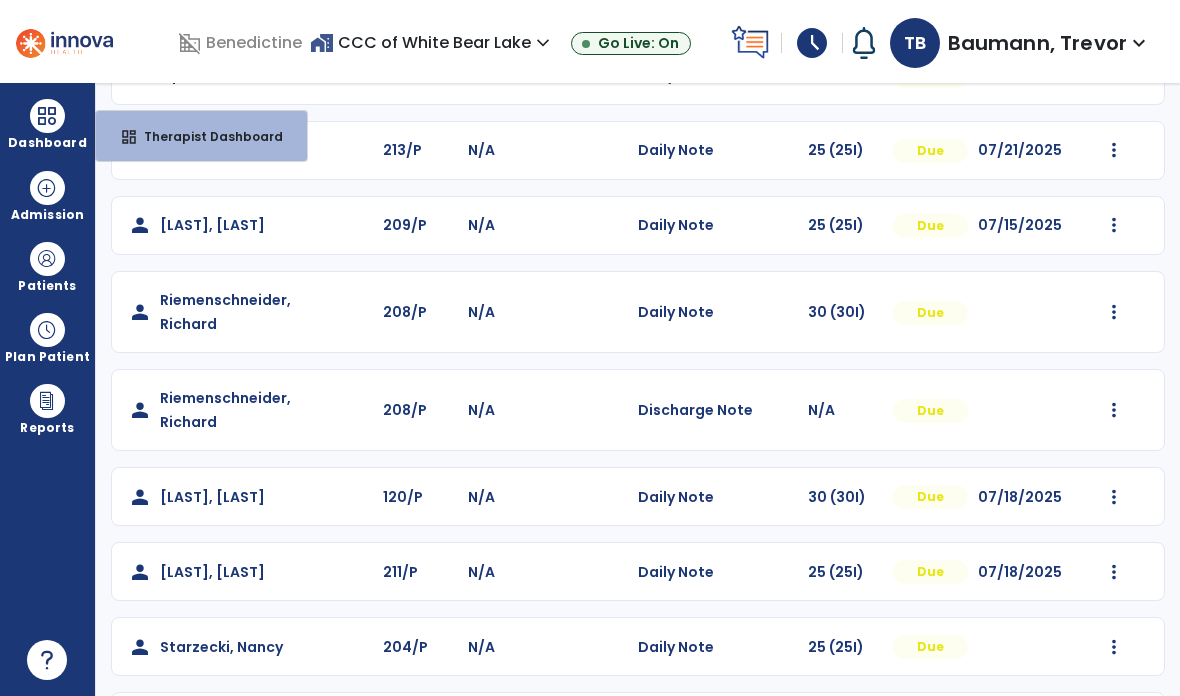 click on "dashboard  Therapist Dashboard" at bounding box center [201, 136] 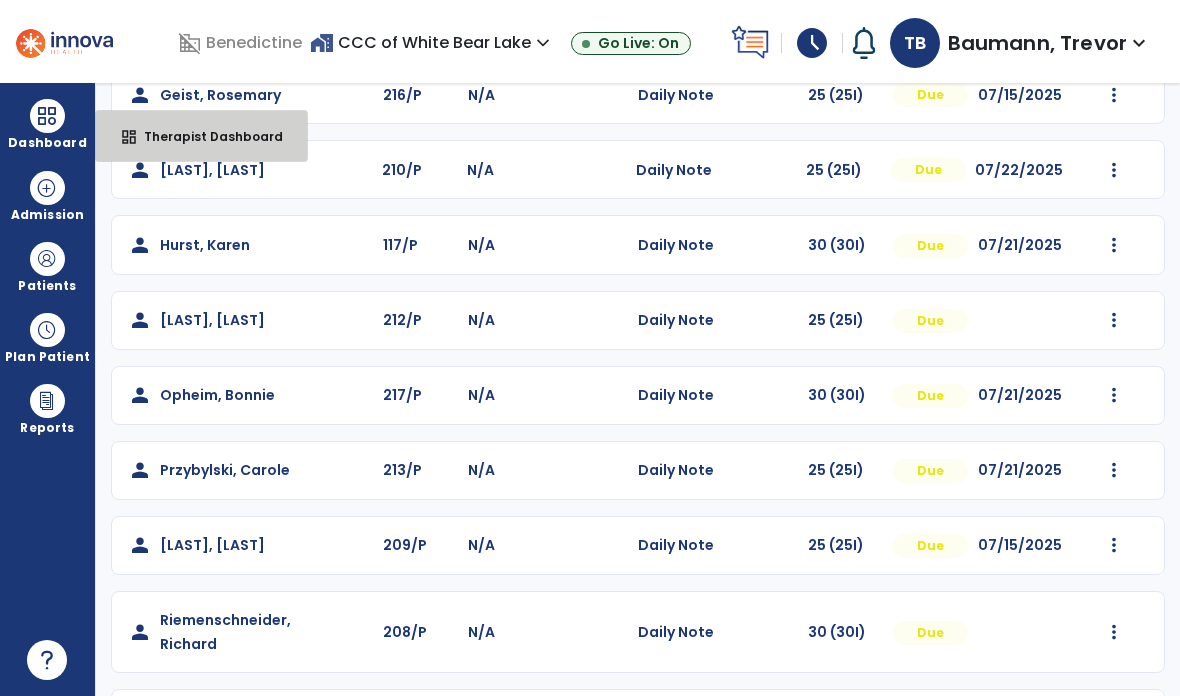 select on "****" 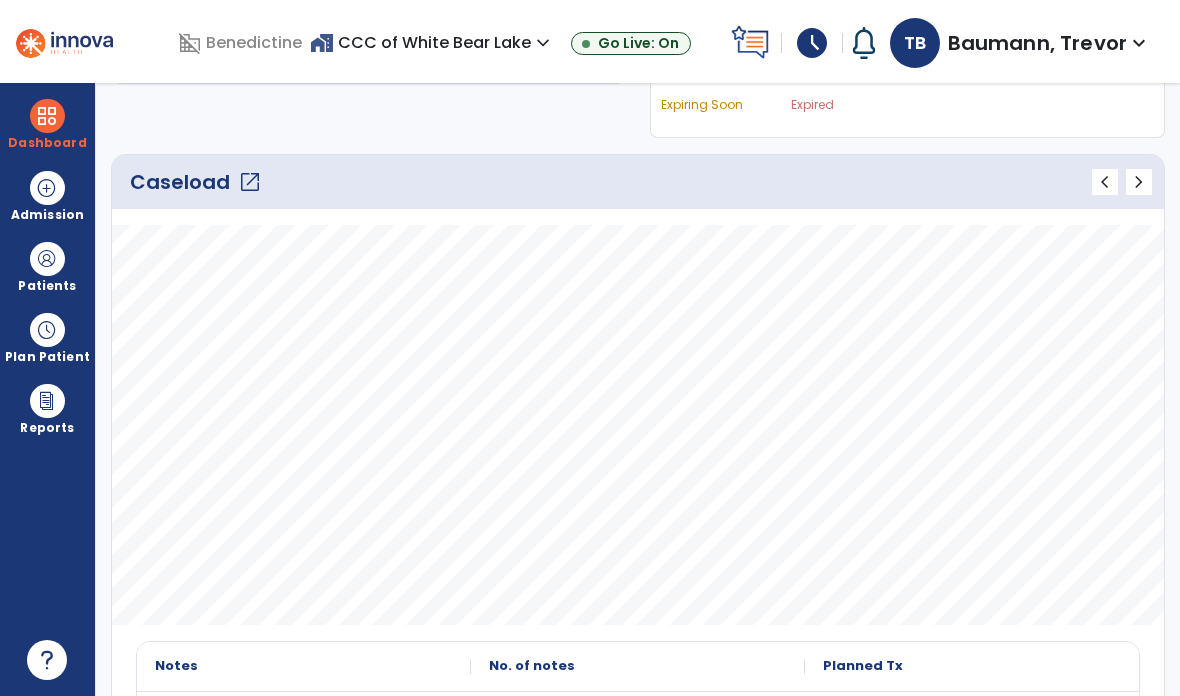 scroll, scrollTop: 265, scrollLeft: 0, axis: vertical 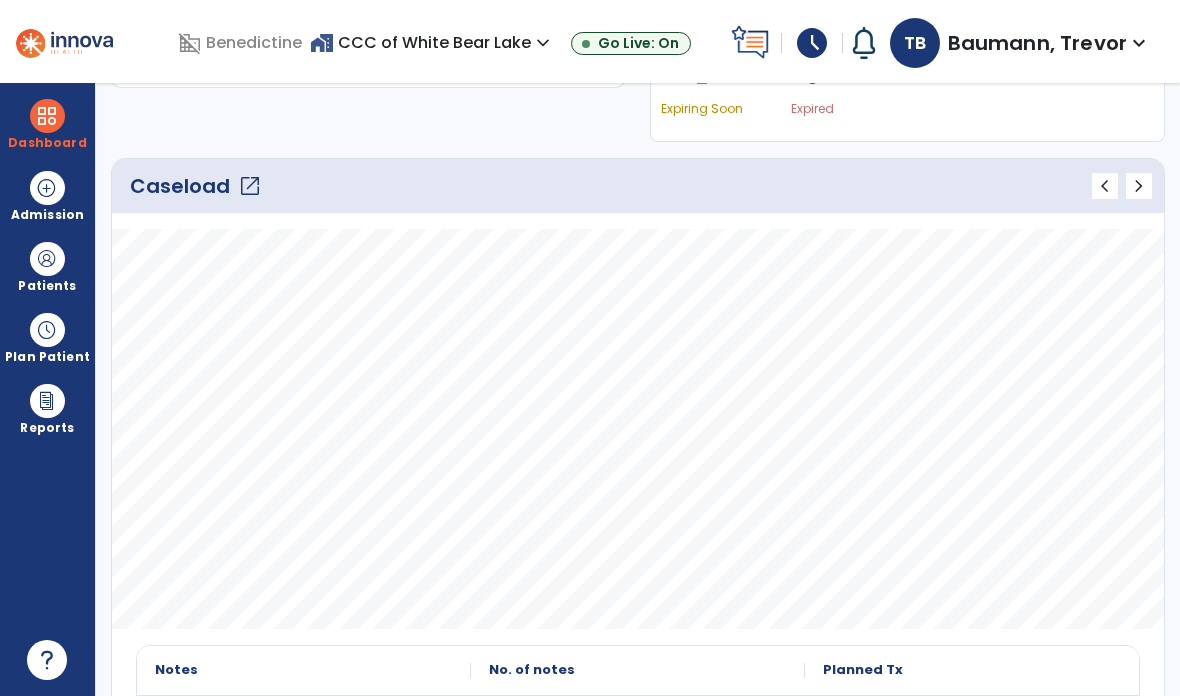 click on "open_in_new" 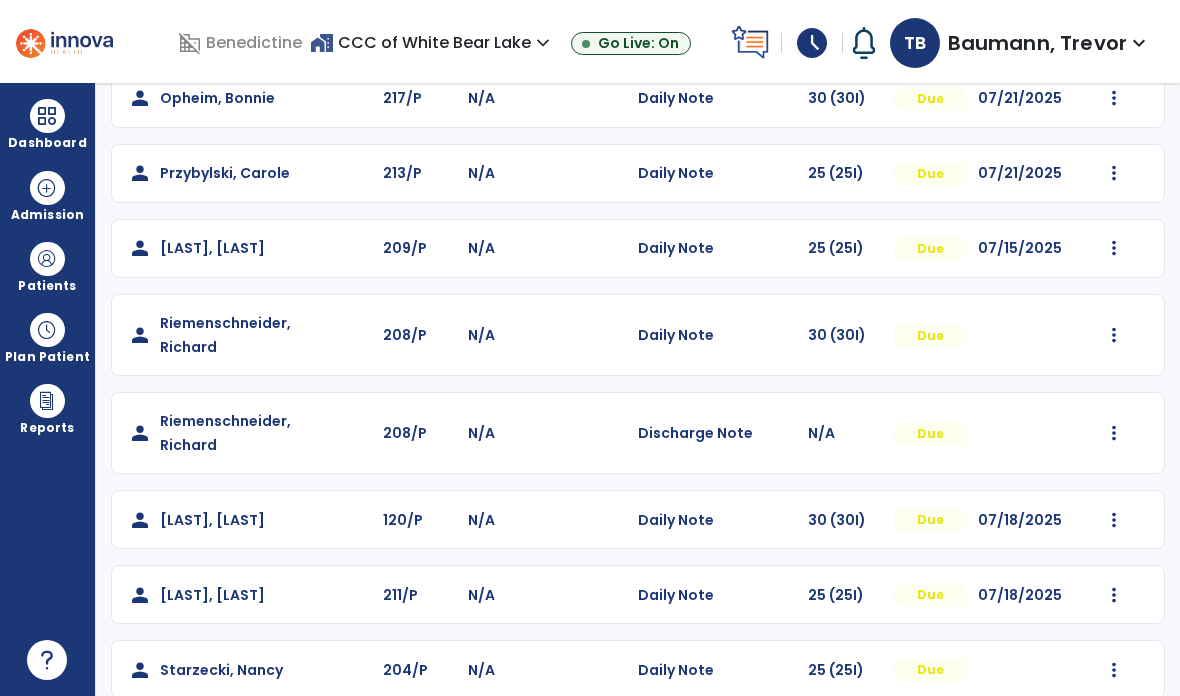scroll, scrollTop: 742, scrollLeft: 0, axis: vertical 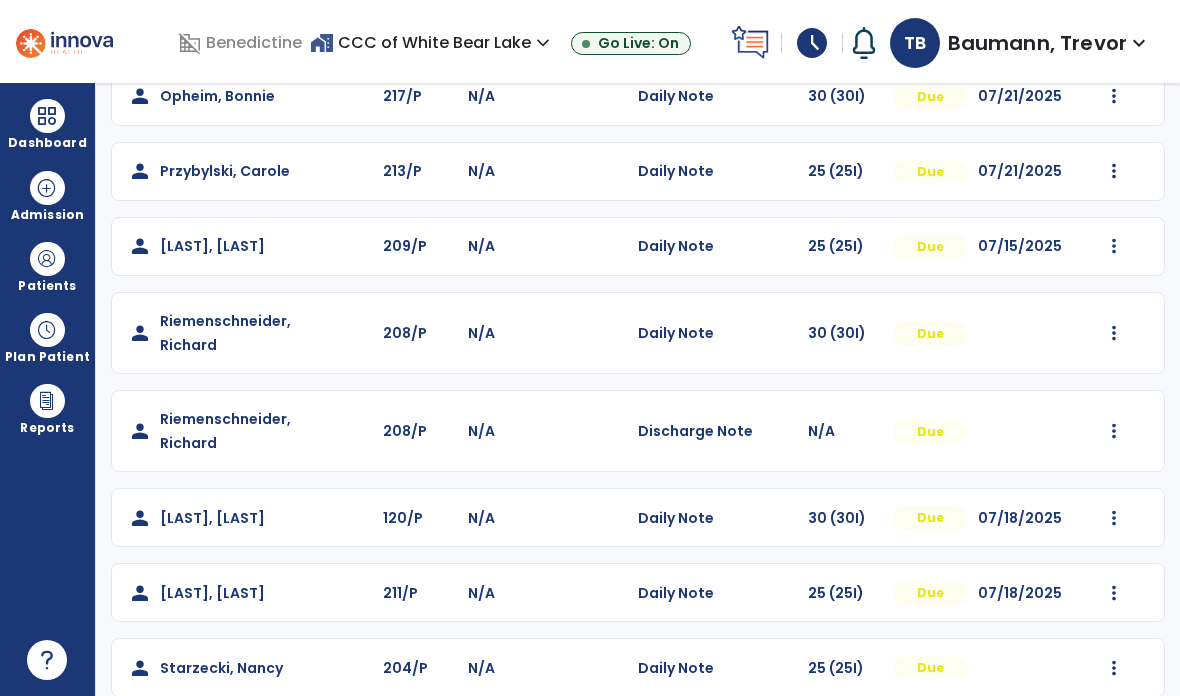 click at bounding box center [1114, -430] 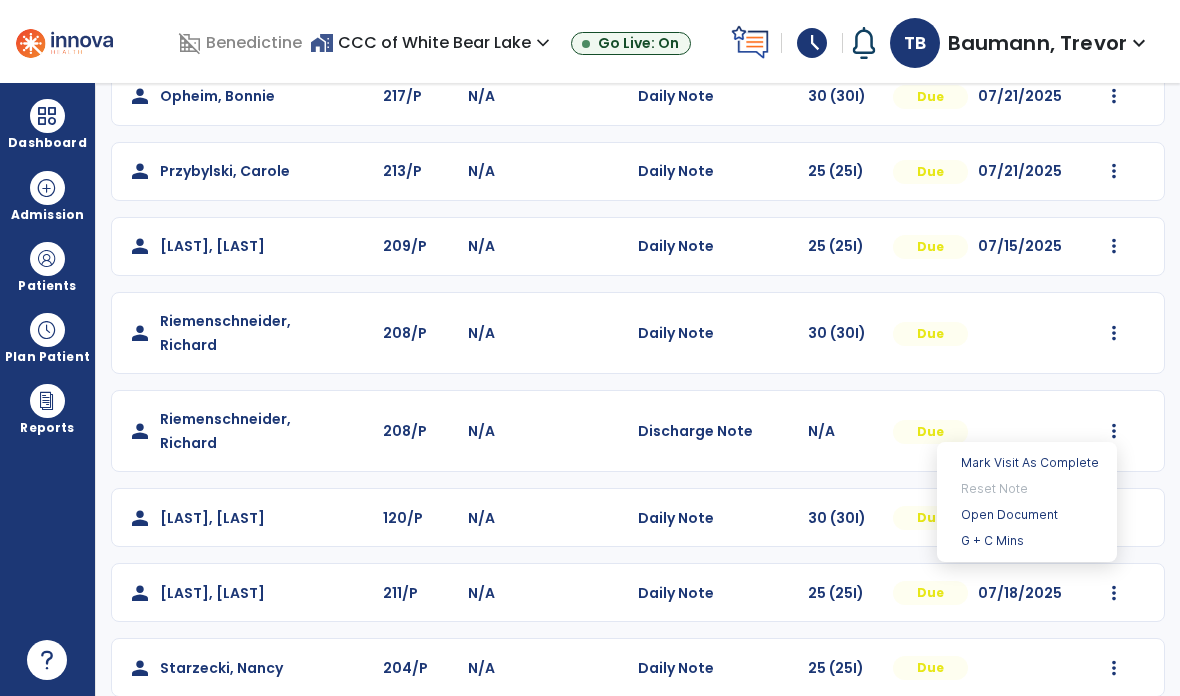 click on "Open Document" at bounding box center [1027, 515] 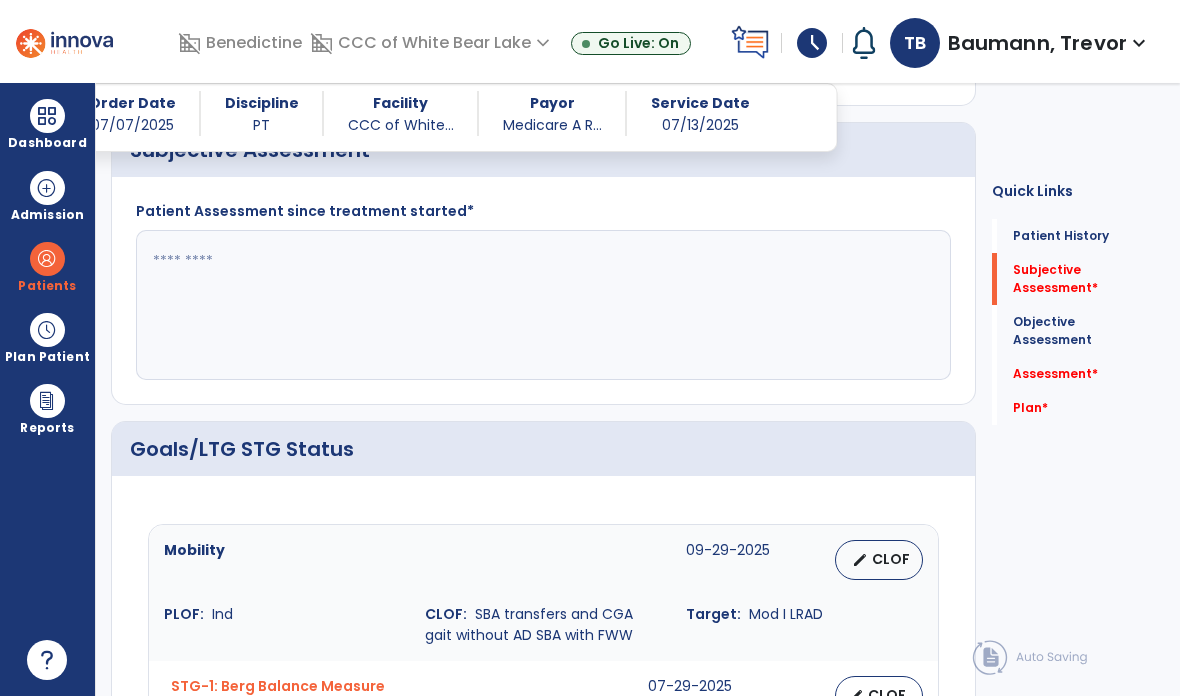 scroll, scrollTop: 388, scrollLeft: 0, axis: vertical 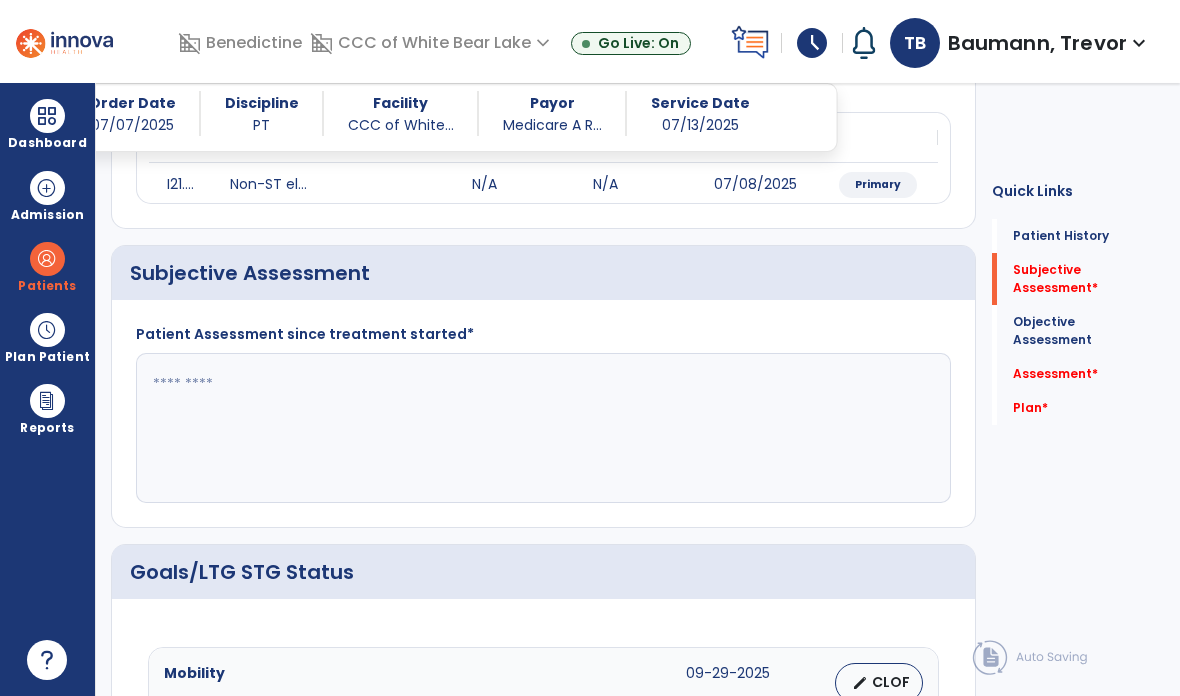click 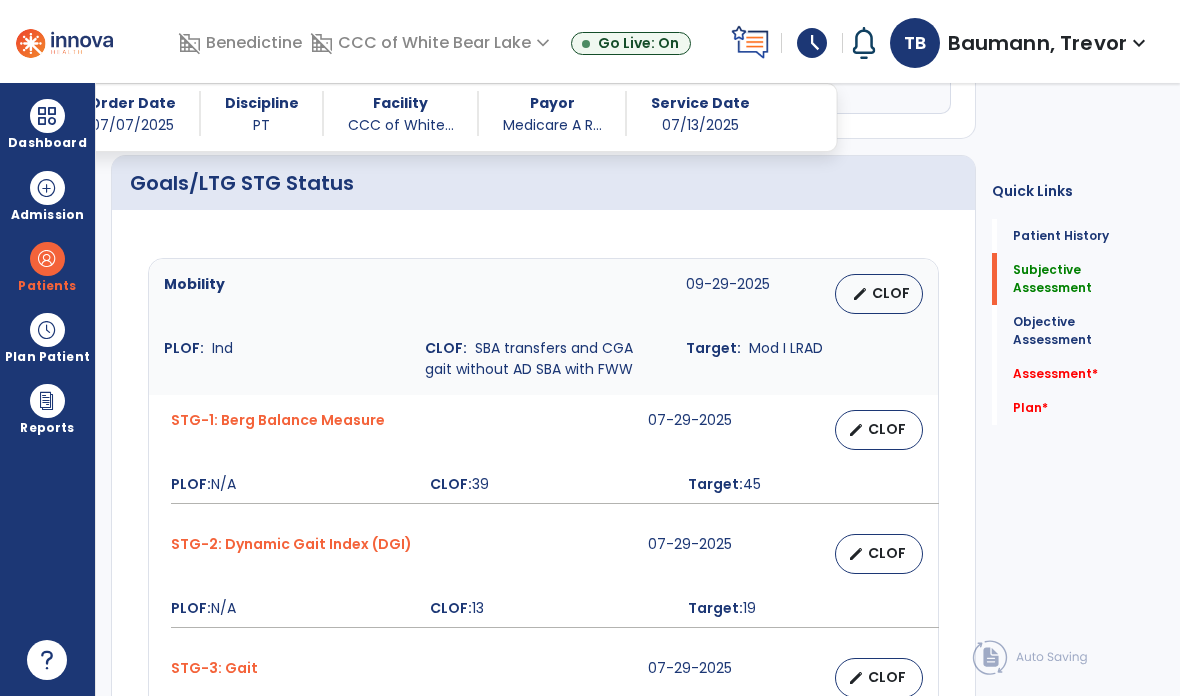 scroll, scrollTop: 658, scrollLeft: 0, axis: vertical 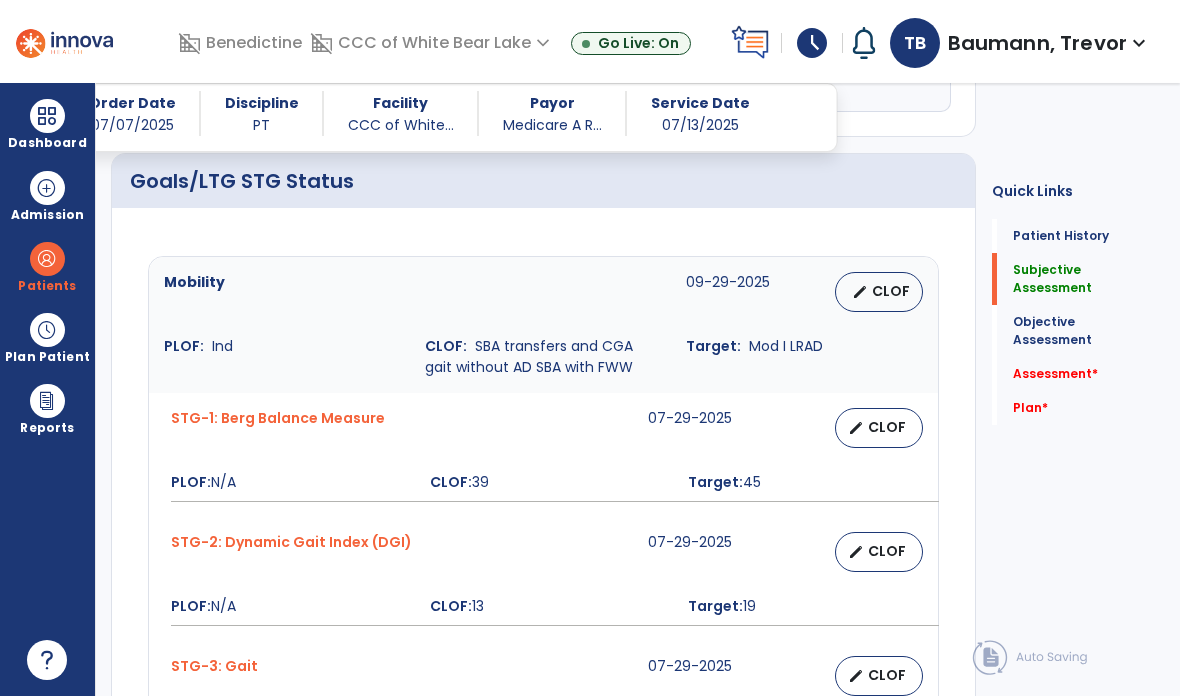 type on "**********" 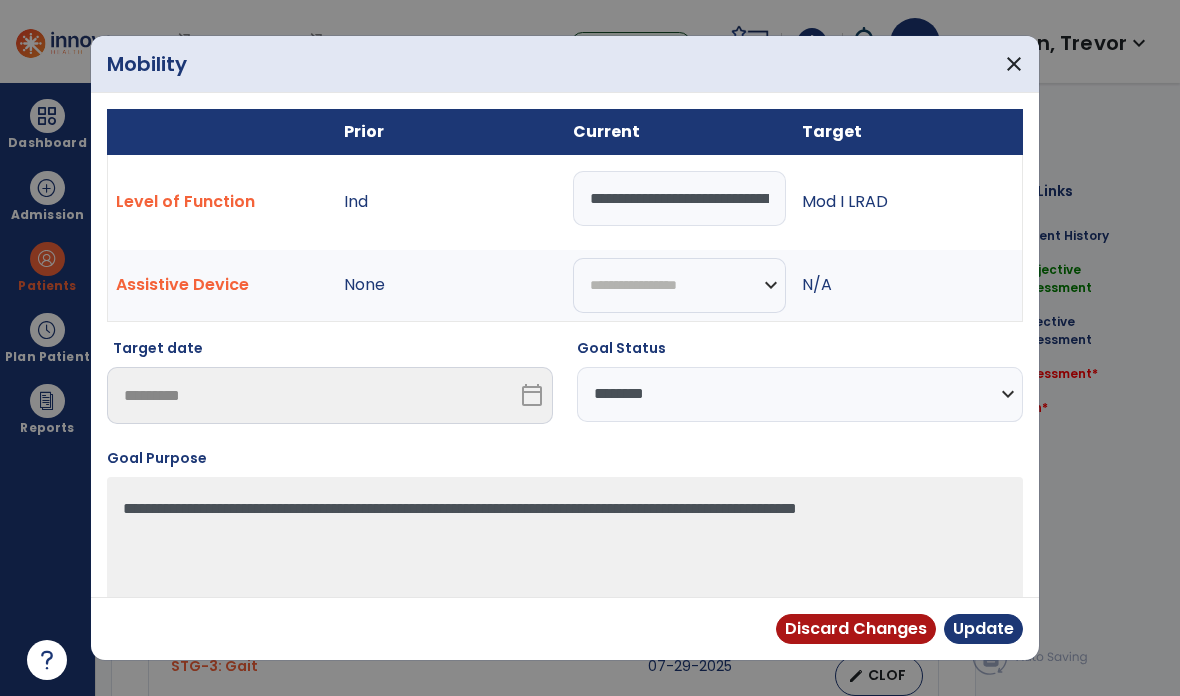 click on "**********" at bounding box center (679, 198) 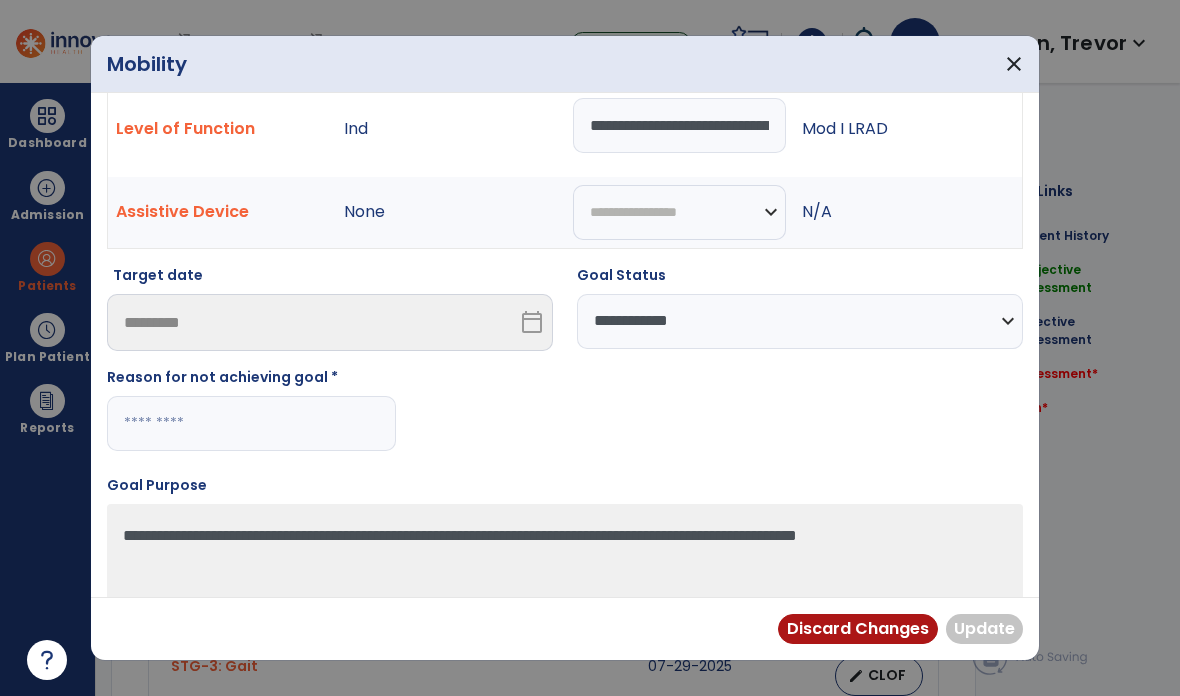 scroll, scrollTop: 72, scrollLeft: 0, axis: vertical 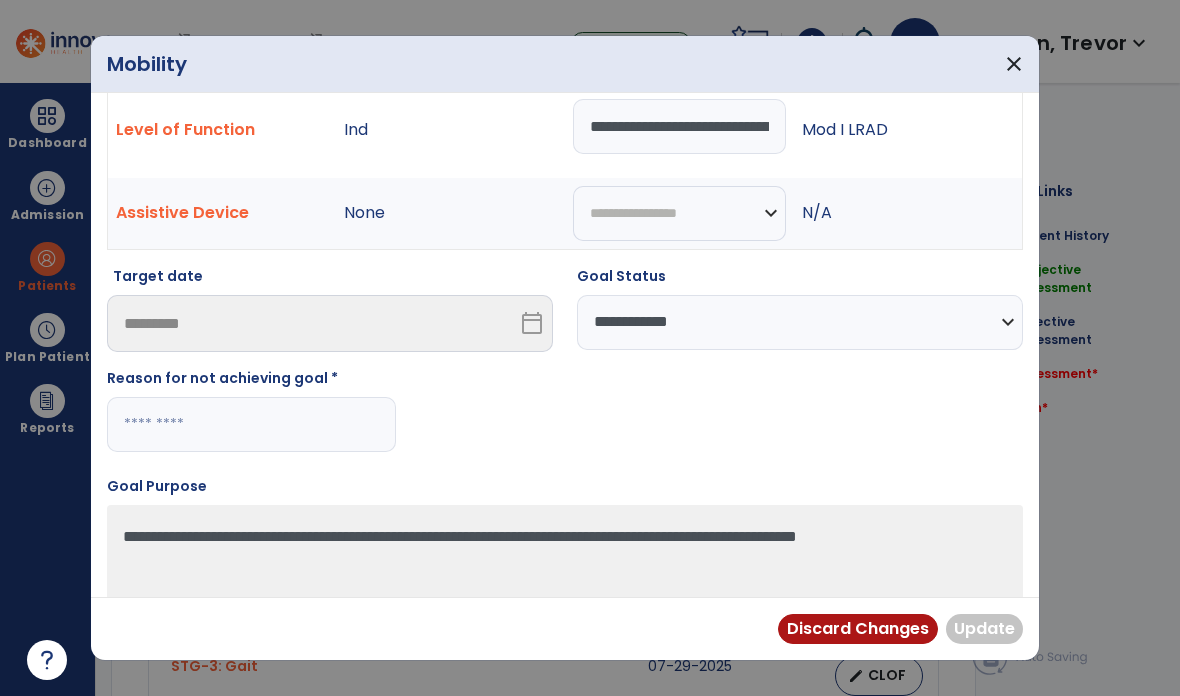 click at bounding box center [251, 424] 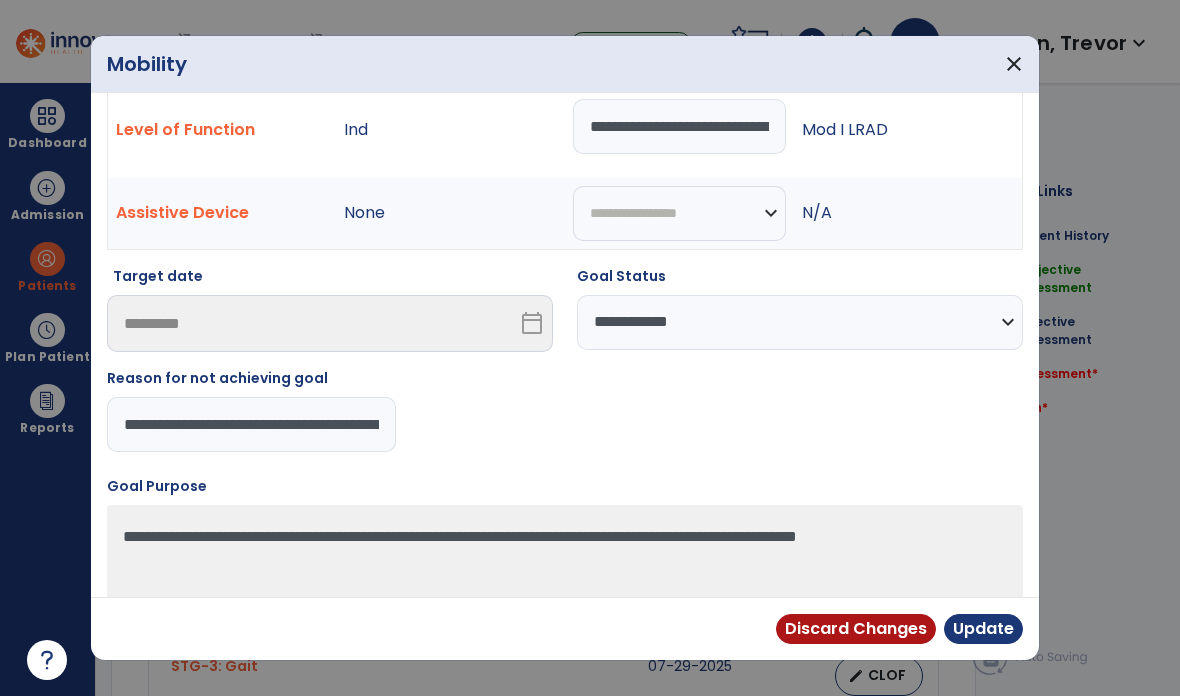 type on "**********" 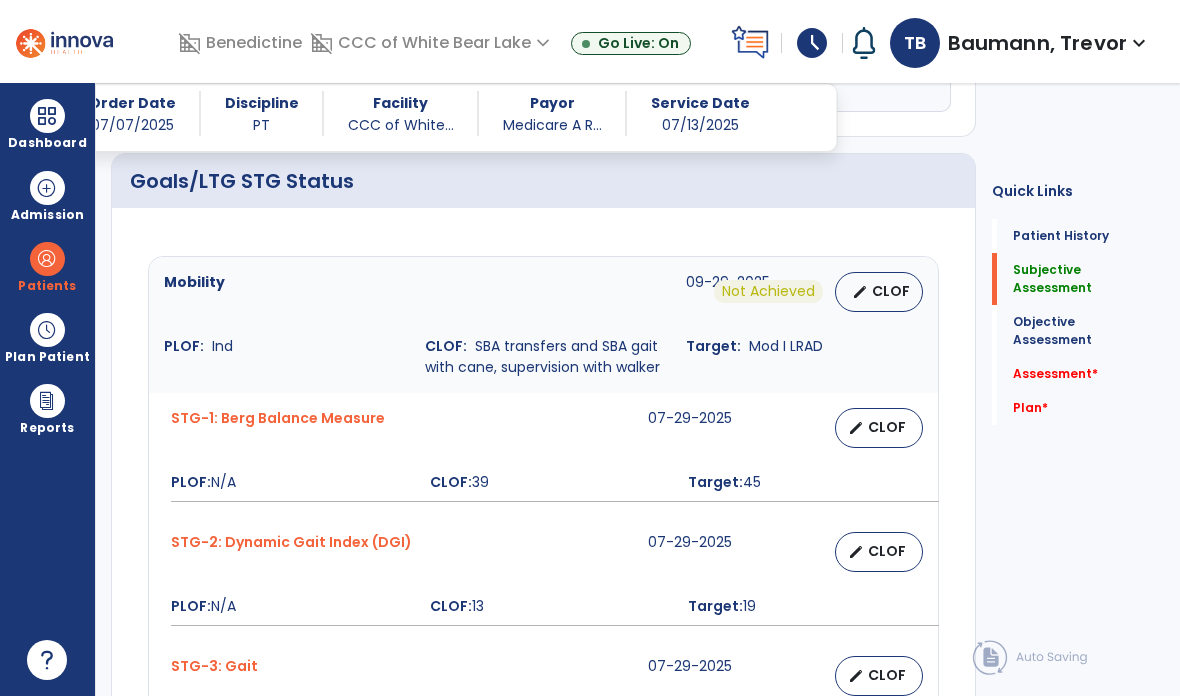 click on "edit   CLOF" at bounding box center (879, 428) 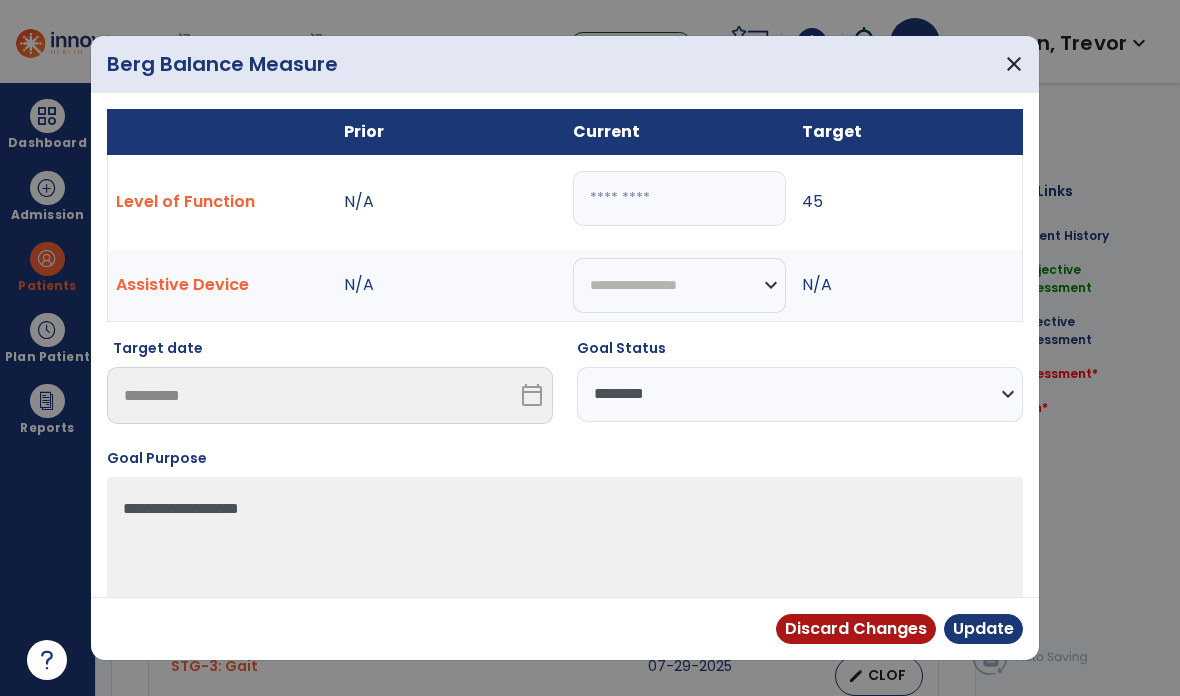 click on "**" at bounding box center [679, 198] 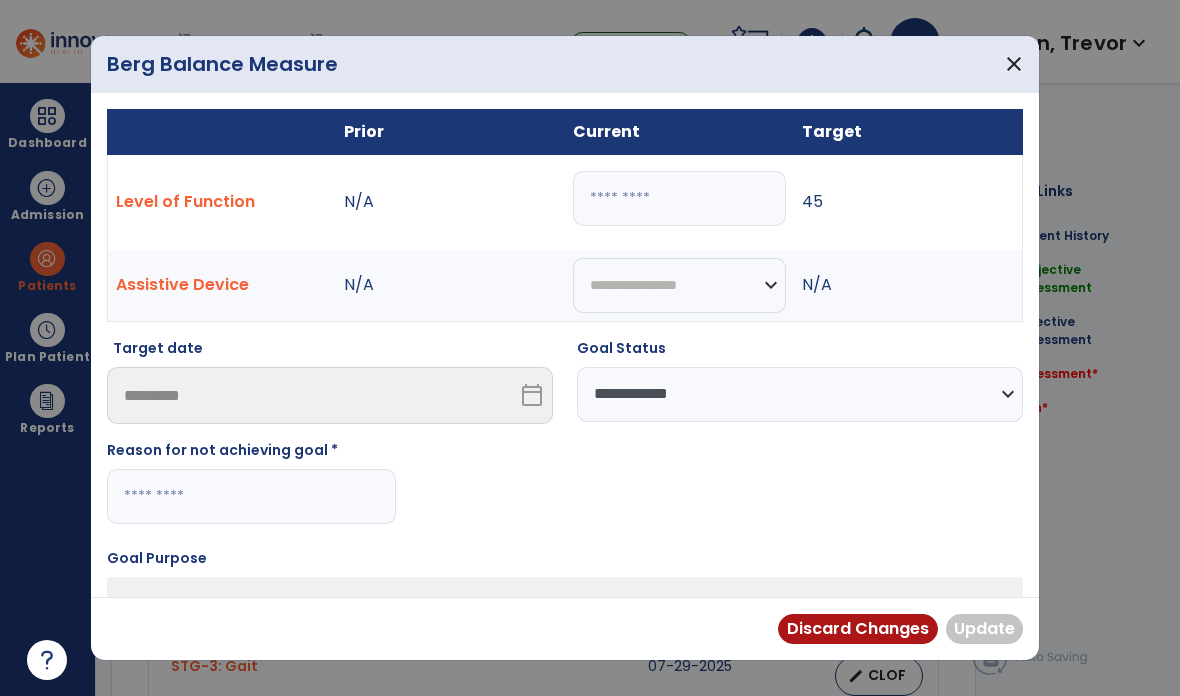 click at bounding box center (251, 496) 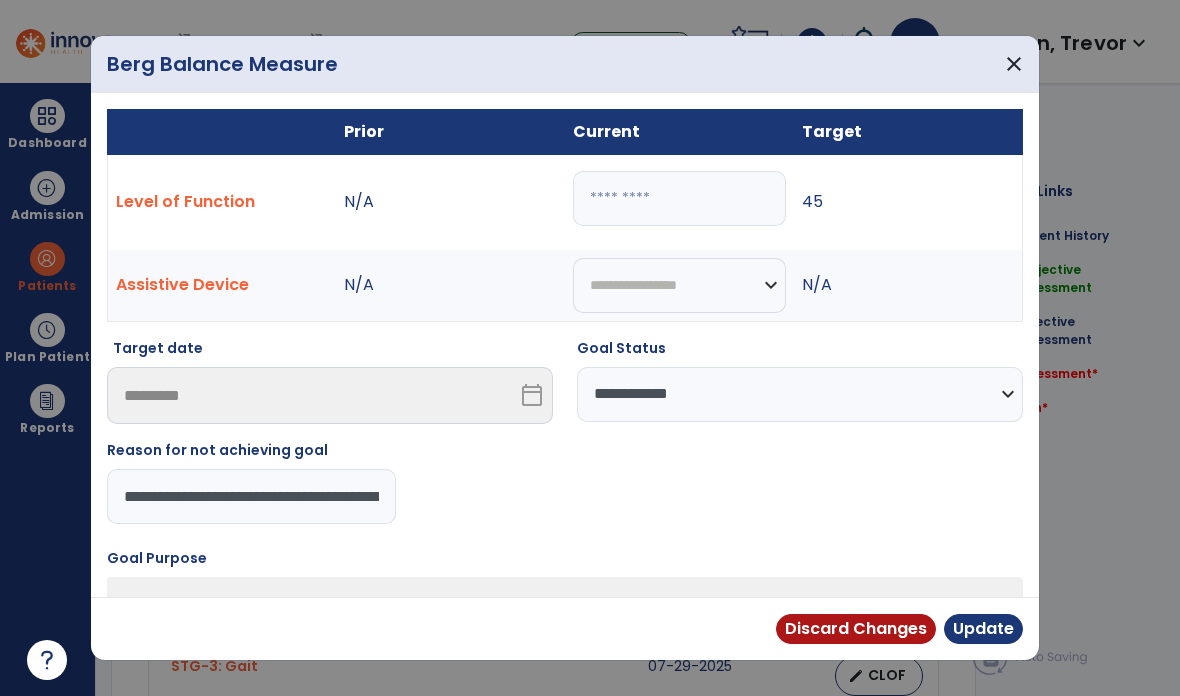 type on "**********" 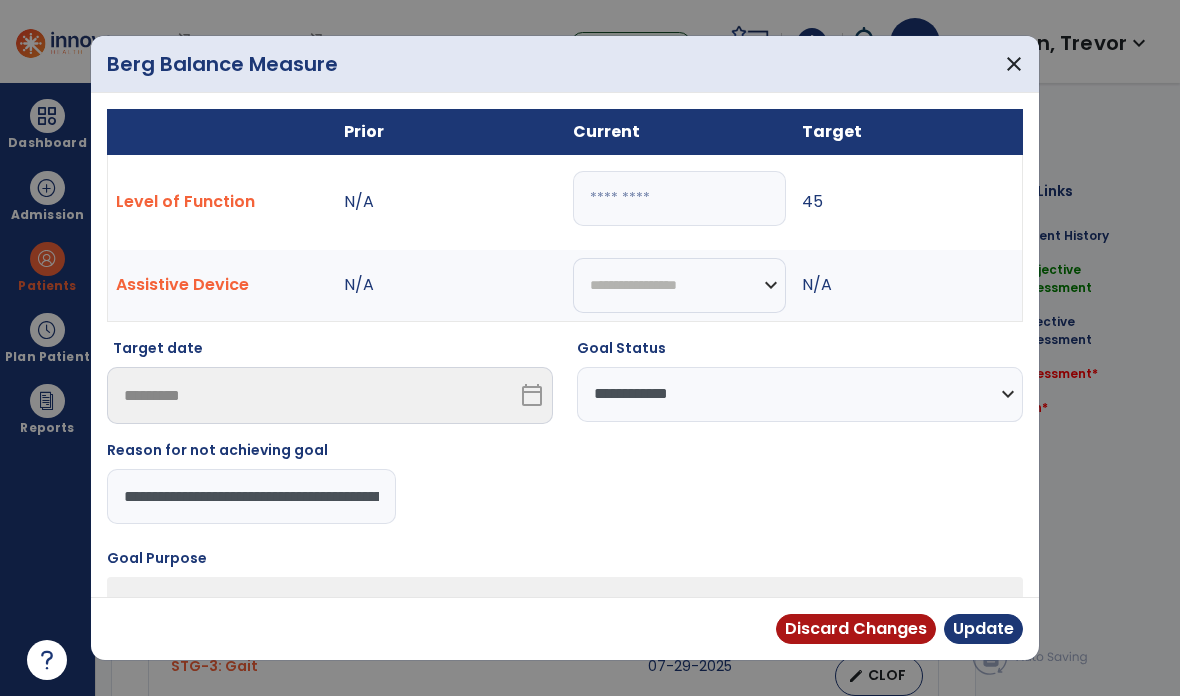 click on "Update" at bounding box center [983, 629] 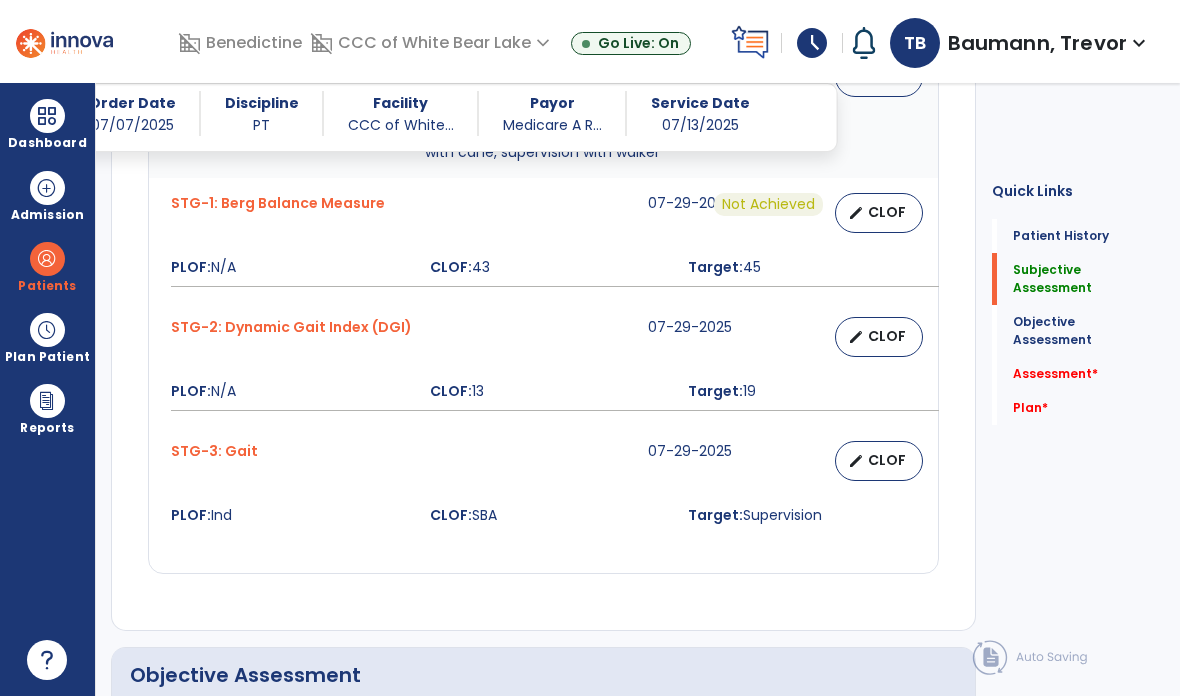 scroll, scrollTop: 874, scrollLeft: 0, axis: vertical 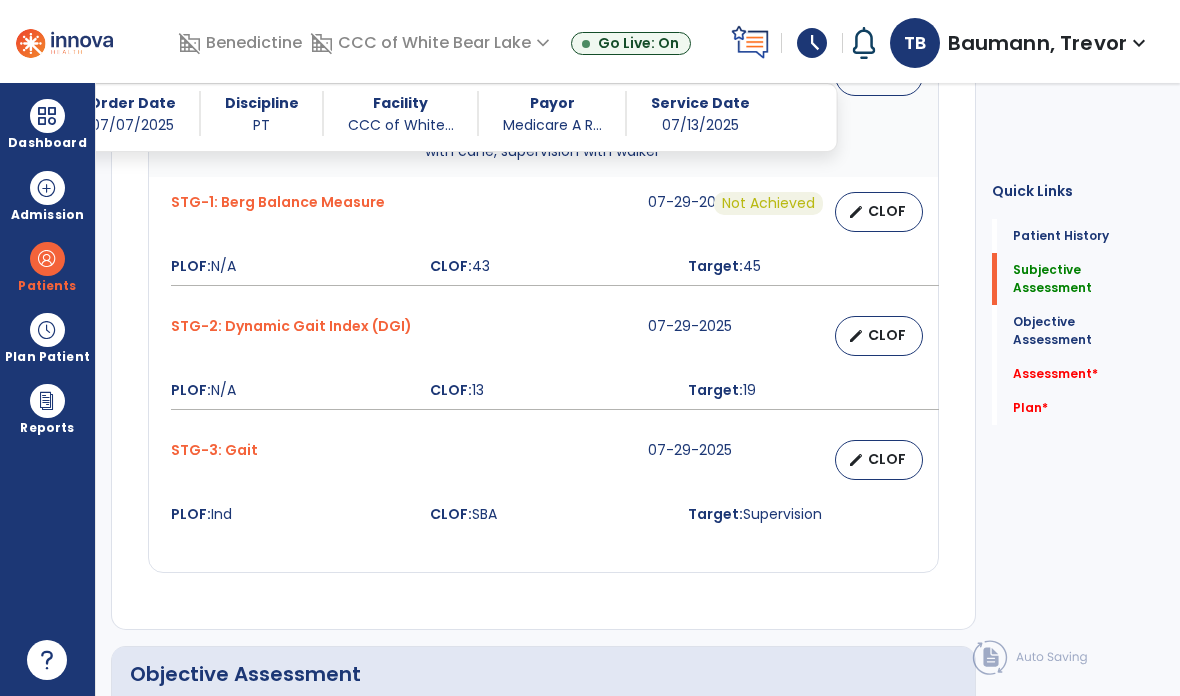 click on "edit   CLOF" at bounding box center (879, 460) 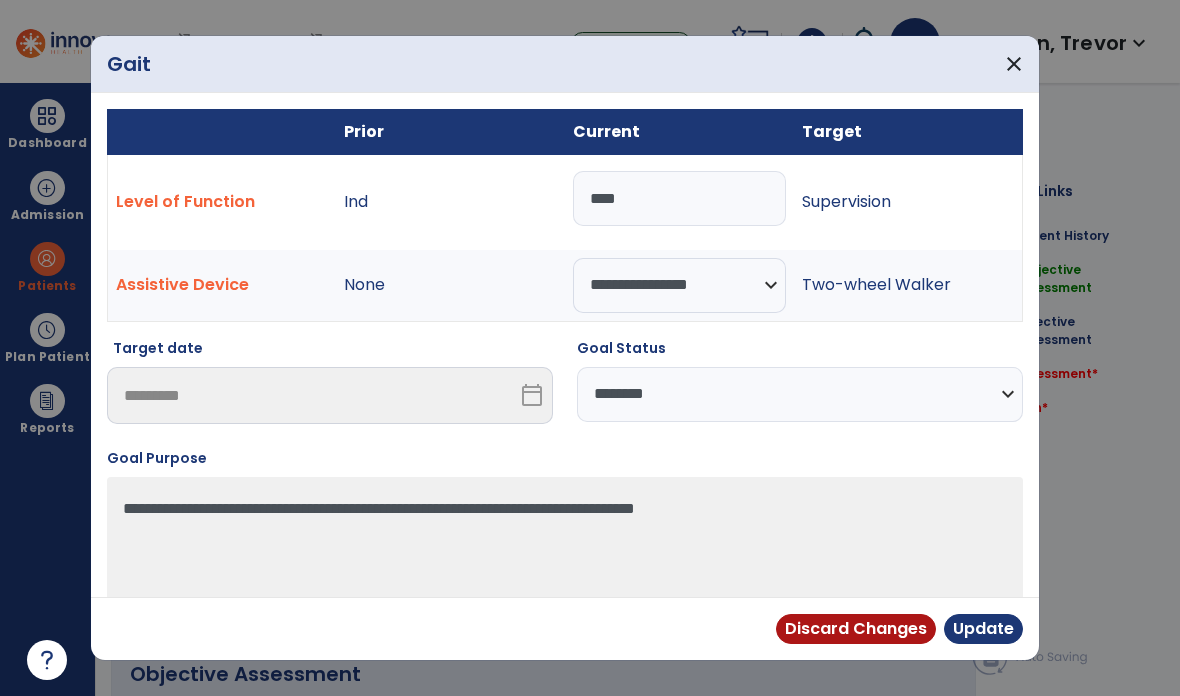 click on "**********" at bounding box center (800, 394) 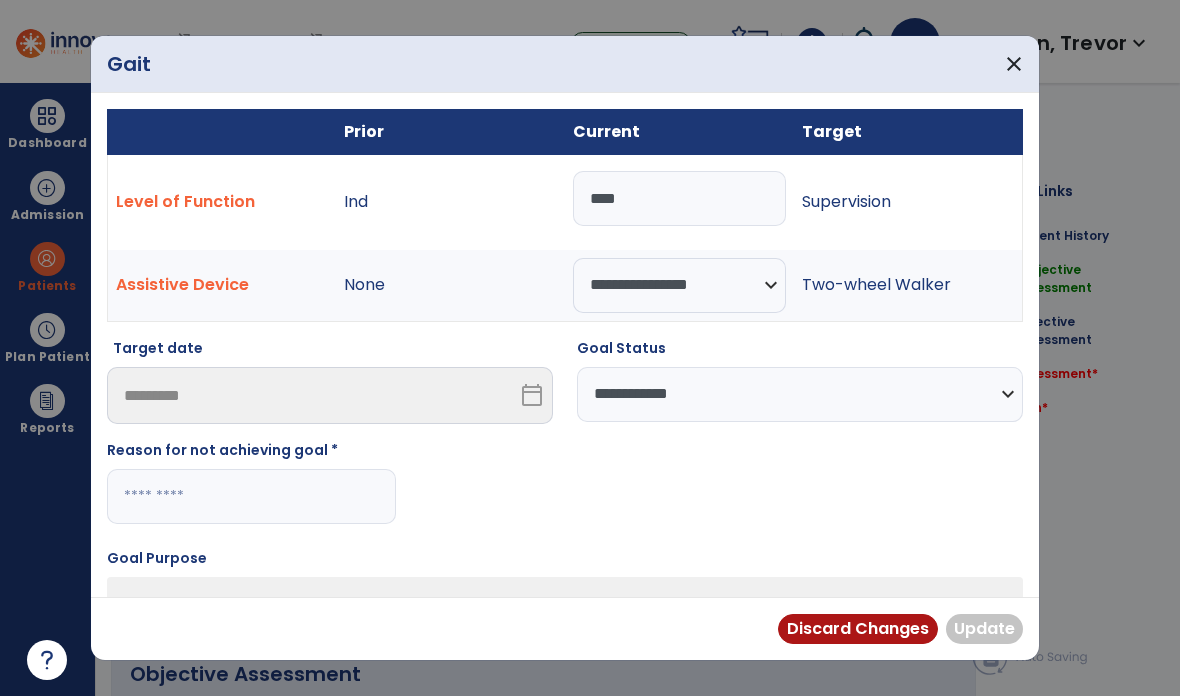 click at bounding box center [251, 496] 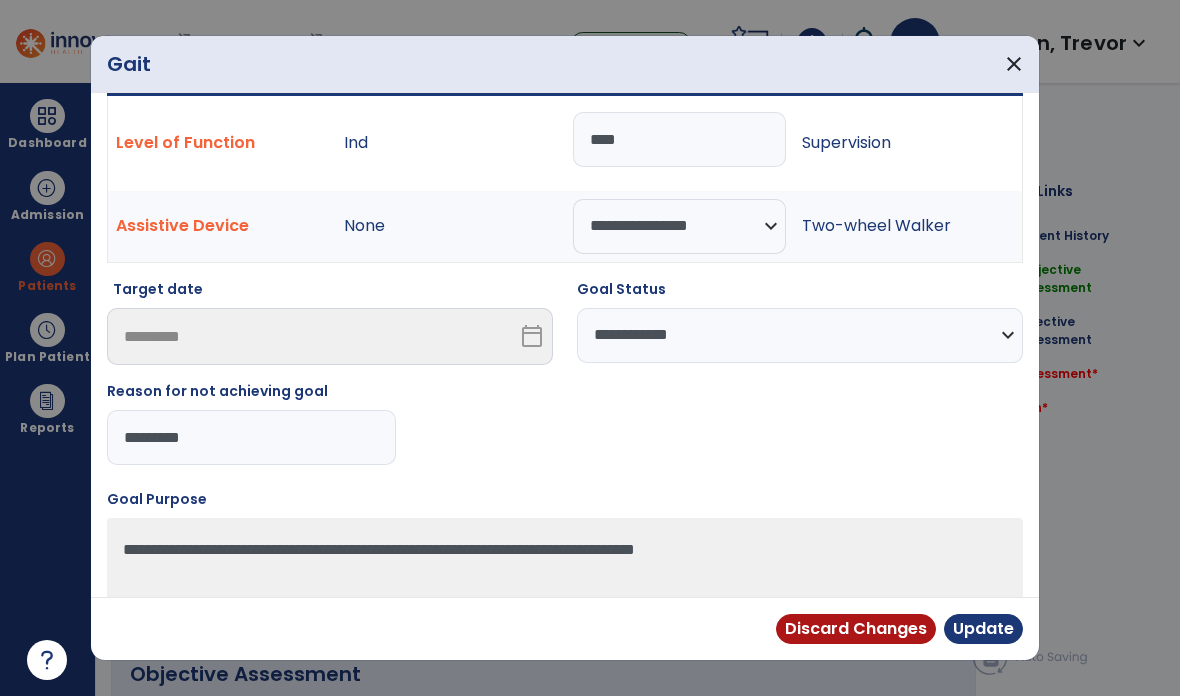 scroll, scrollTop: 62, scrollLeft: 0, axis: vertical 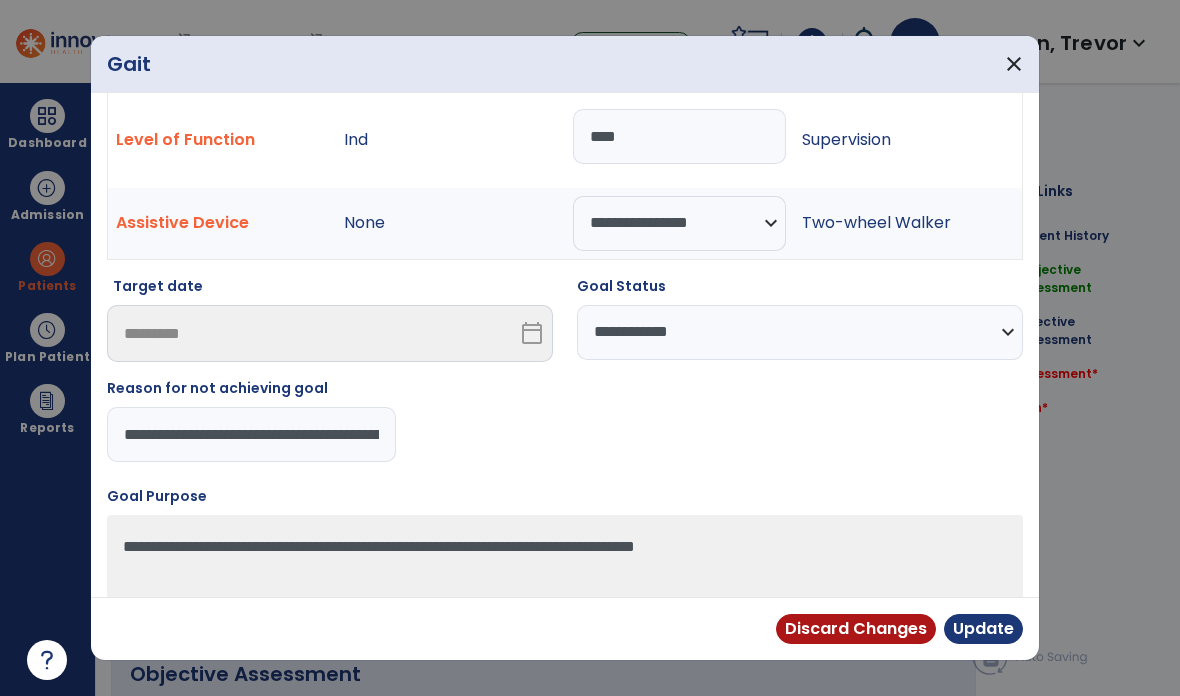 type on "**********" 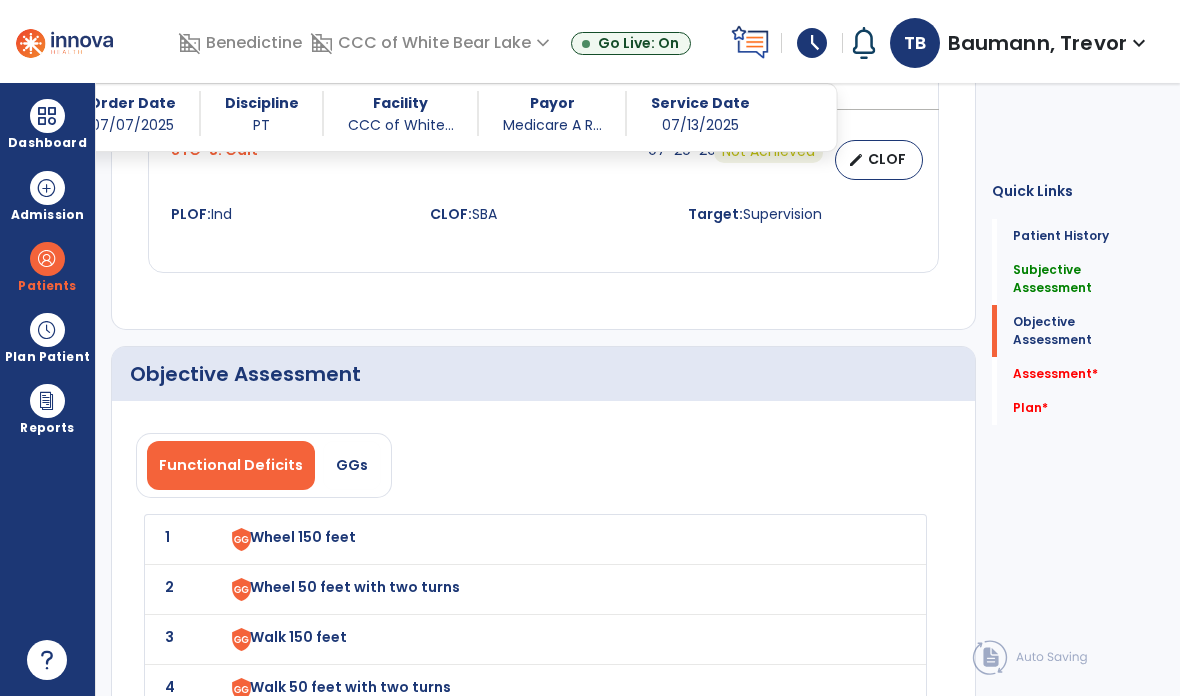 scroll, scrollTop: 1230, scrollLeft: 0, axis: vertical 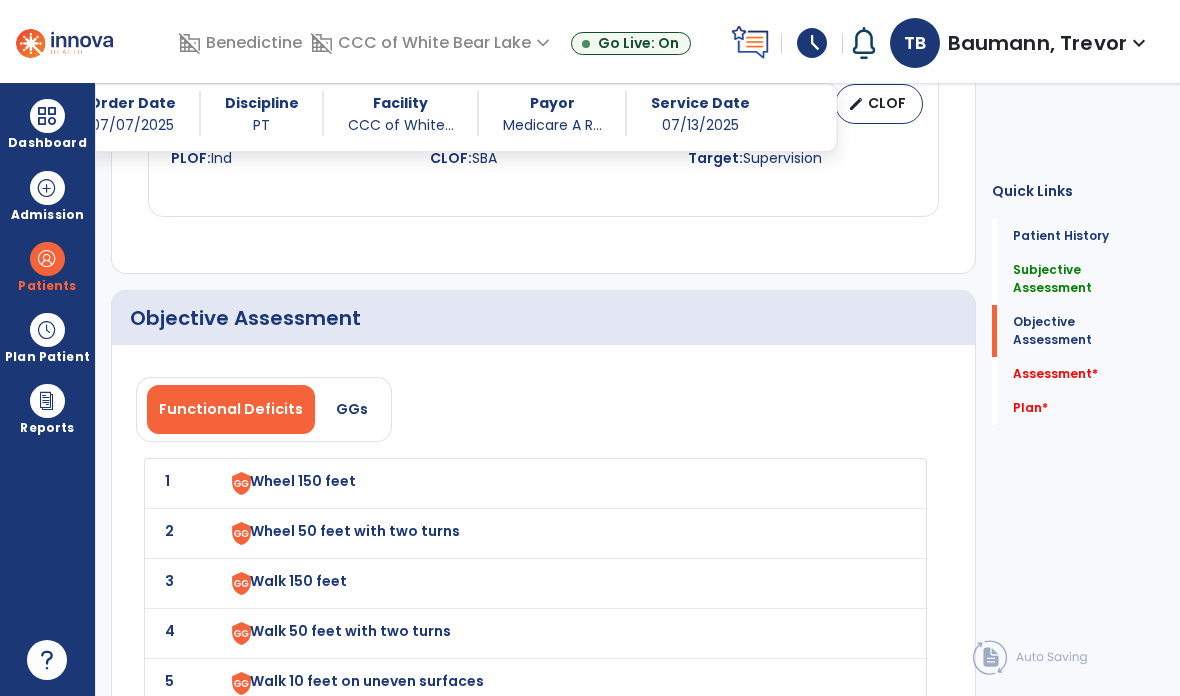 click on "Wheel 150 feet" at bounding box center [556, 483] 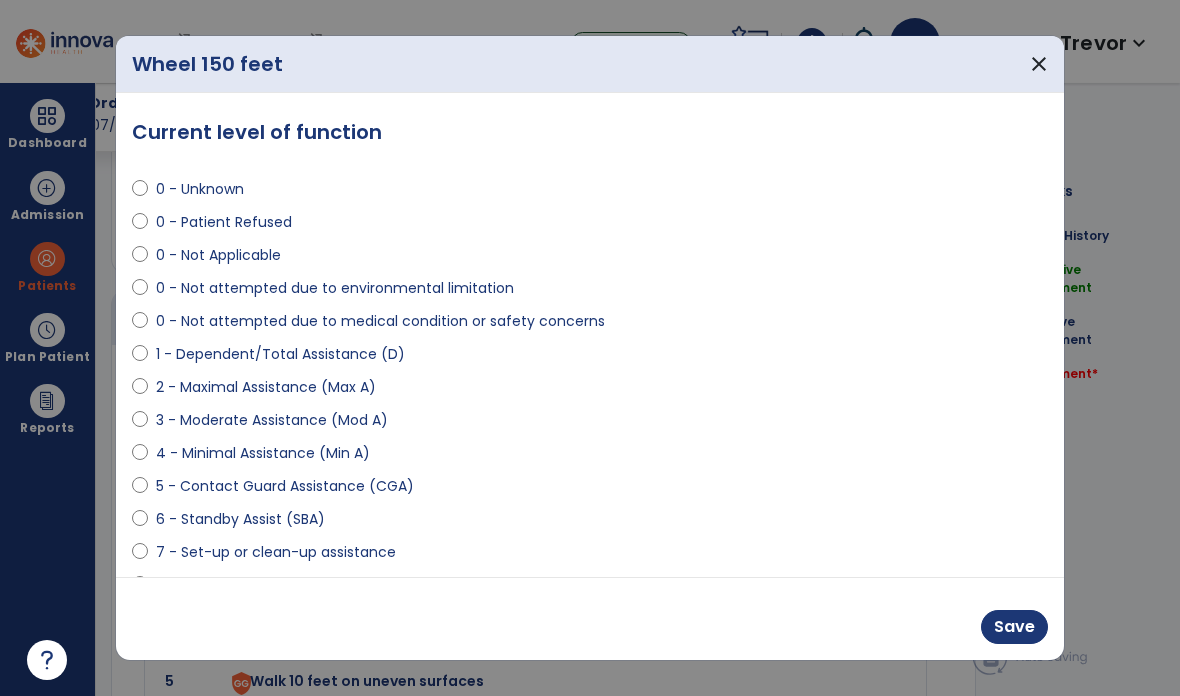 click on "0 - Not Applicable" at bounding box center [218, 255] 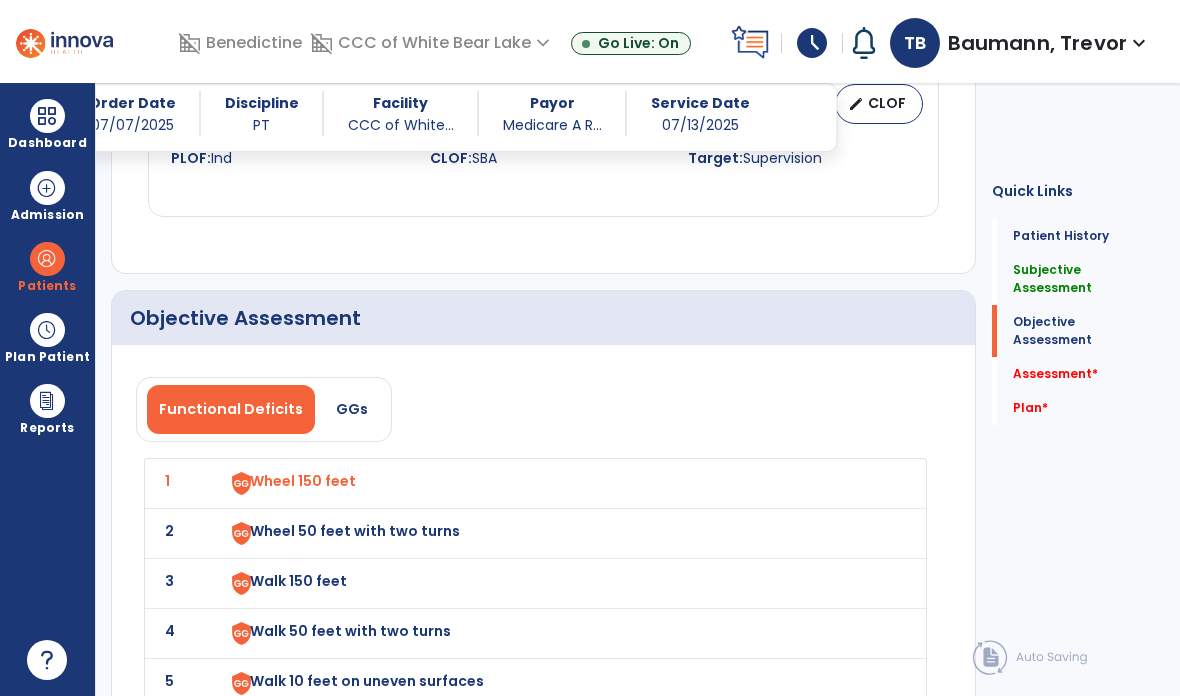 click on "Wheel 50 feet with two turns" at bounding box center (303, 481) 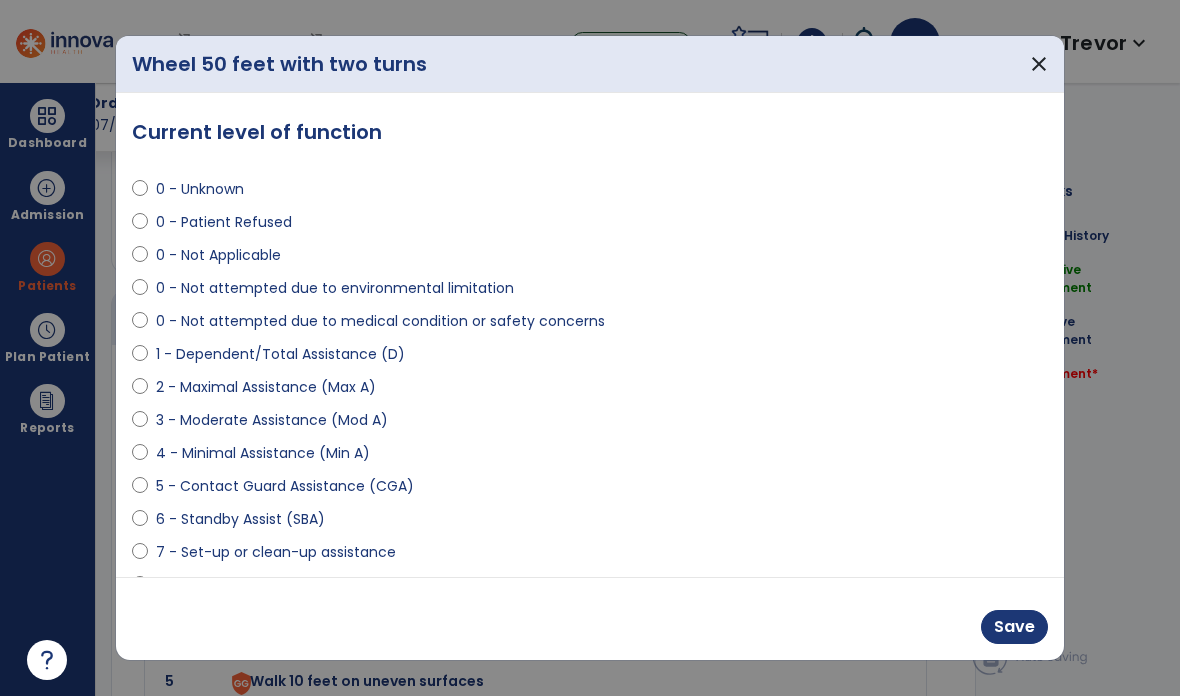 click on "0 - Not Applicable" at bounding box center [218, 255] 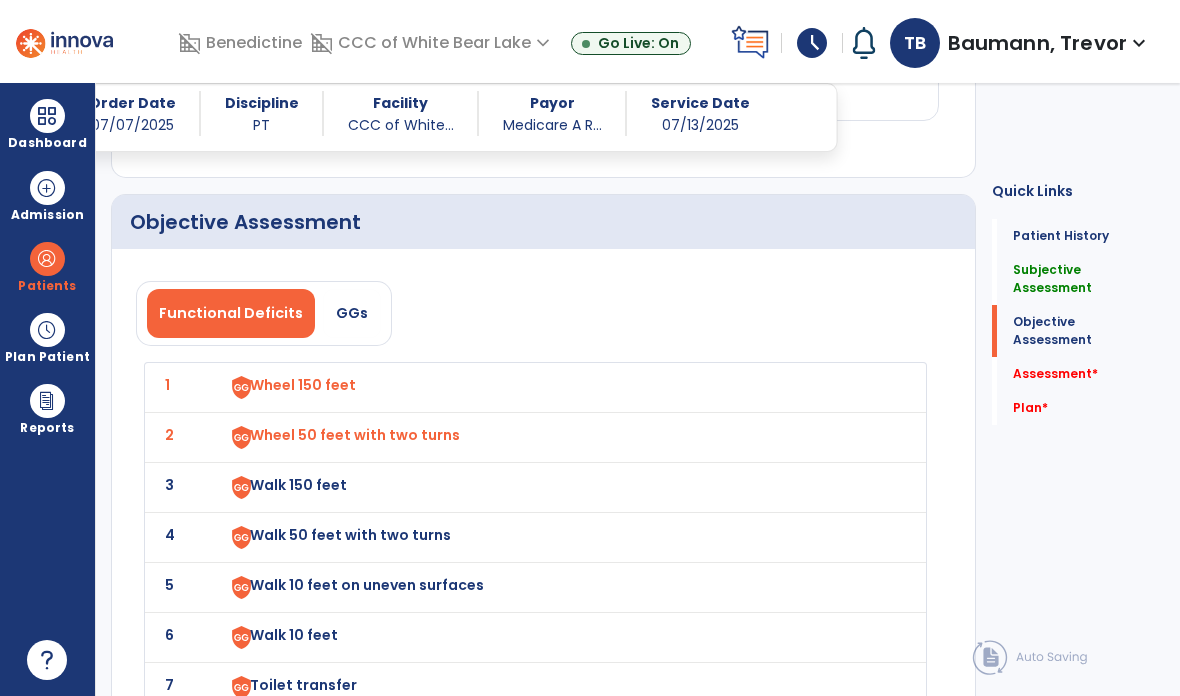 scroll, scrollTop: 1380, scrollLeft: 0, axis: vertical 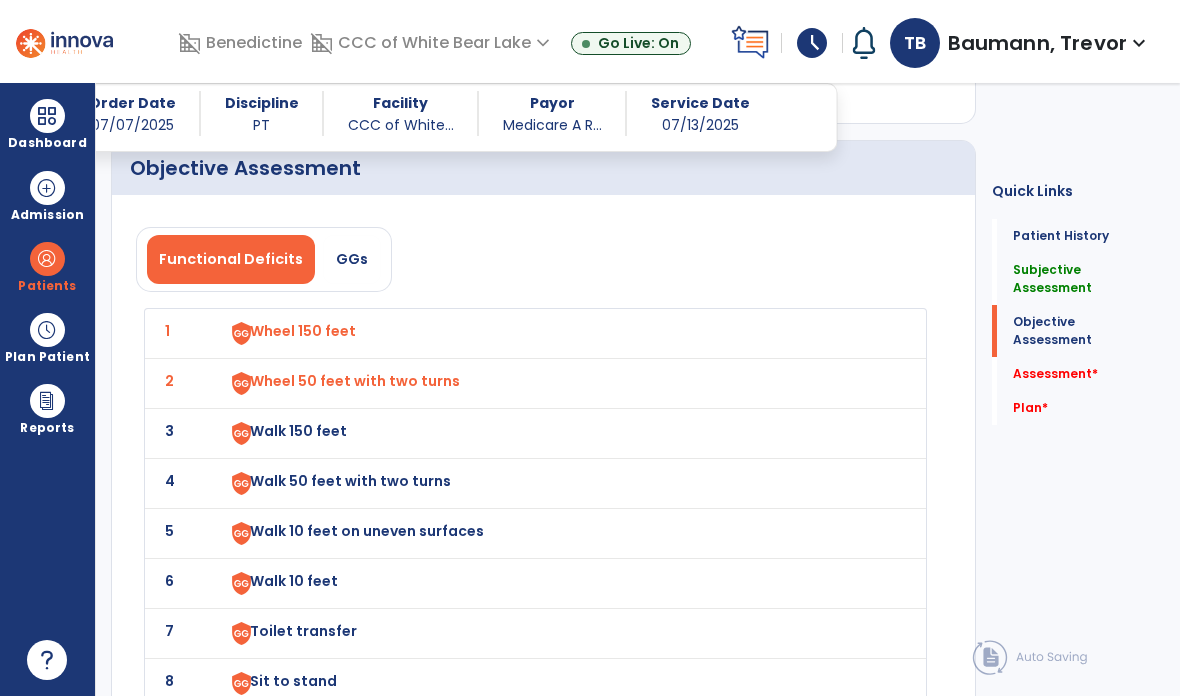 click on "Walk 150 feet" at bounding box center [303, 331] 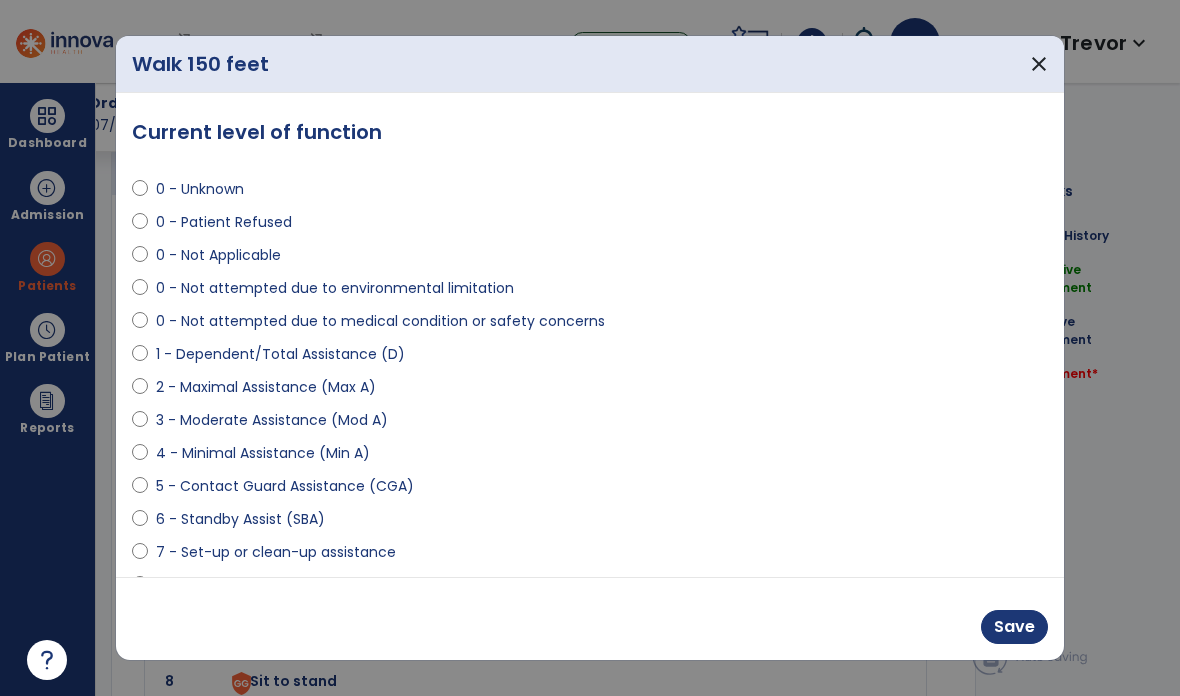 click on "close" at bounding box center (1039, 64) 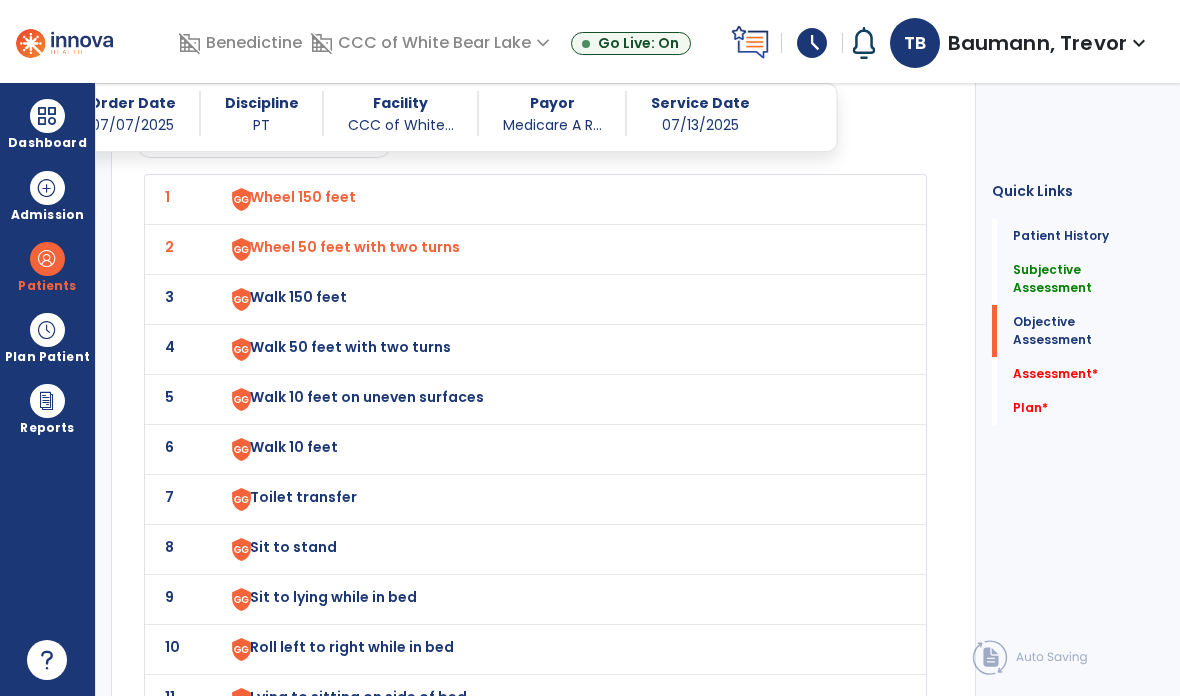 scroll, scrollTop: 1516, scrollLeft: 0, axis: vertical 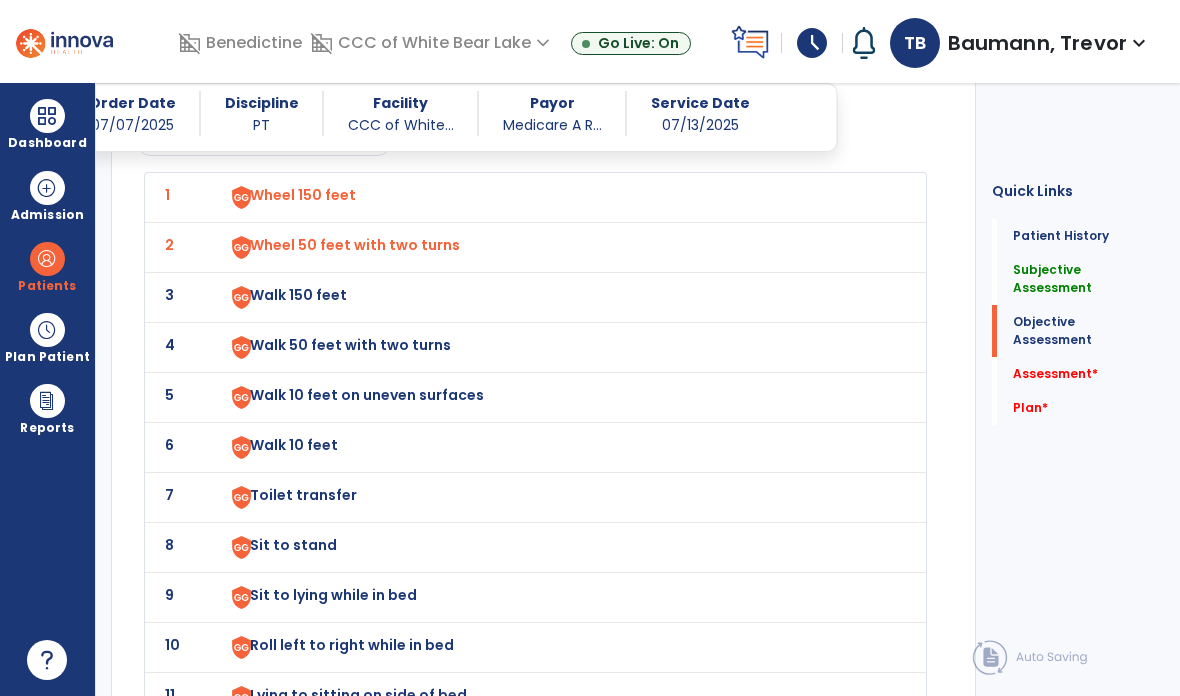 click on "Walk 150 feet" at bounding box center [303, 195] 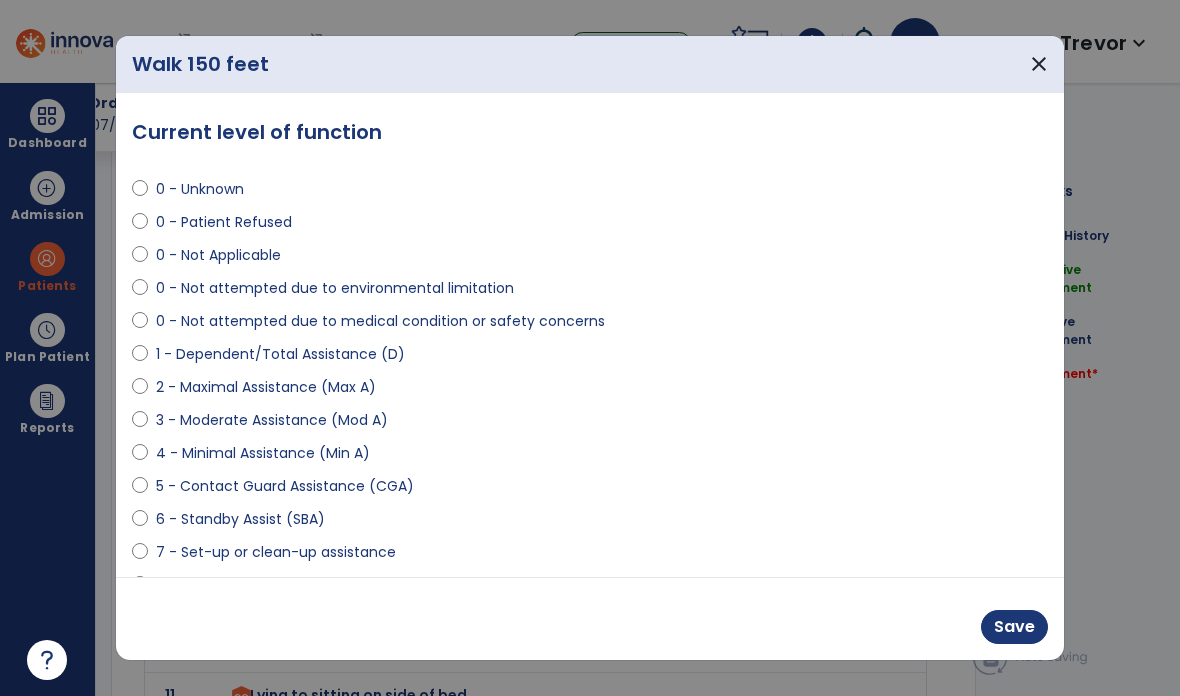 select on "**********" 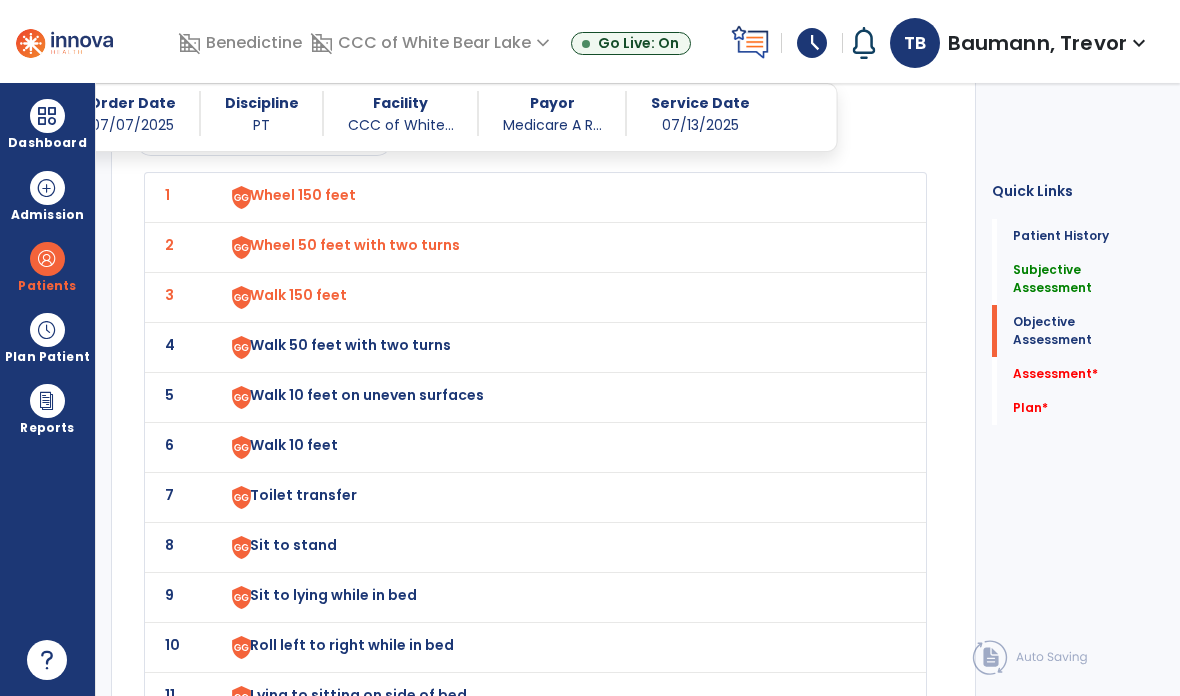click on "Walk 50 feet with two turns" at bounding box center (303, 195) 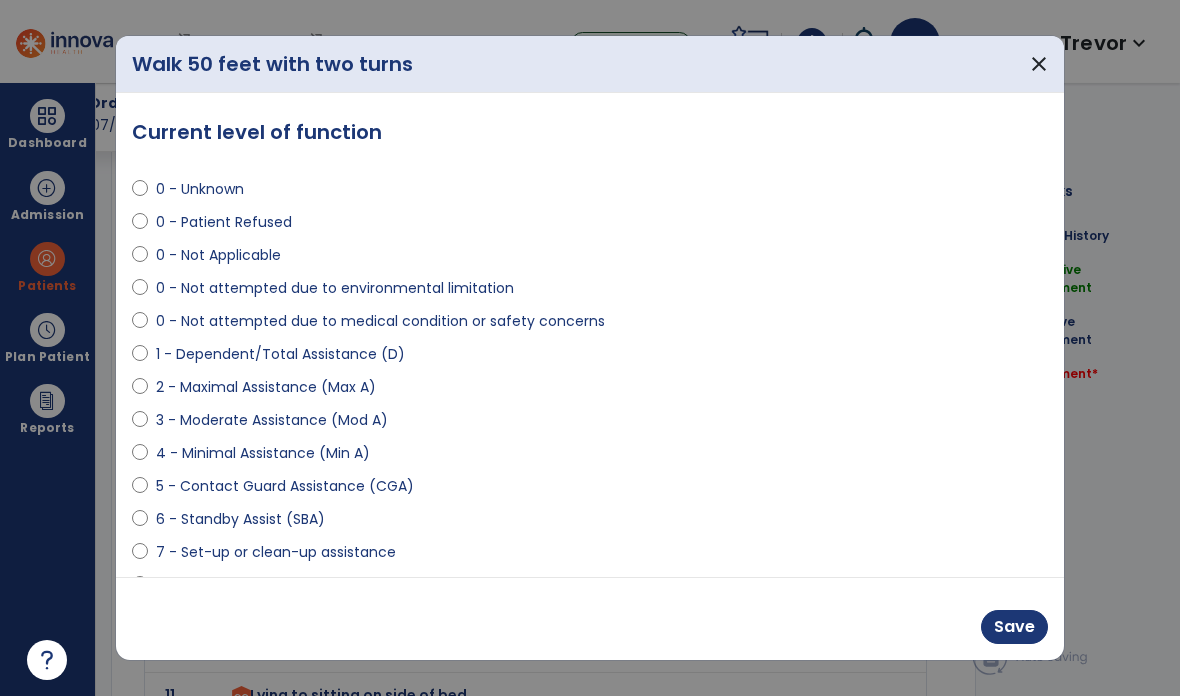 select on "**********" 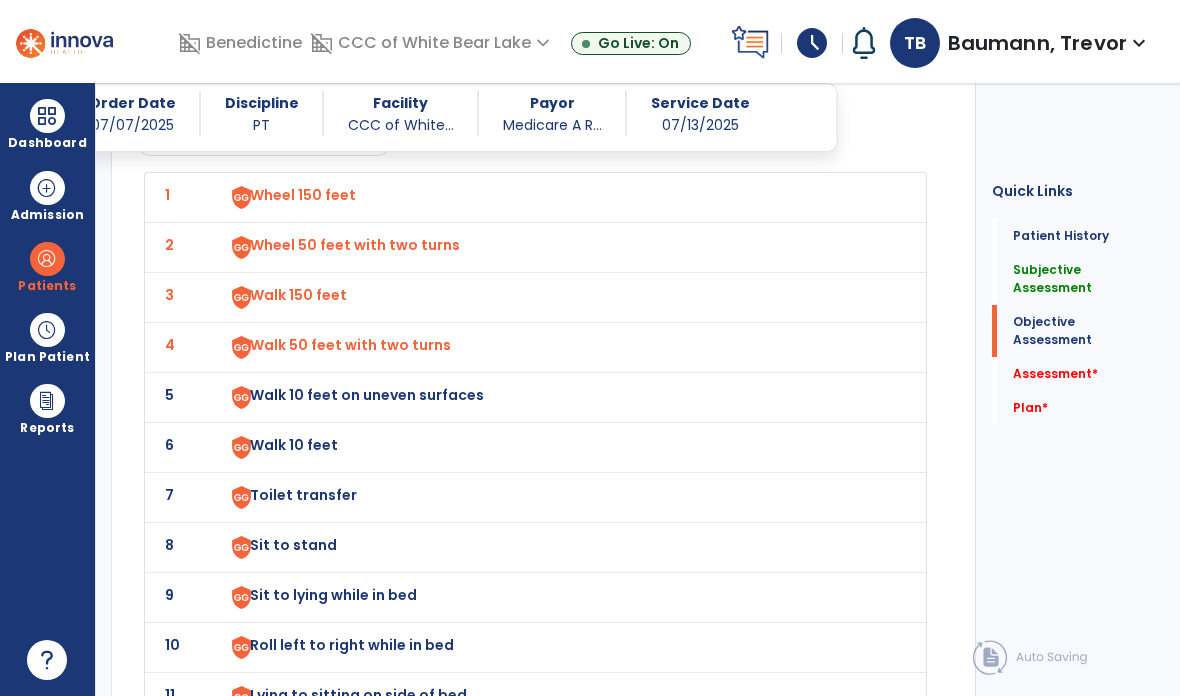 click on "Walk 10 feet on uneven surfaces" at bounding box center [303, 195] 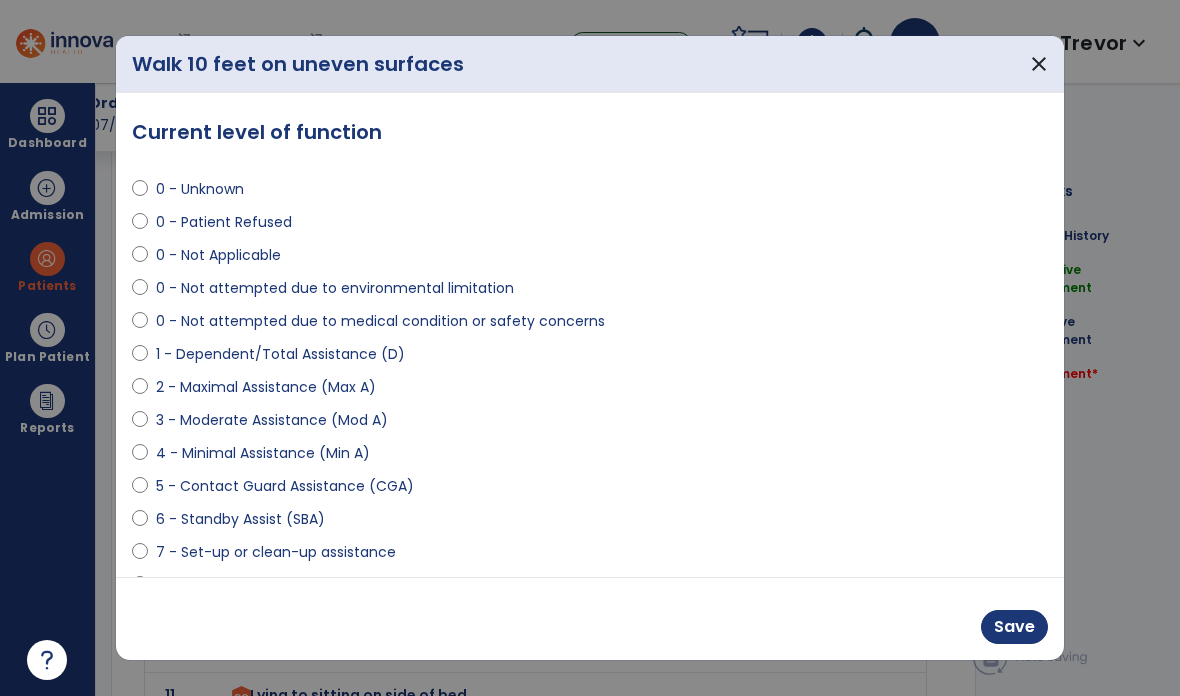 select on "**********" 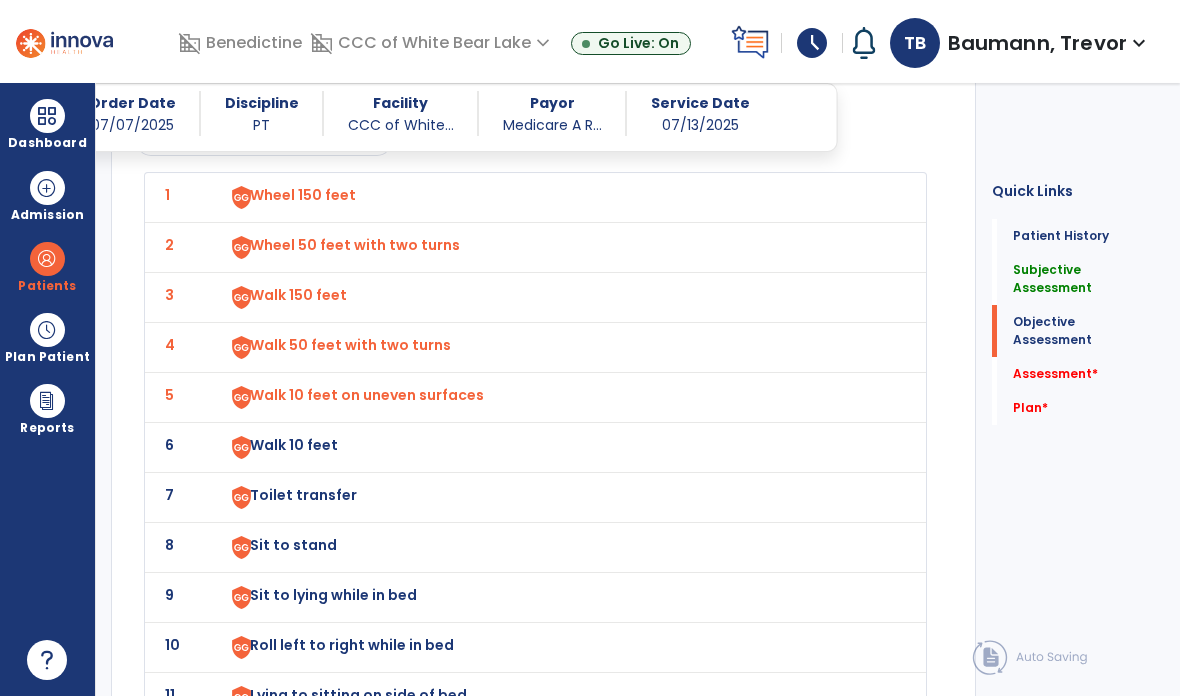 click on "Walk 10 feet" at bounding box center (303, 195) 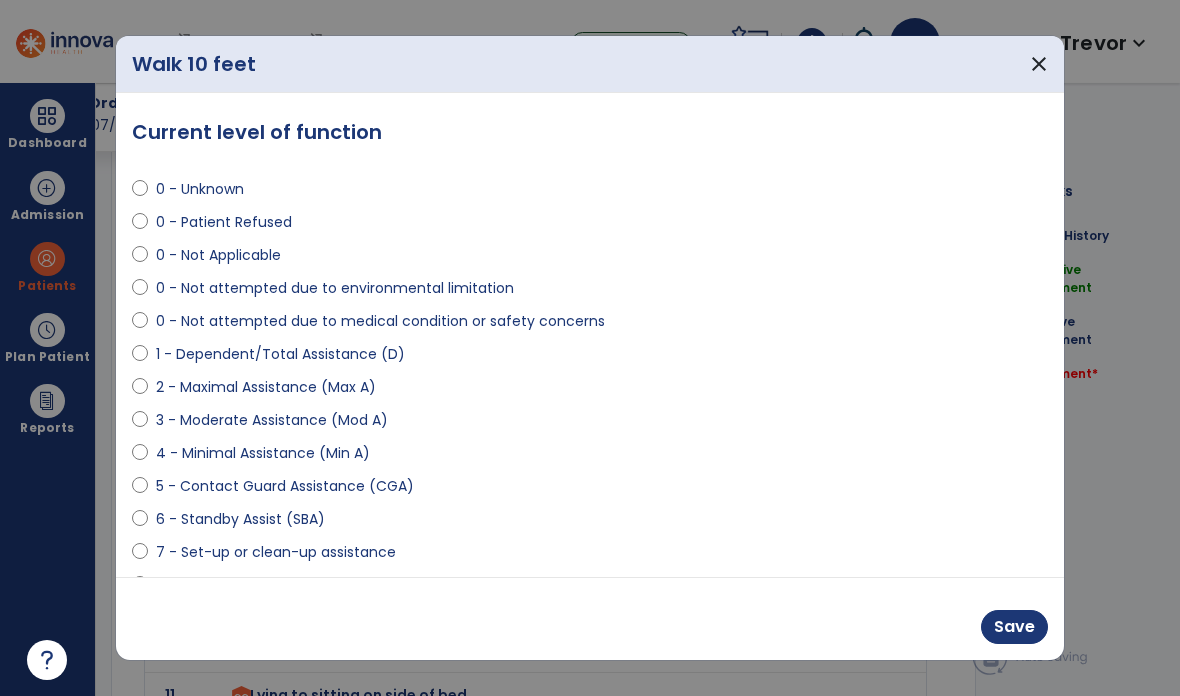 select on "**********" 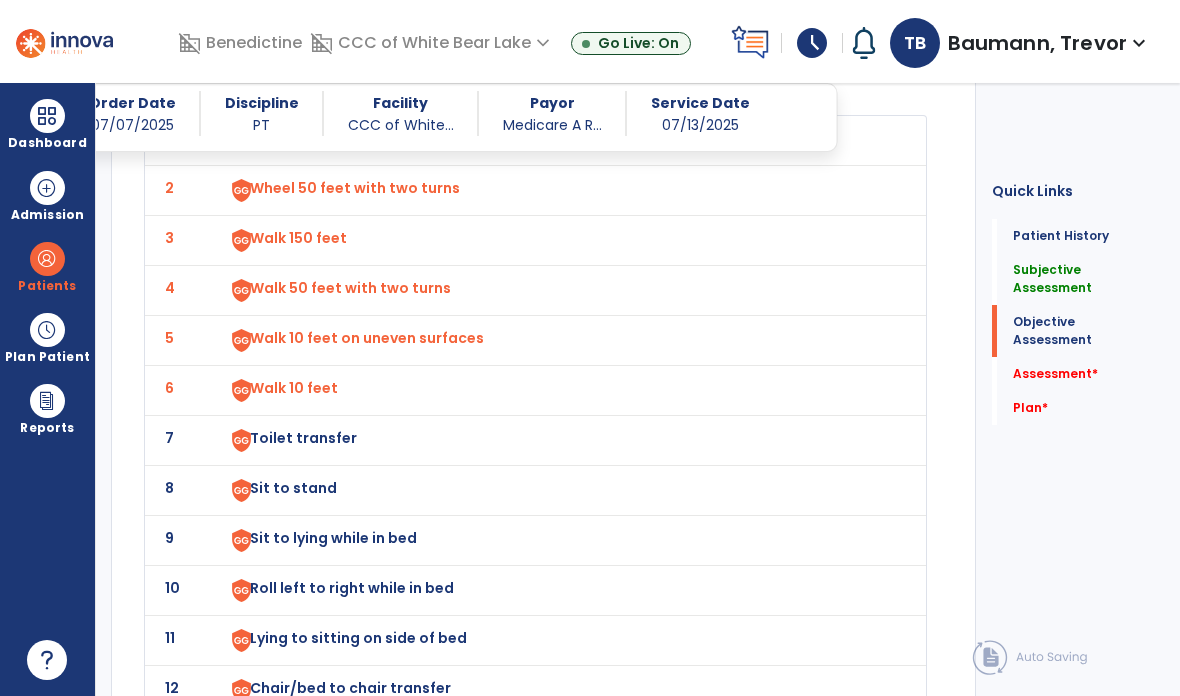 scroll, scrollTop: 1595, scrollLeft: 0, axis: vertical 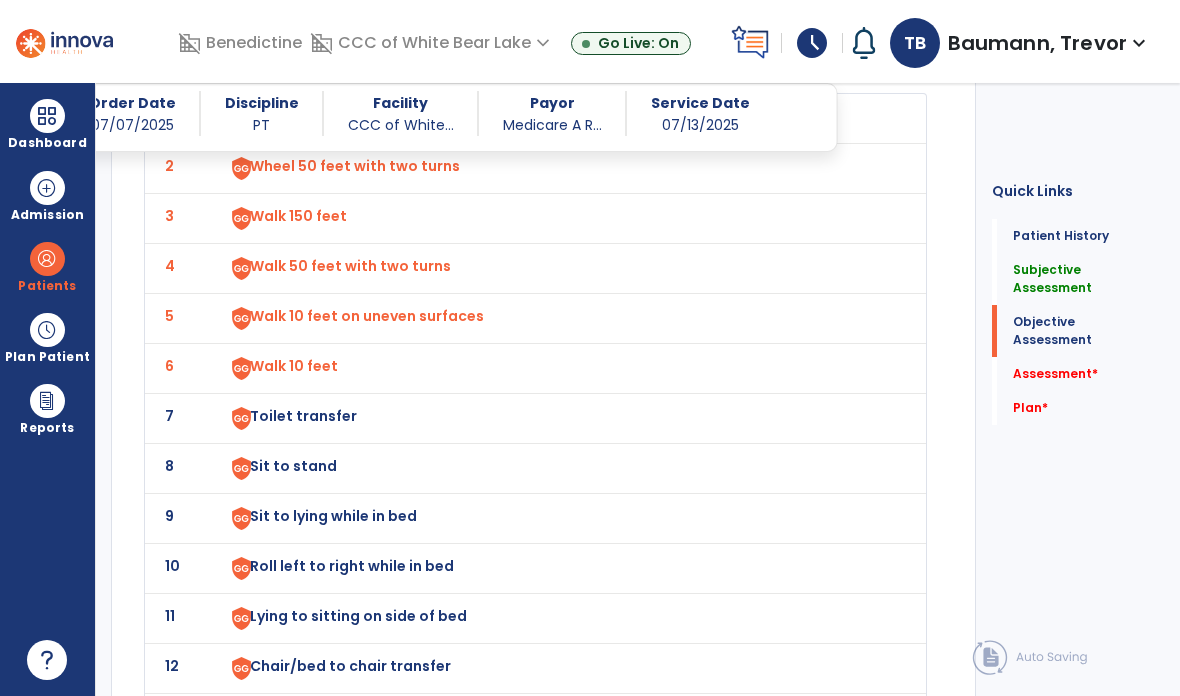 click on "Toilet transfer" at bounding box center [303, 116] 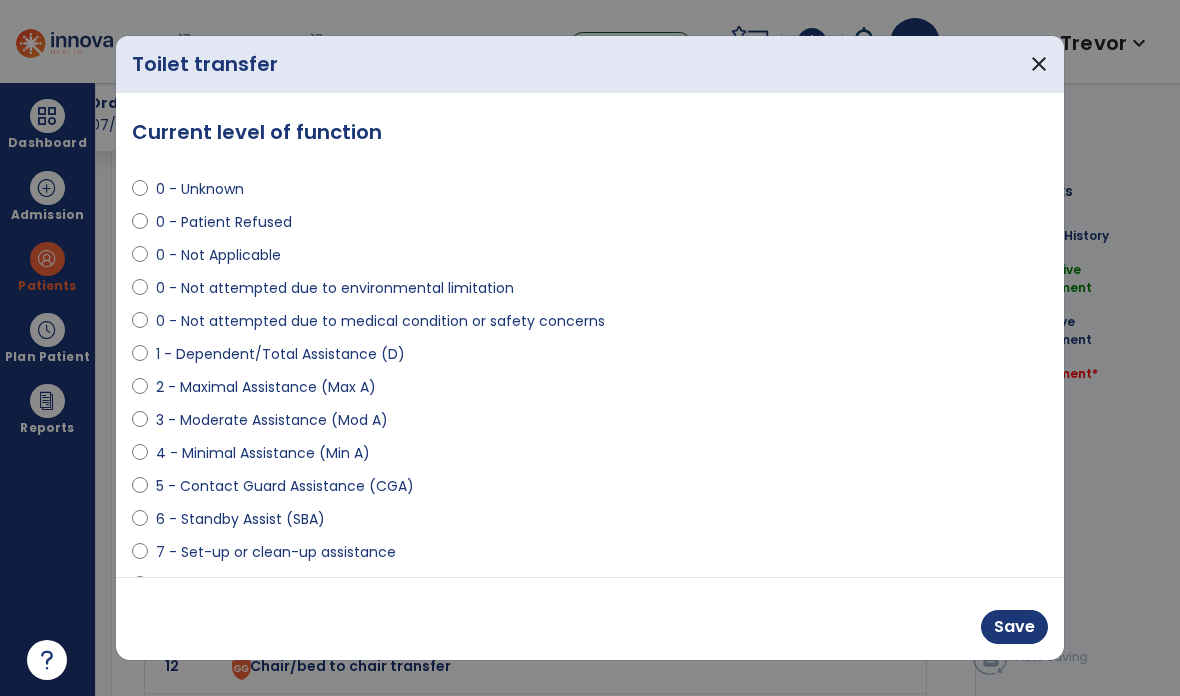 click on "close" at bounding box center [1039, 64] 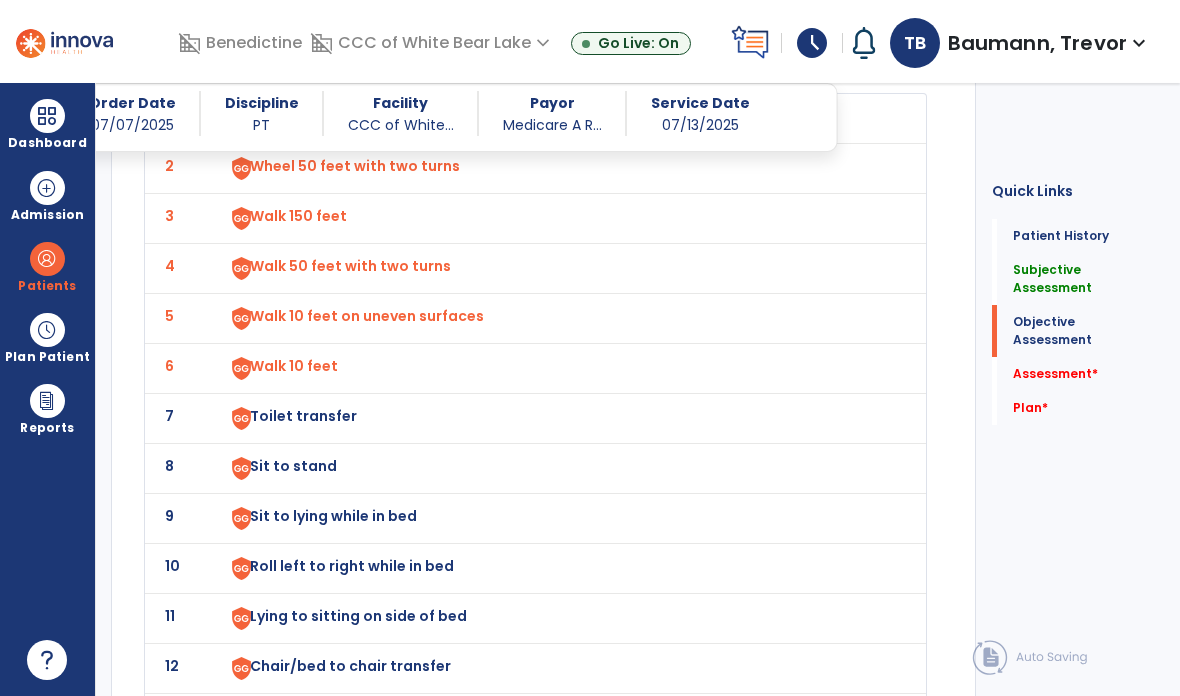 click on "Toilet transfer" at bounding box center (556, 118) 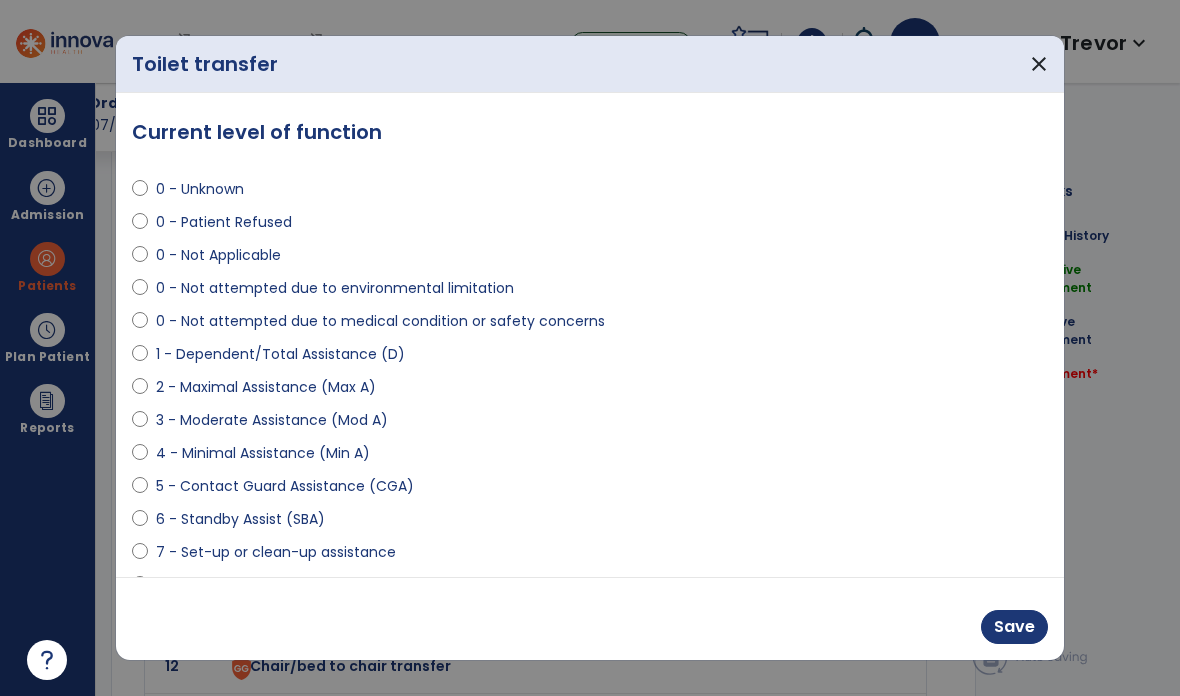 click on "8 - Supervised (S)" at bounding box center (590, 589) 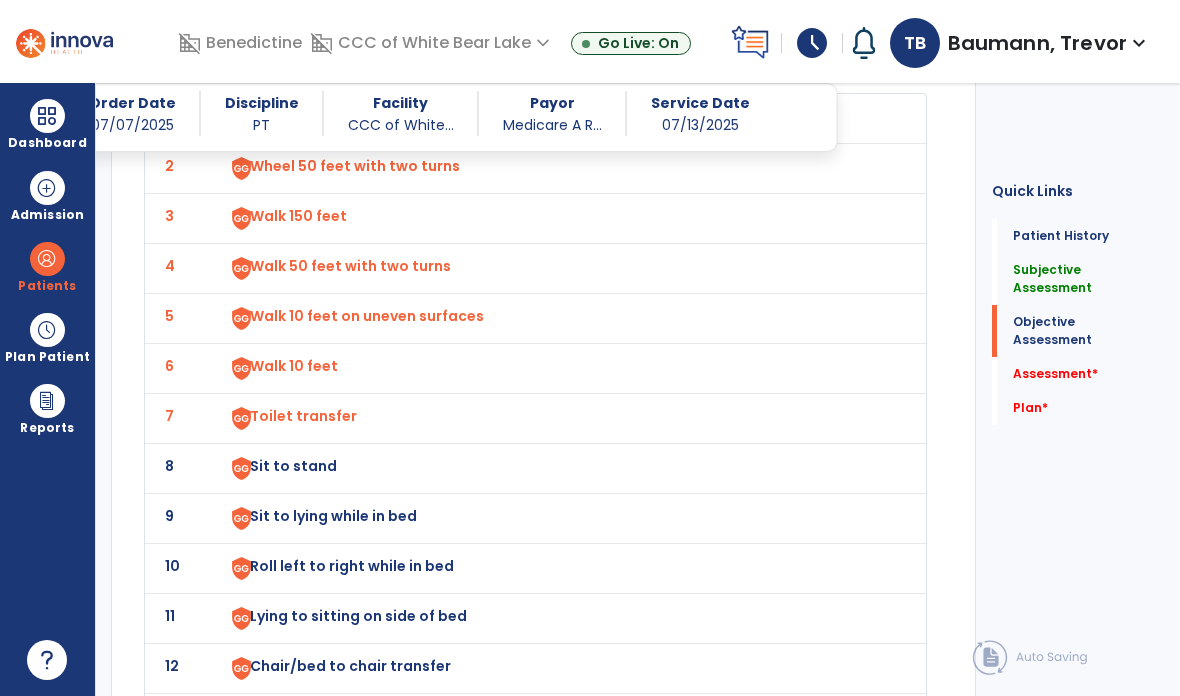 click on "Toilet transfer" at bounding box center (303, 116) 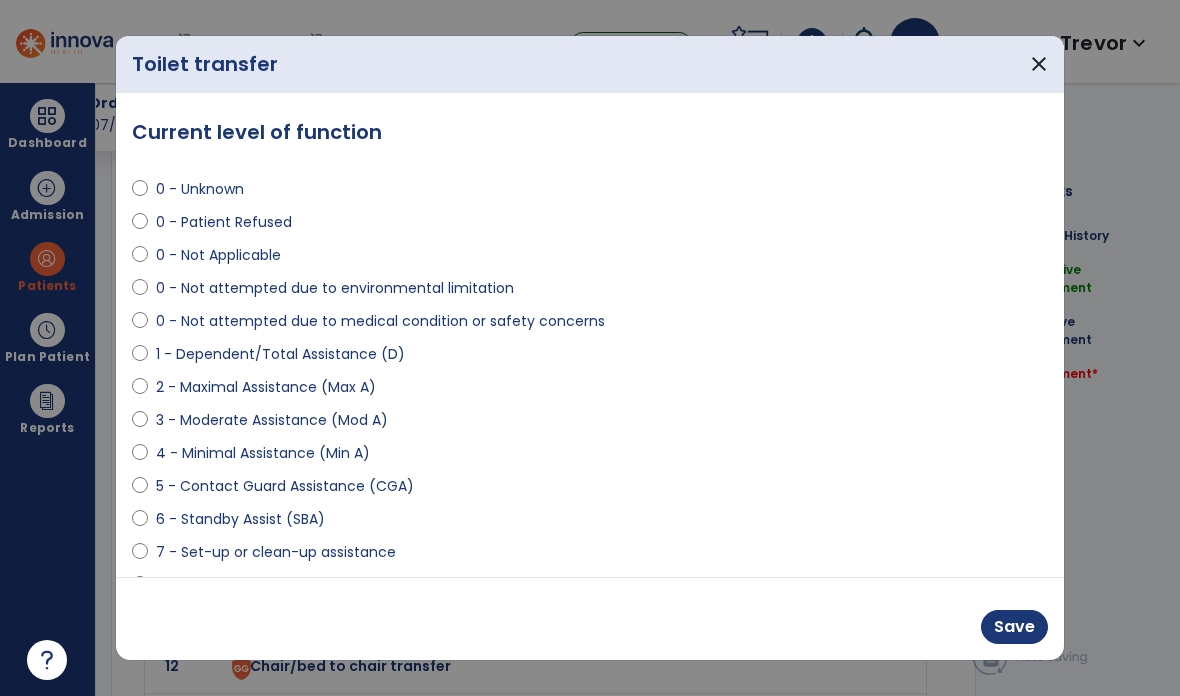 click on "close" at bounding box center (1039, 64) 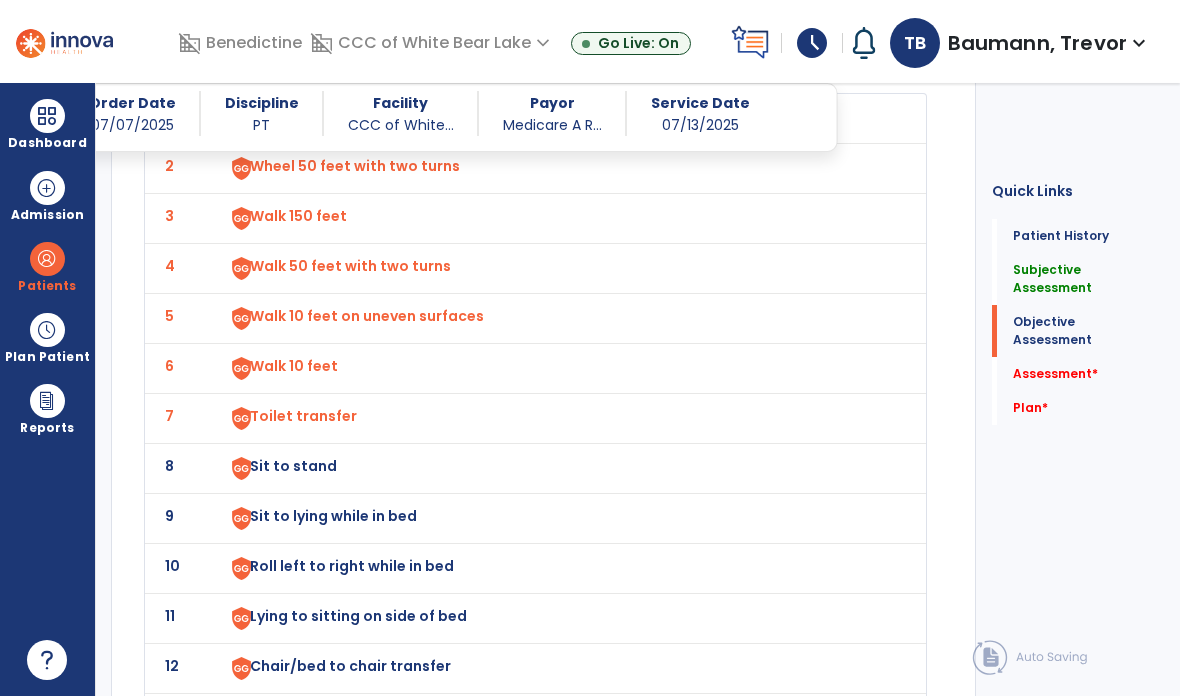 click on "Sit to stand" at bounding box center [556, 118] 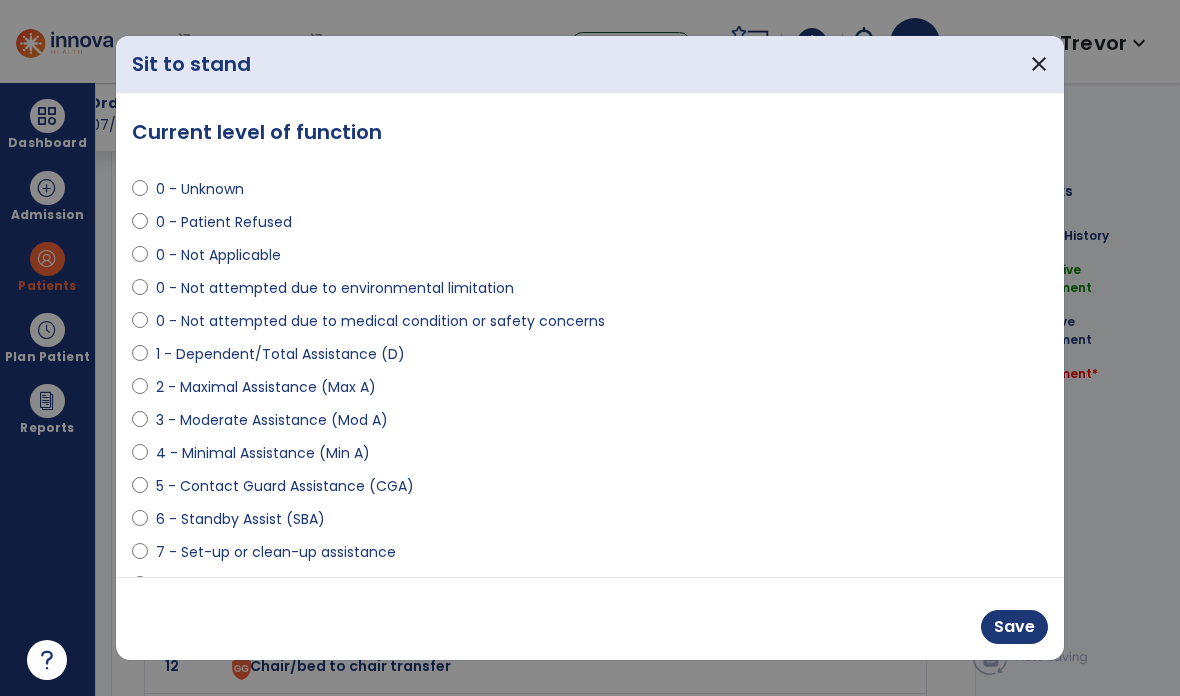 click on "8 - Supervised (S)" at bounding box center [219, 585] 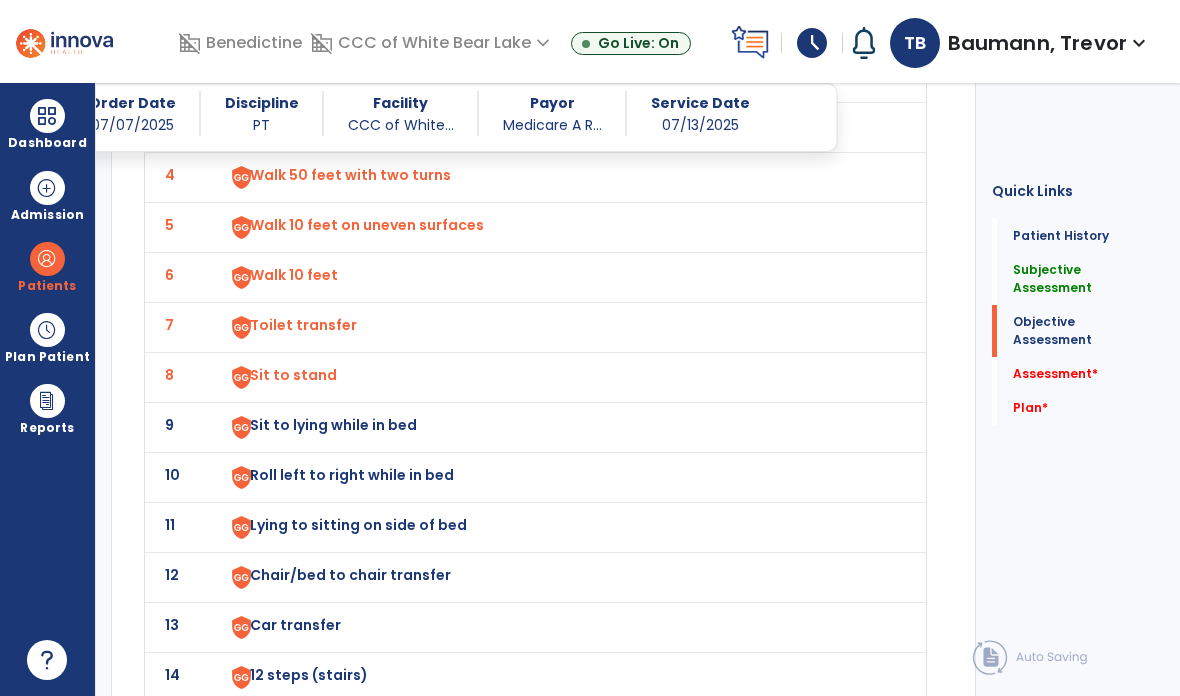 scroll, scrollTop: 1685, scrollLeft: 0, axis: vertical 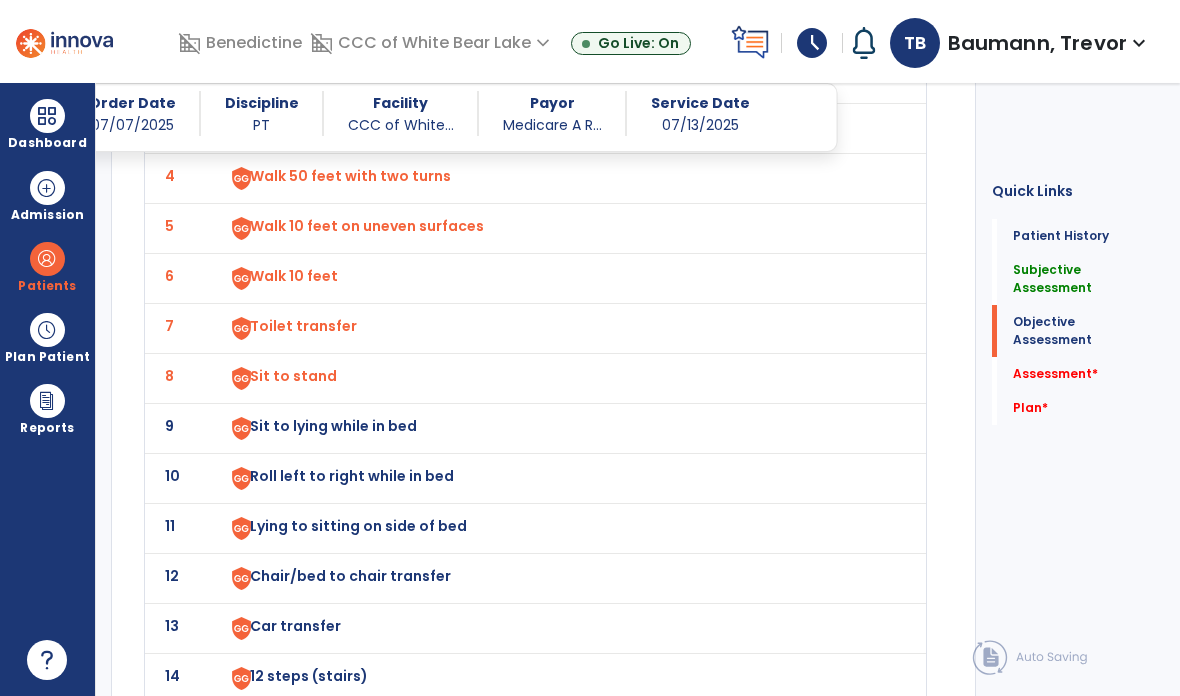 click on "Sit to lying while in bed" at bounding box center (303, 26) 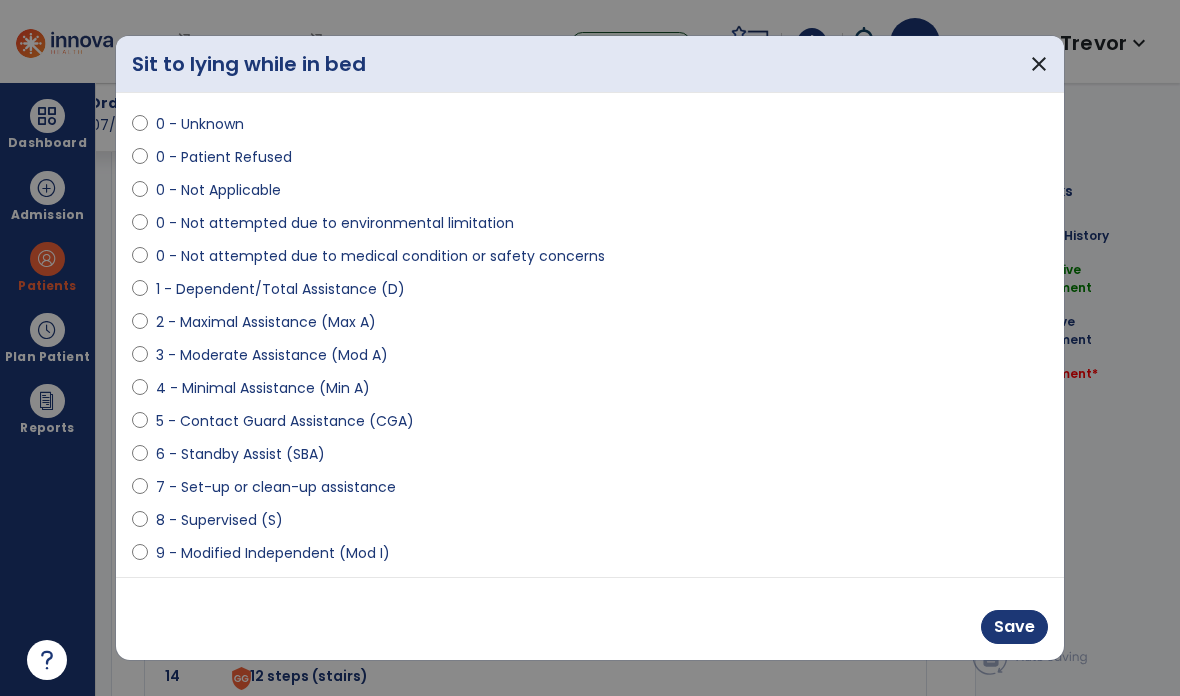scroll, scrollTop: 71, scrollLeft: 0, axis: vertical 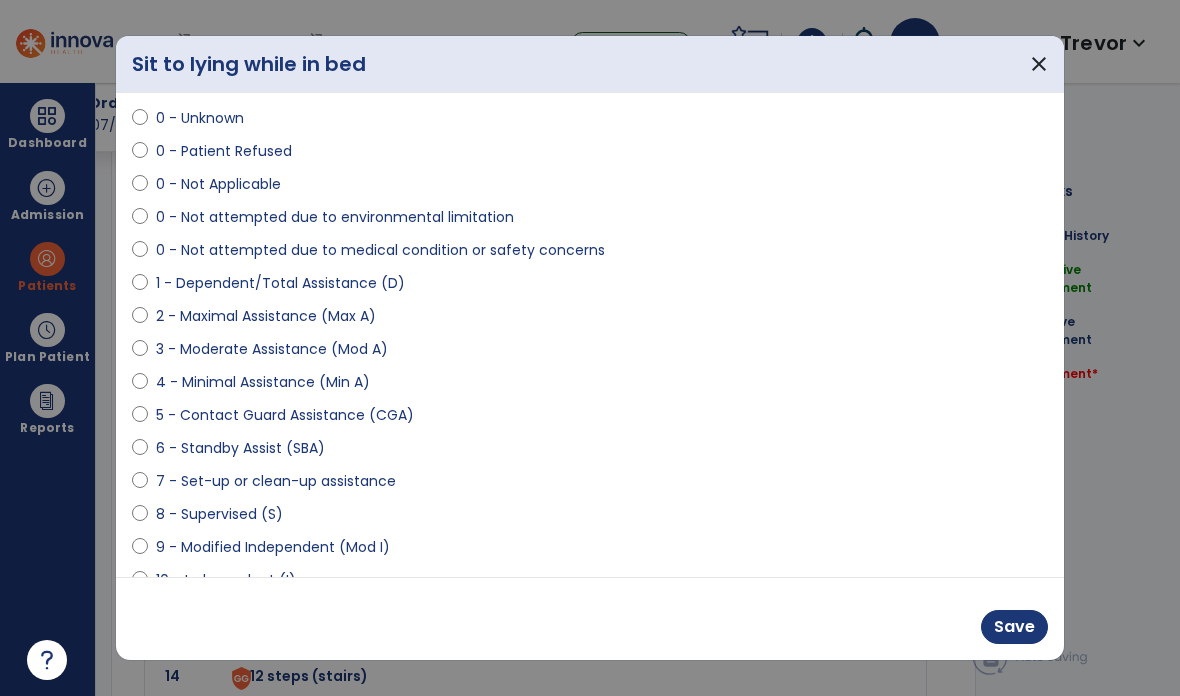 select on "**********" 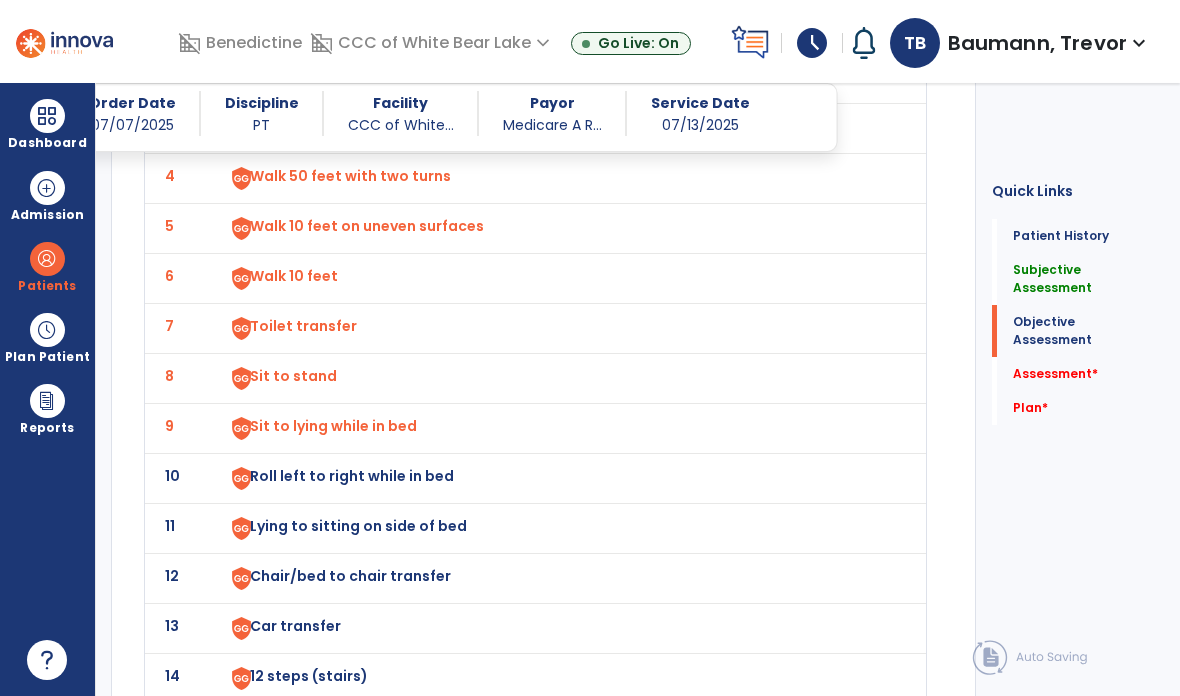 click on "Roll left to right while in bed" at bounding box center (303, 26) 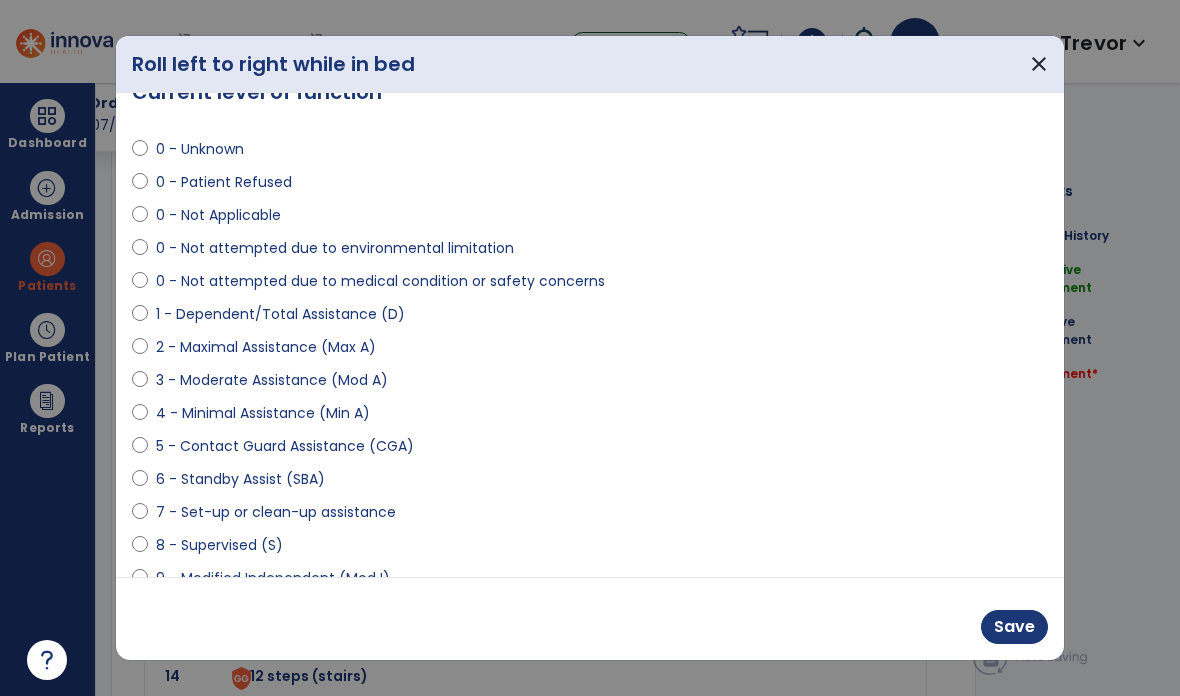 scroll, scrollTop: 49, scrollLeft: 0, axis: vertical 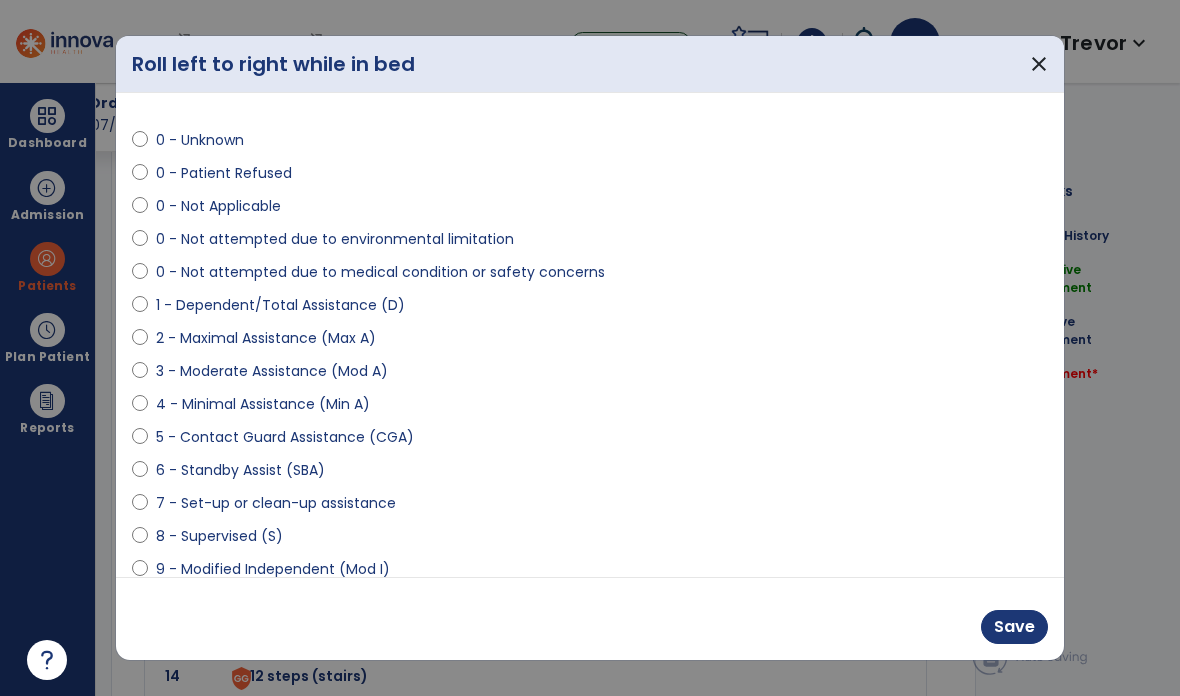 select on "**********" 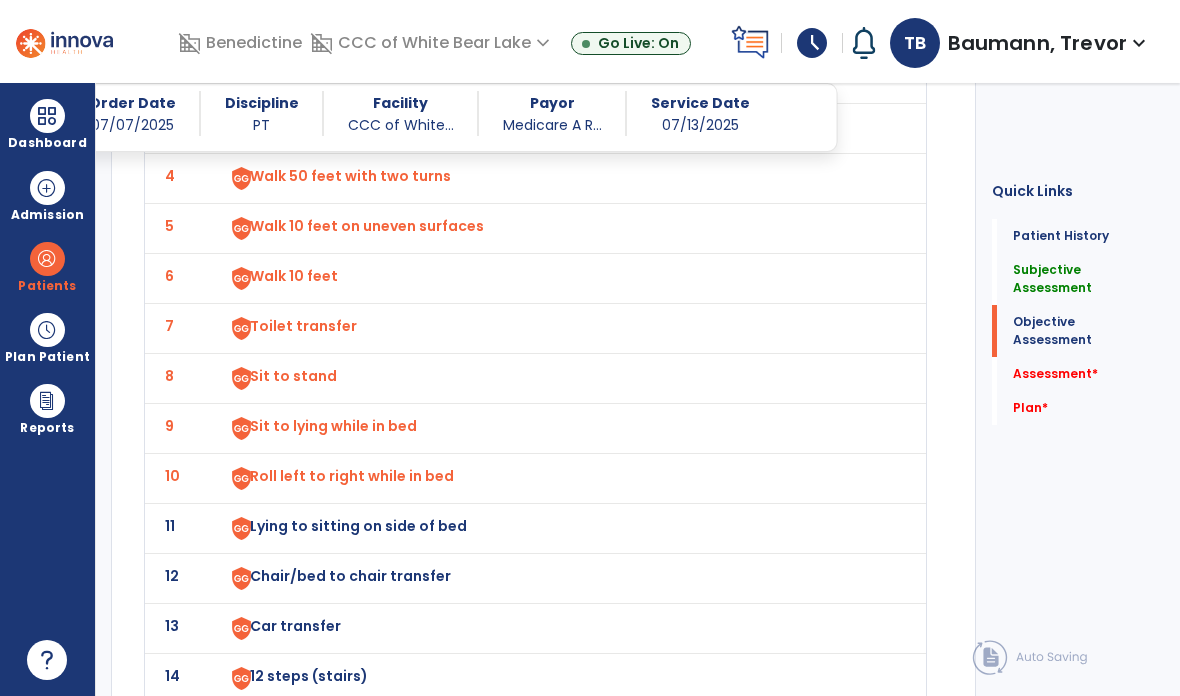 click on "Lying to sitting on side of bed" at bounding box center (303, 26) 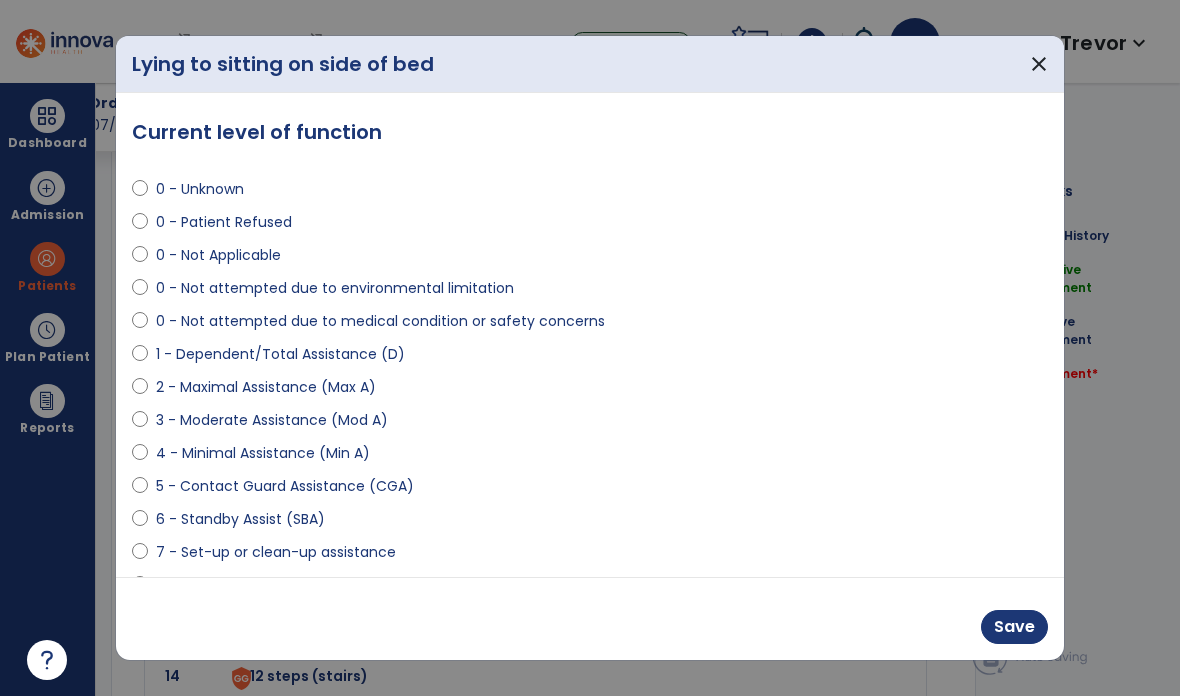 scroll, scrollTop: 36, scrollLeft: 0, axis: vertical 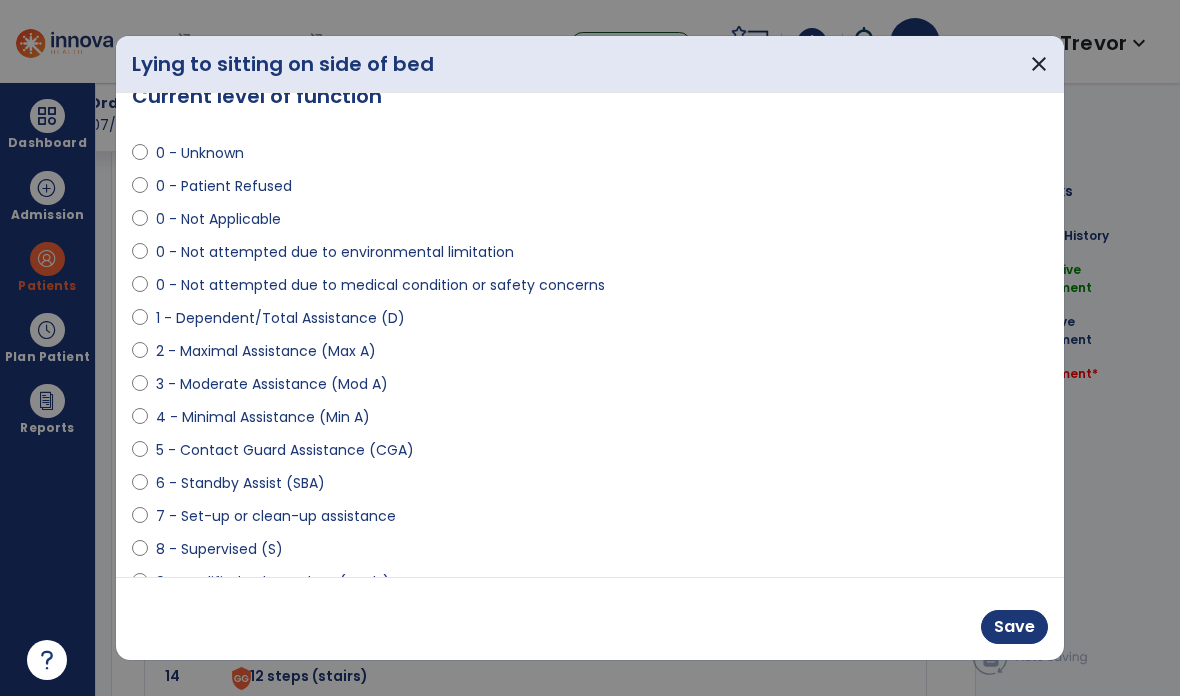 select on "**********" 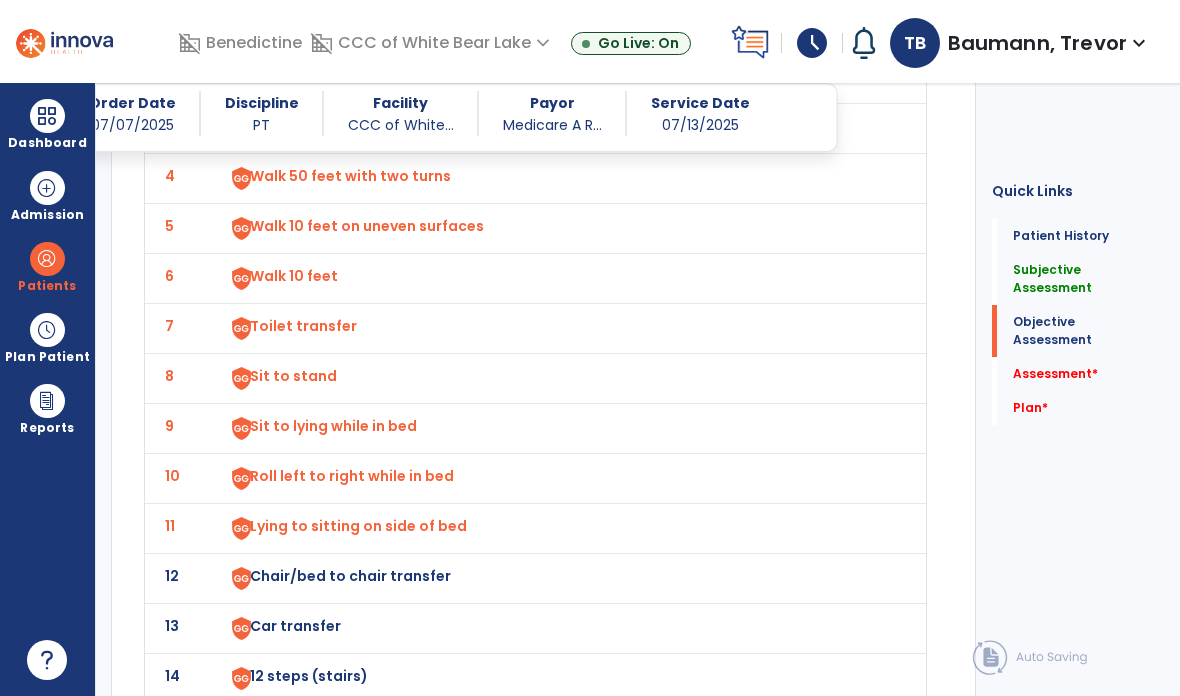 scroll, scrollTop: 1744, scrollLeft: 0, axis: vertical 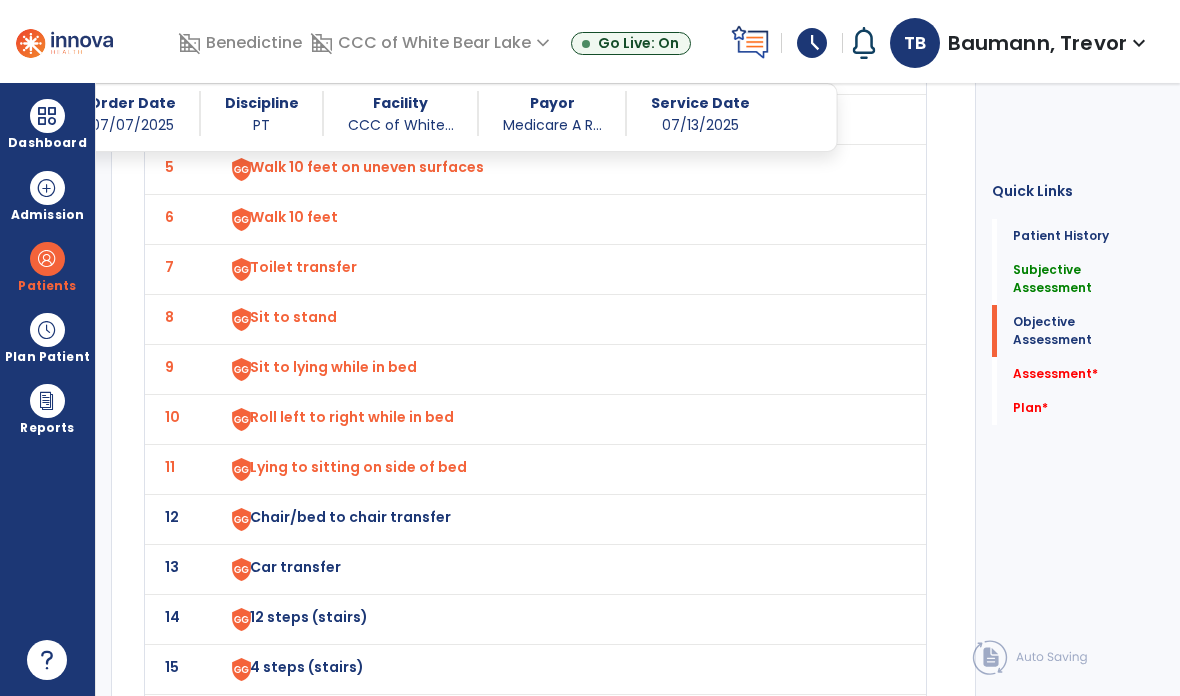 click on "Chair/bed to chair transfer" at bounding box center [303, -33] 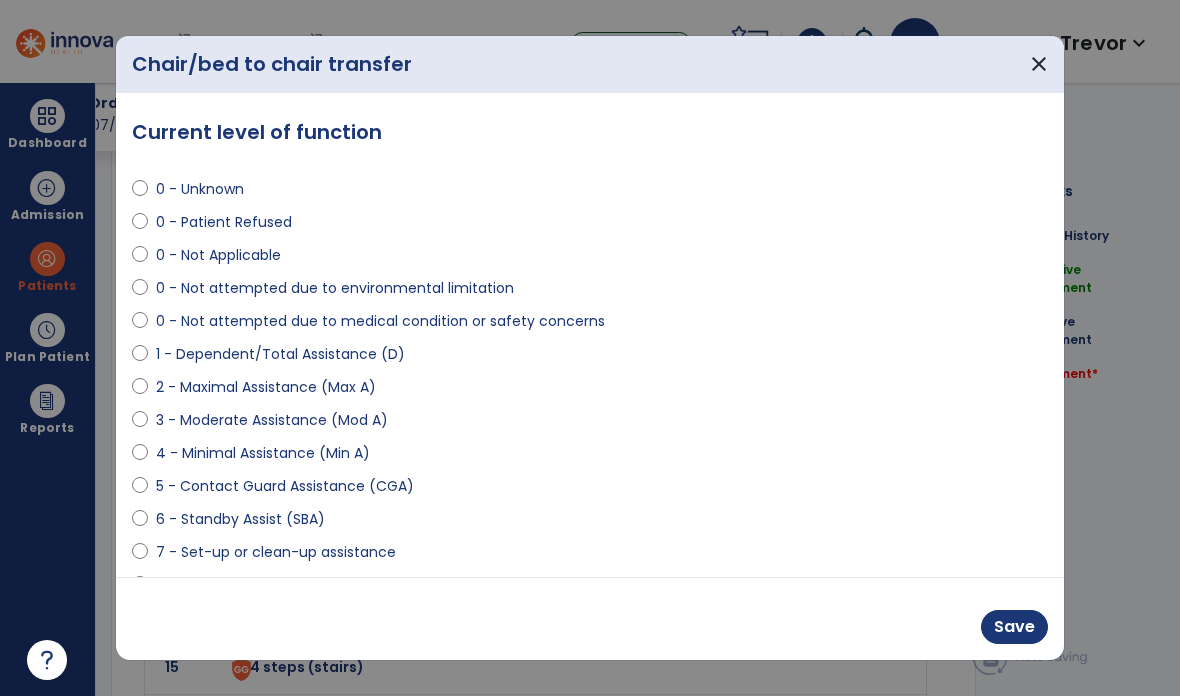 click on "8 - Supervised (S)" at bounding box center (219, 585) 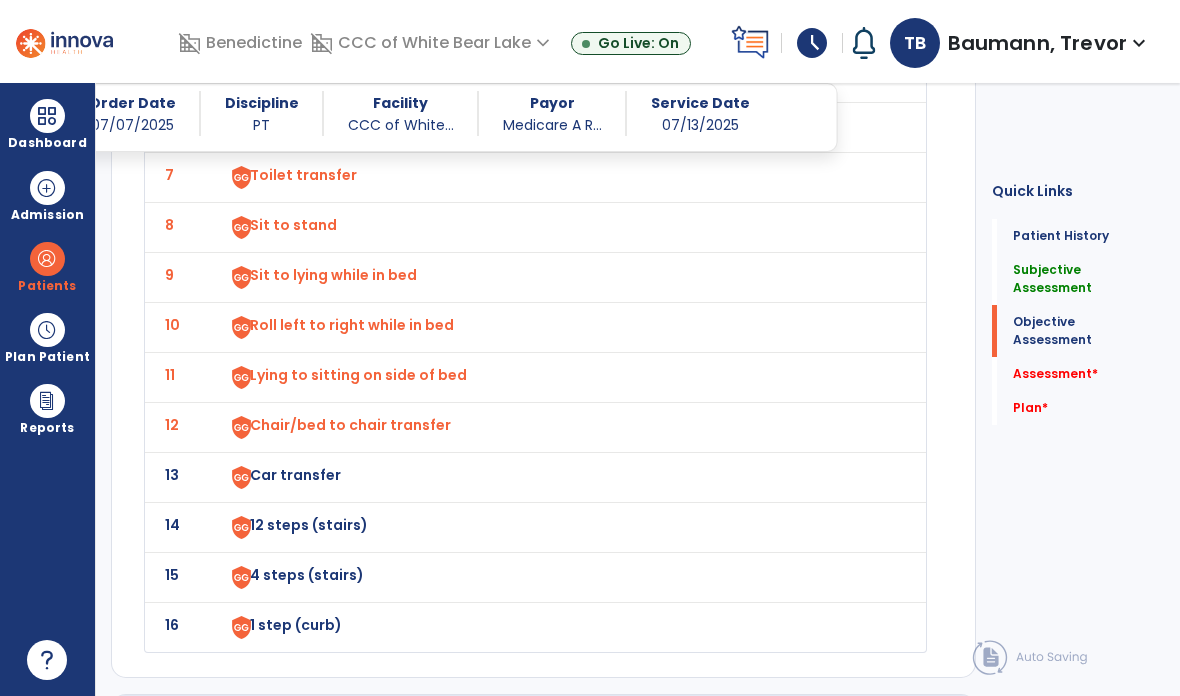 scroll, scrollTop: 1837, scrollLeft: 0, axis: vertical 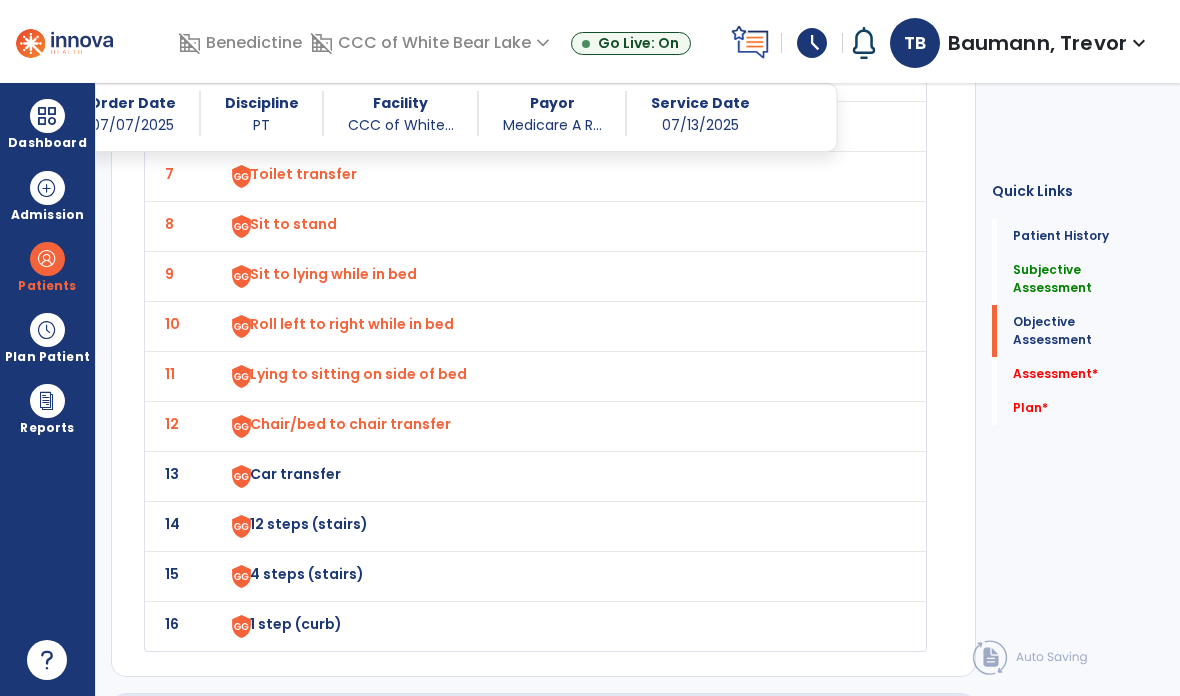 click on "Car transfer" at bounding box center [556, -124] 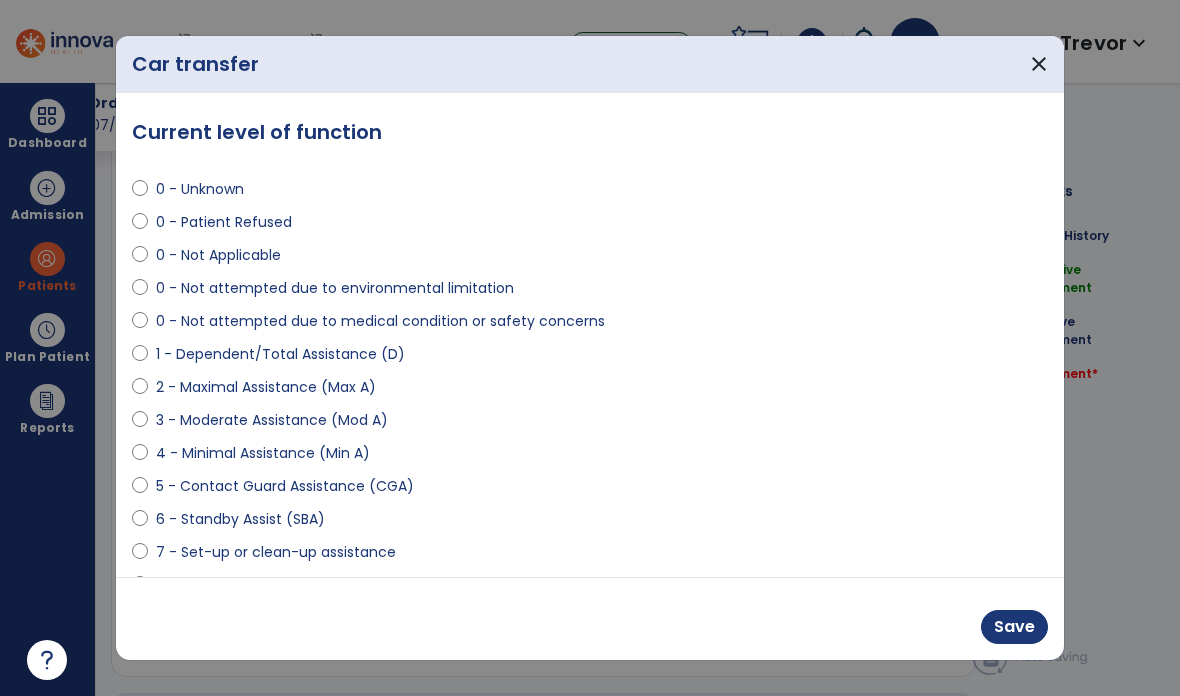 click on "0 - Not attempted due to environmental limitation" at bounding box center (335, 288) 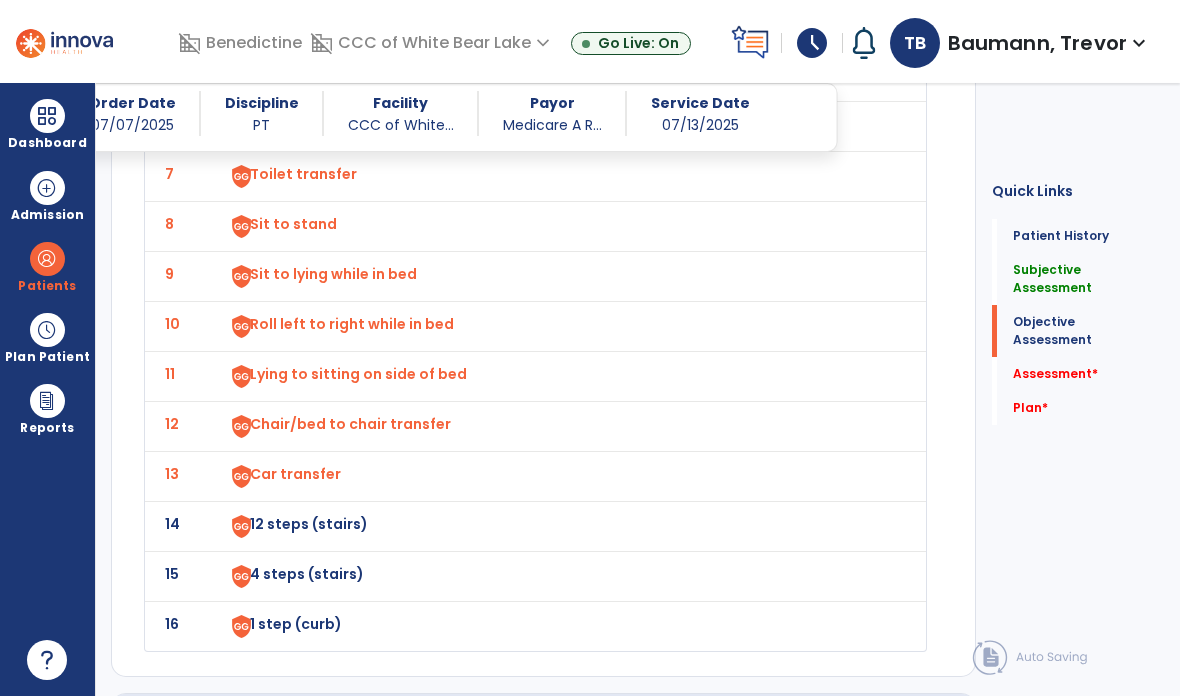 click on "12 steps (stairs)" at bounding box center [303, -126] 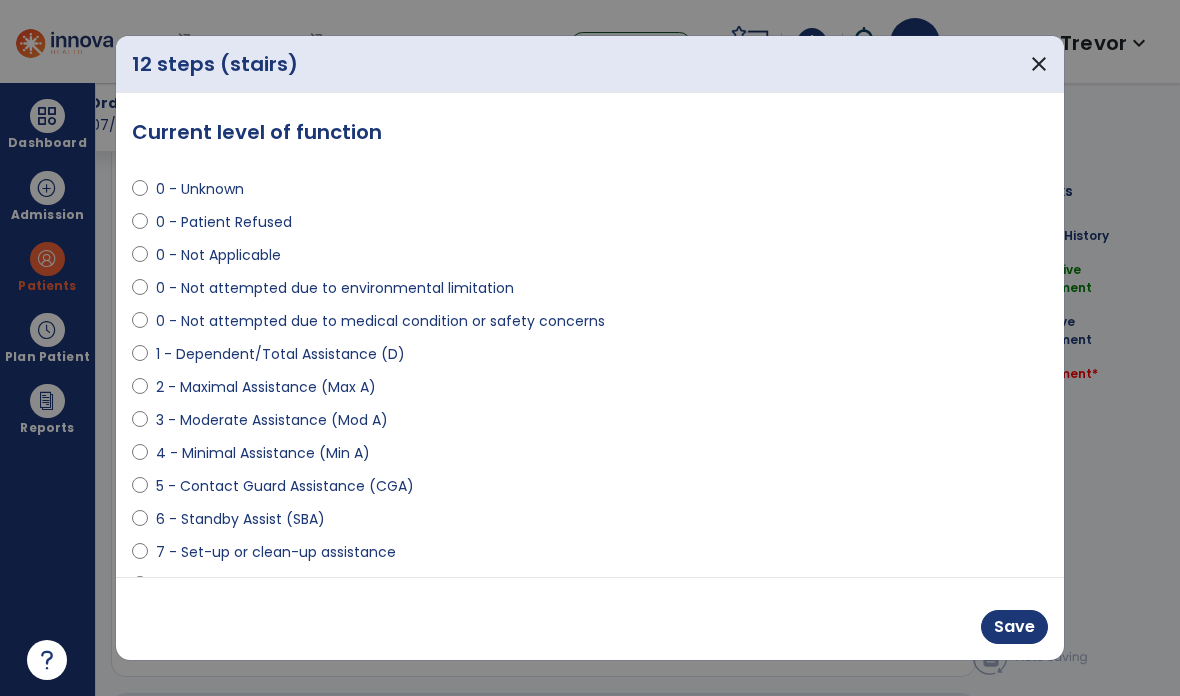 click on "6 - Standby Assist (SBA)" at bounding box center (240, 519) 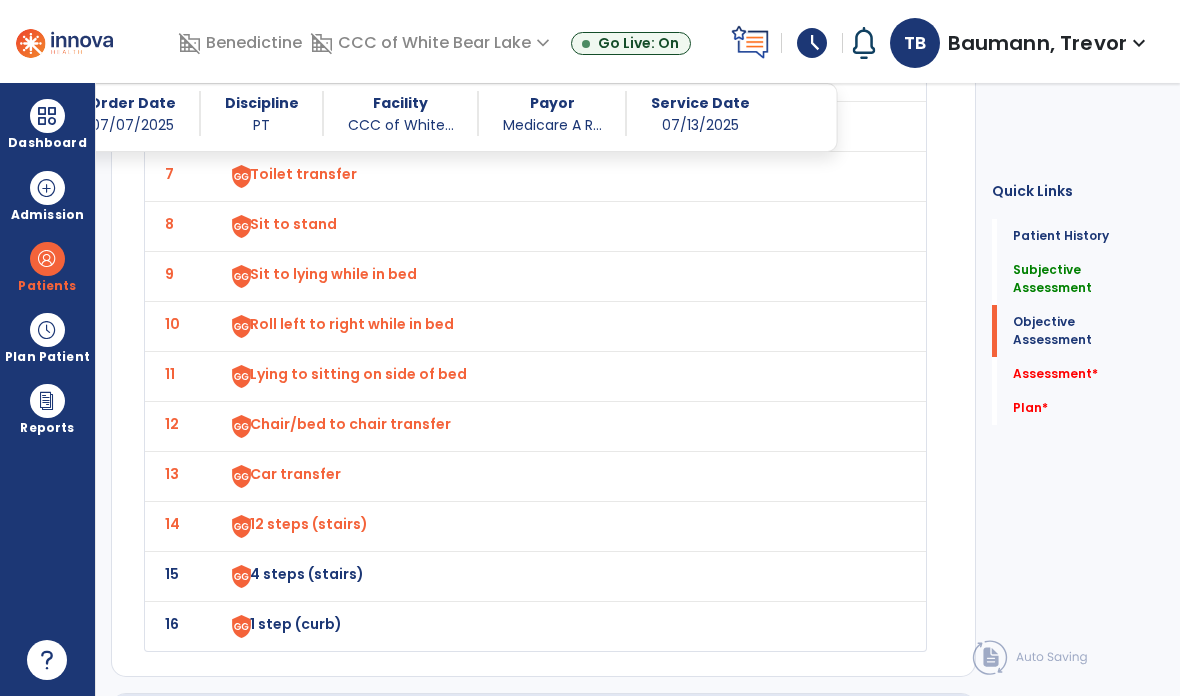 click on "4 steps (stairs)" at bounding box center [303, -126] 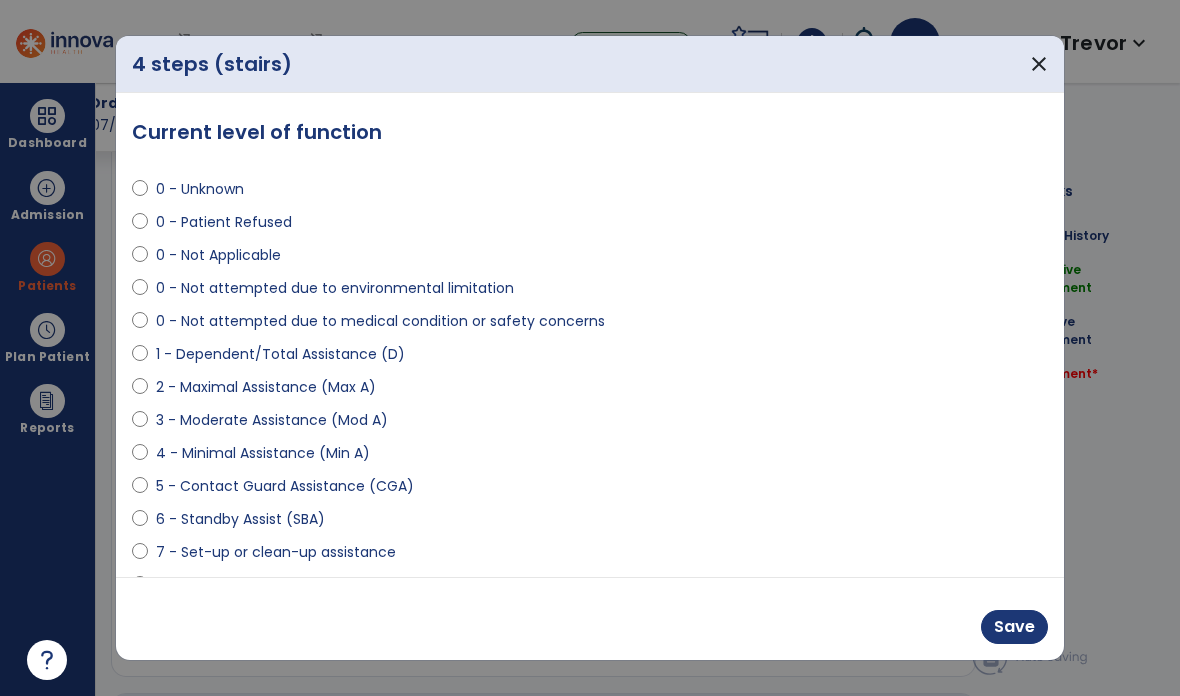 select on "**********" 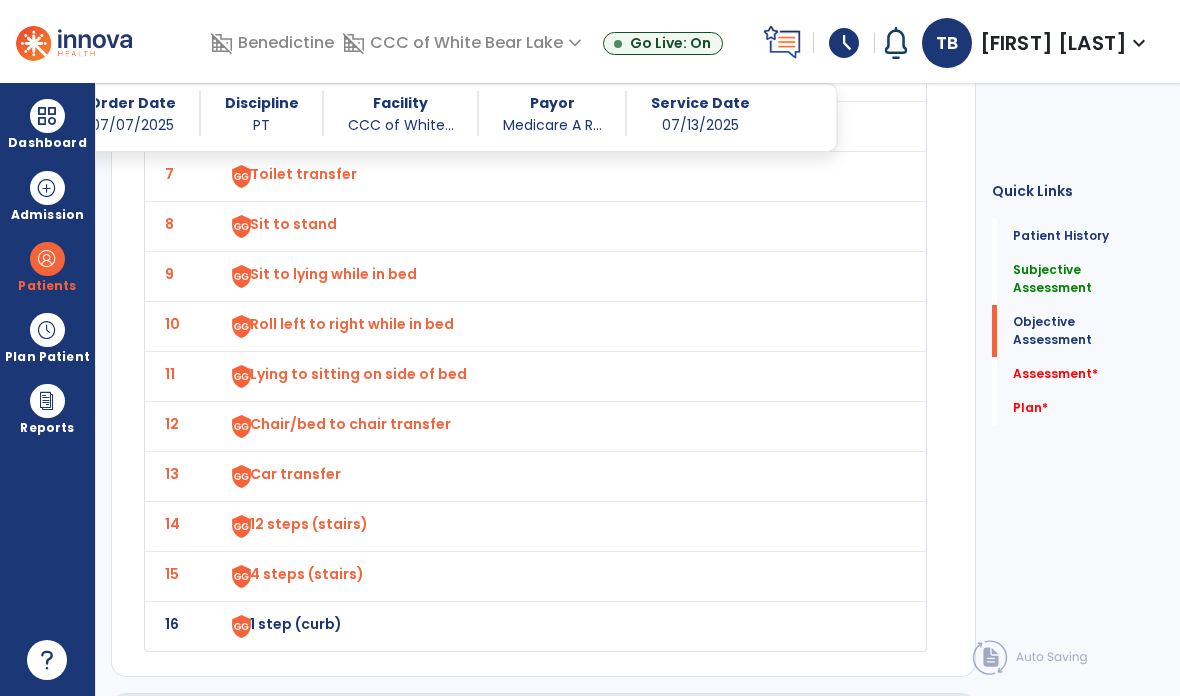 scroll, scrollTop: 1894, scrollLeft: 0, axis: vertical 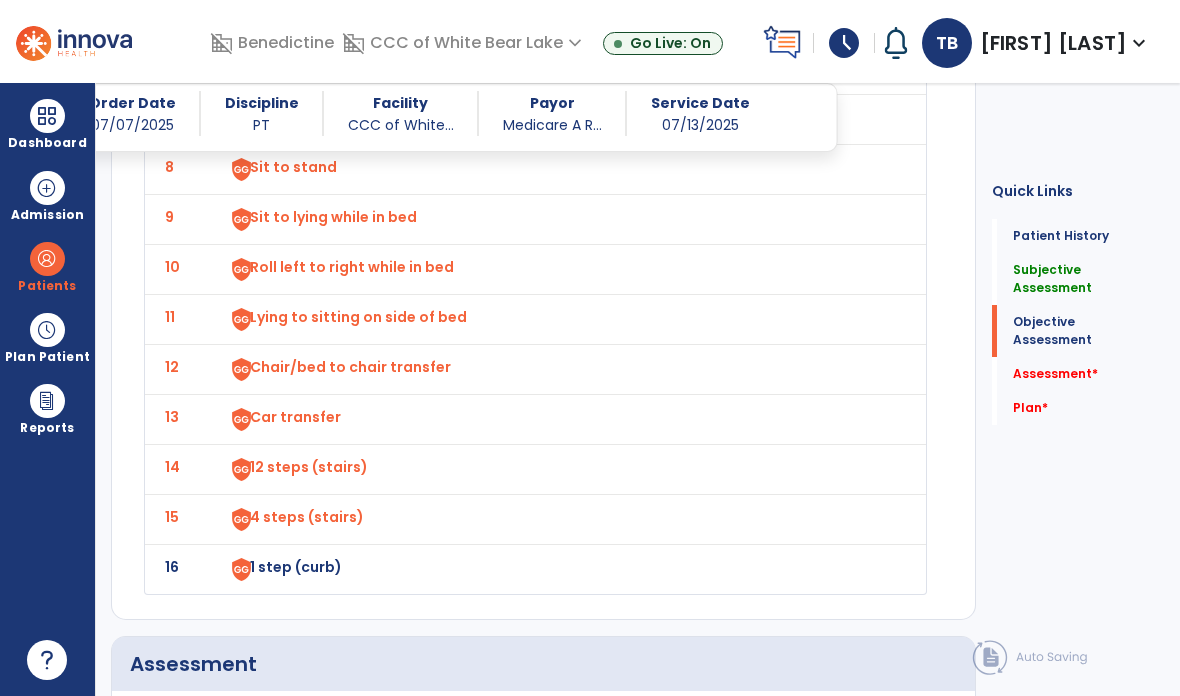 click on "1 step (curb)" at bounding box center [556, -181] 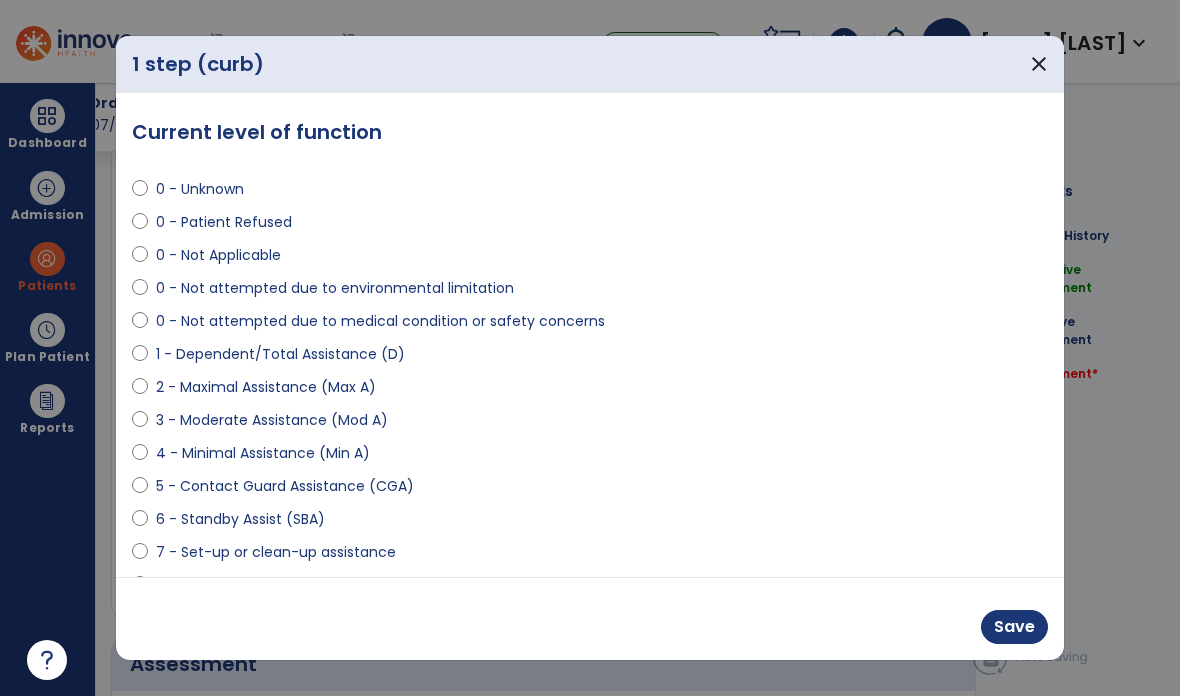 click on "6 - Standby Assist (SBA)" at bounding box center [240, 519] 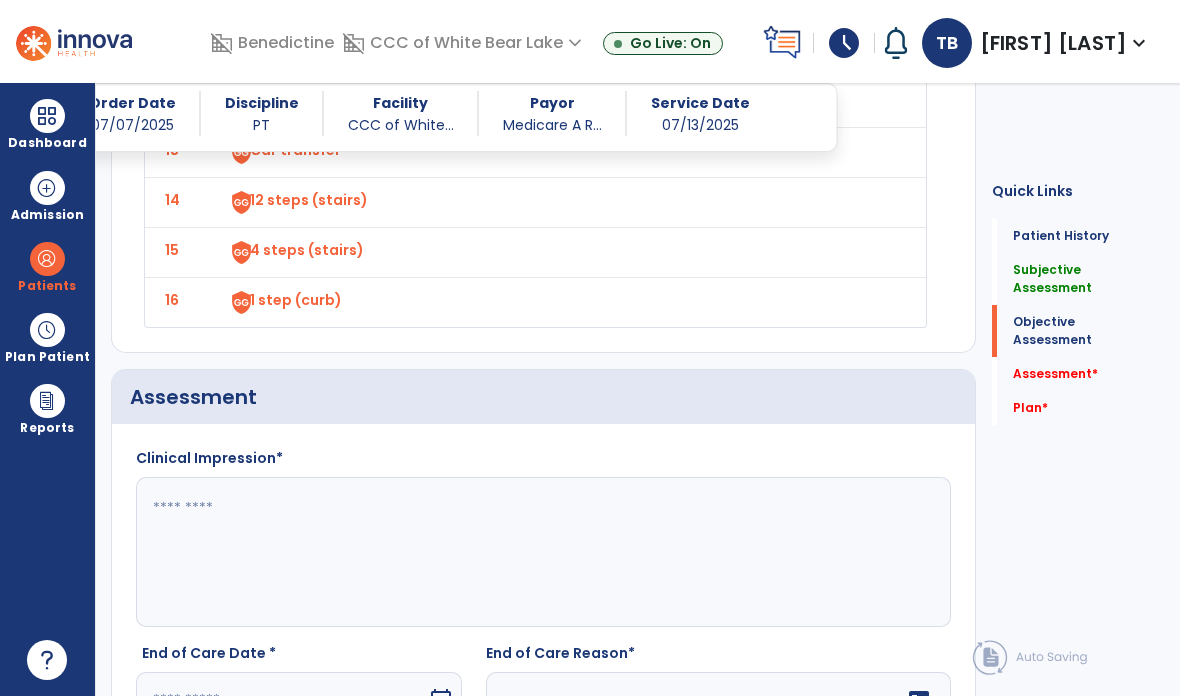 scroll, scrollTop: 2207, scrollLeft: 0, axis: vertical 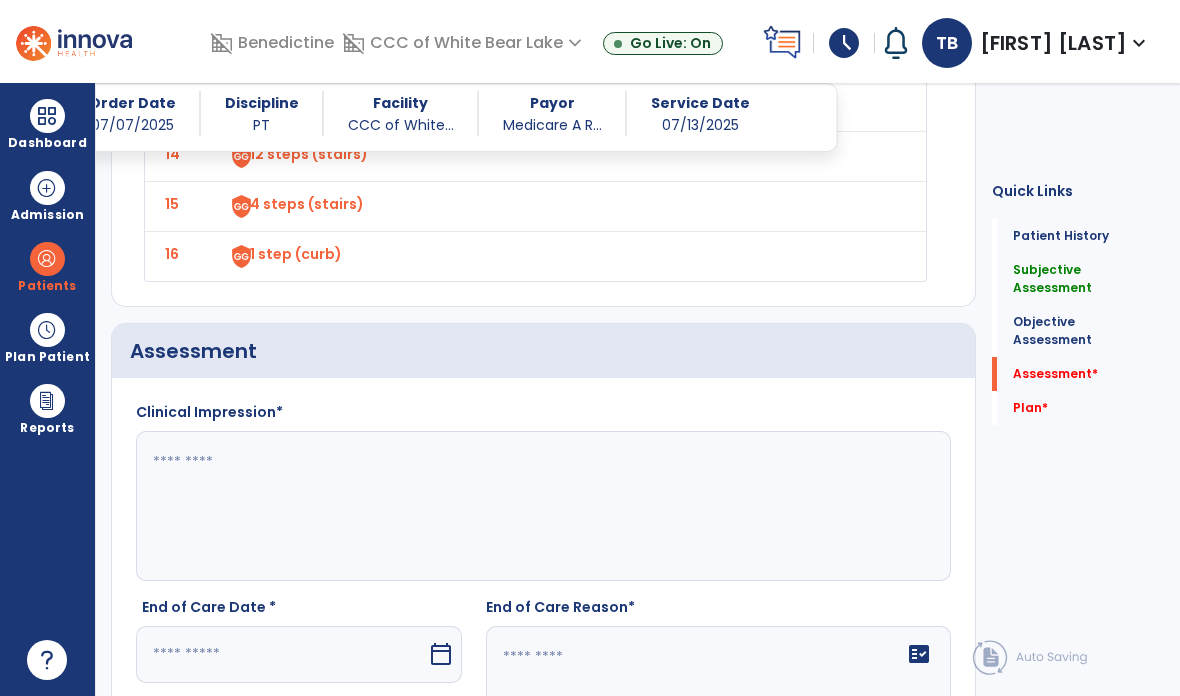 click 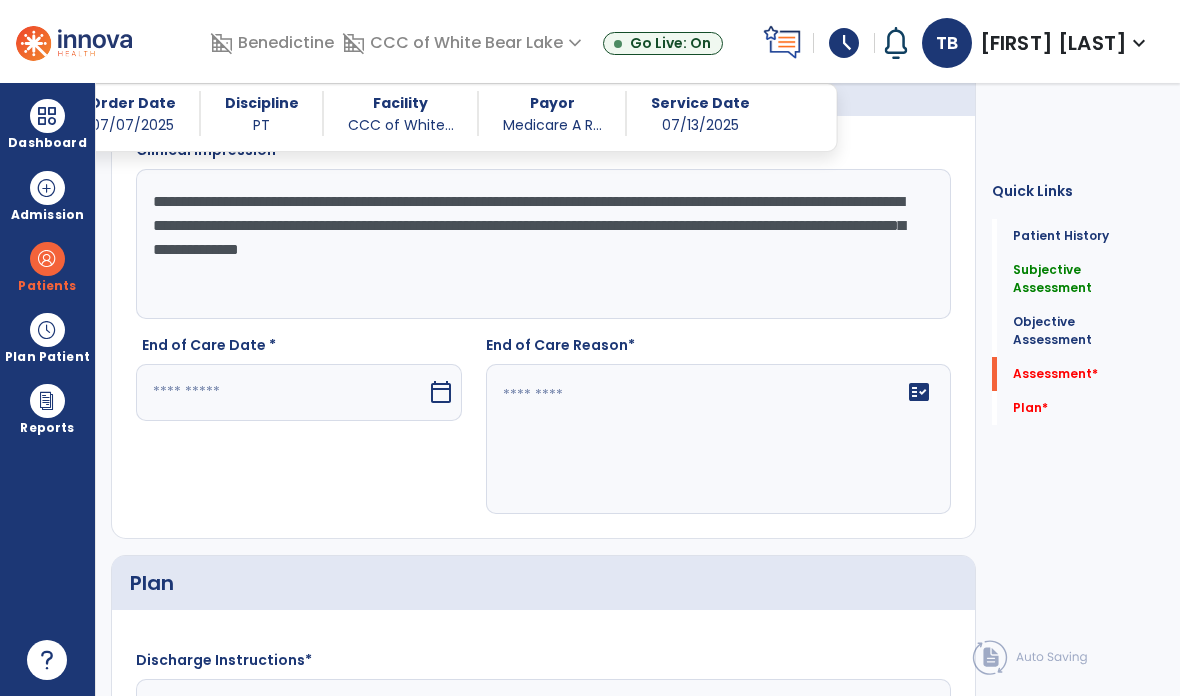 scroll, scrollTop: 2489, scrollLeft: 0, axis: vertical 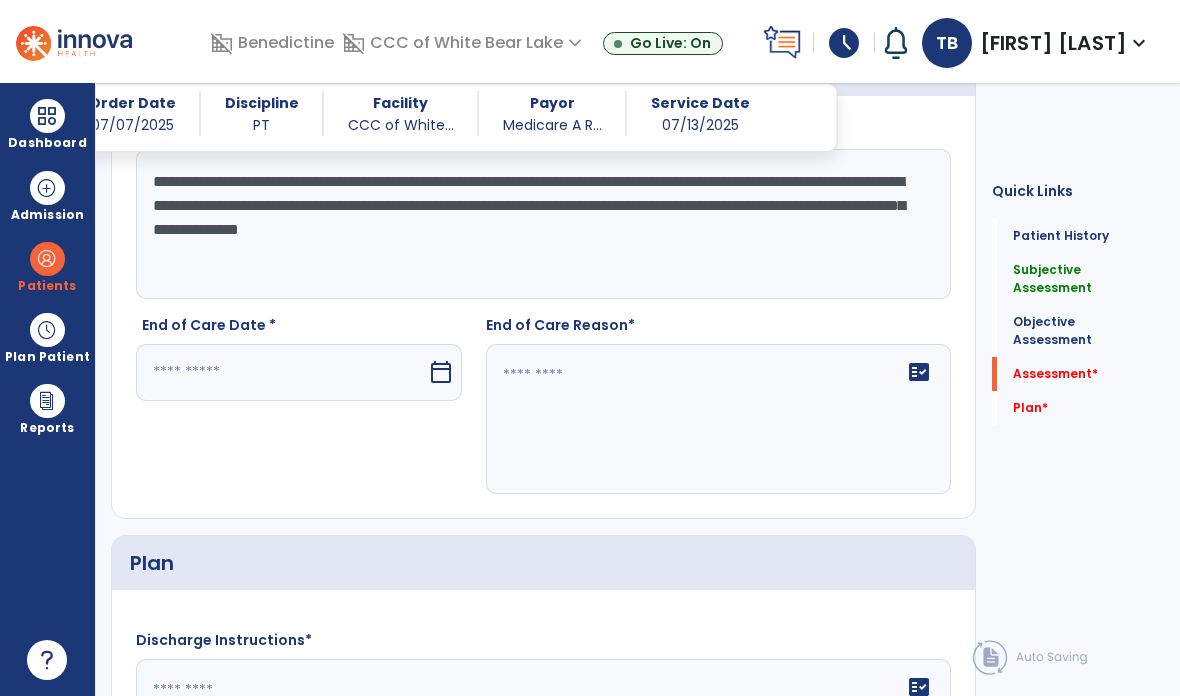 type on "**********" 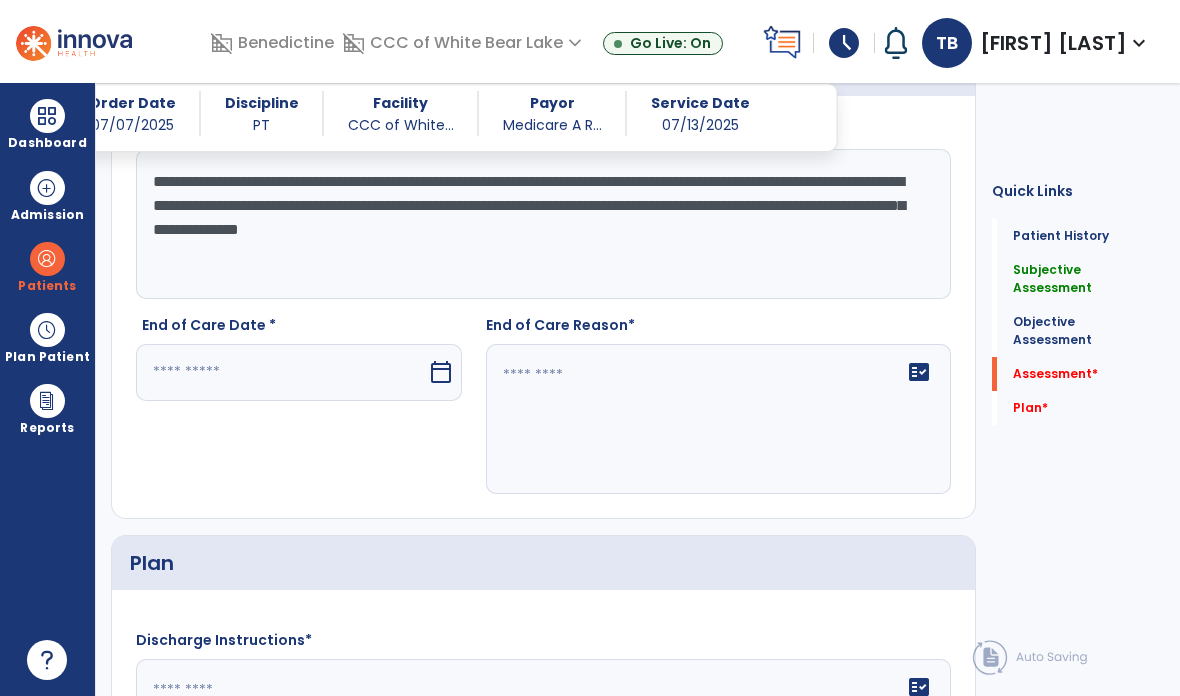 click at bounding box center [281, 372] 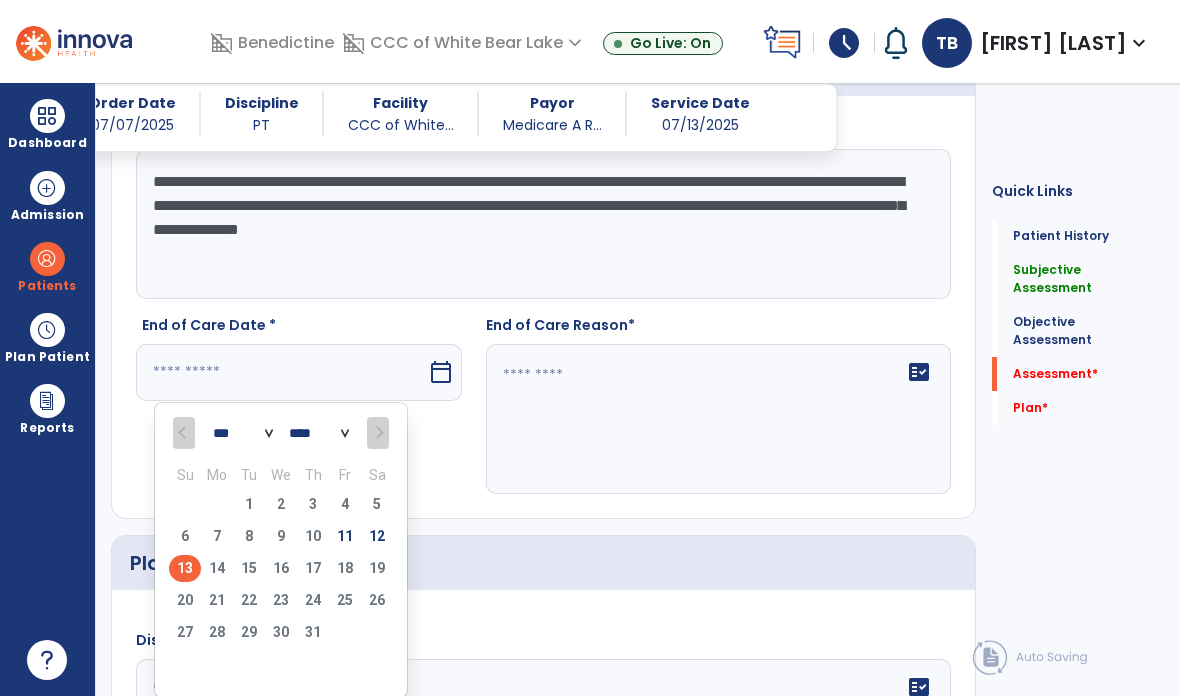 click on "13" at bounding box center [185, 568] 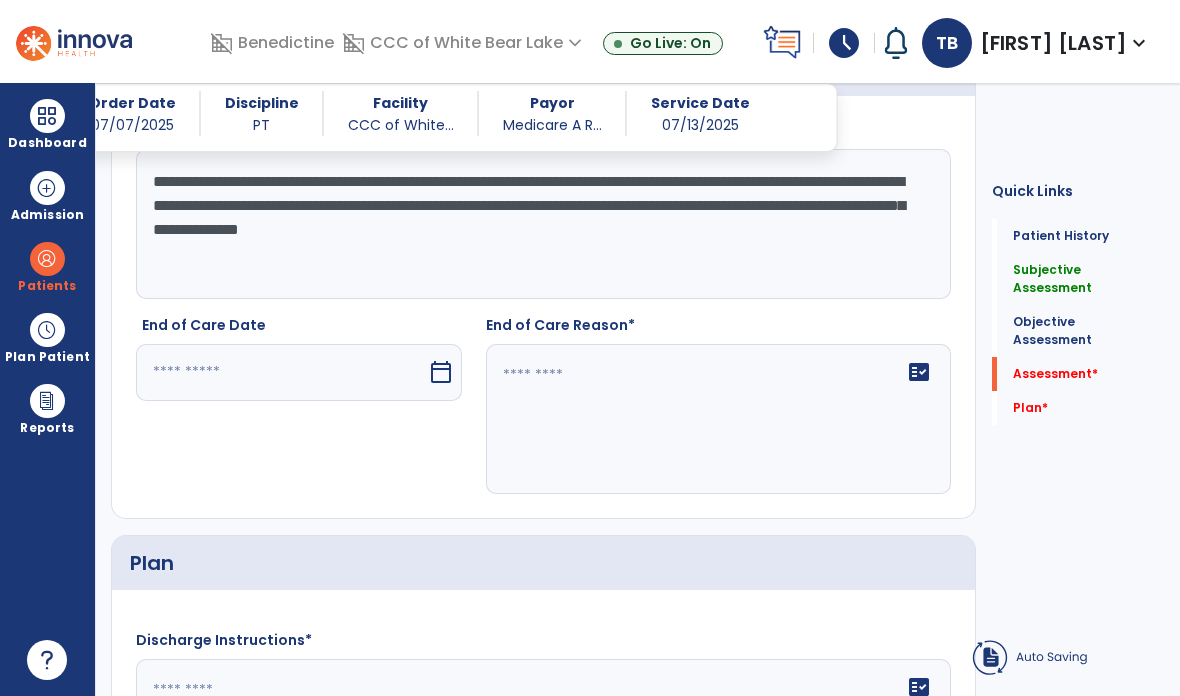 type on "*********" 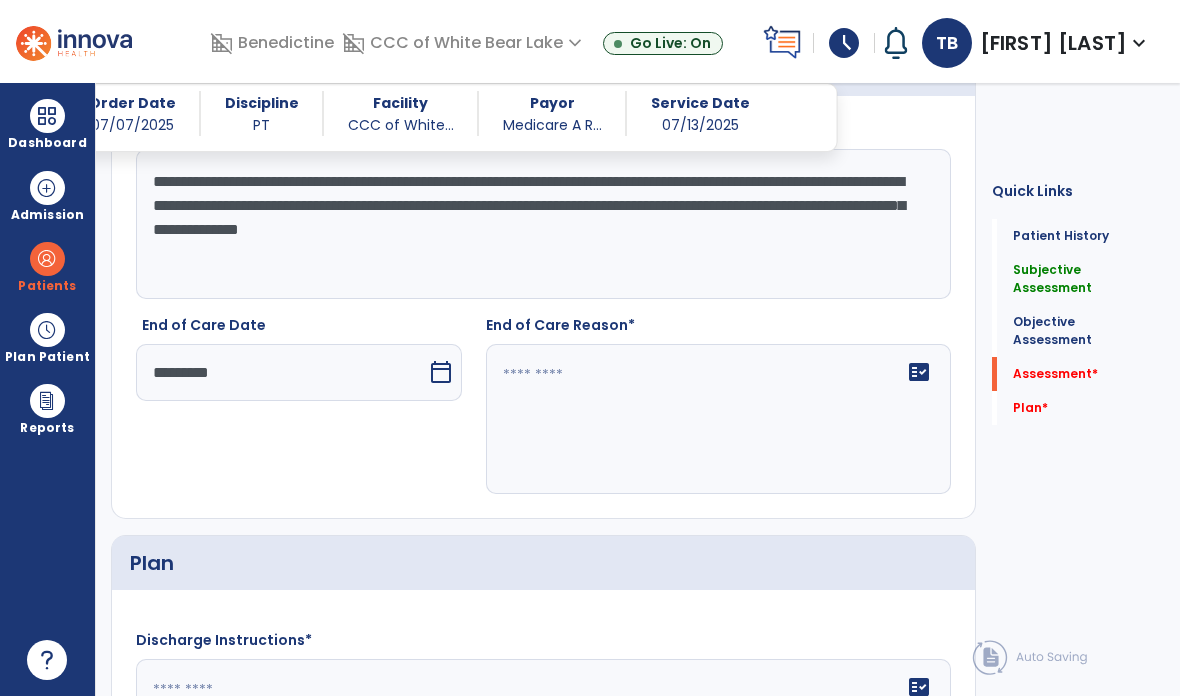click on "fact_check" 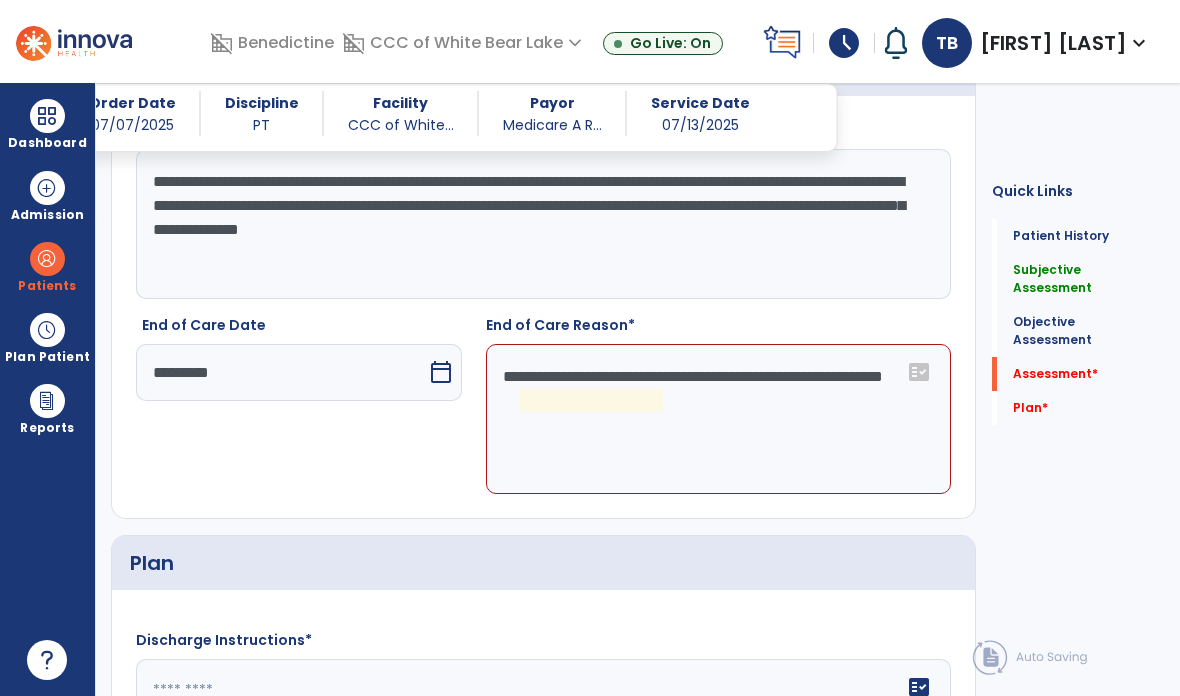 click on "**********" 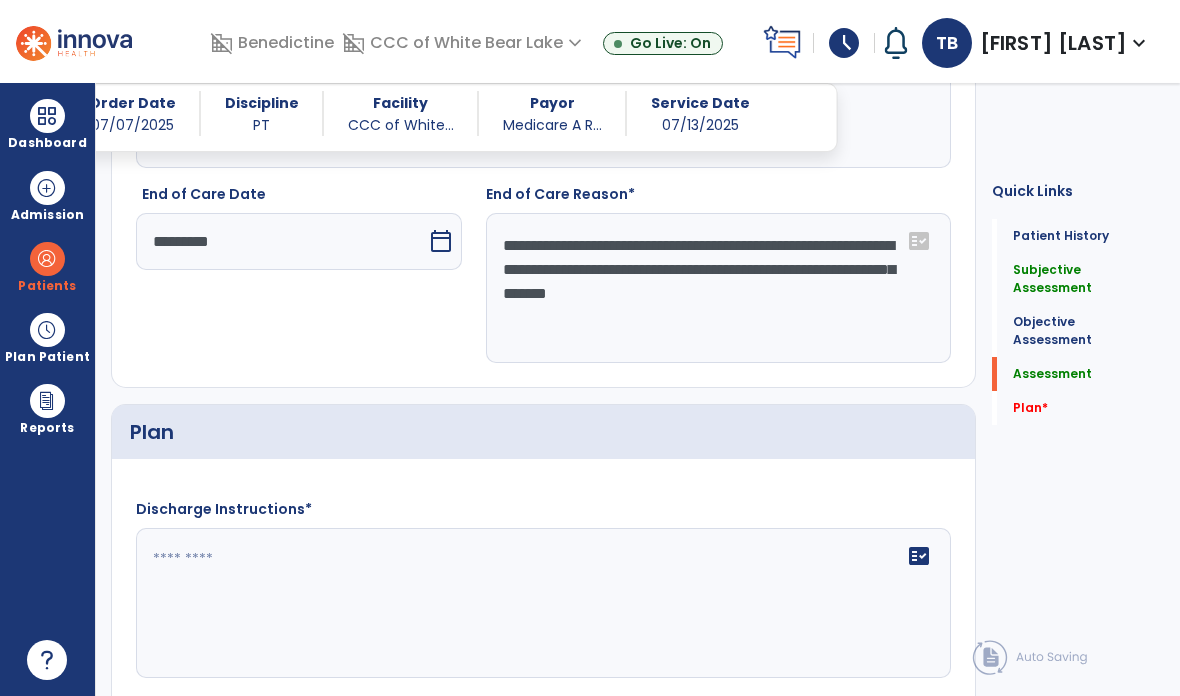 type on "**********" 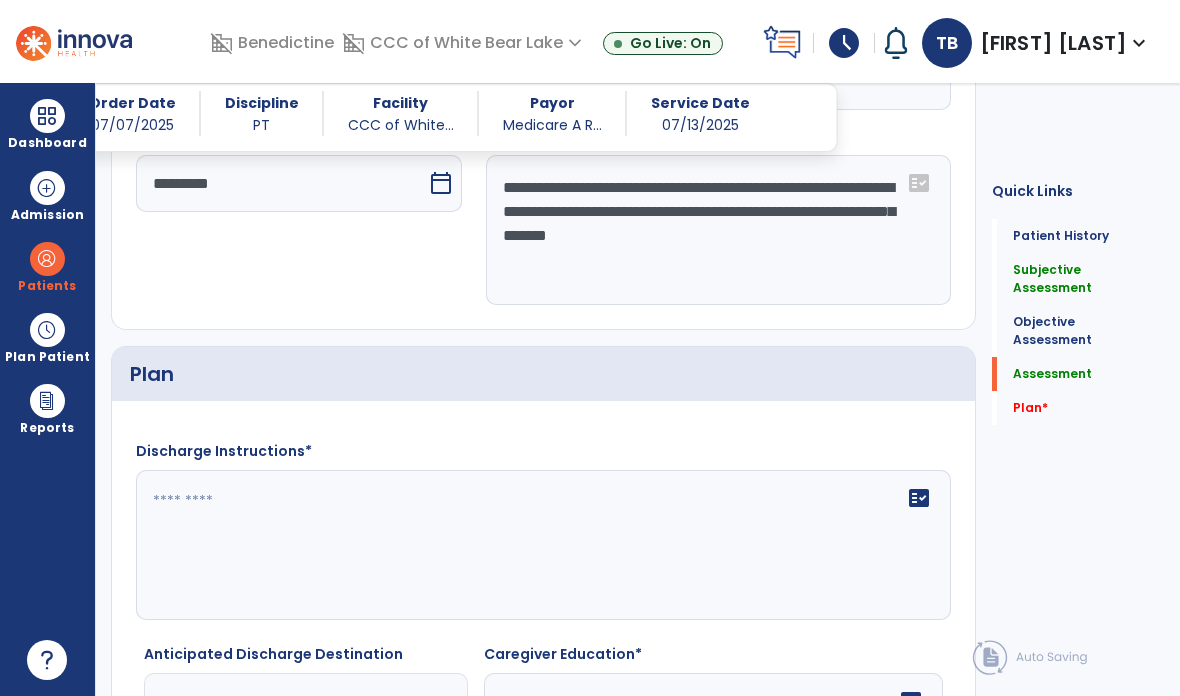 click on "fact_check" 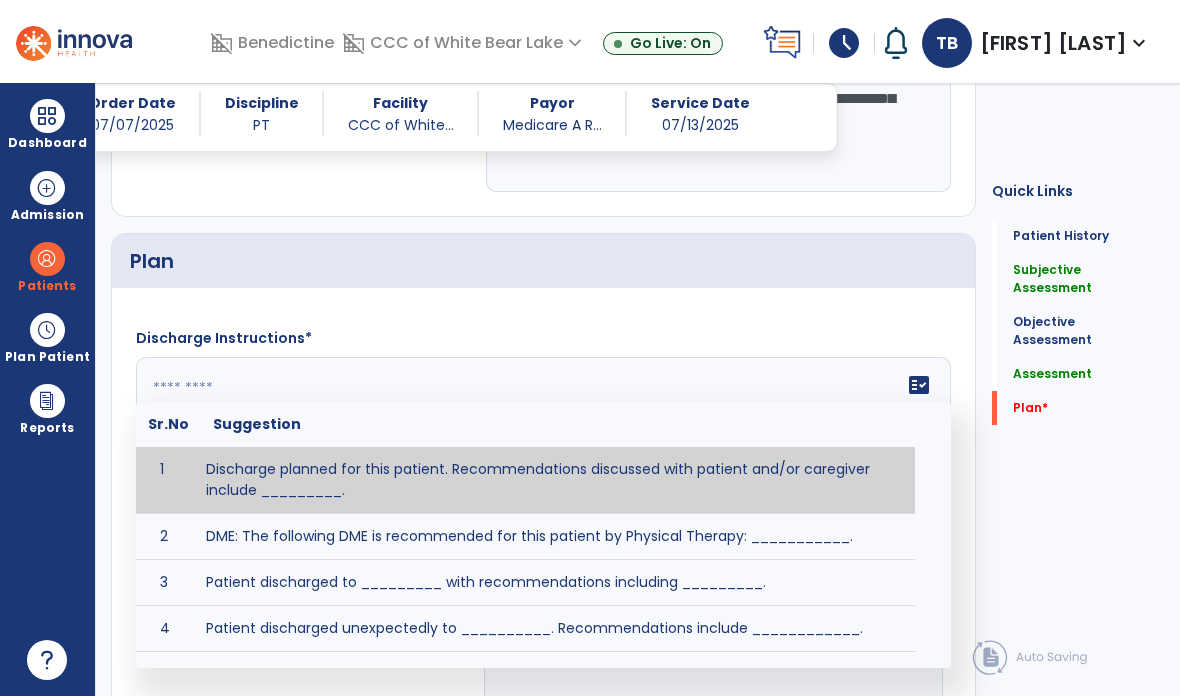 scroll, scrollTop: 2798, scrollLeft: 0, axis: vertical 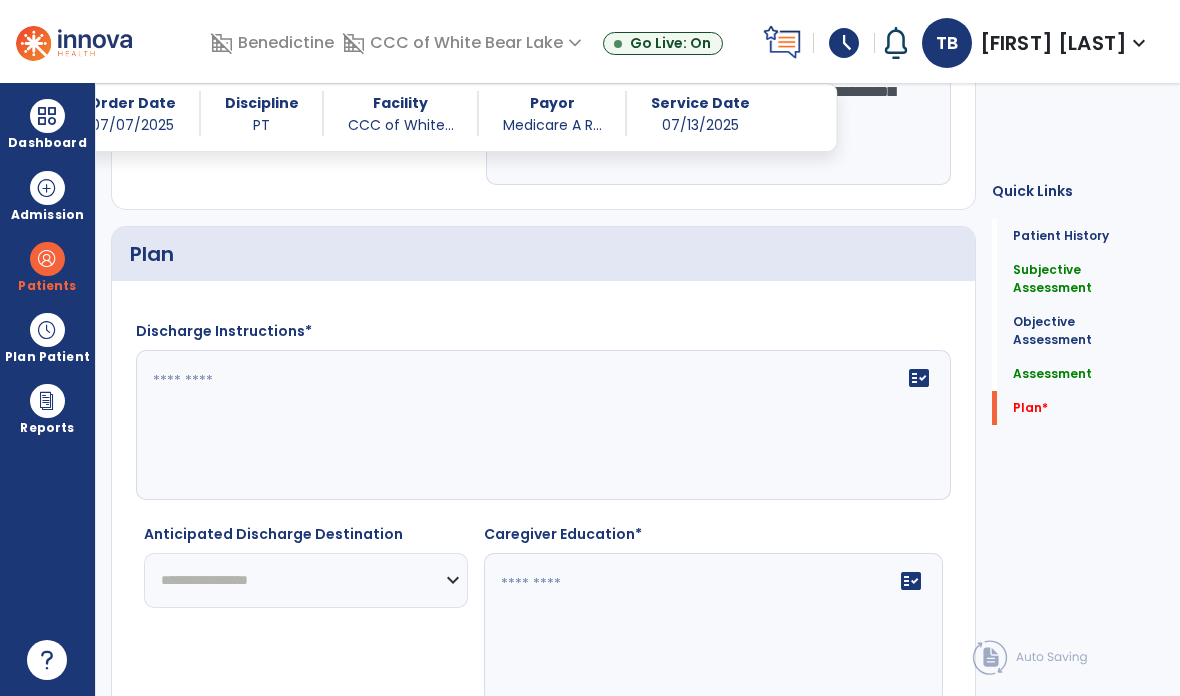 click on "fact_check" 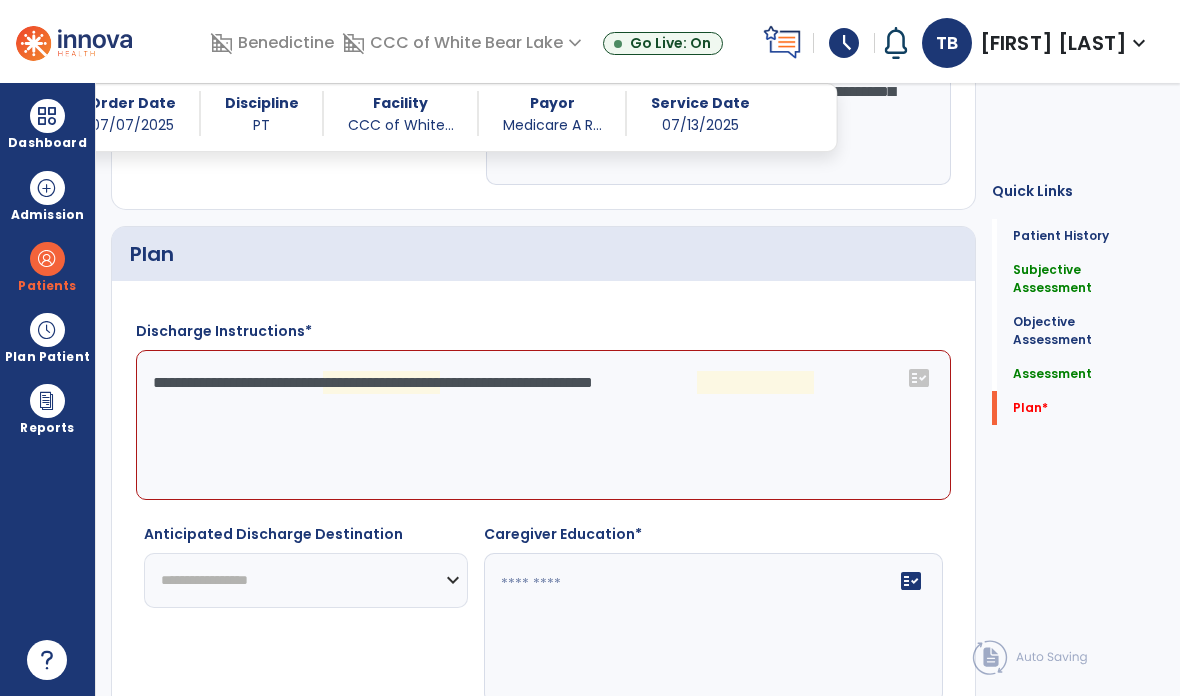 click on "**********" 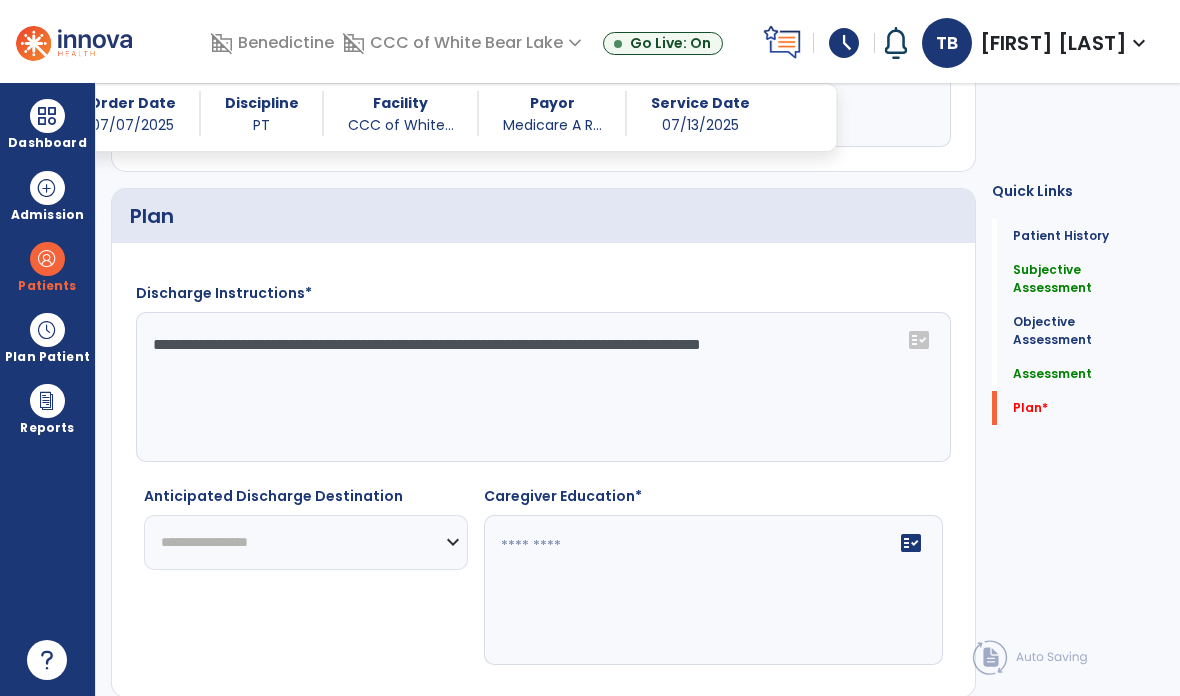 scroll, scrollTop: 2830, scrollLeft: 0, axis: vertical 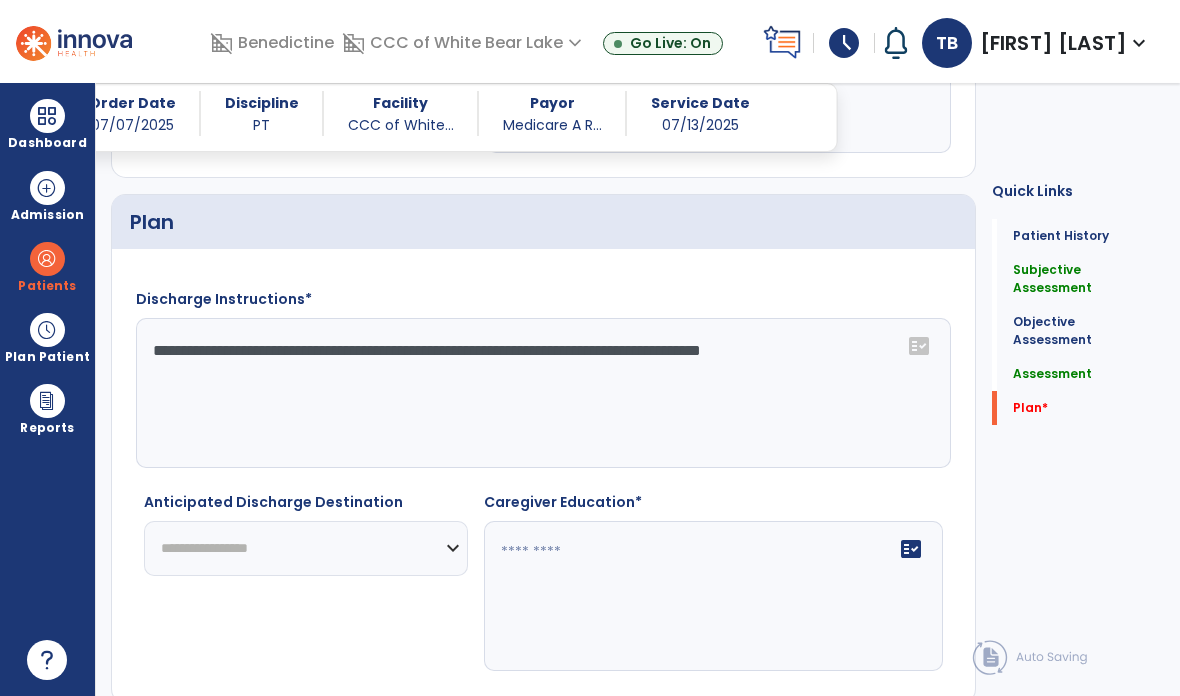 type on "**********" 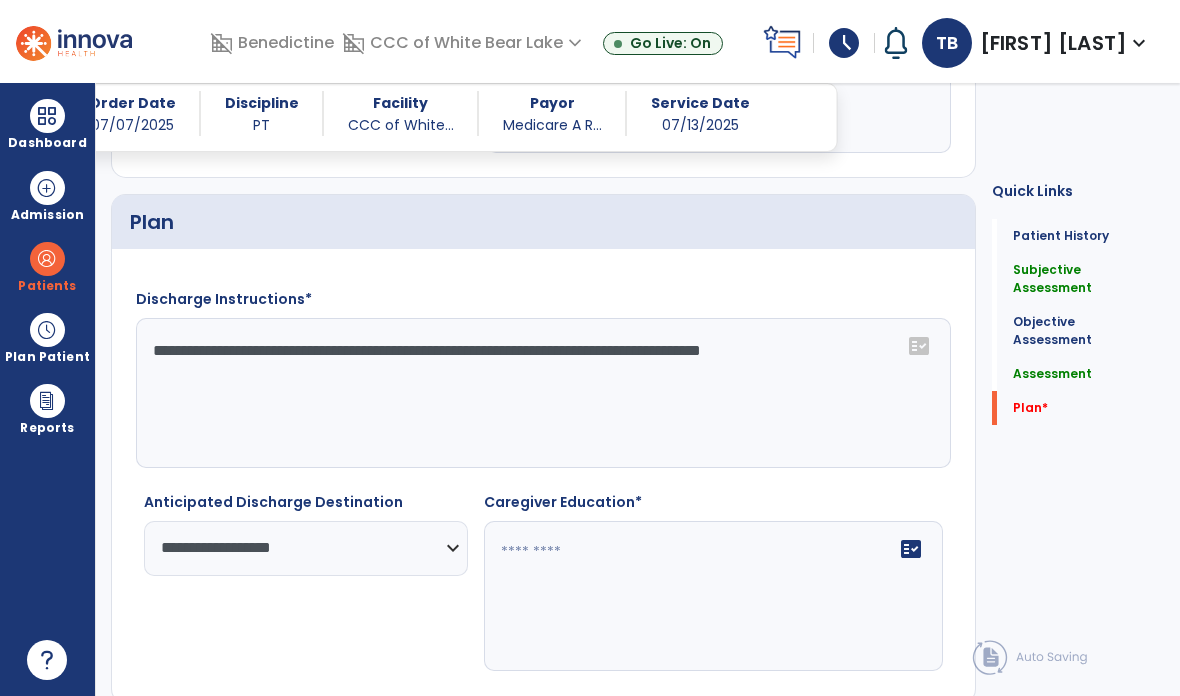 click on "fact_check" 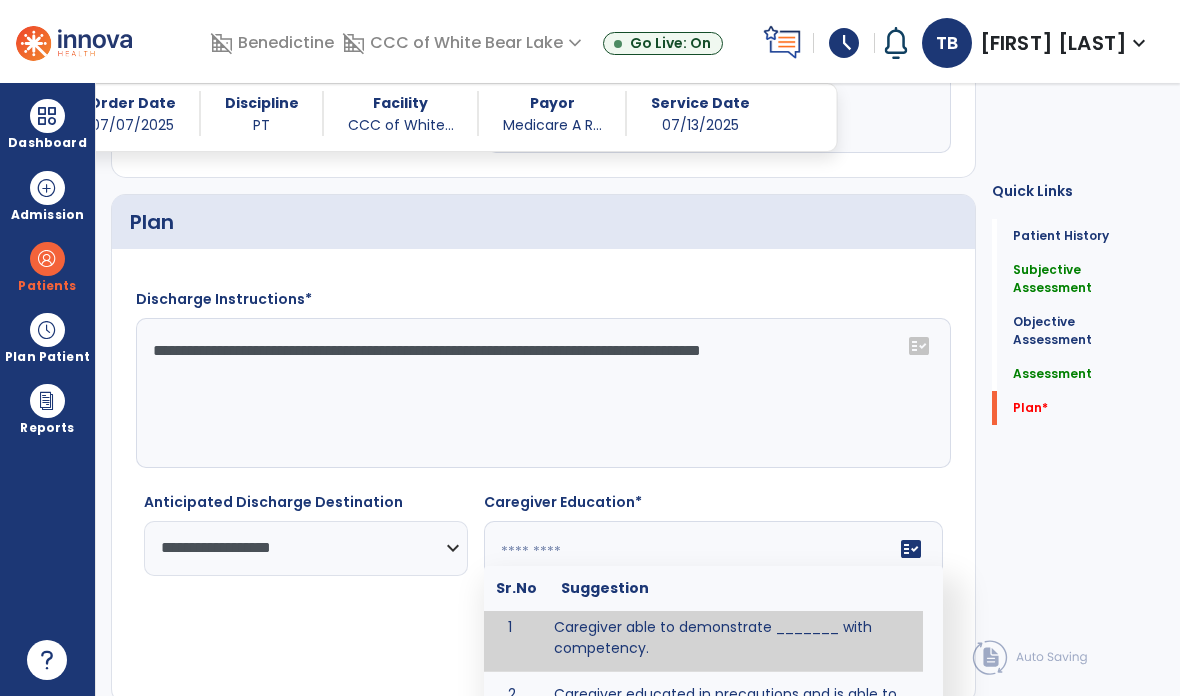 scroll, scrollTop: 3, scrollLeft: 0, axis: vertical 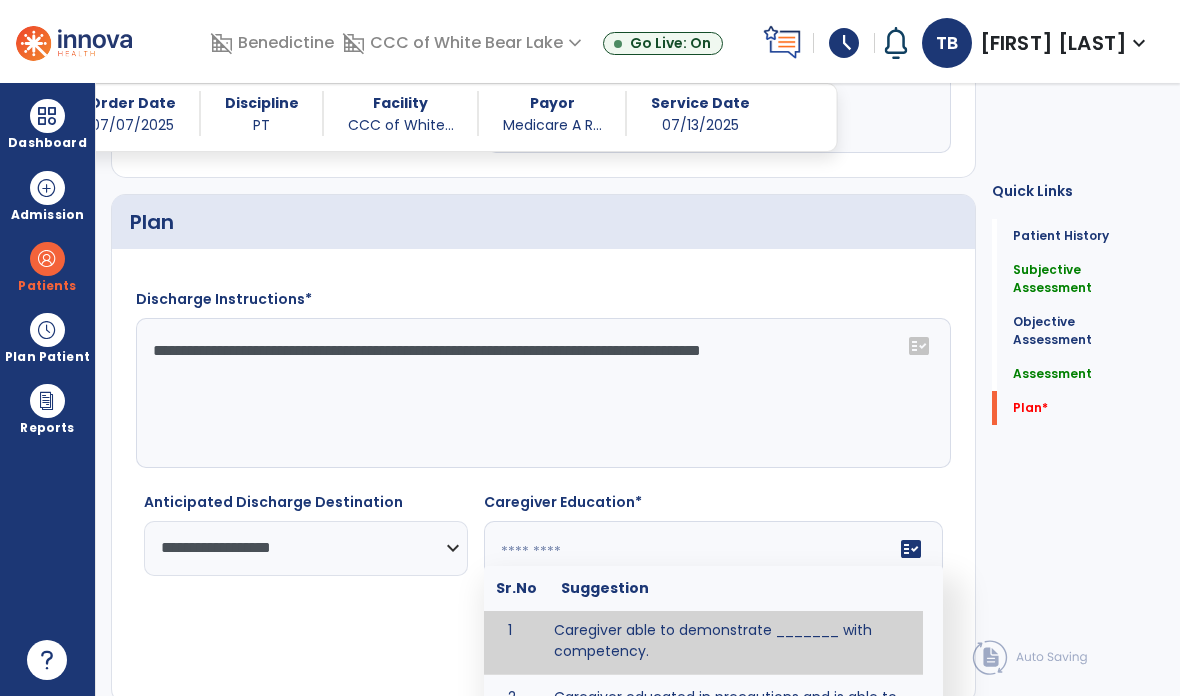 click 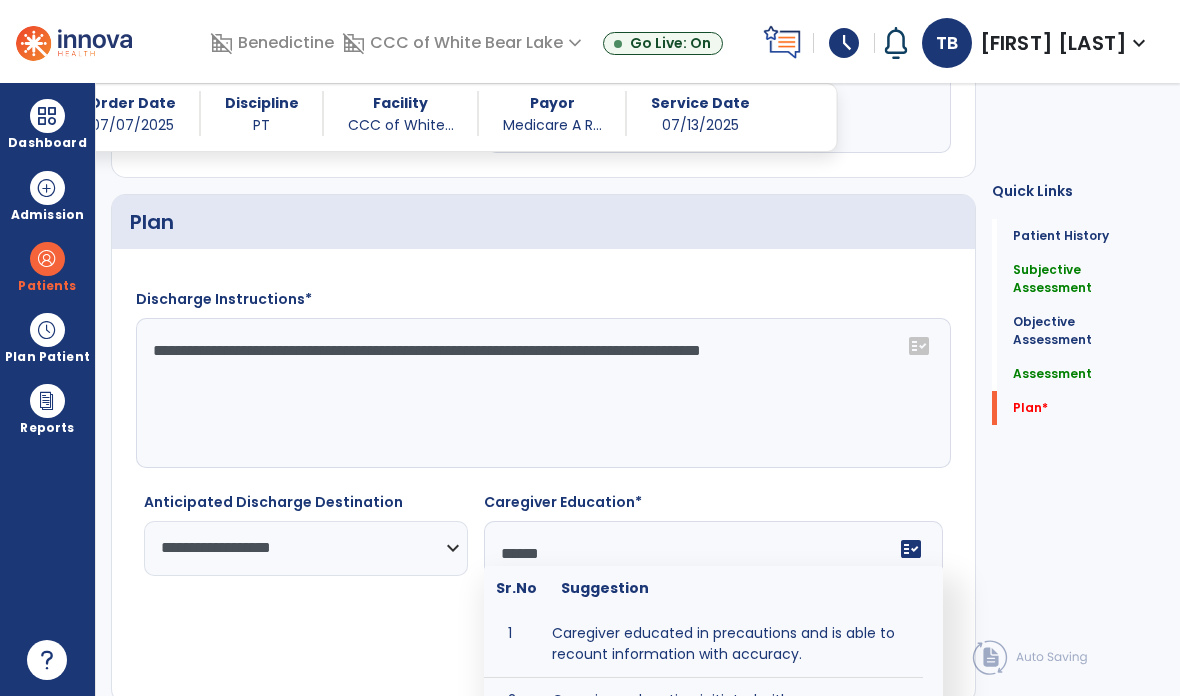 scroll, scrollTop: 0, scrollLeft: 0, axis: both 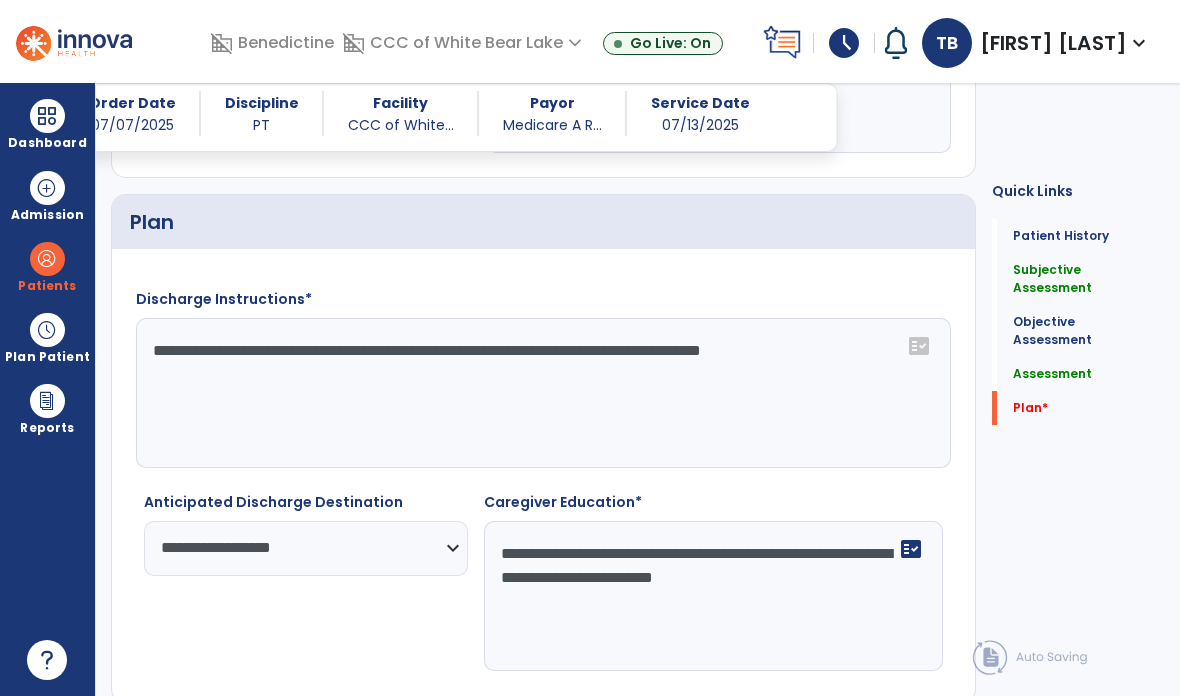 type on "**********" 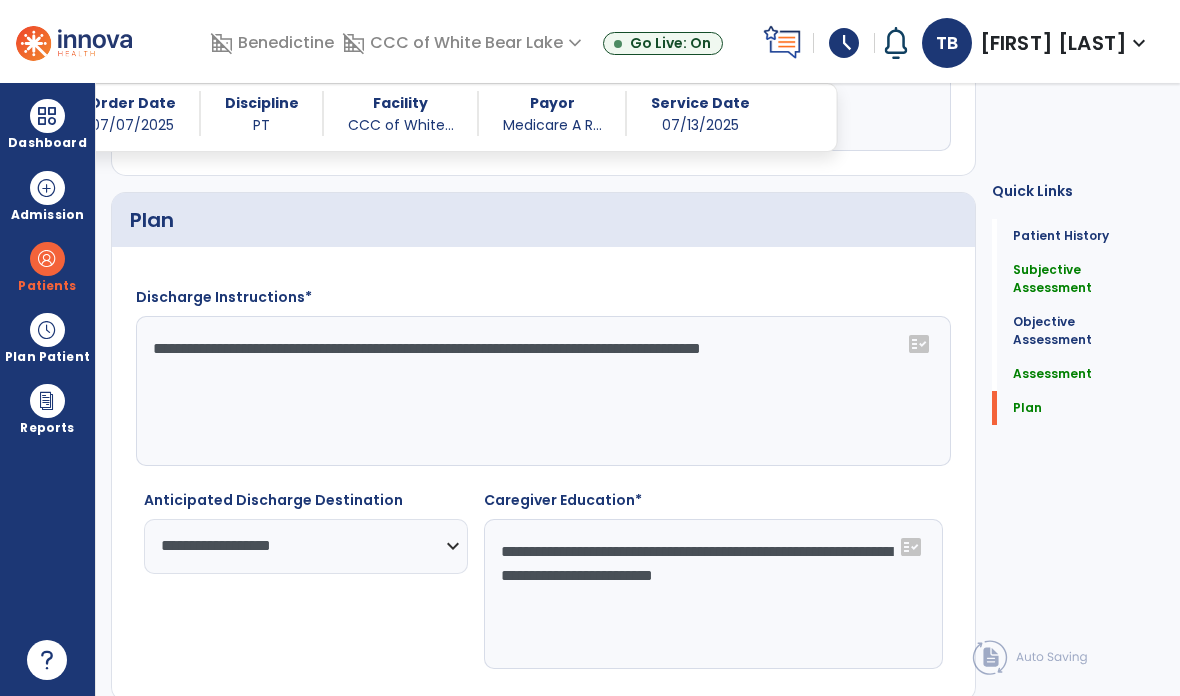 click on "chevron_right" 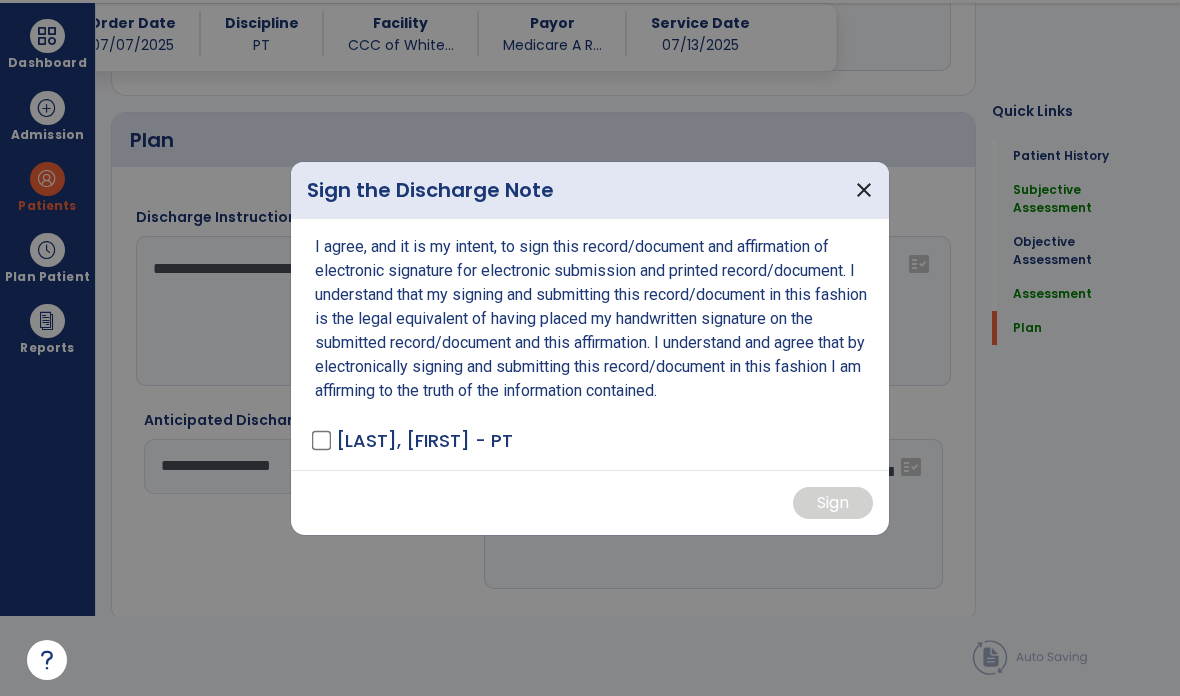 scroll, scrollTop: 2832, scrollLeft: 0, axis: vertical 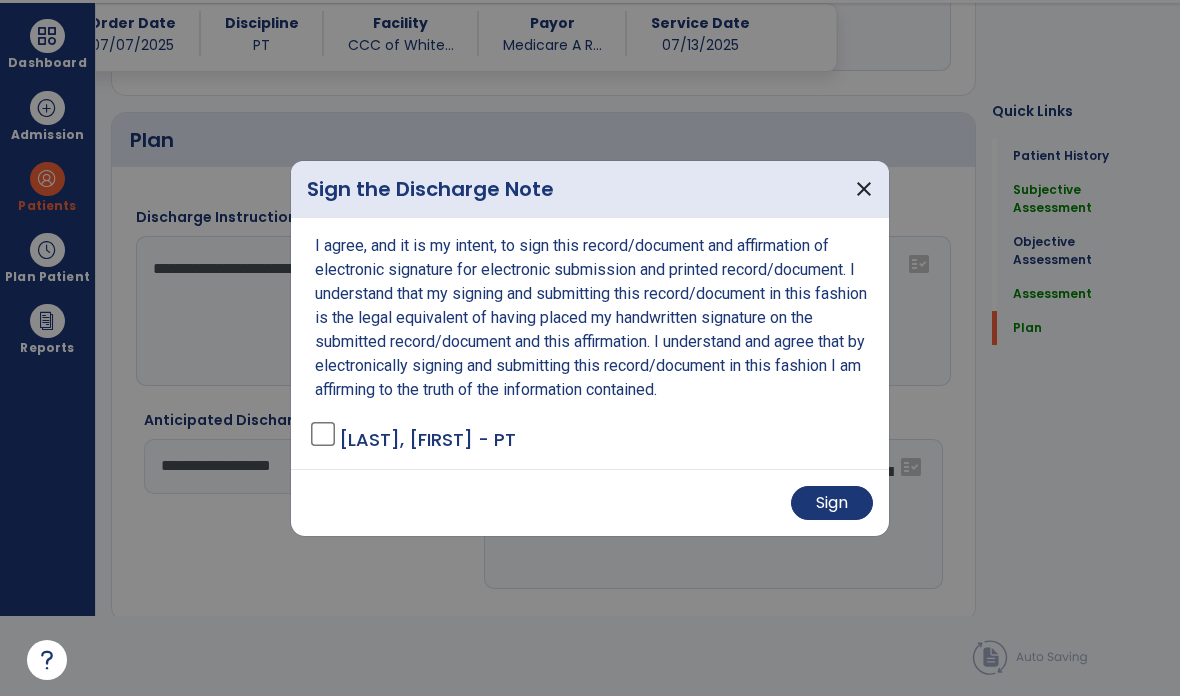 click on "Sign" at bounding box center (832, 503) 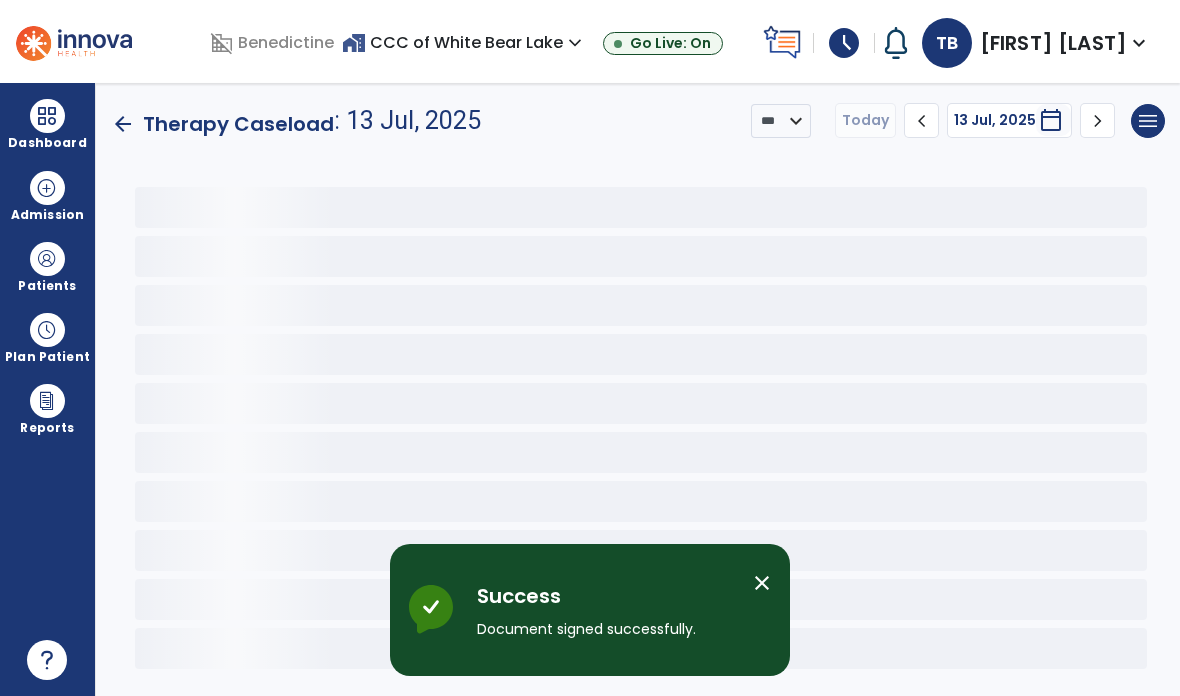 scroll, scrollTop: 80, scrollLeft: 0, axis: vertical 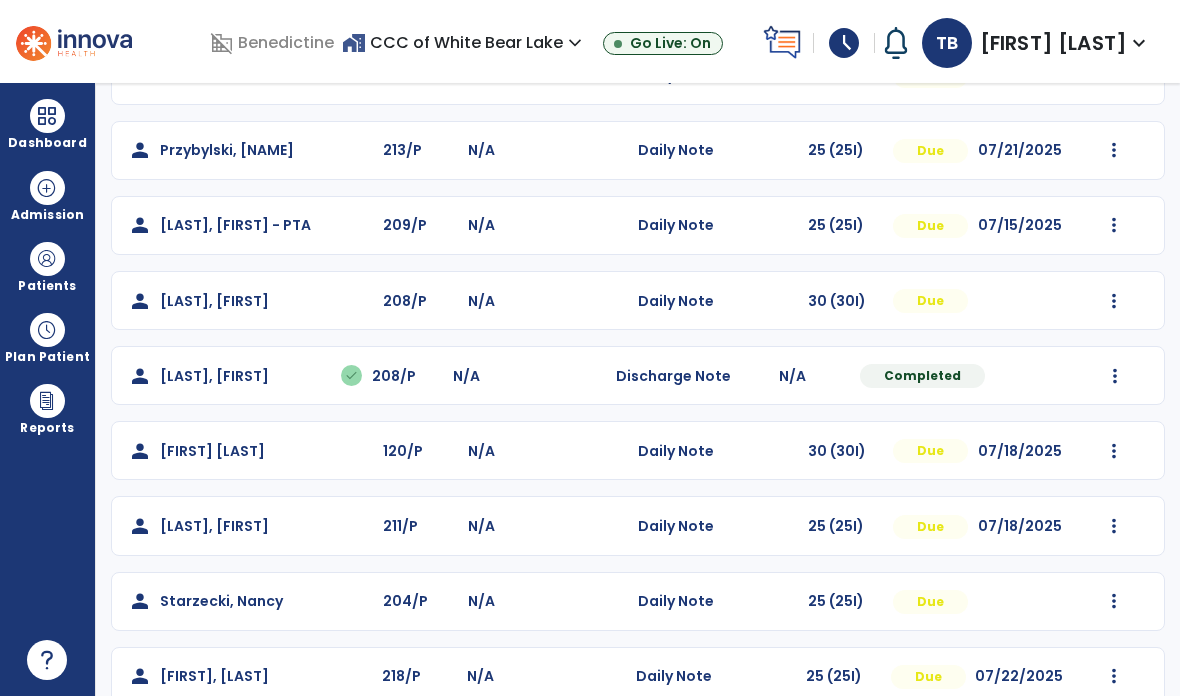 click on "Mark Visit As Complete   Reset Note   Open Document   G + C Mins" 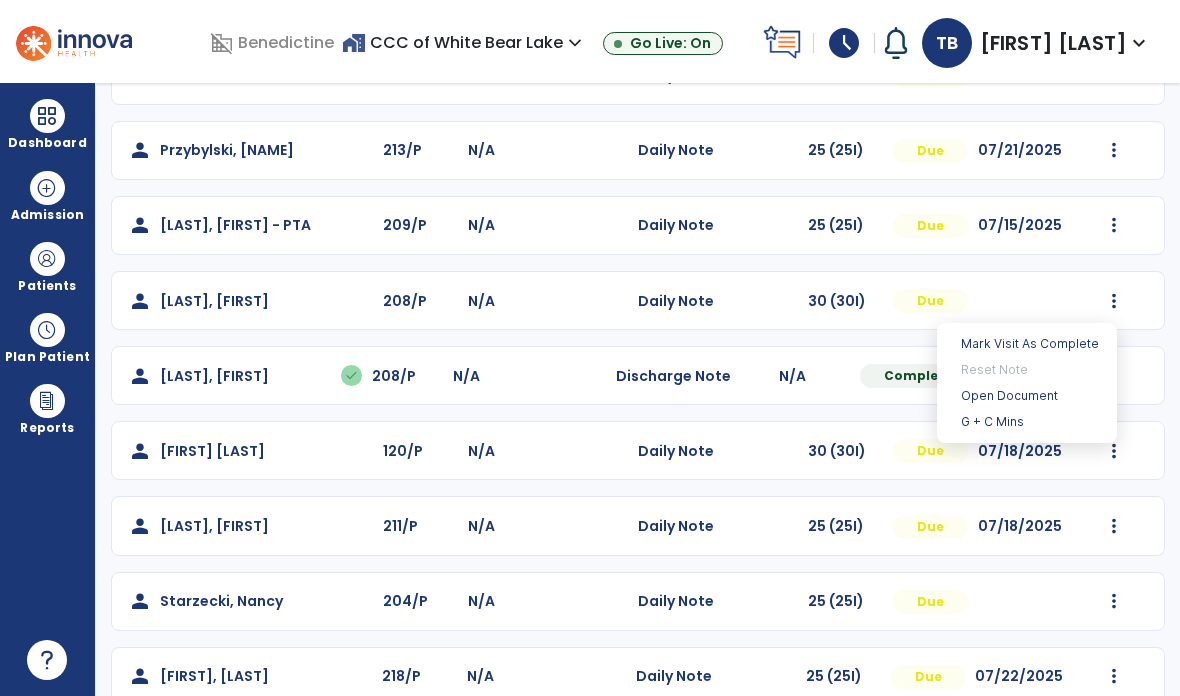 click on "Open Document" at bounding box center [1027, 396] 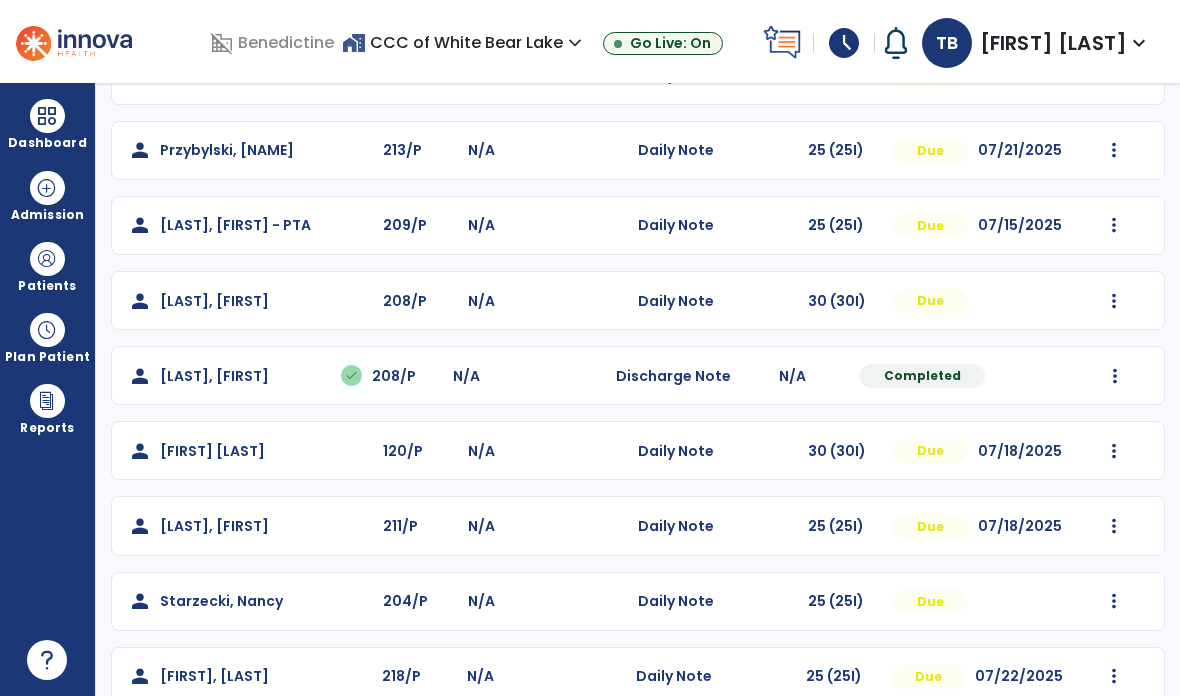 scroll, scrollTop: 0, scrollLeft: 0, axis: both 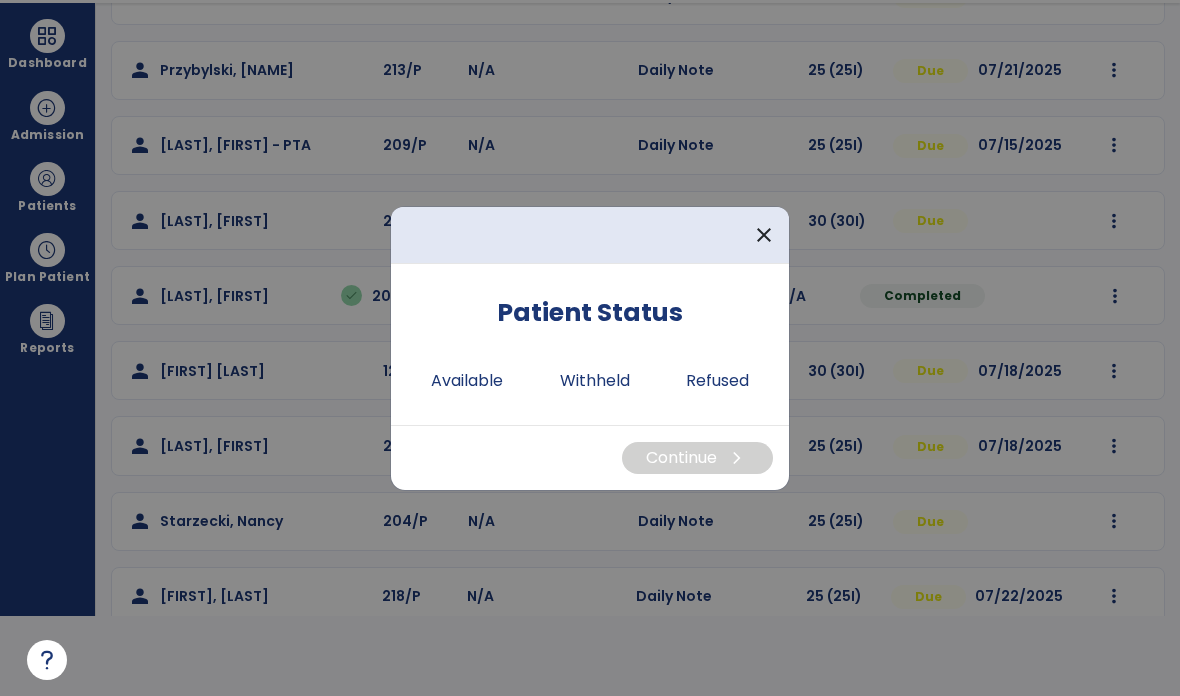 click on "Available" at bounding box center [467, 381] 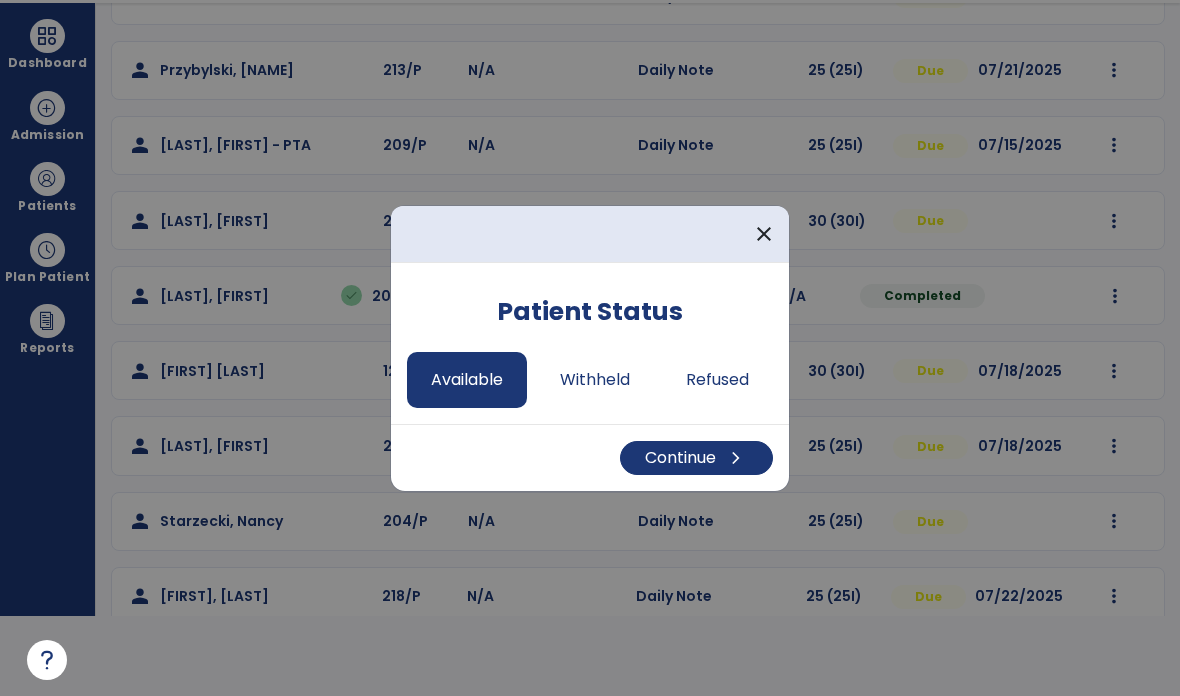 click on "Continue   chevron_right" at bounding box center (696, 458) 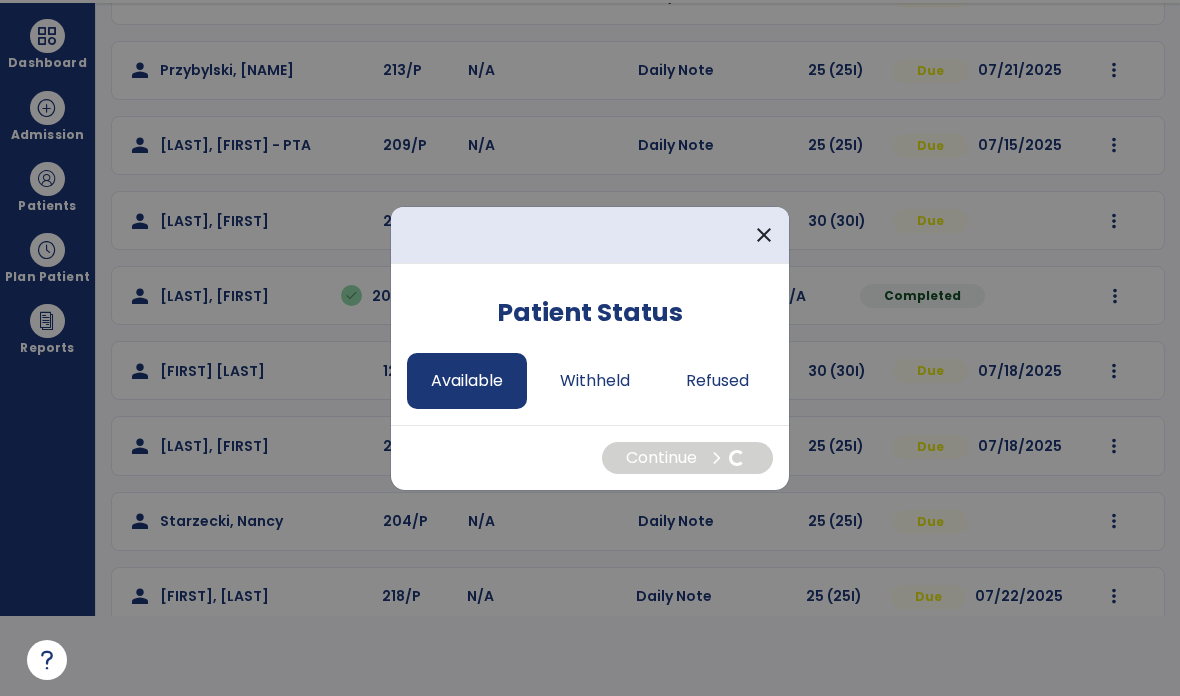 select on "*" 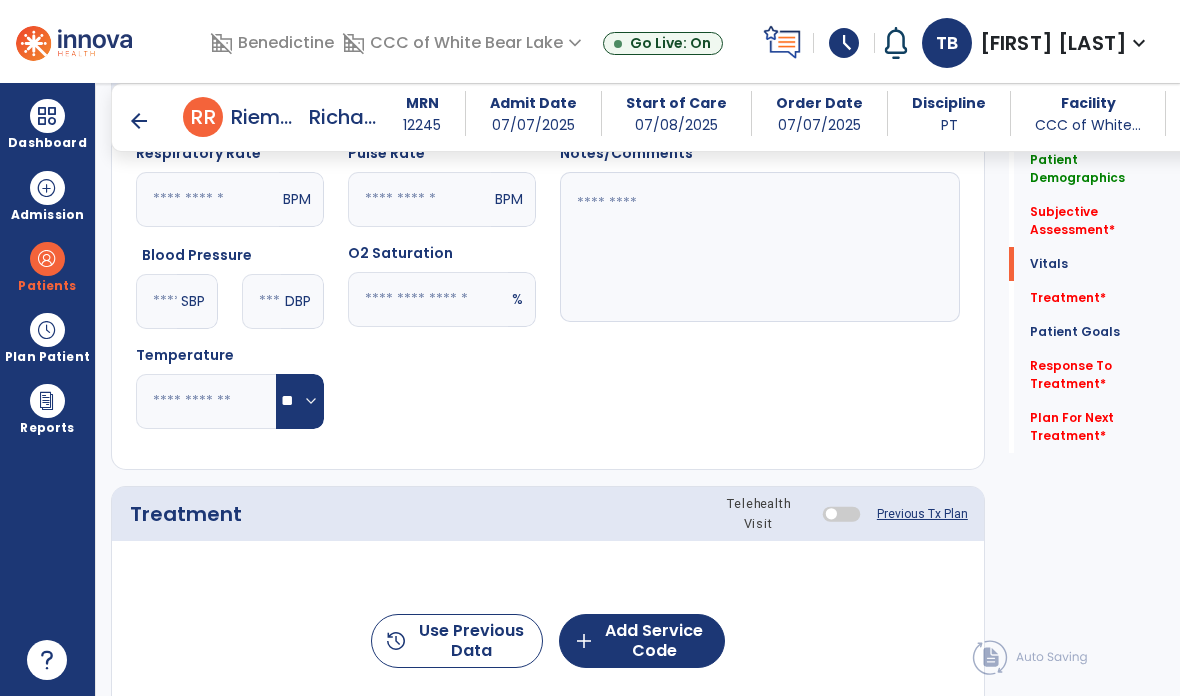 scroll, scrollTop: 80, scrollLeft: 0, axis: vertical 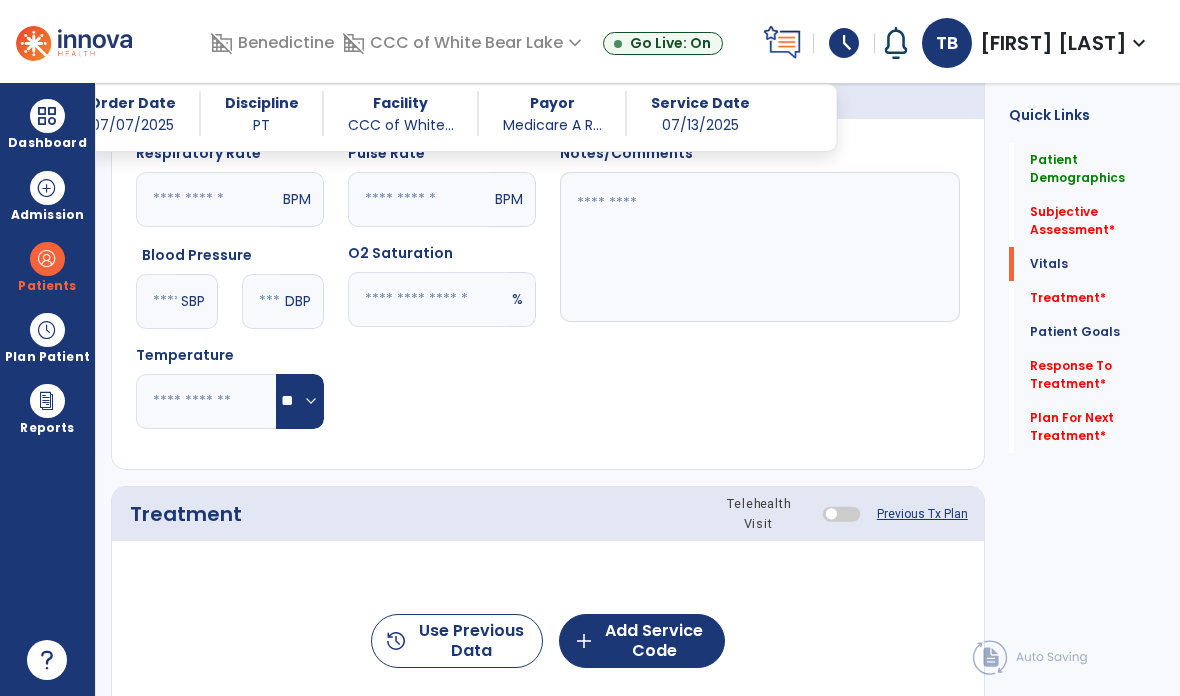 click on "add  Add Service Code" 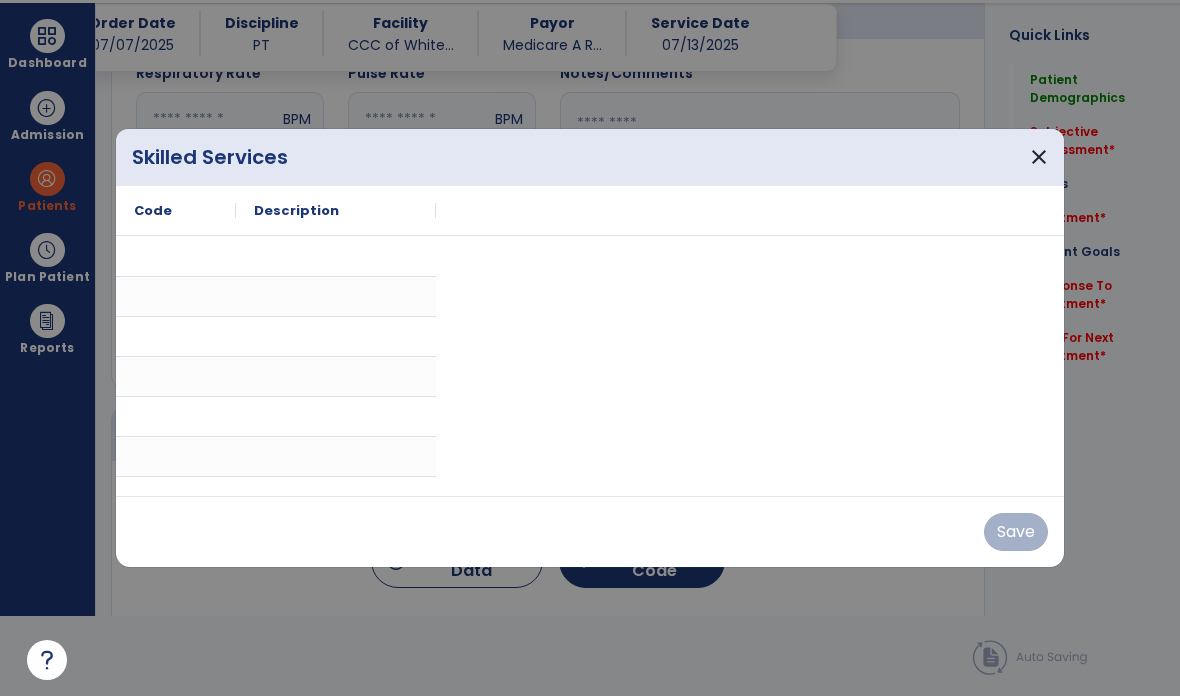 scroll, scrollTop: 0, scrollLeft: 0, axis: both 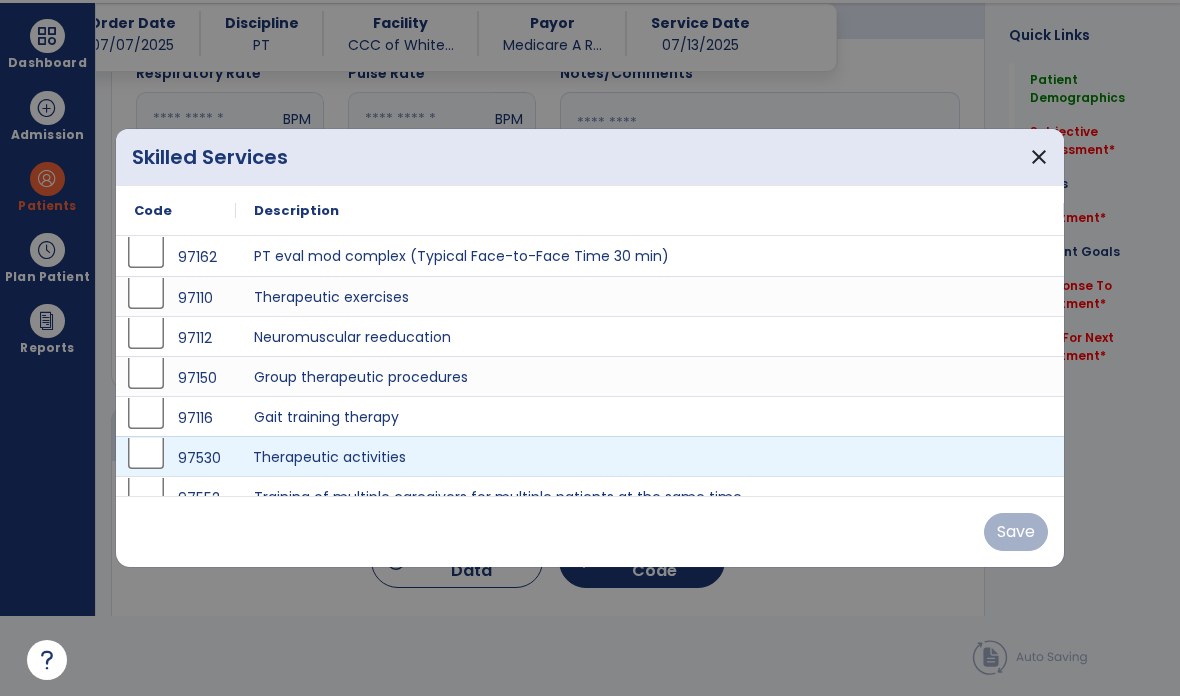 click on "Therapeutic activities" at bounding box center (650, 456) 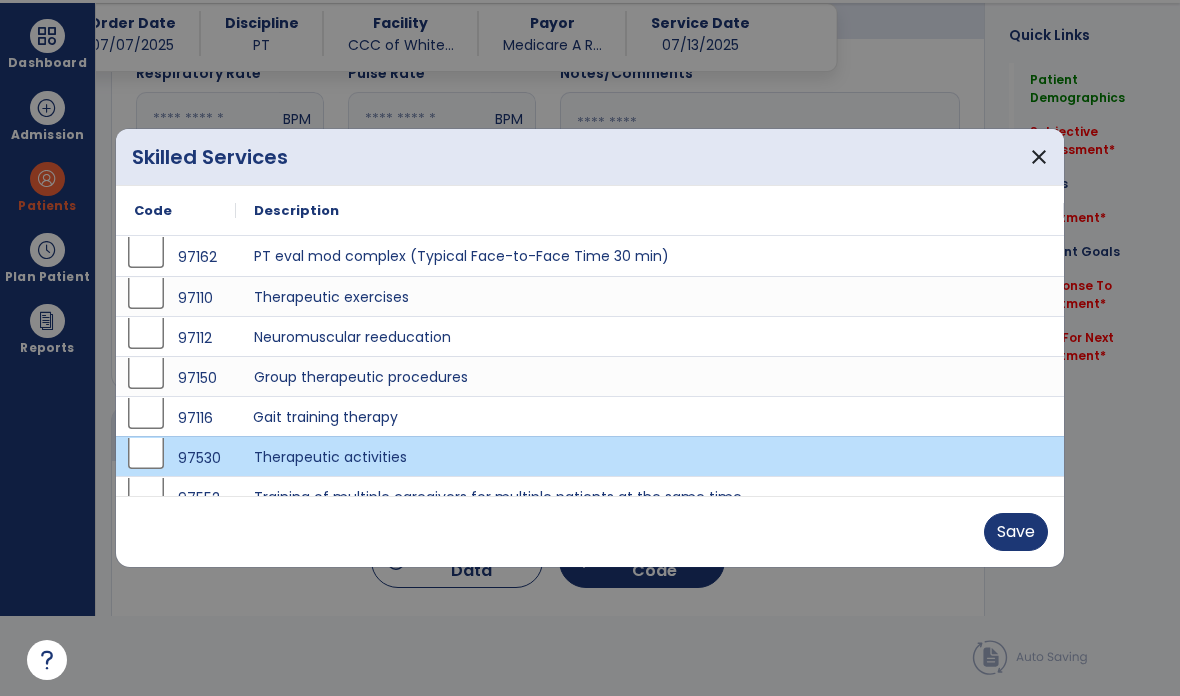 click on "Gait training therapy" at bounding box center (650, 416) 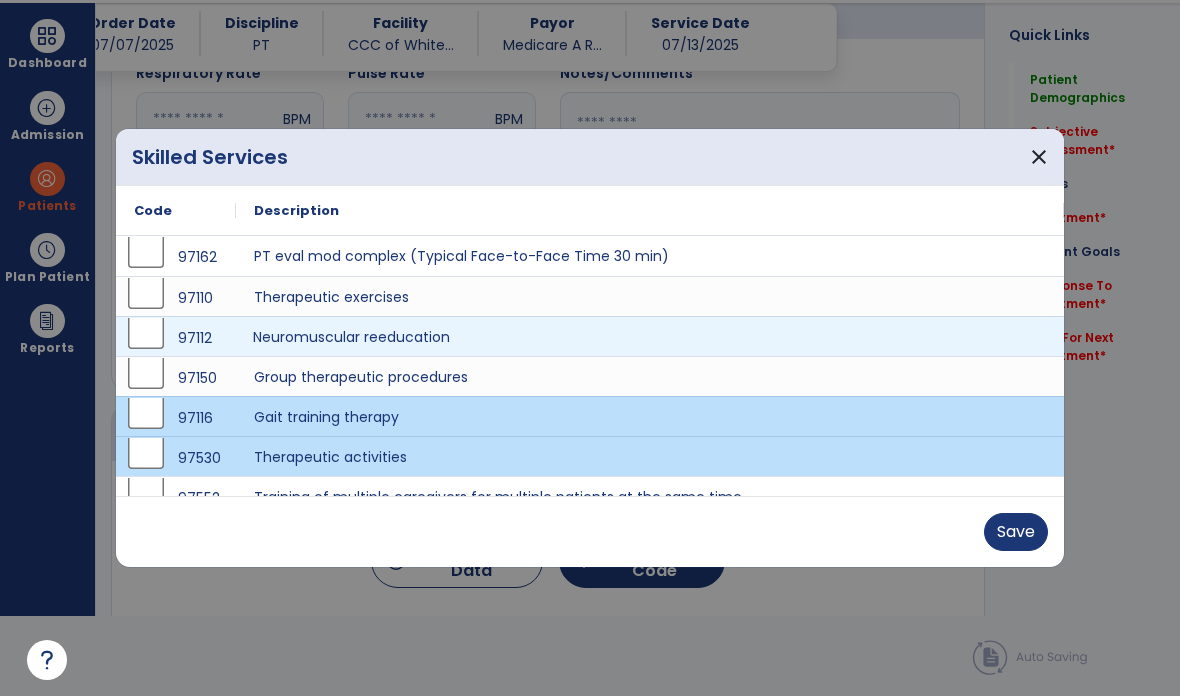click on "Neuromuscular reeducation" at bounding box center [650, 336] 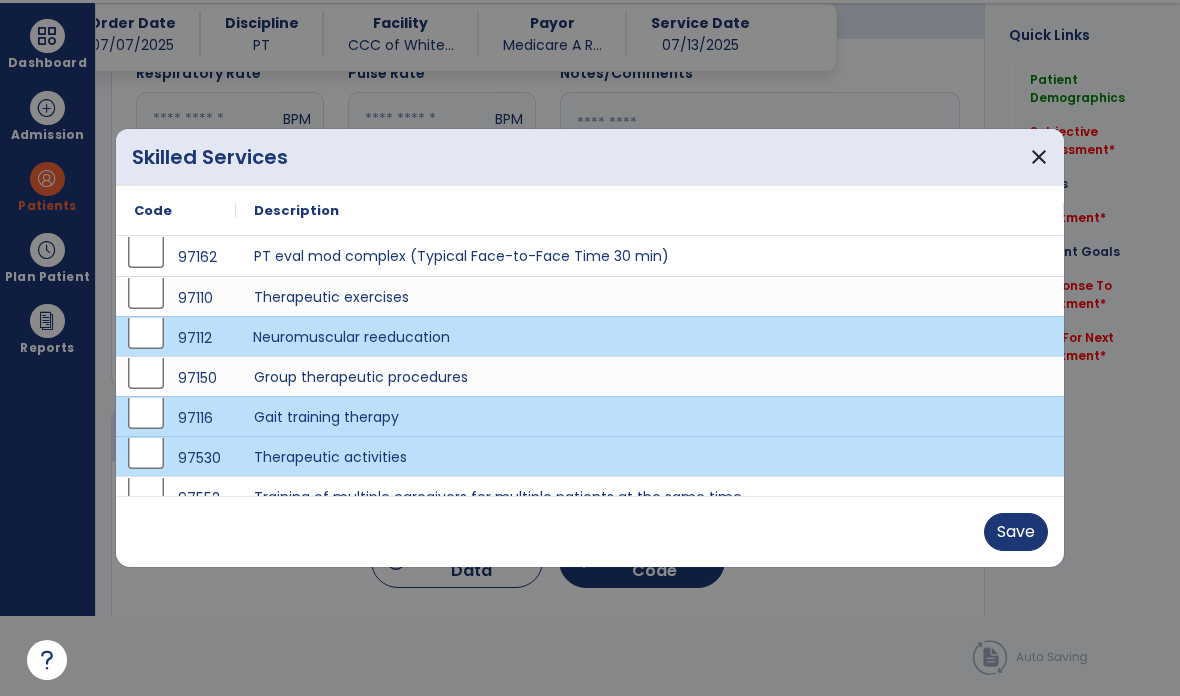 click on "Save" at bounding box center [1016, 532] 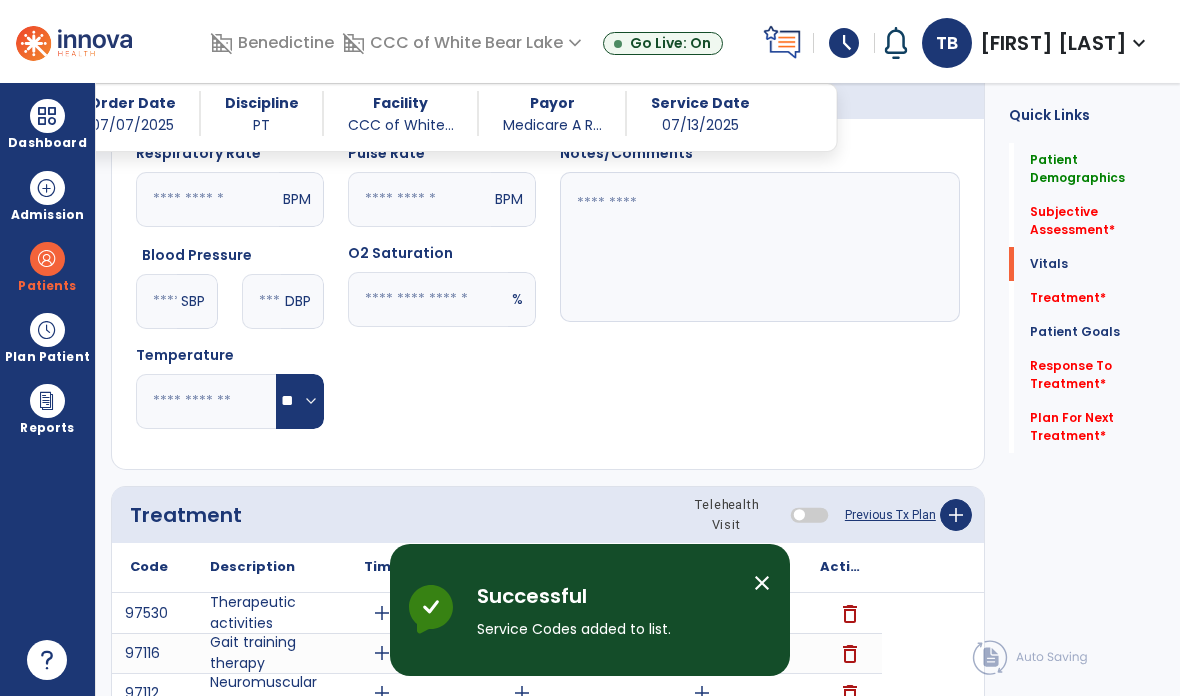 scroll, scrollTop: 80, scrollLeft: 0, axis: vertical 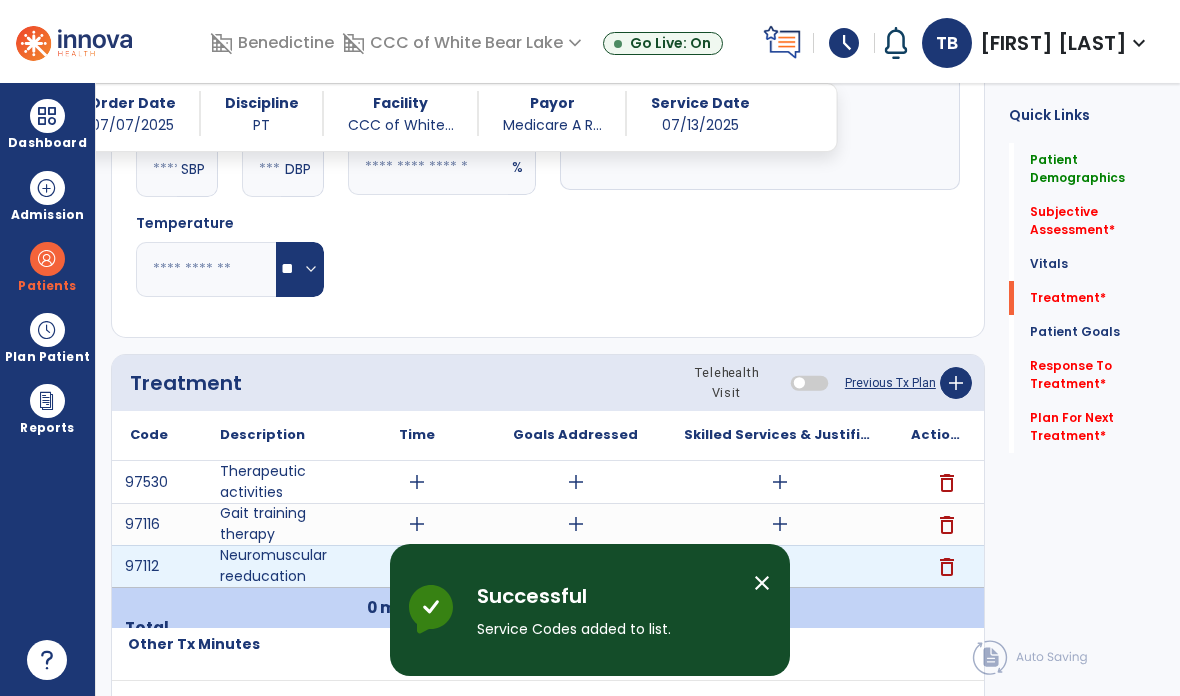 click on "add" at bounding box center (779, 566) 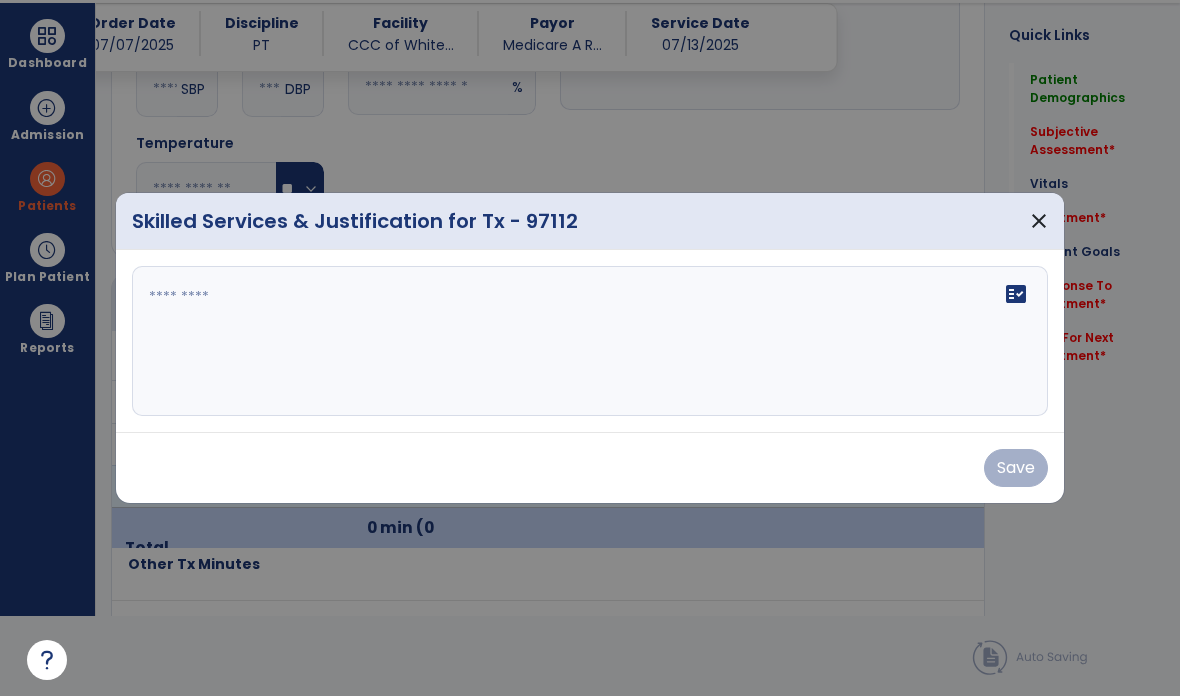 click on "fact_check" at bounding box center (590, 341) 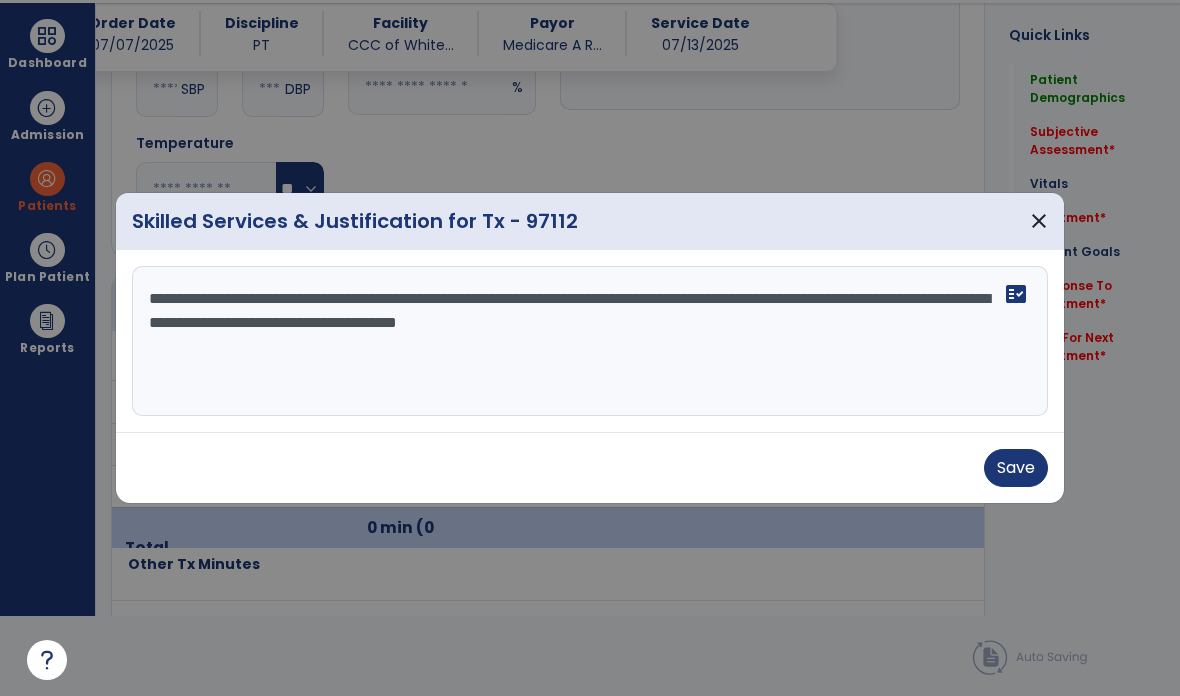 type on "**********" 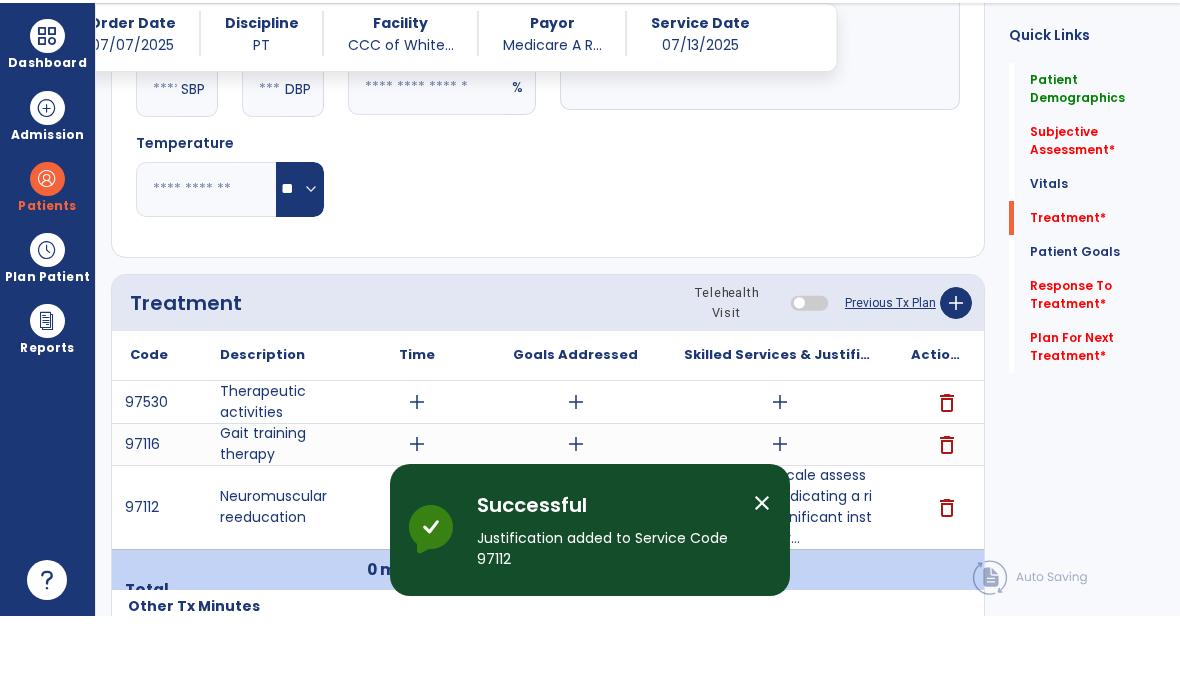 scroll, scrollTop: 80, scrollLeft: 0, axis: vertical 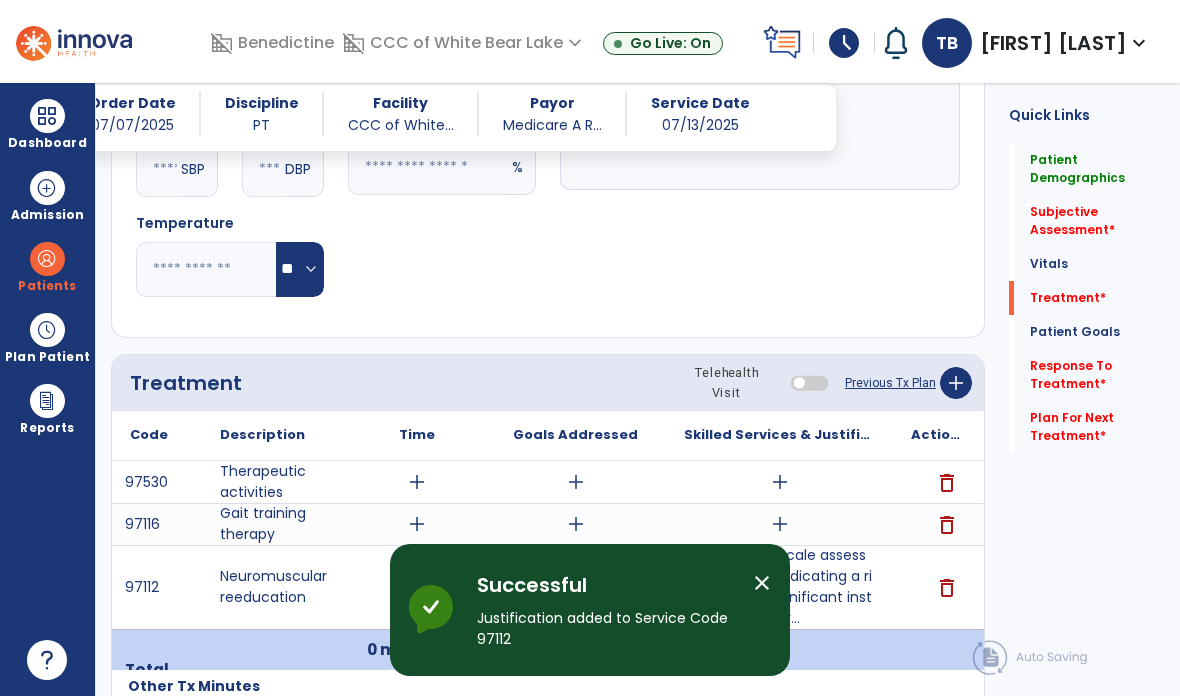 click on "add" at bounding box center (780, 524) 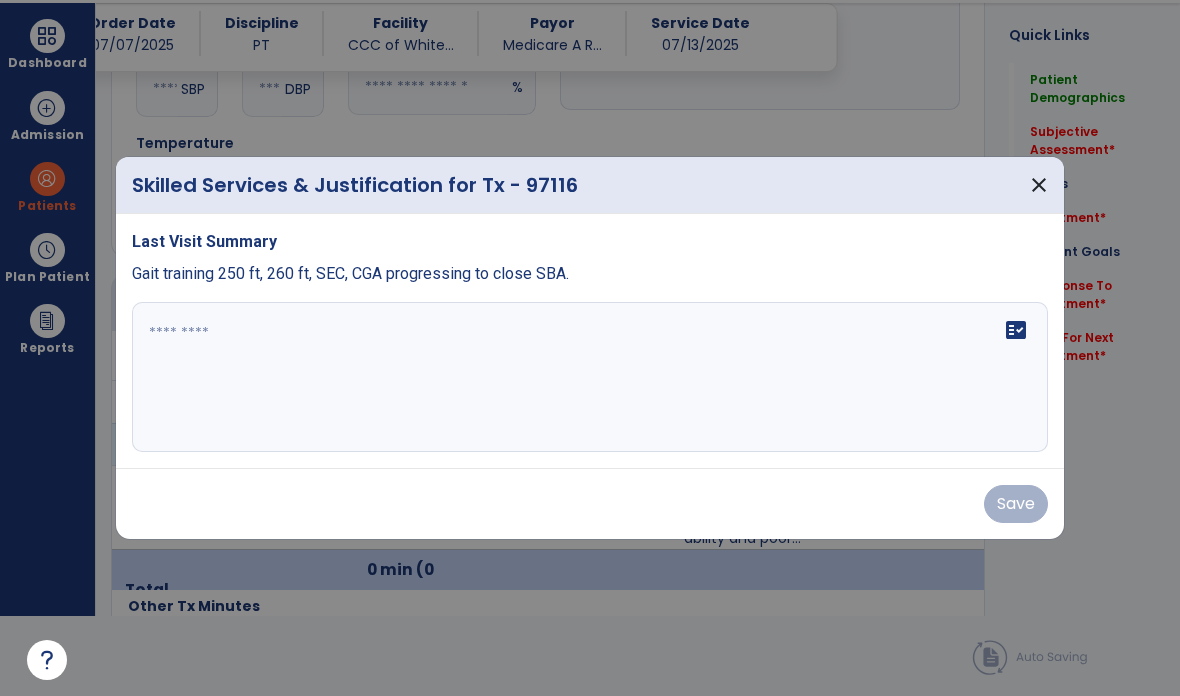 scroll, scrollTop: 0, scrollLeft: 0, axis: both 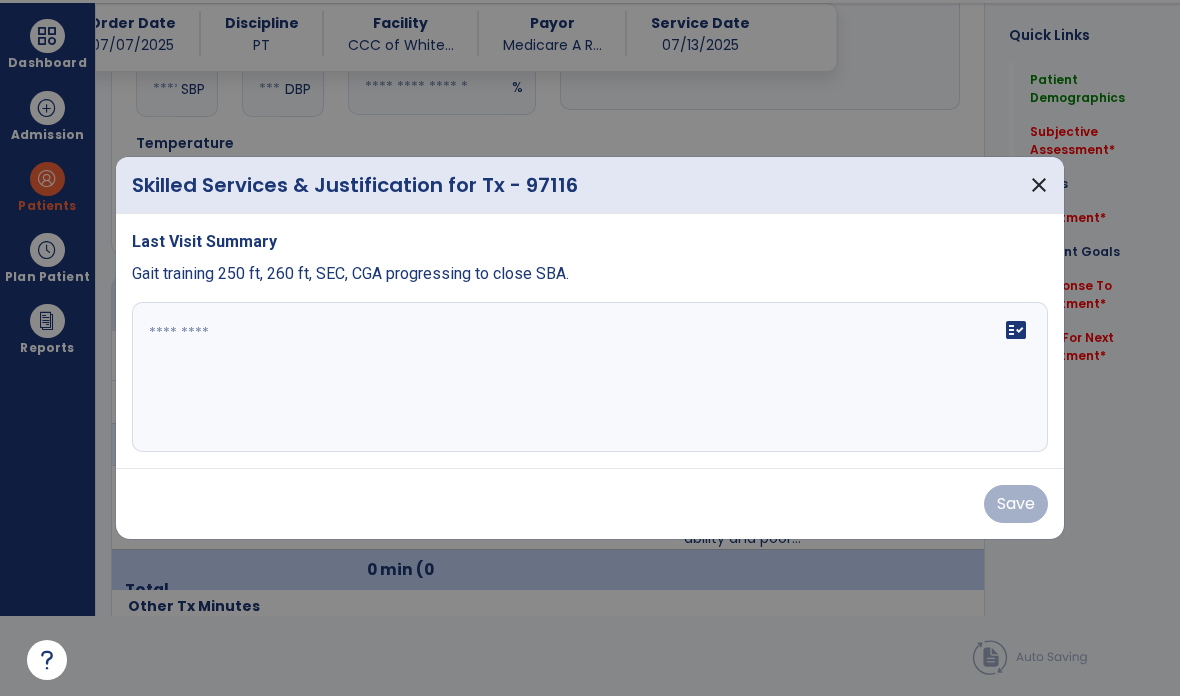 click on "fact_check" at bounding box center [590, 377] 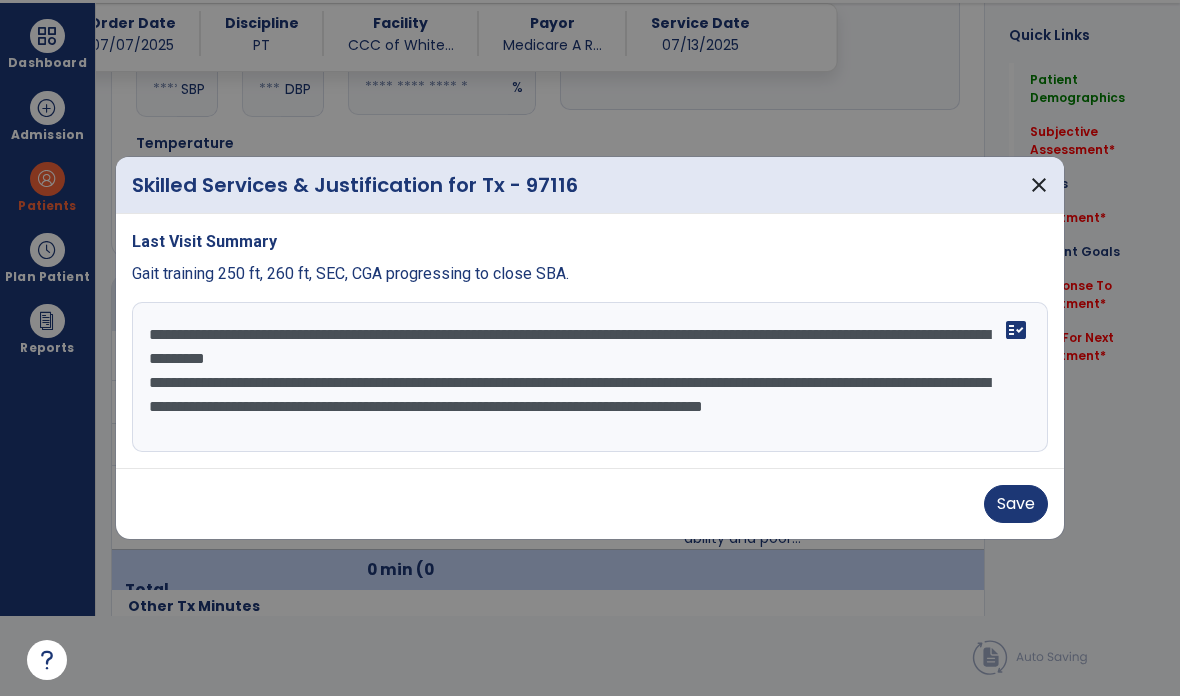 click on "**********" at bounding box center [590, 377] 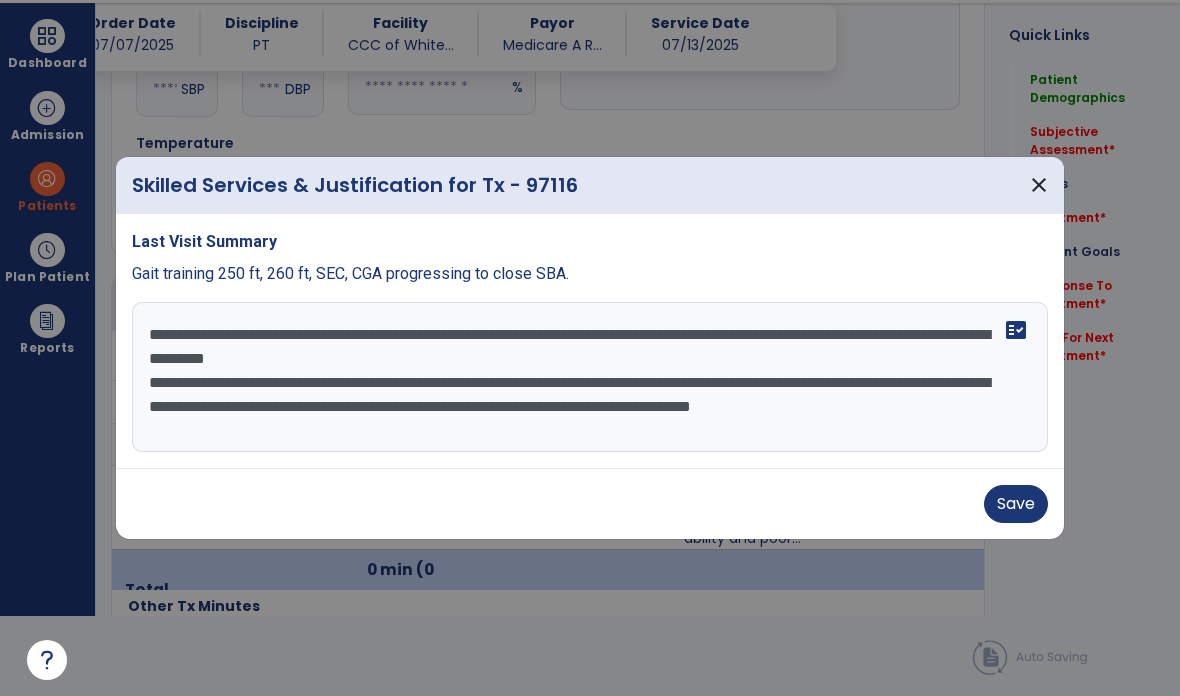 click on "**********" at bounding box center (590, 377) 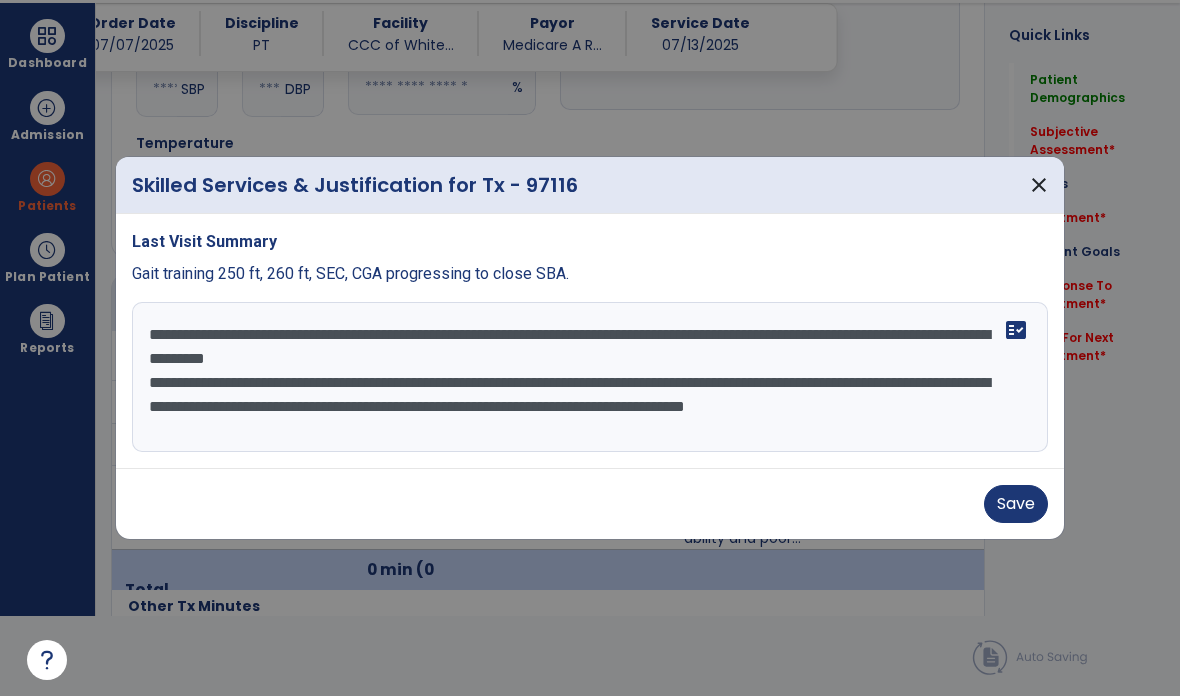 click on "**********" at bounding box center [590, 377] 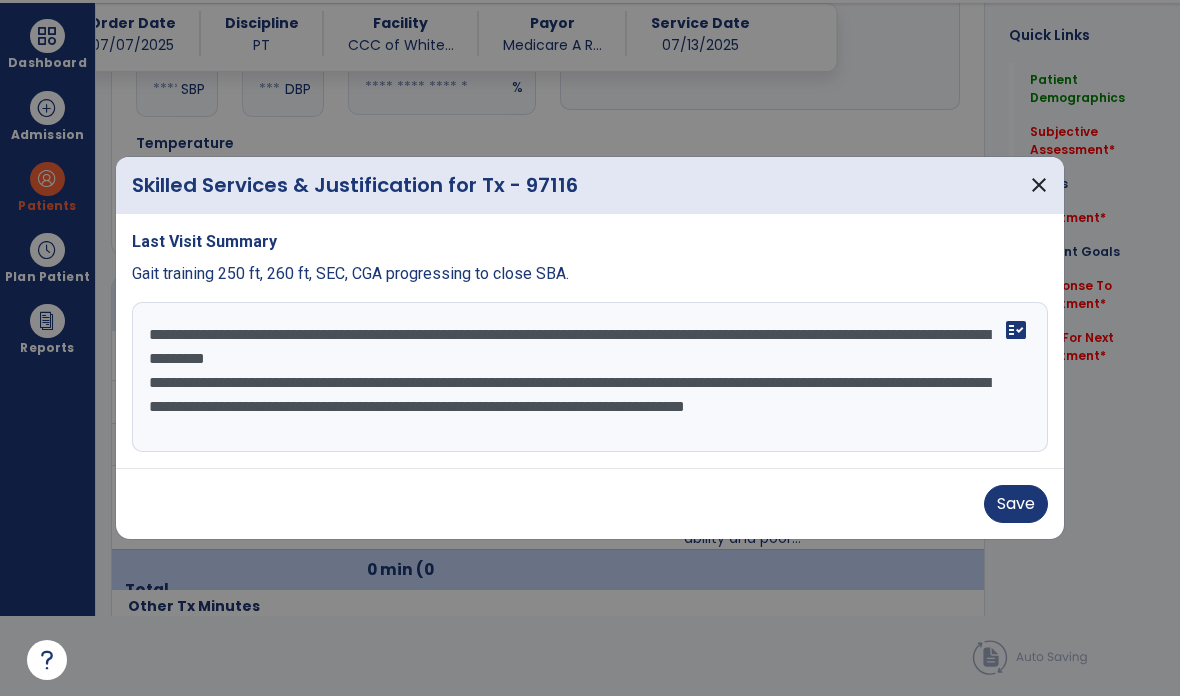 type on "**********" 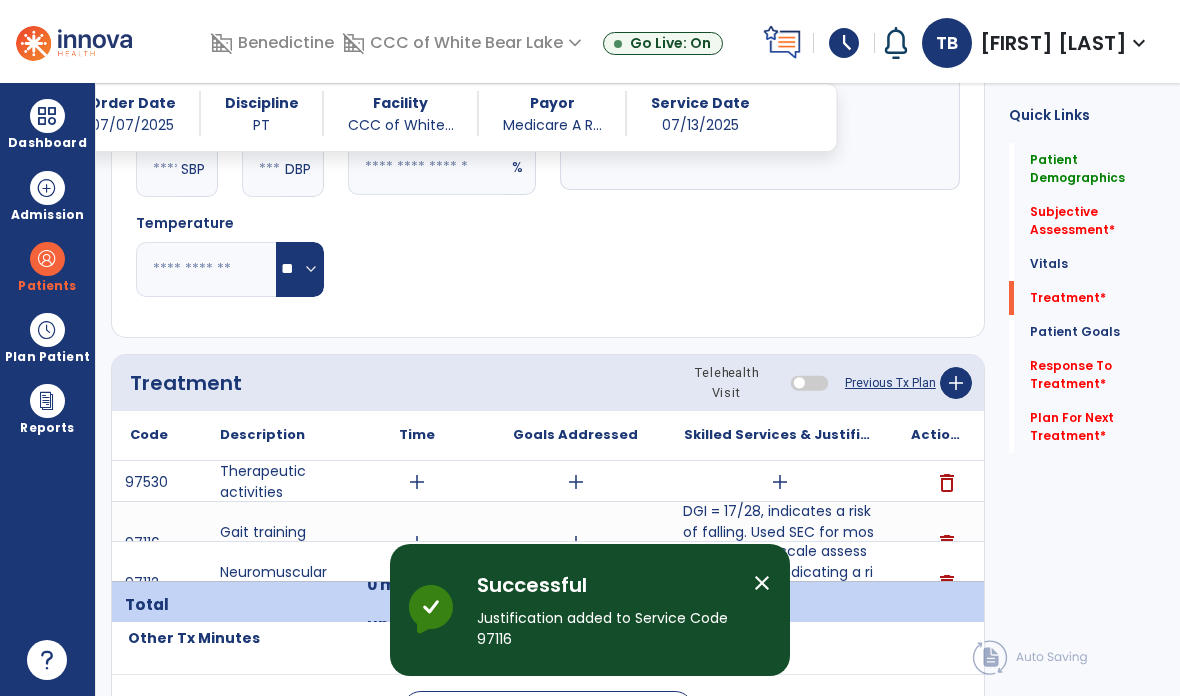 scroll, scrollTop: 80, scrollLeft: 0, axis: vertical 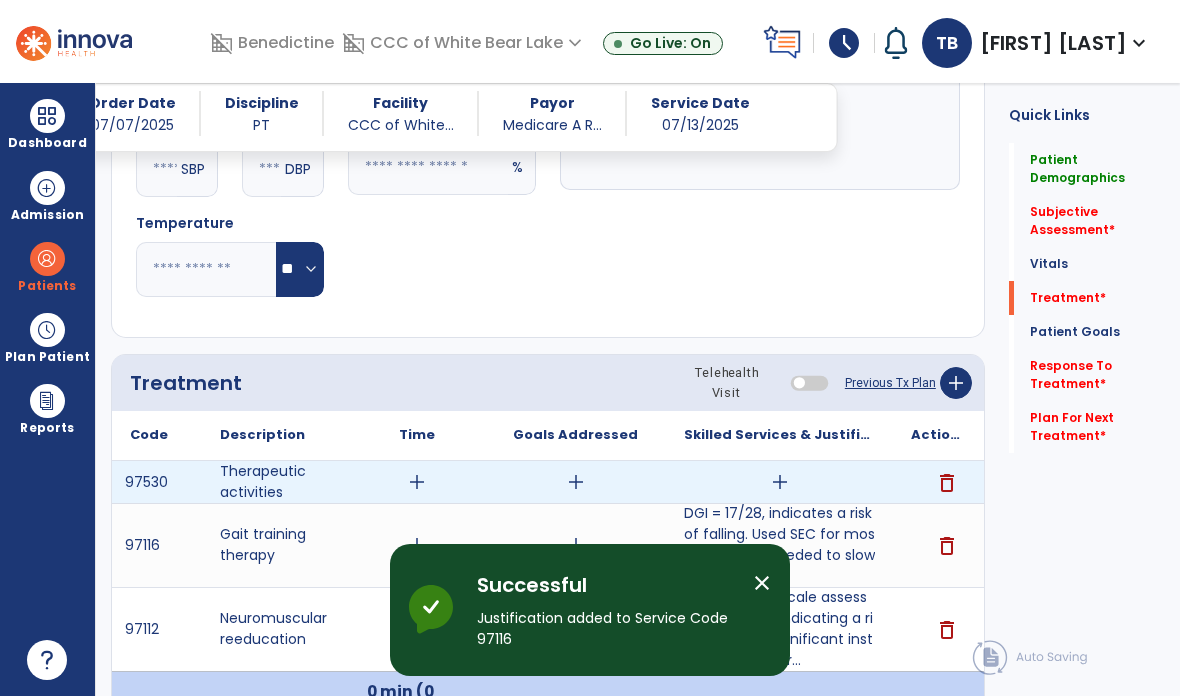 click on "add" at bounding box center (780, 482) 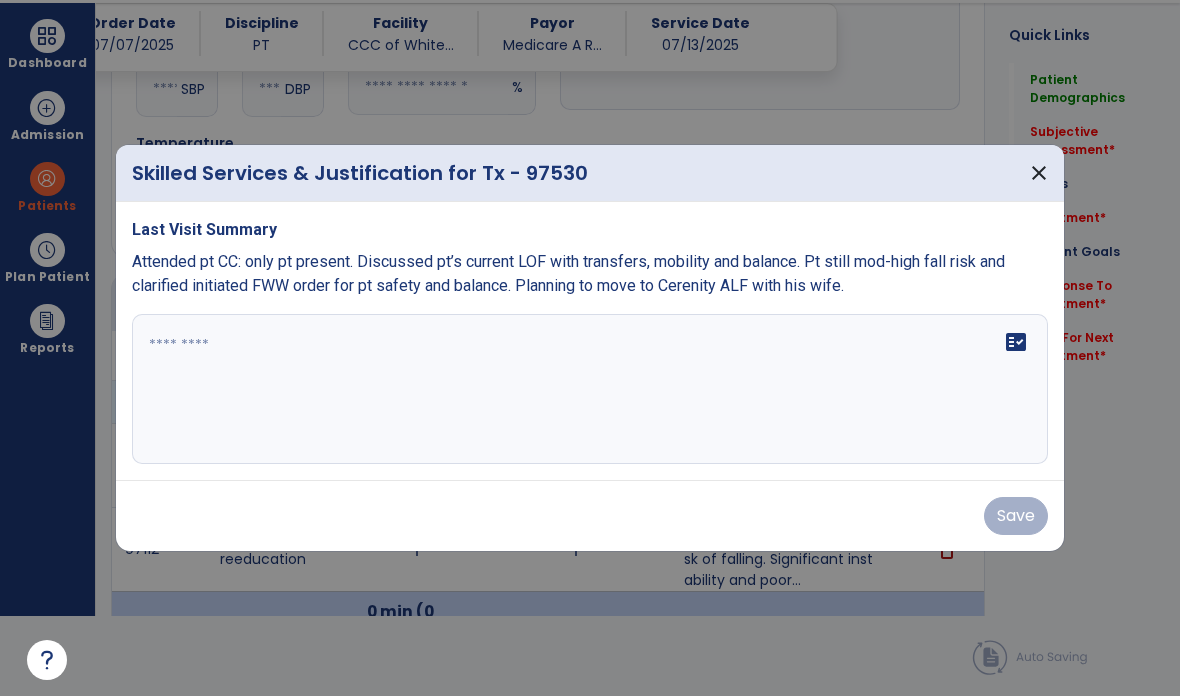 scroll, scrollTop: 0, scrollLeft: 0, axis: both 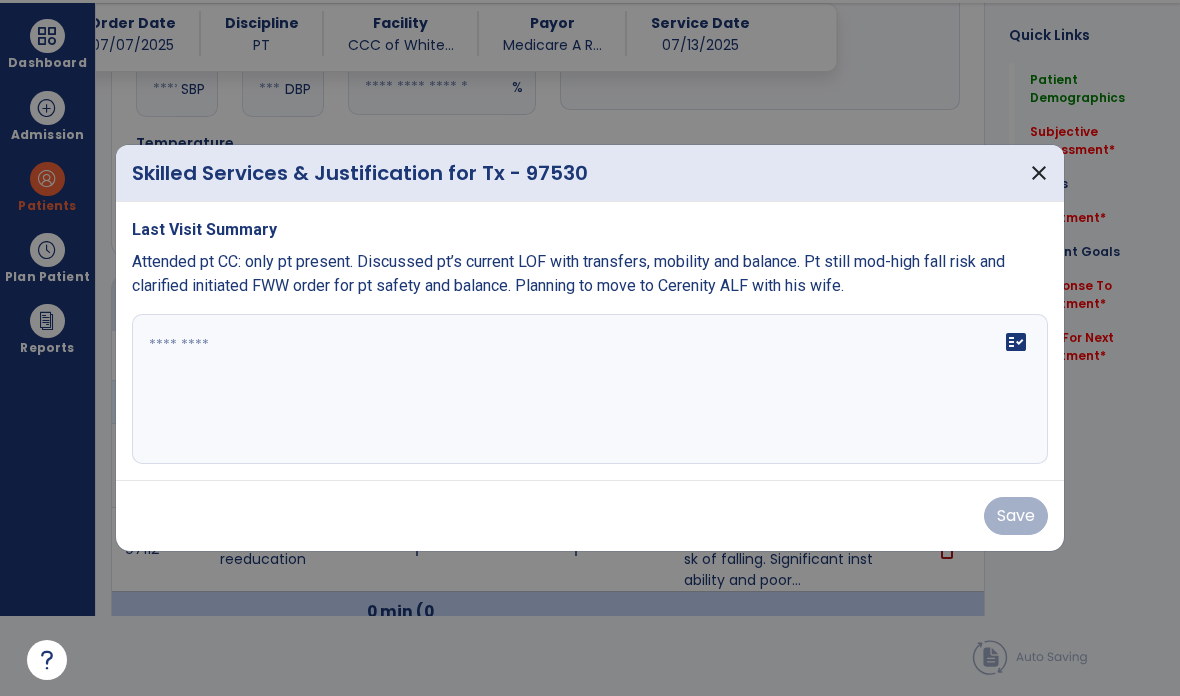 click on "fact_check" at bounding box center [590, 389] 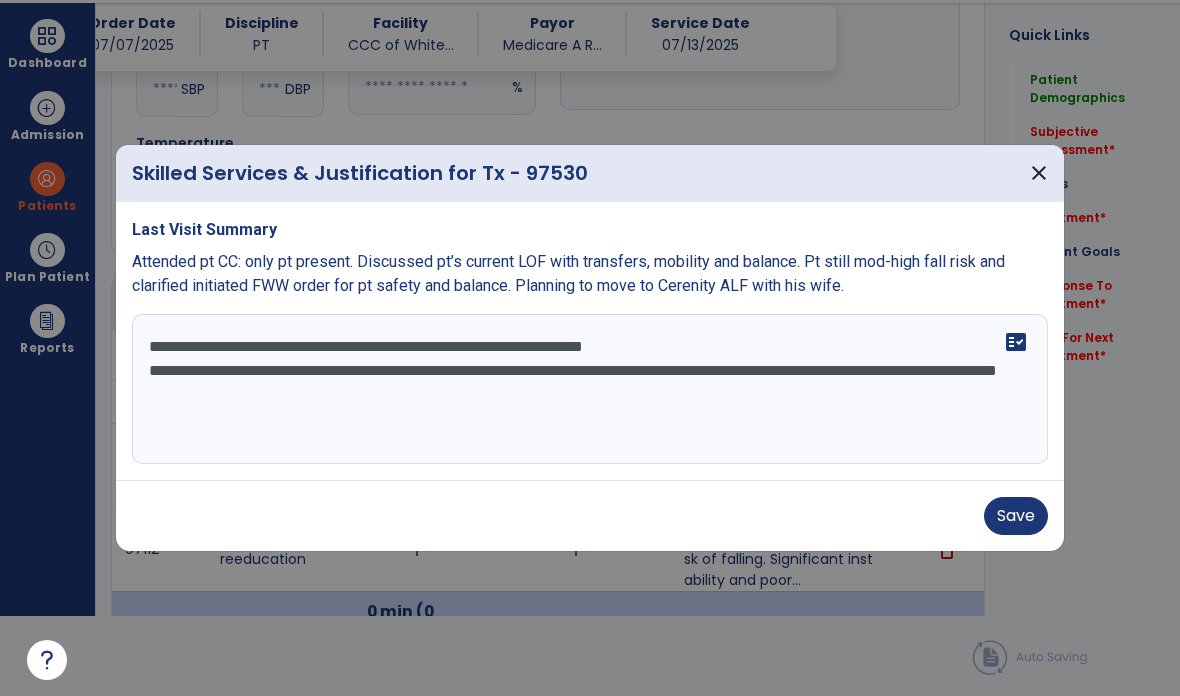 type on "**********" 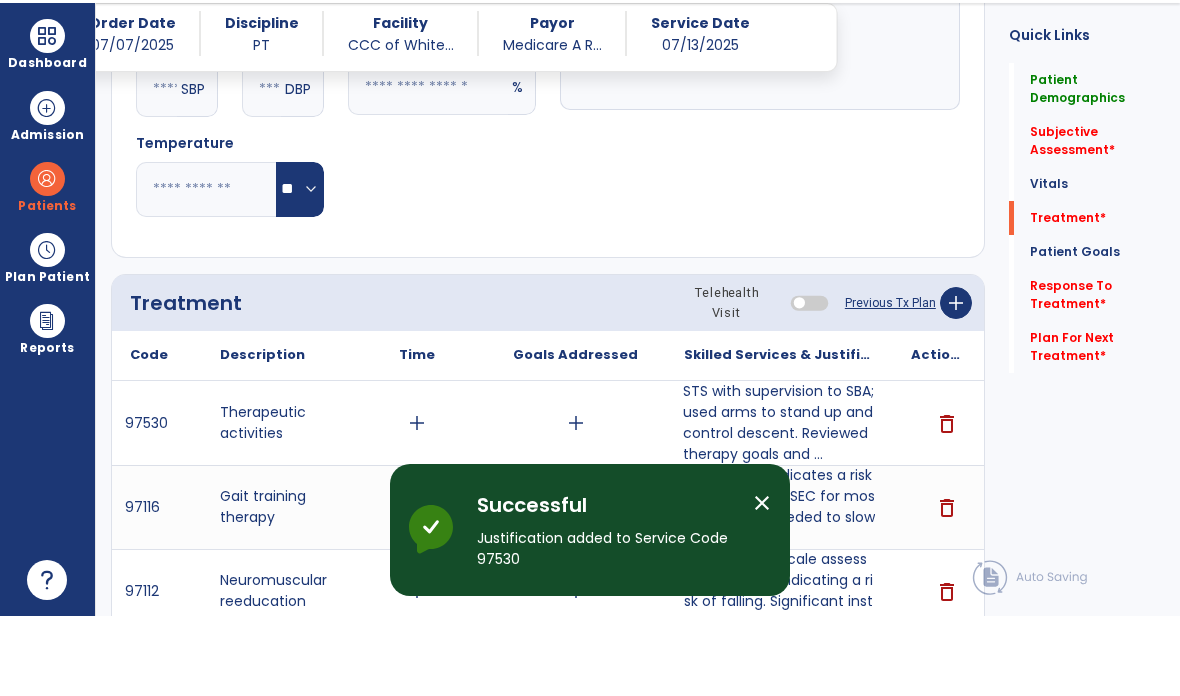 scroll, scrollTop: 80, scrollLeft: 0, axis: vertical 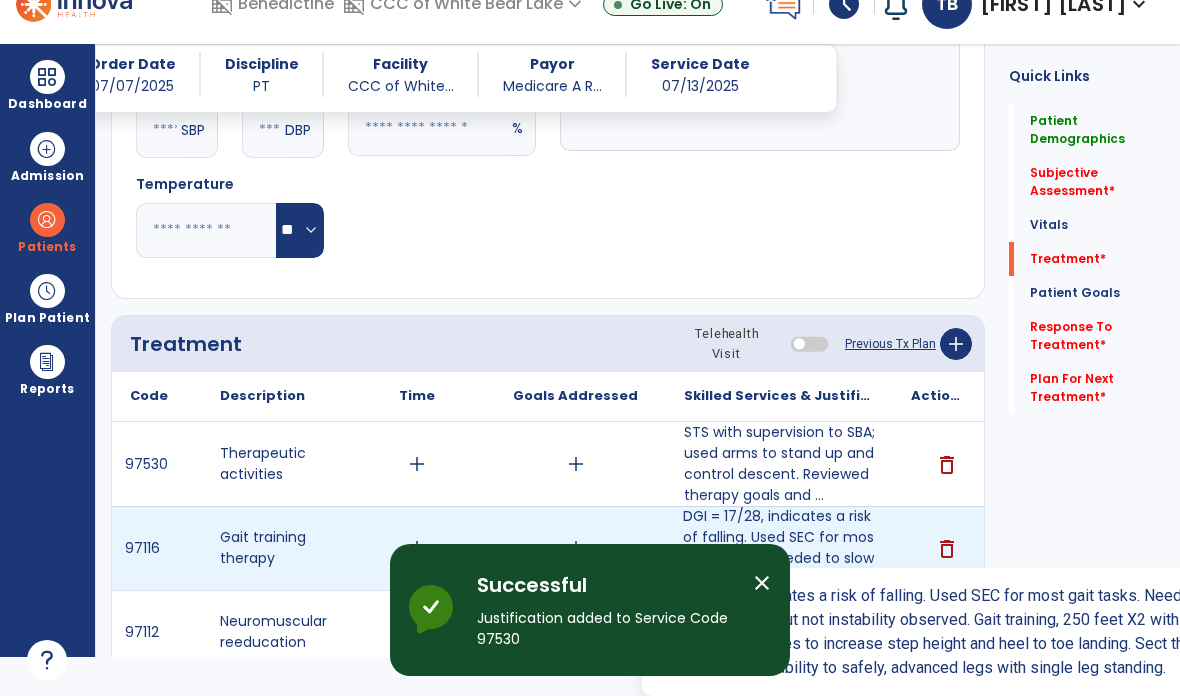 click on "DGI = 17/28, indicates a risk of falling. Used SEC for most gait tasks. Needed to slow for most gait..." at bounding box center [779, 548] 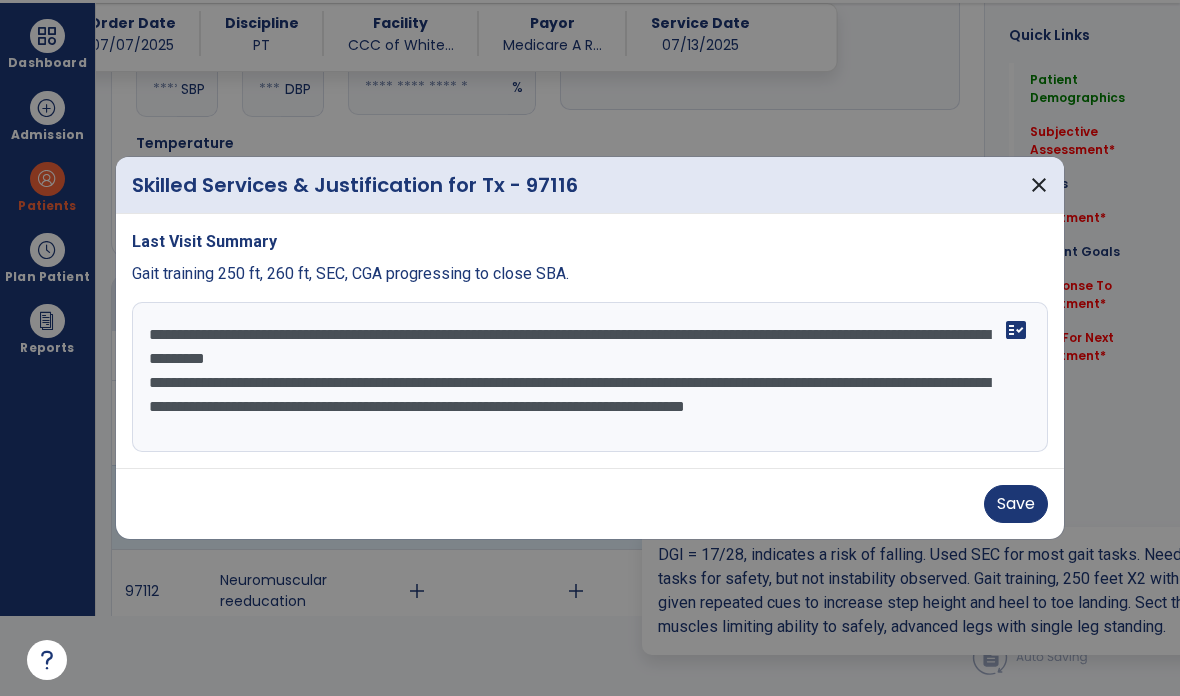 click on "**********" at bounding box center (590, 377) 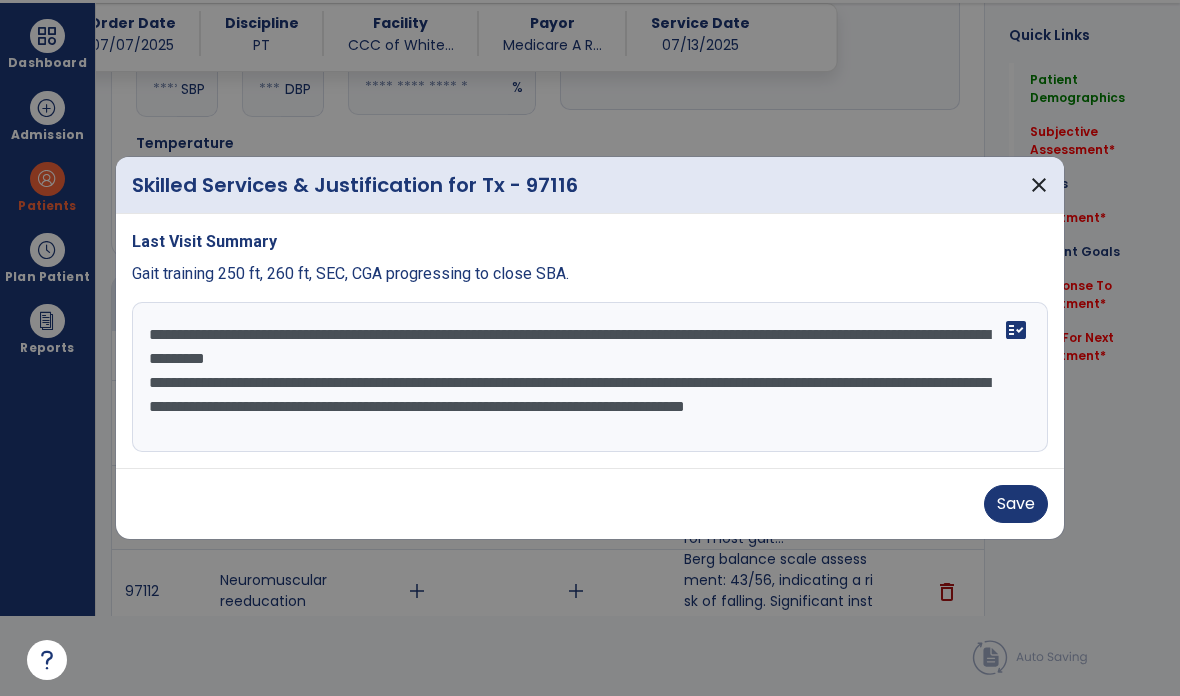 click on "**********" at bounding box center (590, 377) 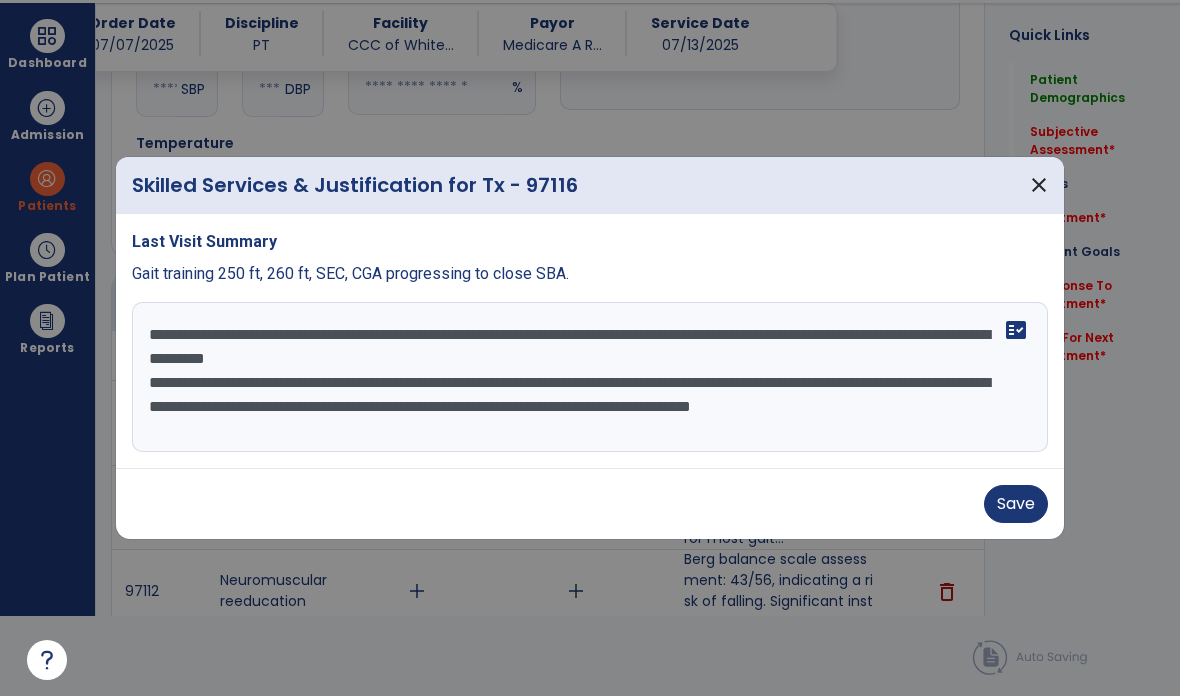 scroll, scrollTop: 15, scrollLeft: 0, axis: vertical 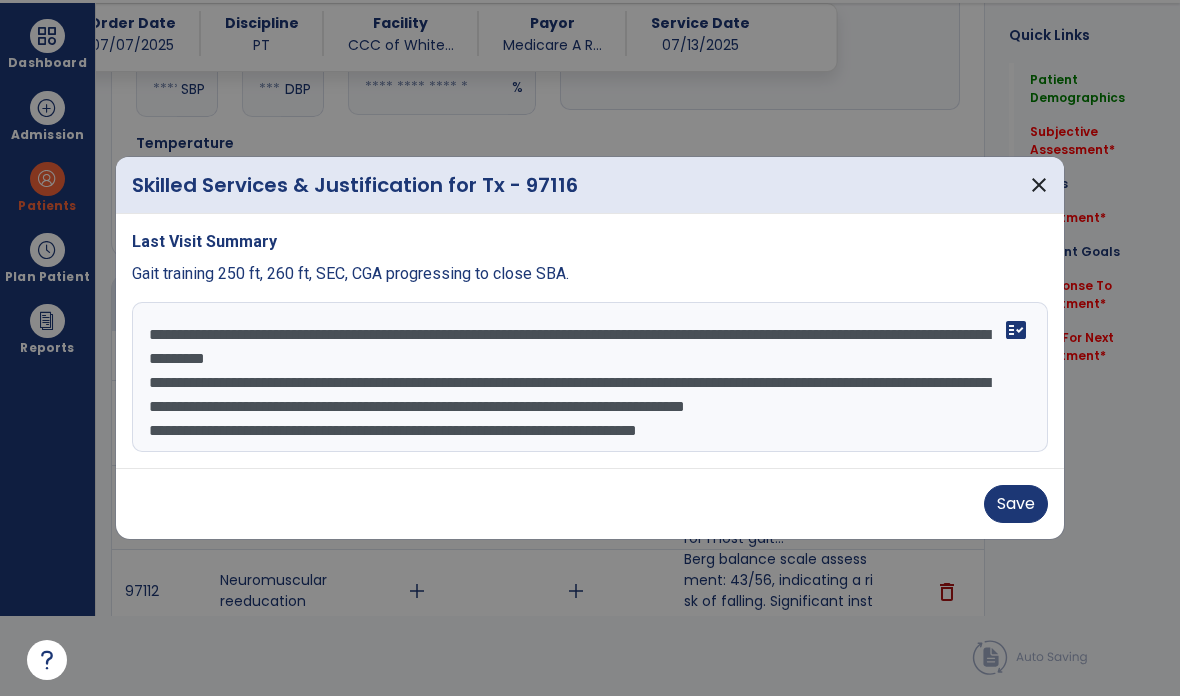 type on "**********" 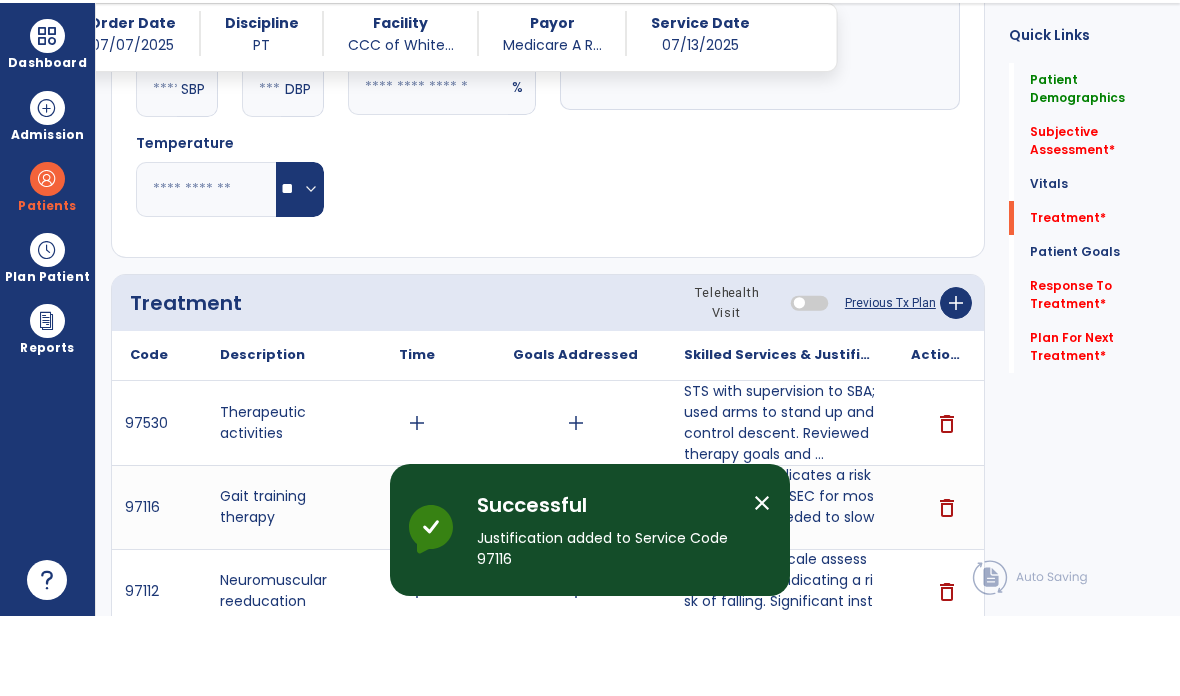 scroll, scrollTop: 80, scrollLeft: 0, axis: vertical 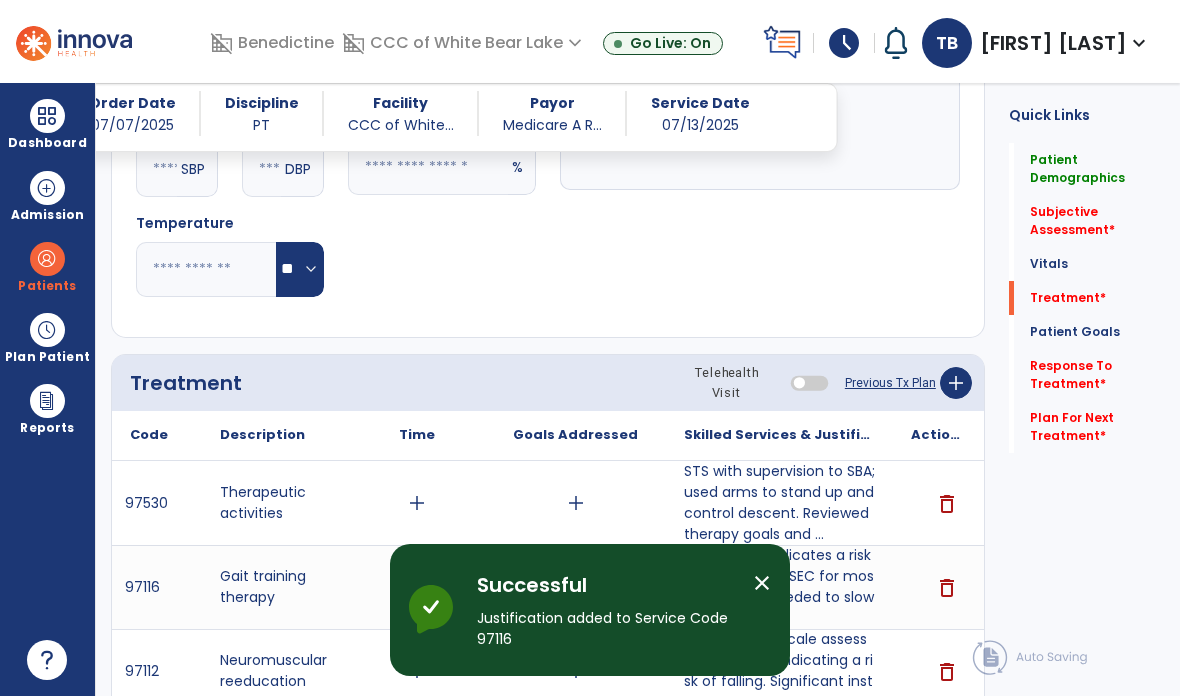 click on "add" at bounding box center [417, 587] 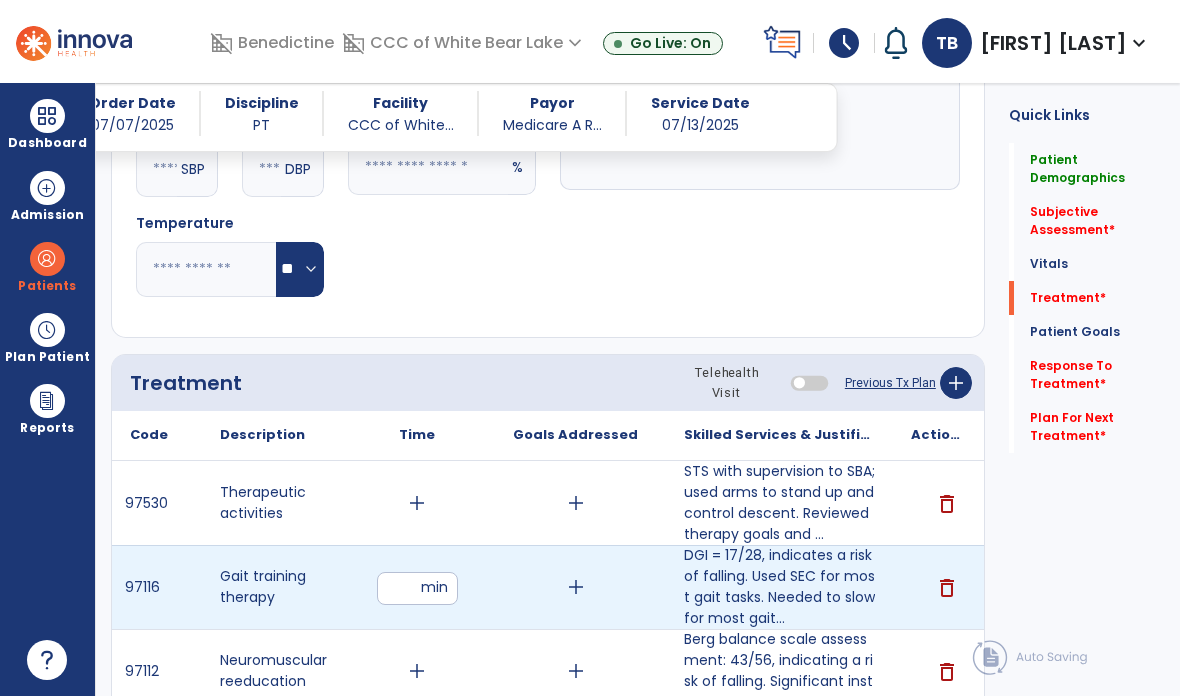 type on "**" 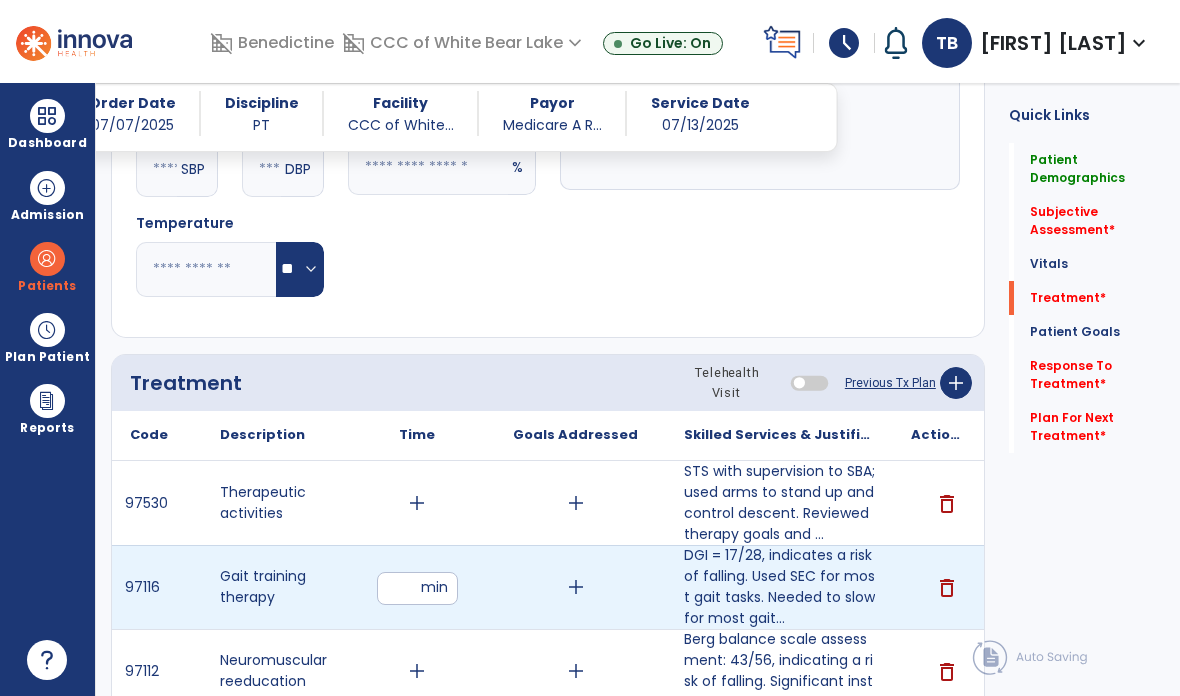click on "Respiratory Rate  BPM Blood Pressure   SBP   DBP Temperature  ** ** Pulse Rate  BPM O2 Saturation  % Notes/Comments" 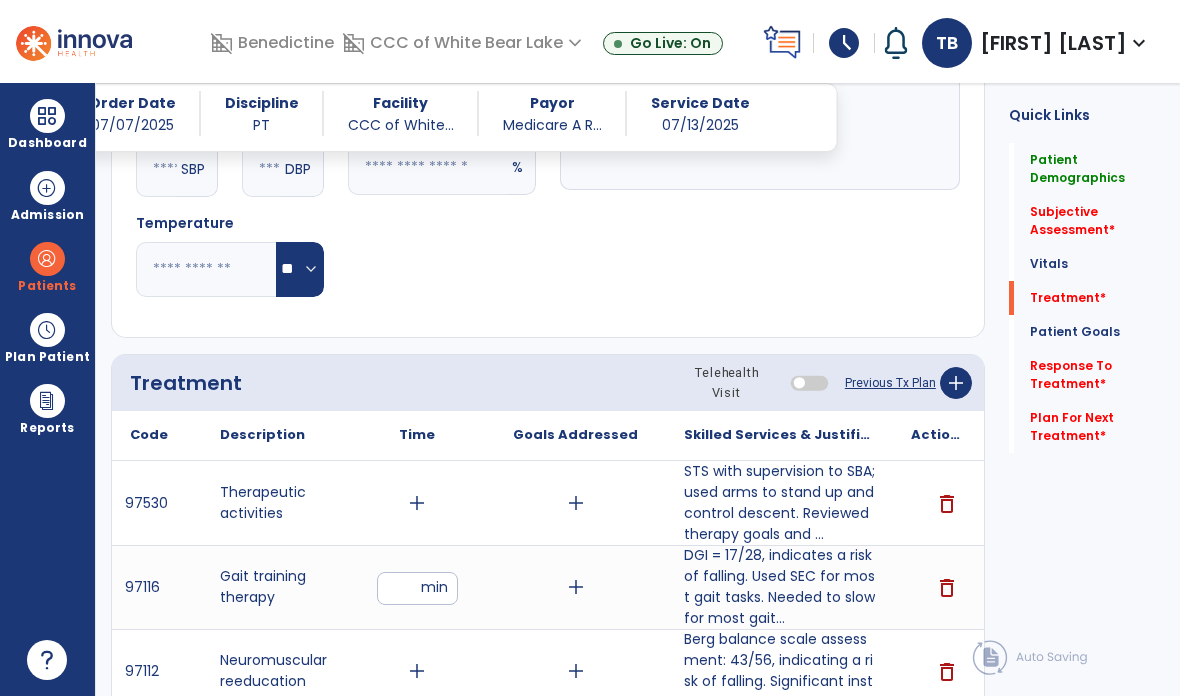 click on "add" at bounding box center (417, 671) 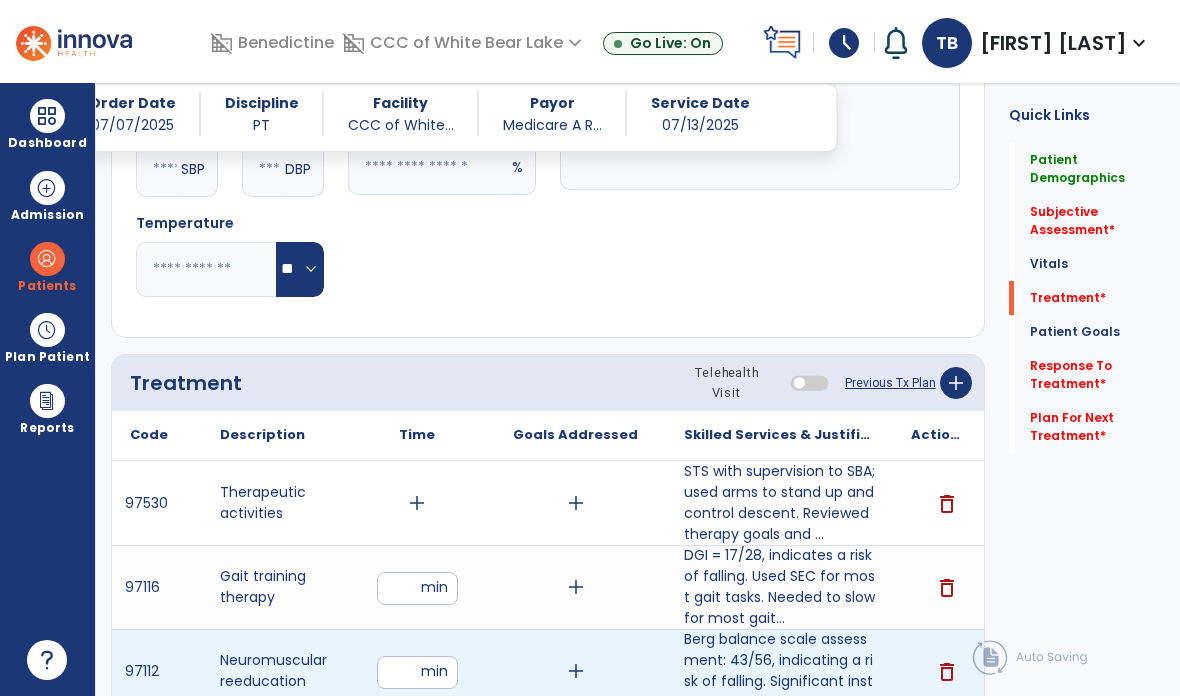 type on "*" 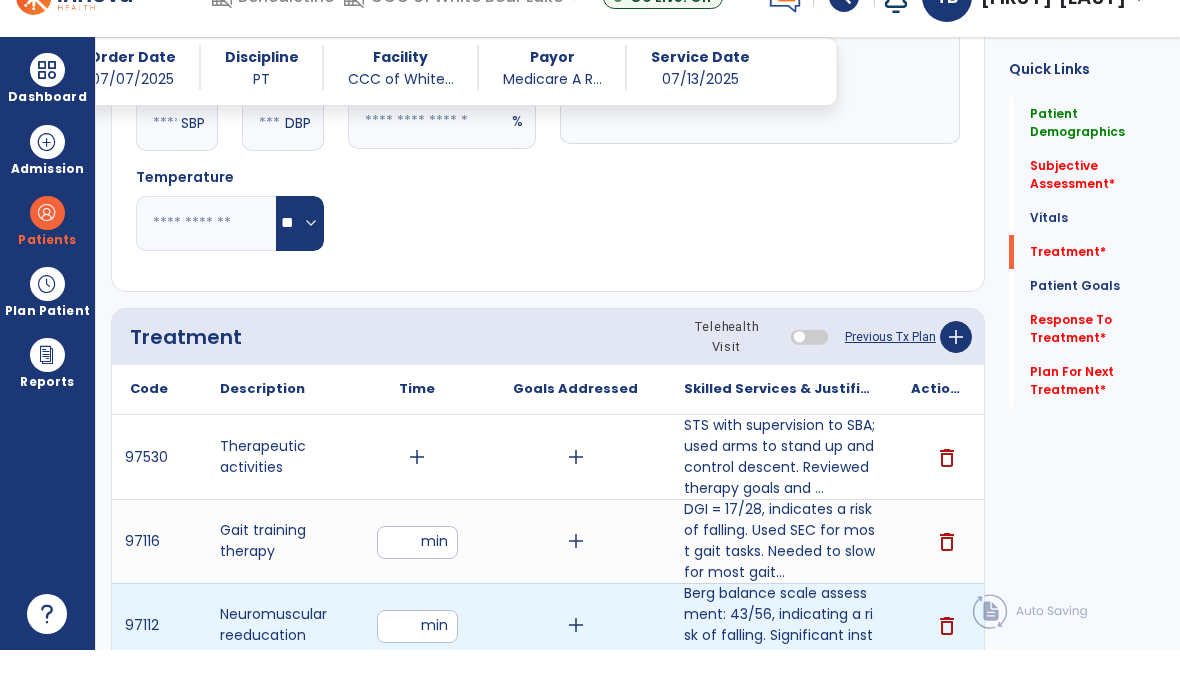 click on "Treatment Telehealth Visit  Previous Tx Plan   add" 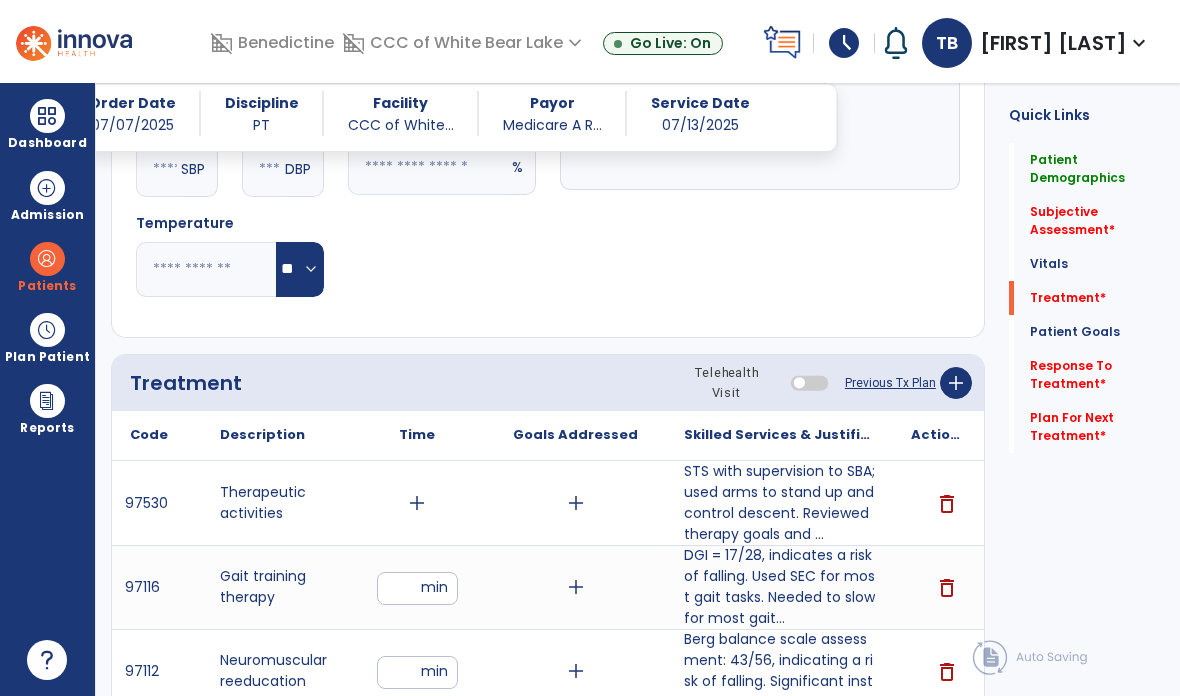 click on "add" at bounding box center (417, 503) 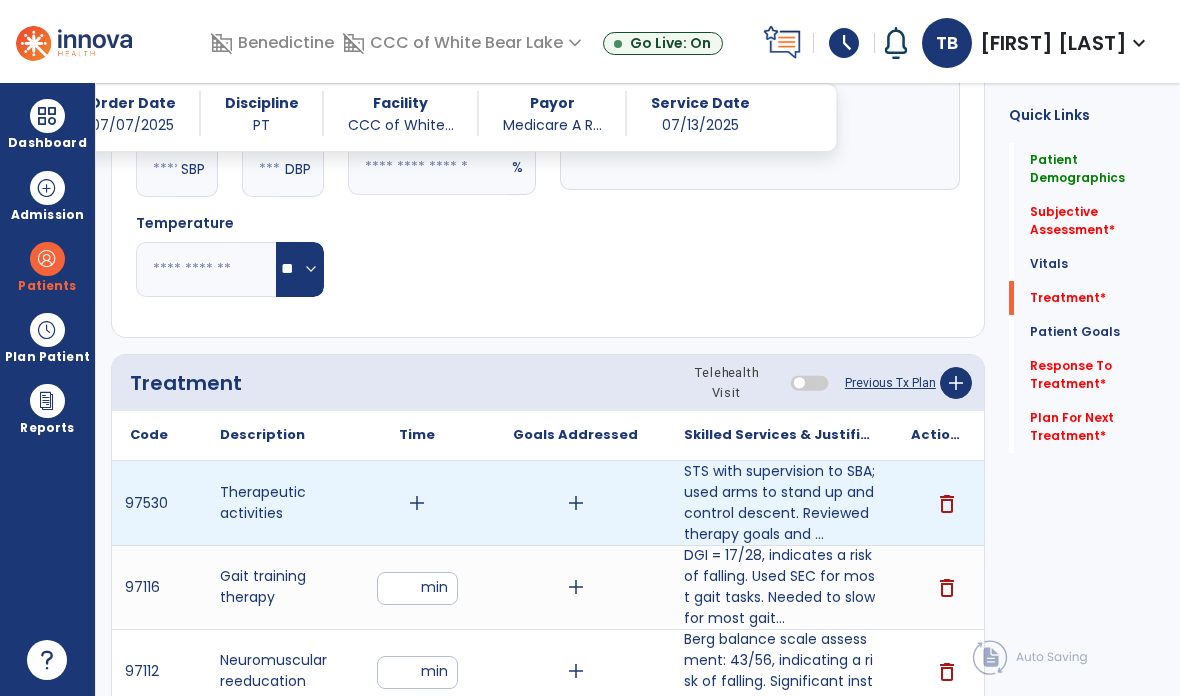 click on "add" at bounding box center (417, 503) 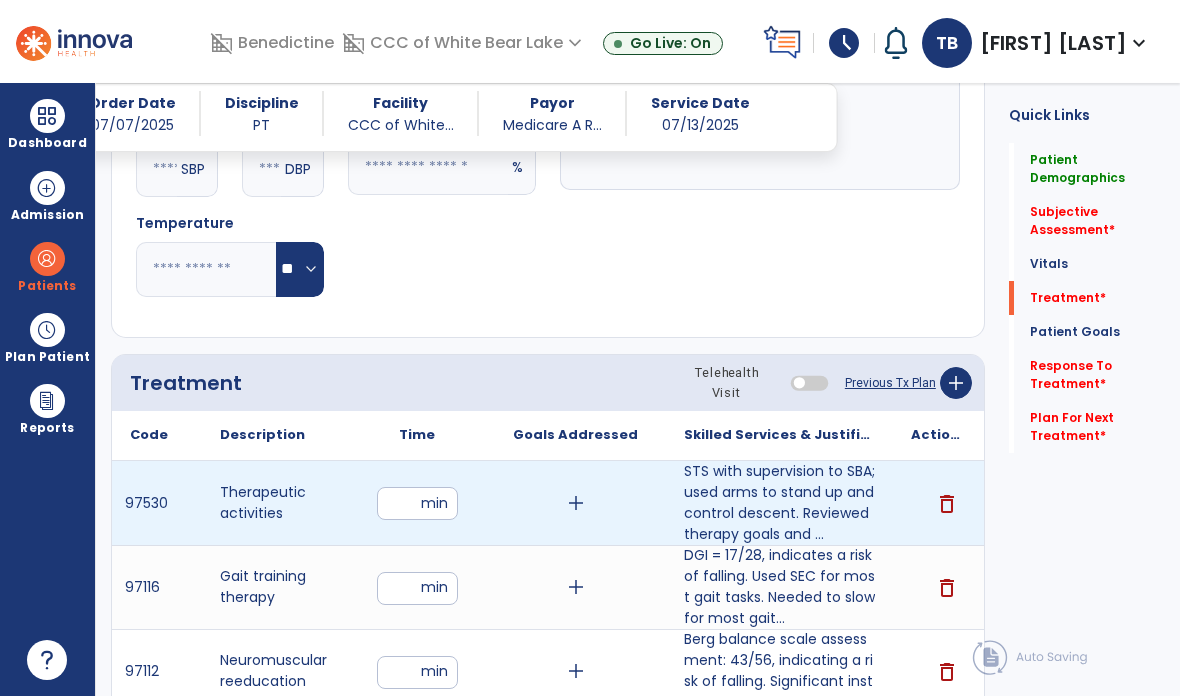type on "*" 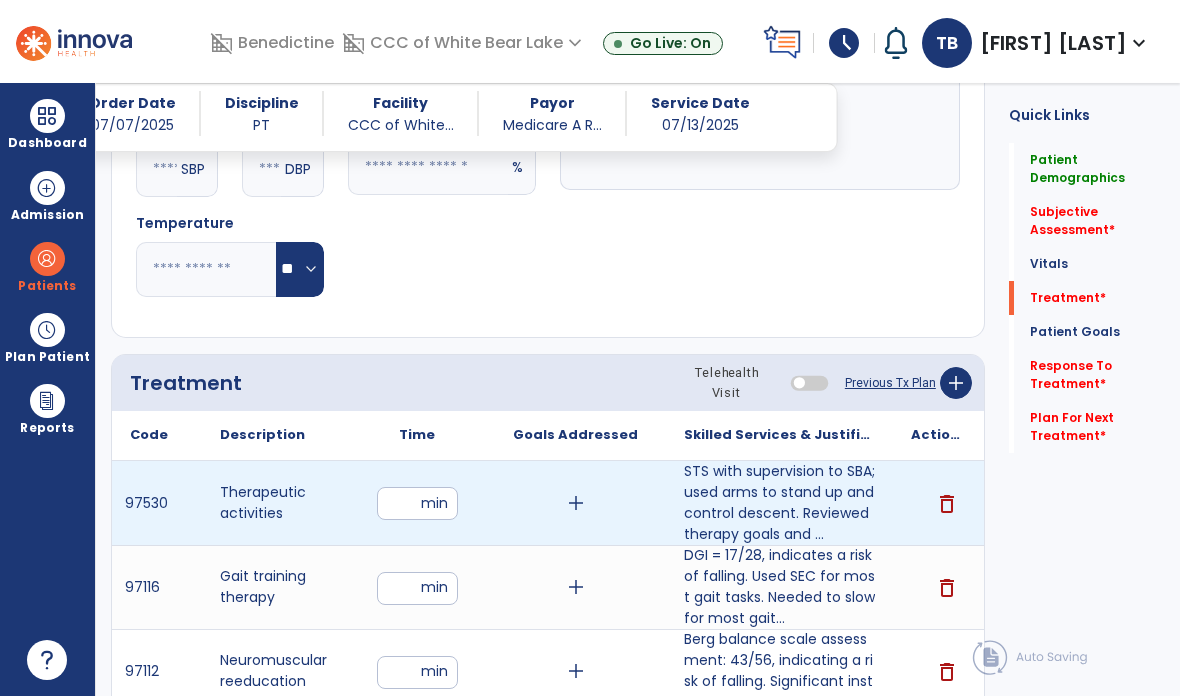 click on "Respiratory Rate  BPM Blood Pressure   SBP   DBP Temperature  ** ** Pulse Rate  BPM O2 Saturation  % Notes/Comments" 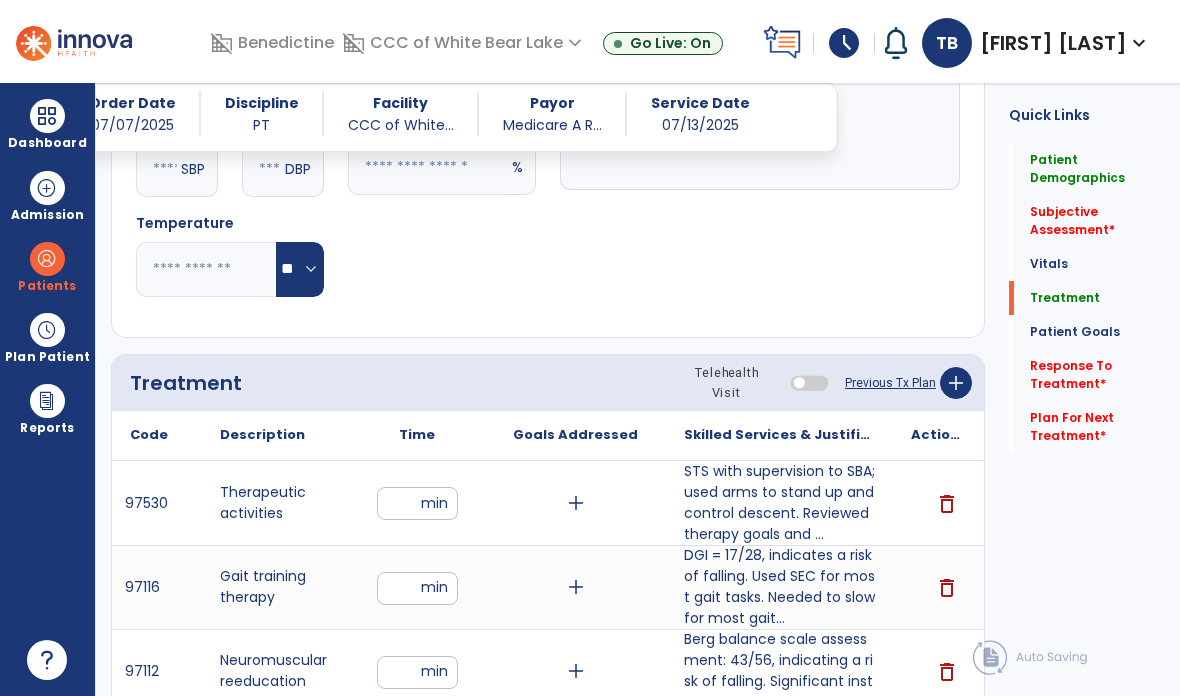 click on "Subjective Assessment   *" 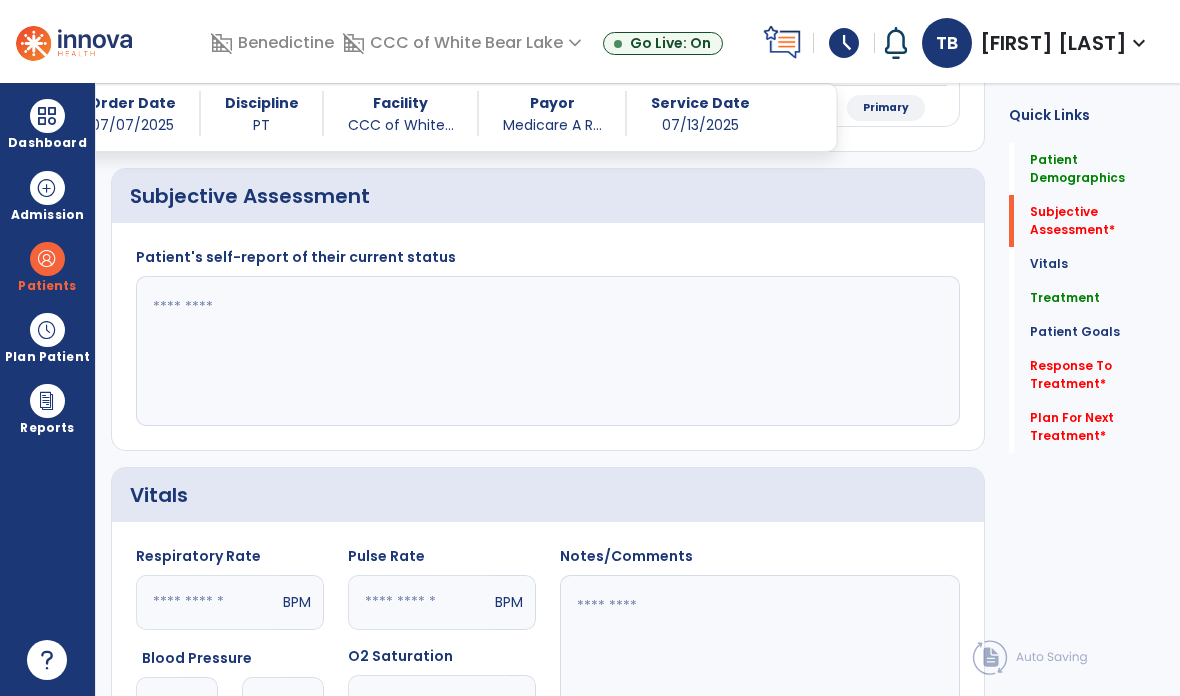 scroll, scrollTop: 240, scrollLeft: 0, axis: vertical 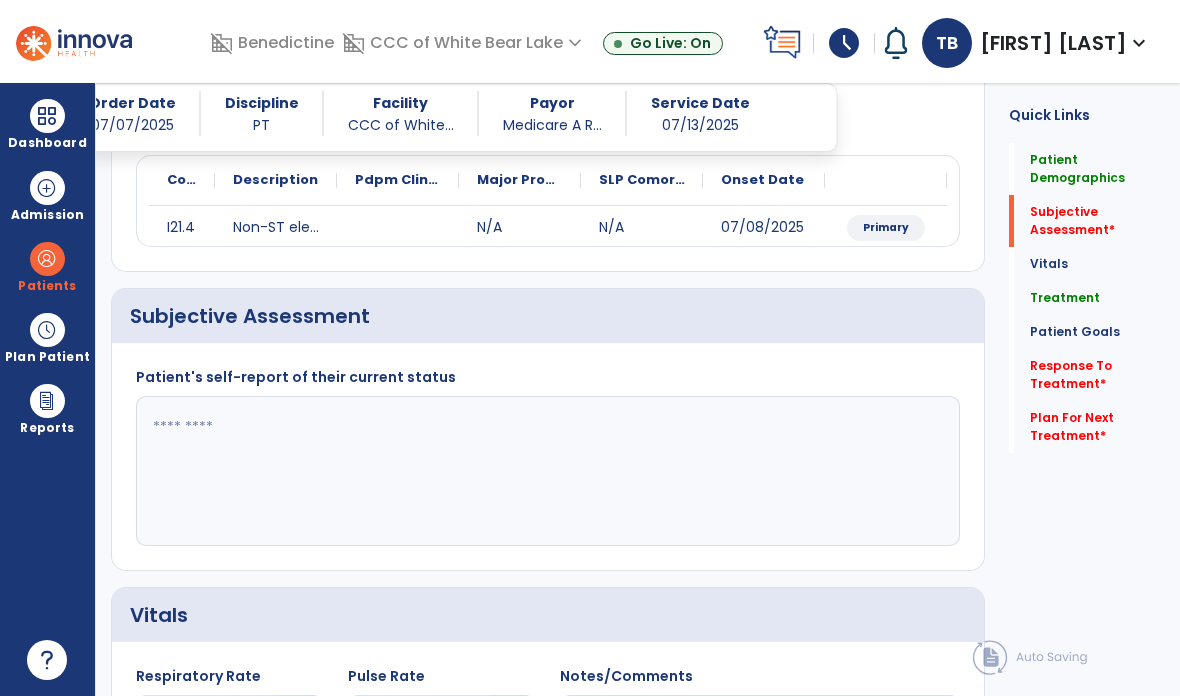 click 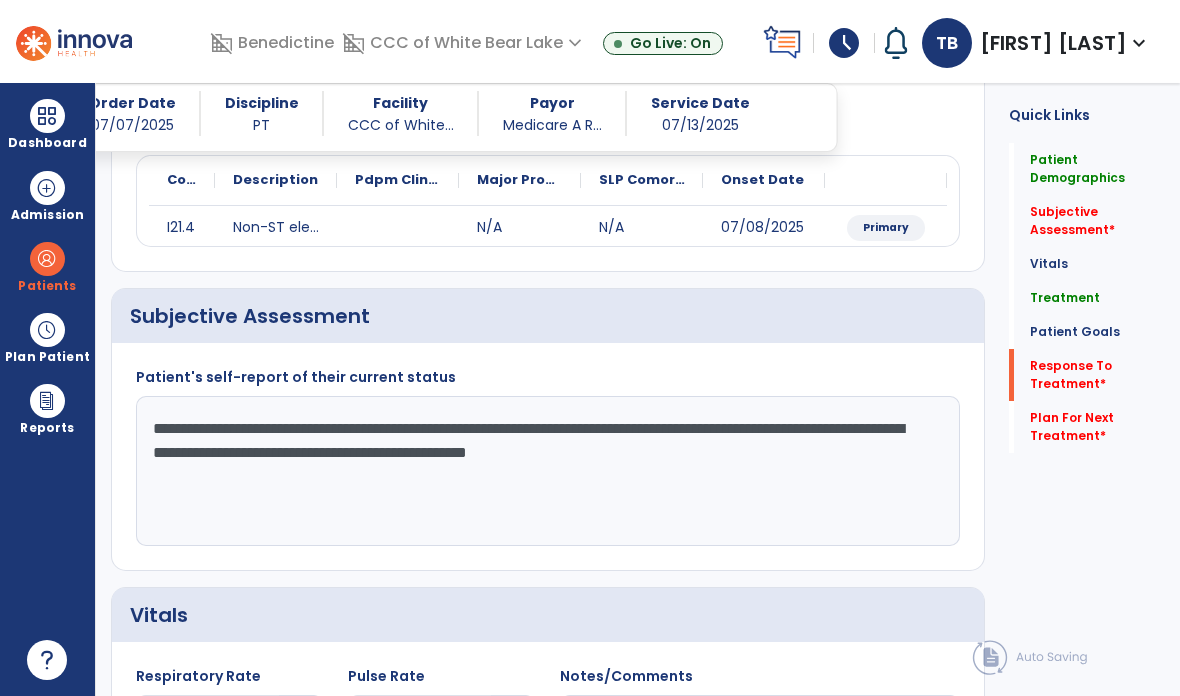 type on "**********" 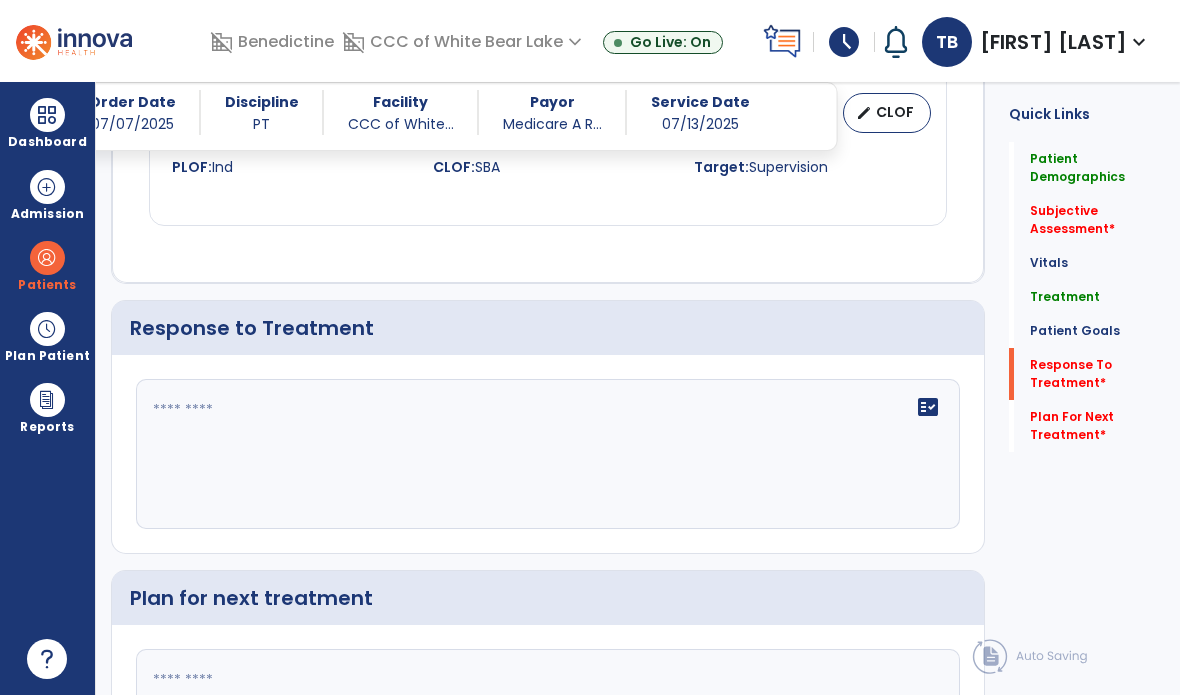 scroll, scrollTop: 2183, scrollLeft: 0, axis: vertical 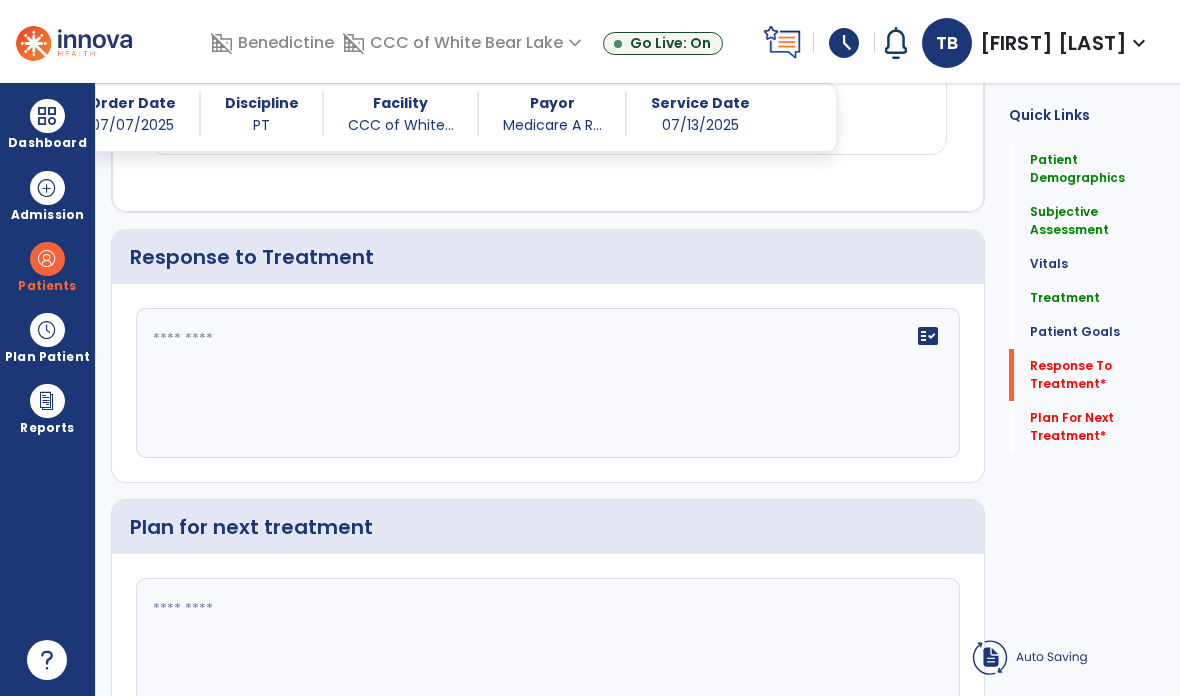 click on "fact_check" 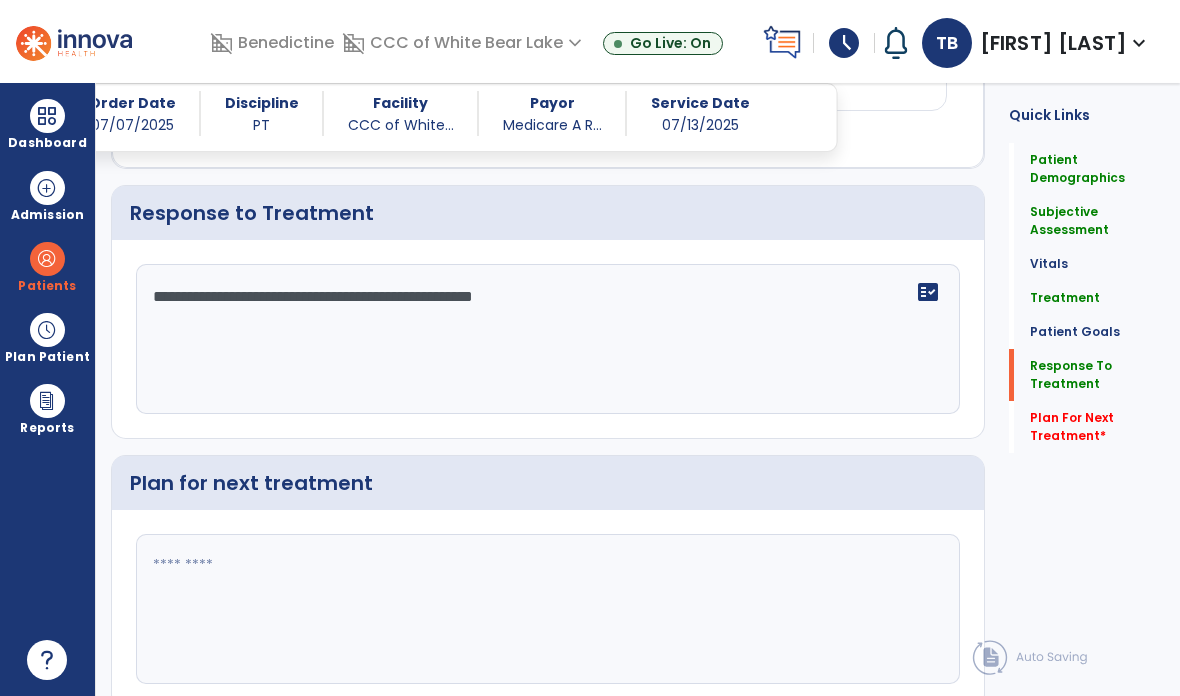 type on "**********" 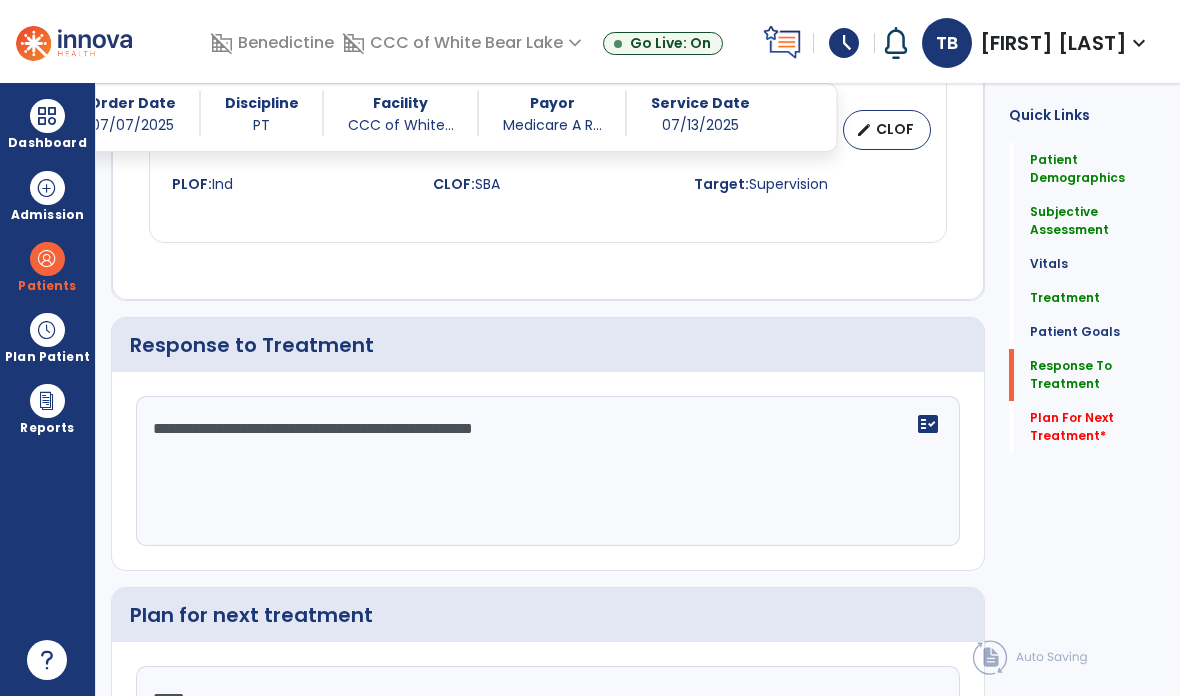 click on "**********" 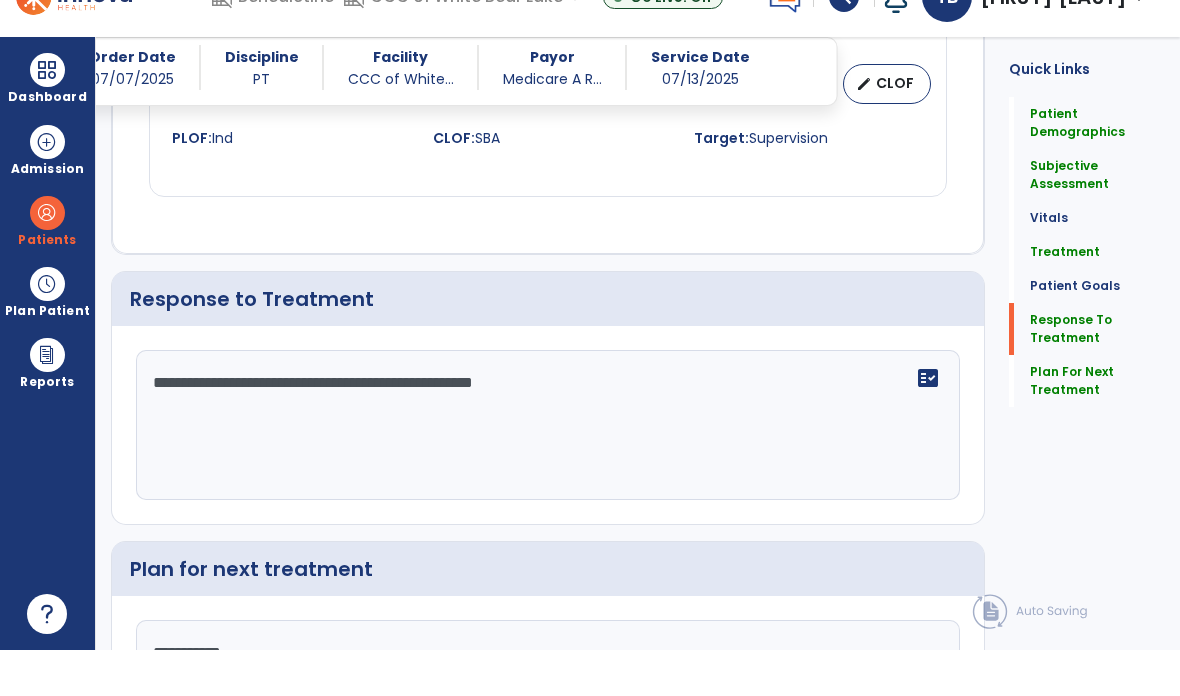 type on "**********" 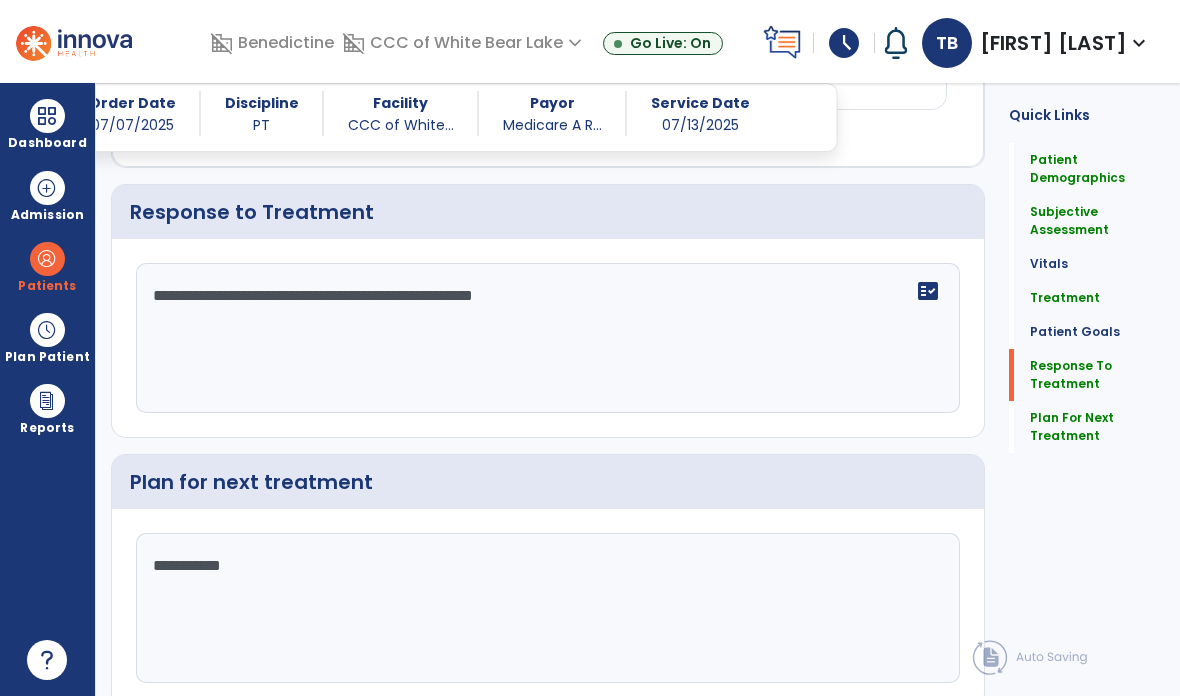 scroll, scrollTop: 2315, scrollLeft: 0, axis: vertical 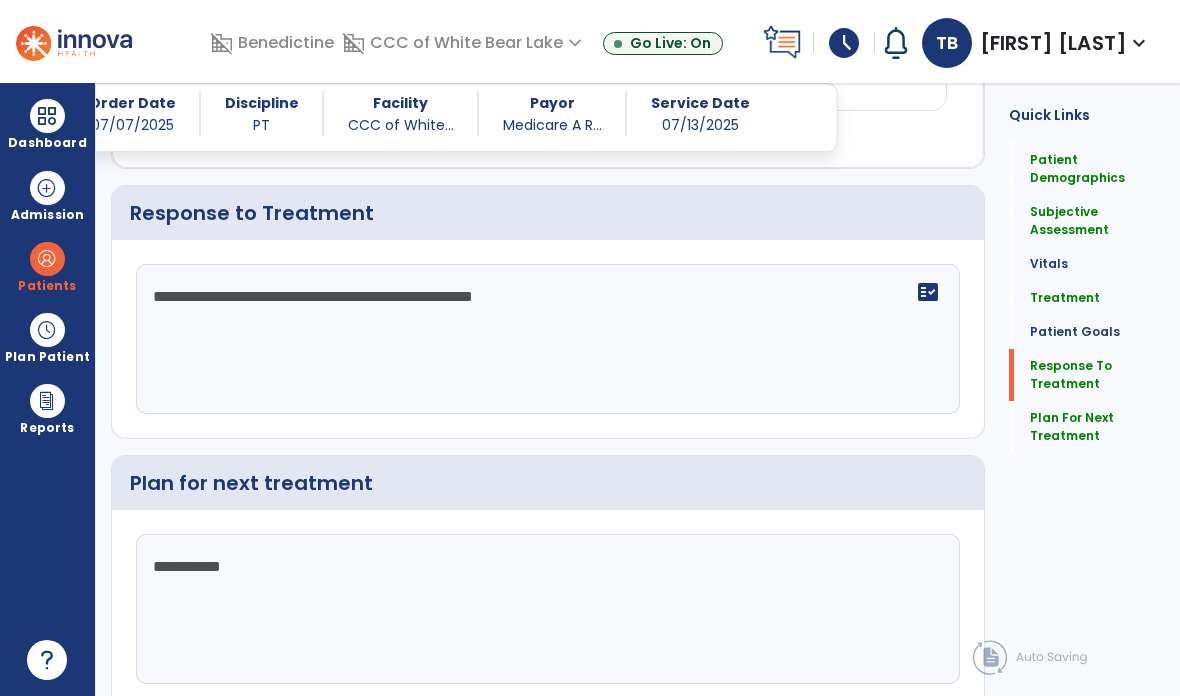 click on "chevron_right" 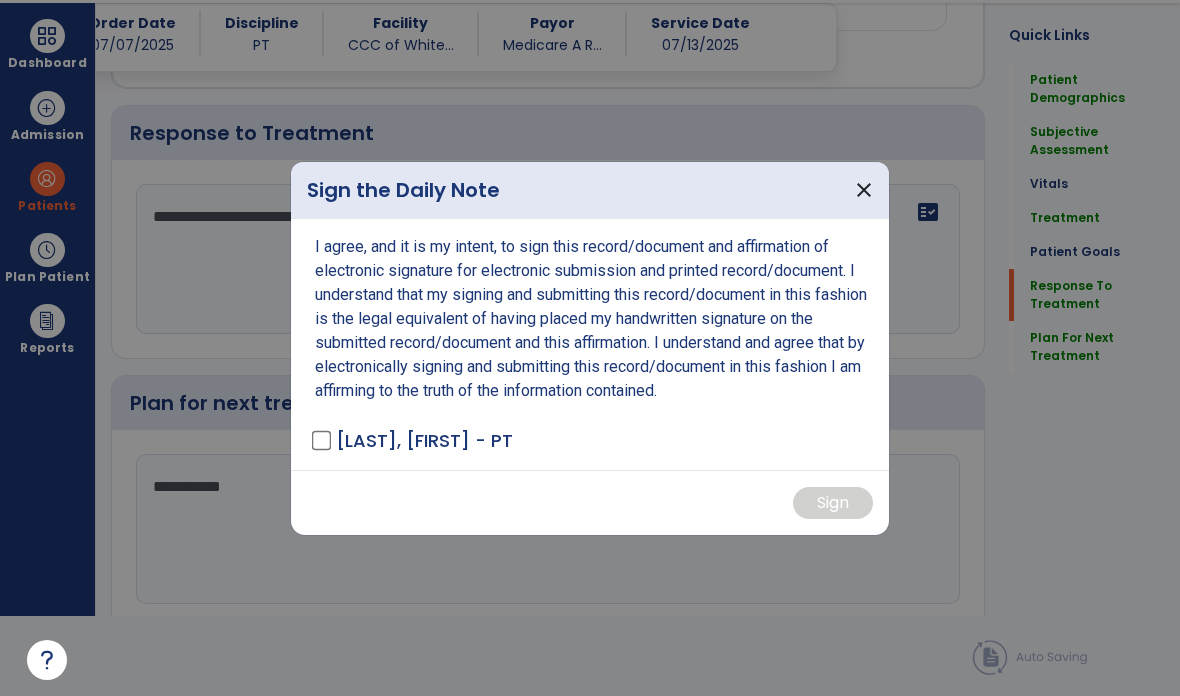 scroll, scrollTop: 0, scrollLeft: 0, axis: both 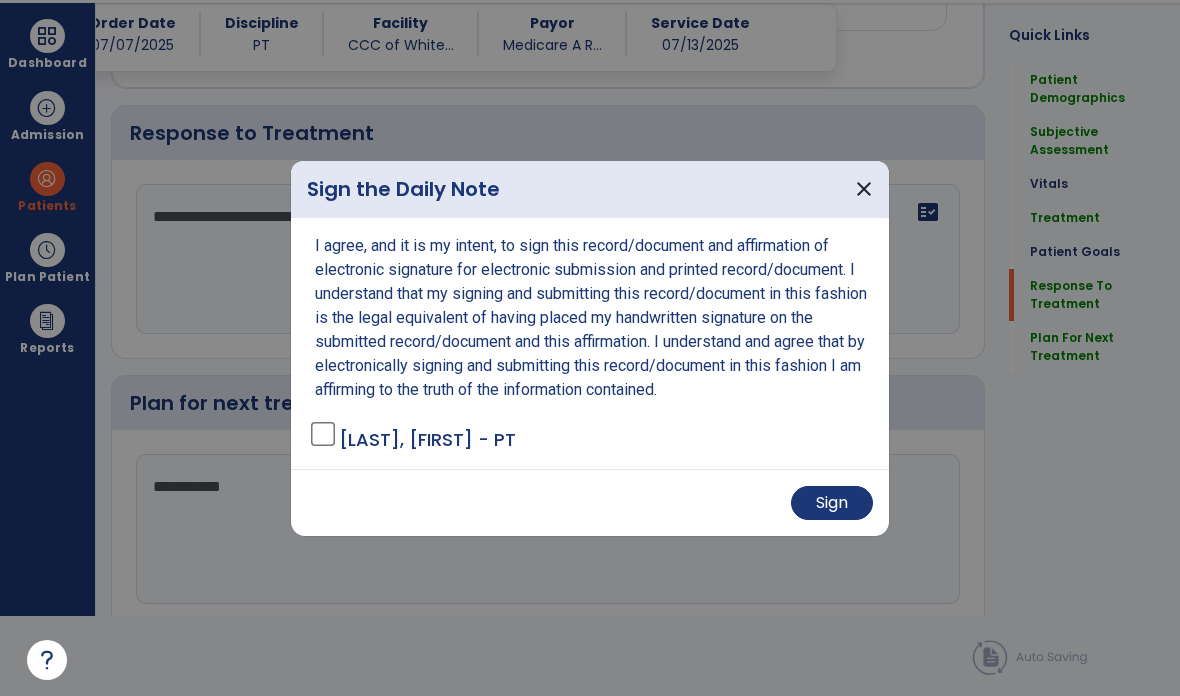click on "Sign" at bounding box center [832, 503] 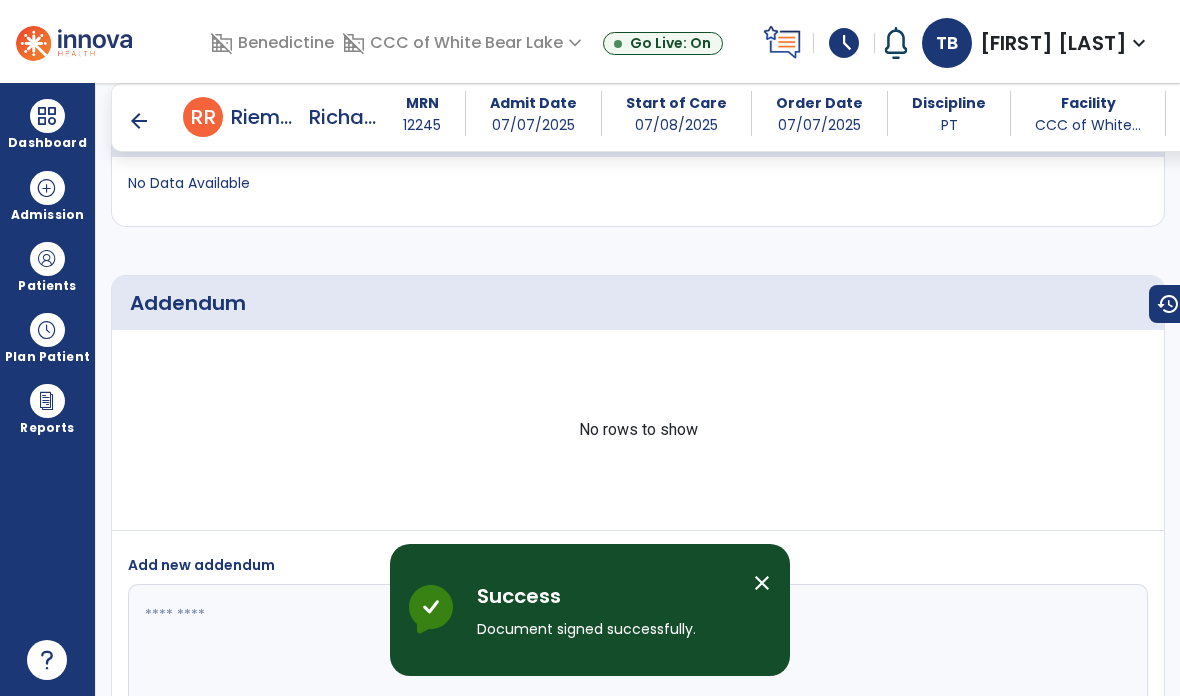 scroll, scrollTop: 80, scrollLeft: 0, axis: vertical 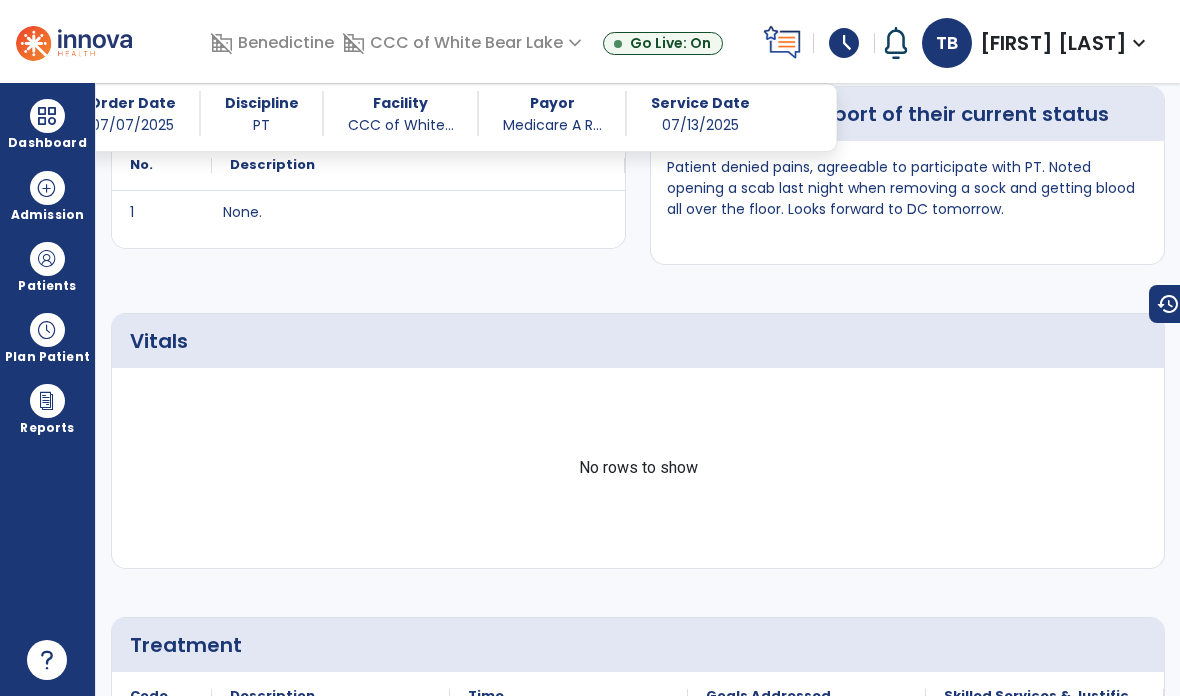 click at bounding box center [47, 116] 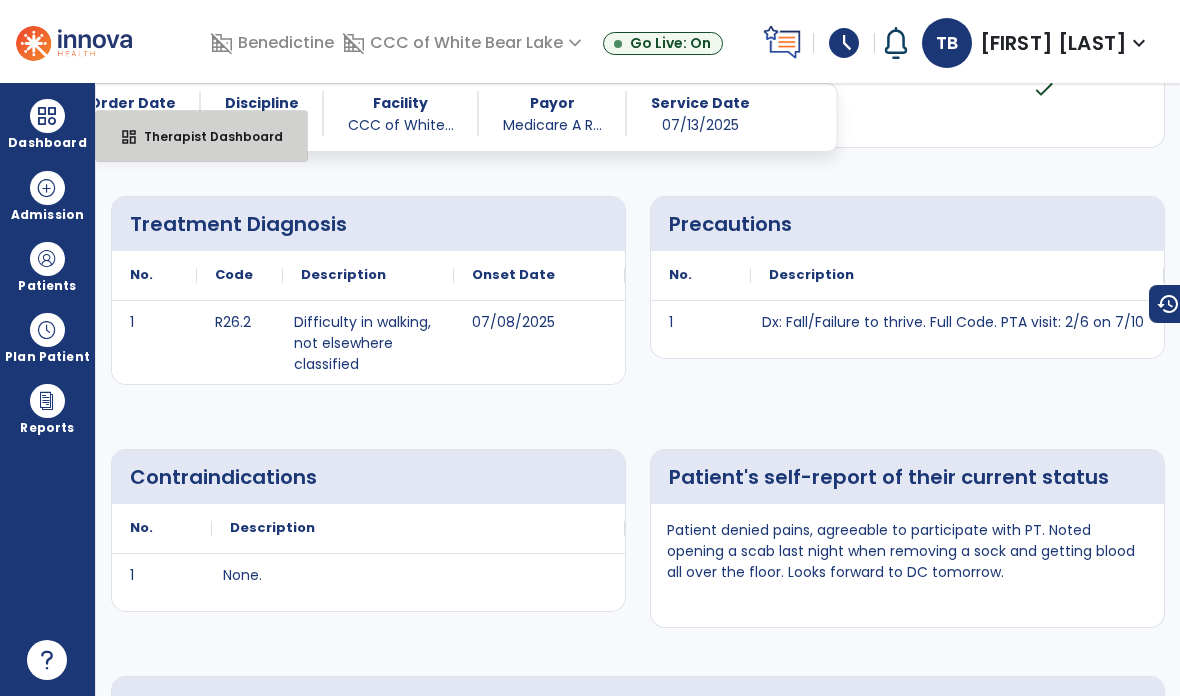 click on "Therapist Dashboard" at bounding box center (205, 136) 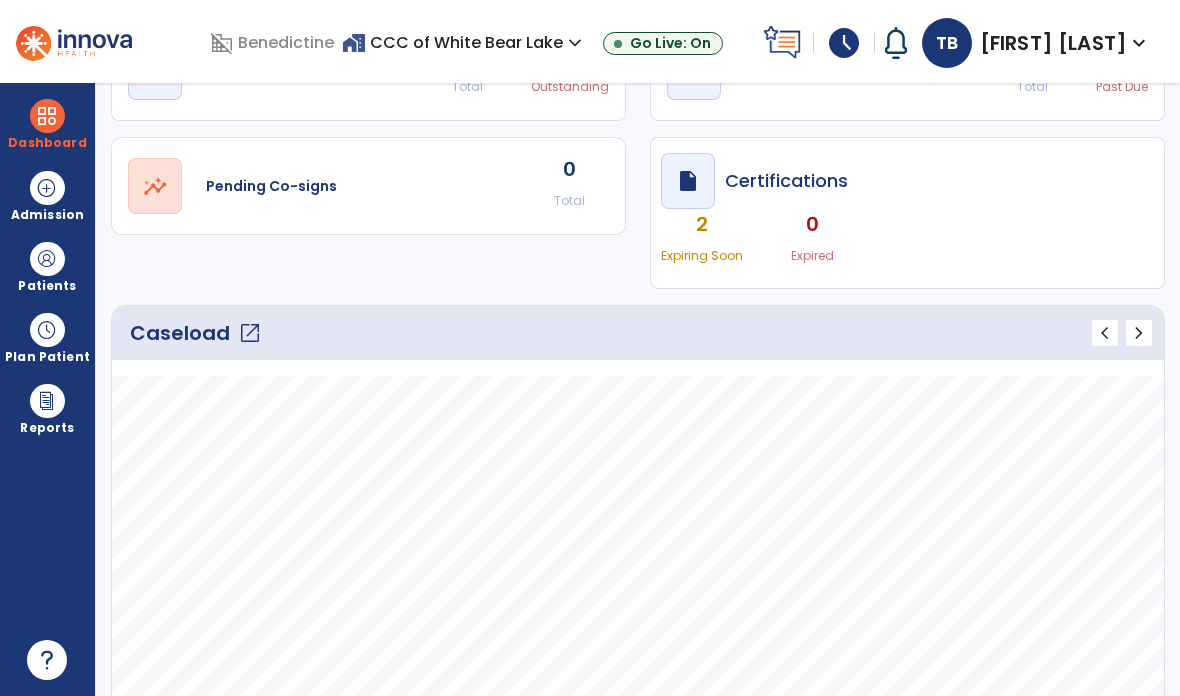 scroll, scrollTop: 115, scrollLeft: 0, axis: vertical 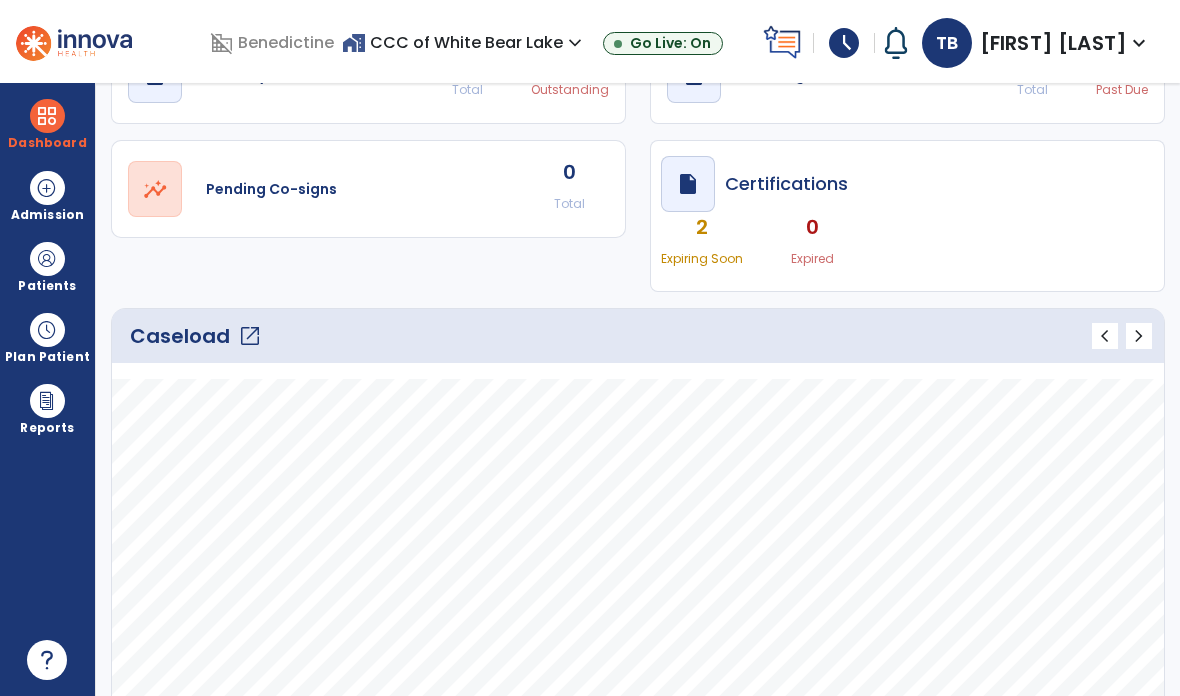 click on "open_in_new" 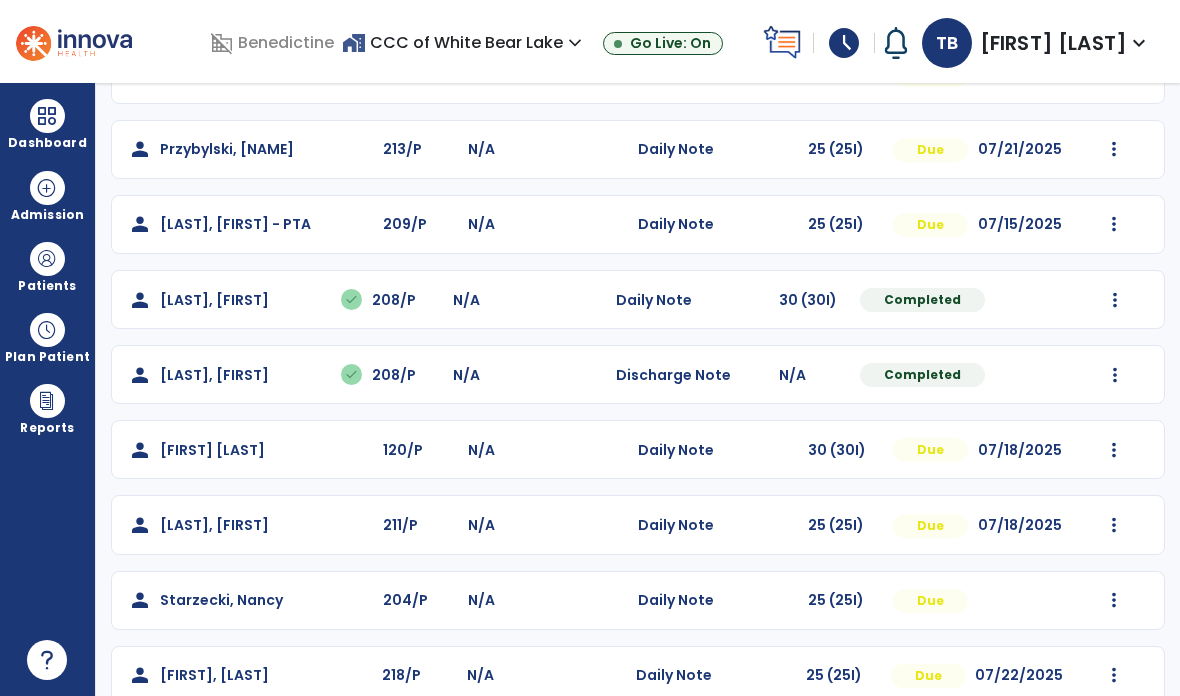 scroll, scrollTop: 763, scrollLeft: 0, axis: vertical 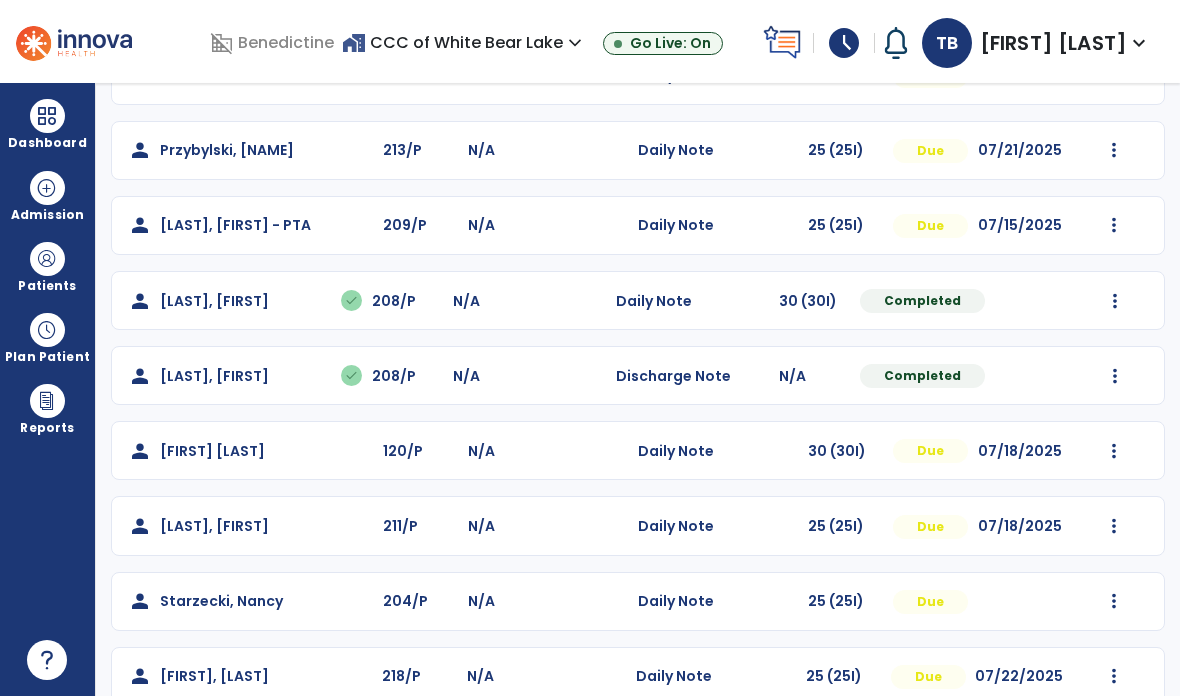 click at bounding box center [1114, -451] 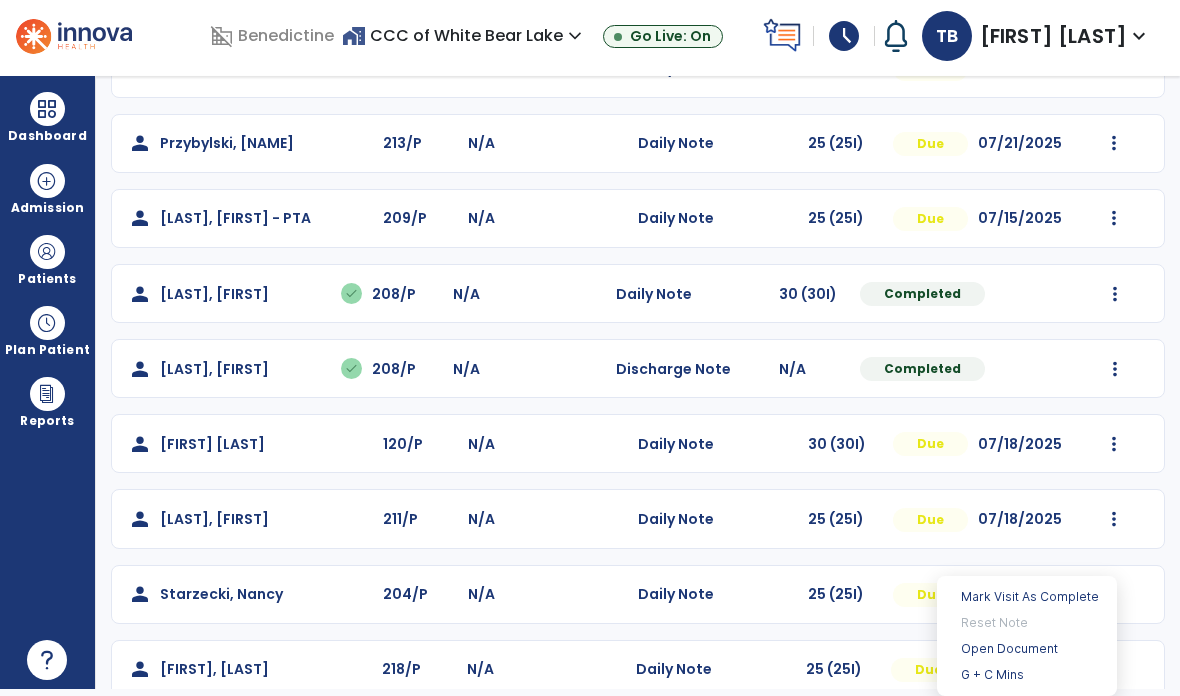 click on "Open Document" at bounding box center (1027, 649) 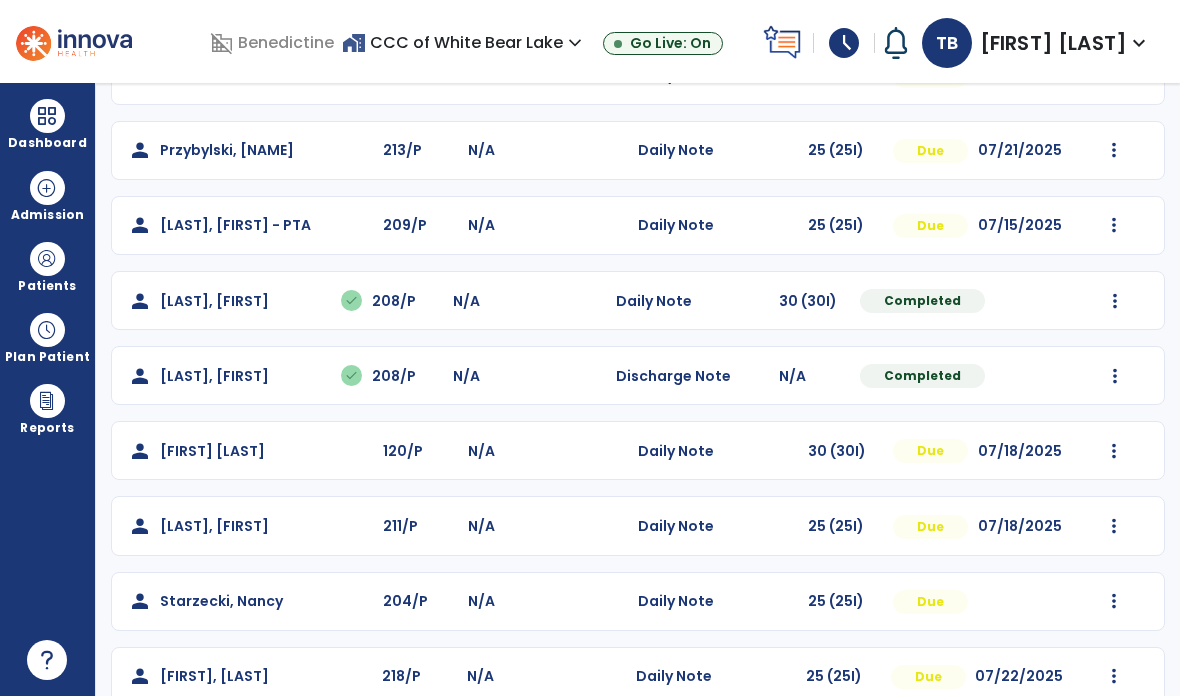 scroll, scrollTop: 0, scrollLeft: 0, axis: both 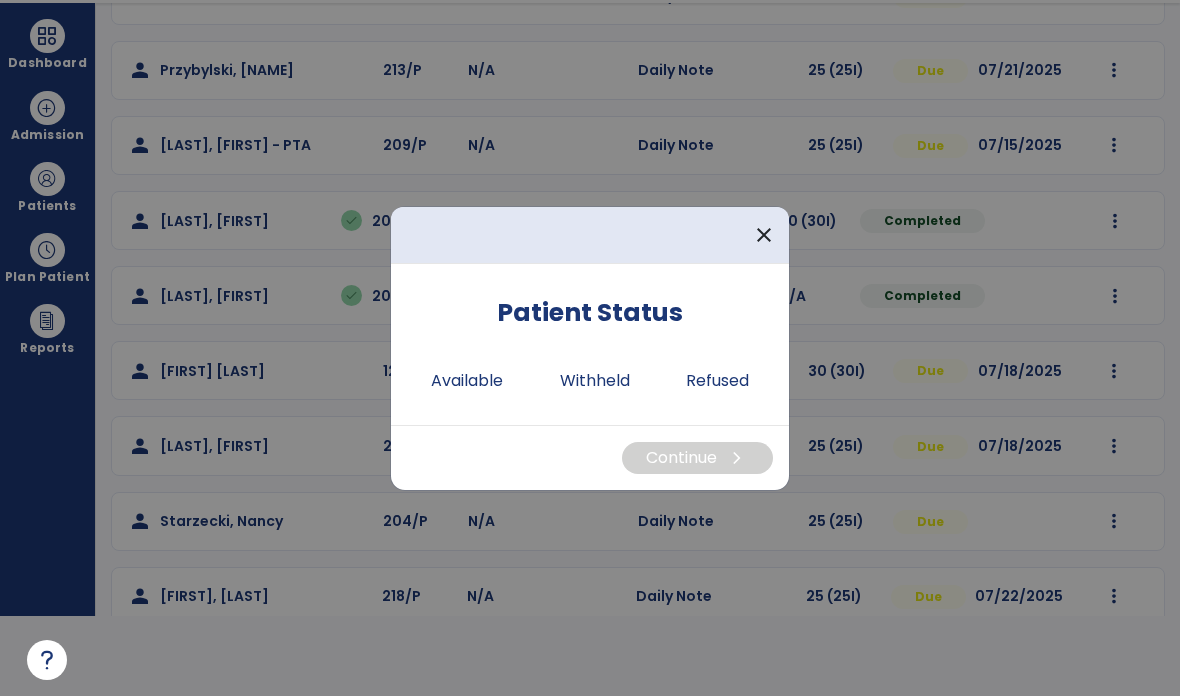 click on "Available" at bounding box center [467, 381] 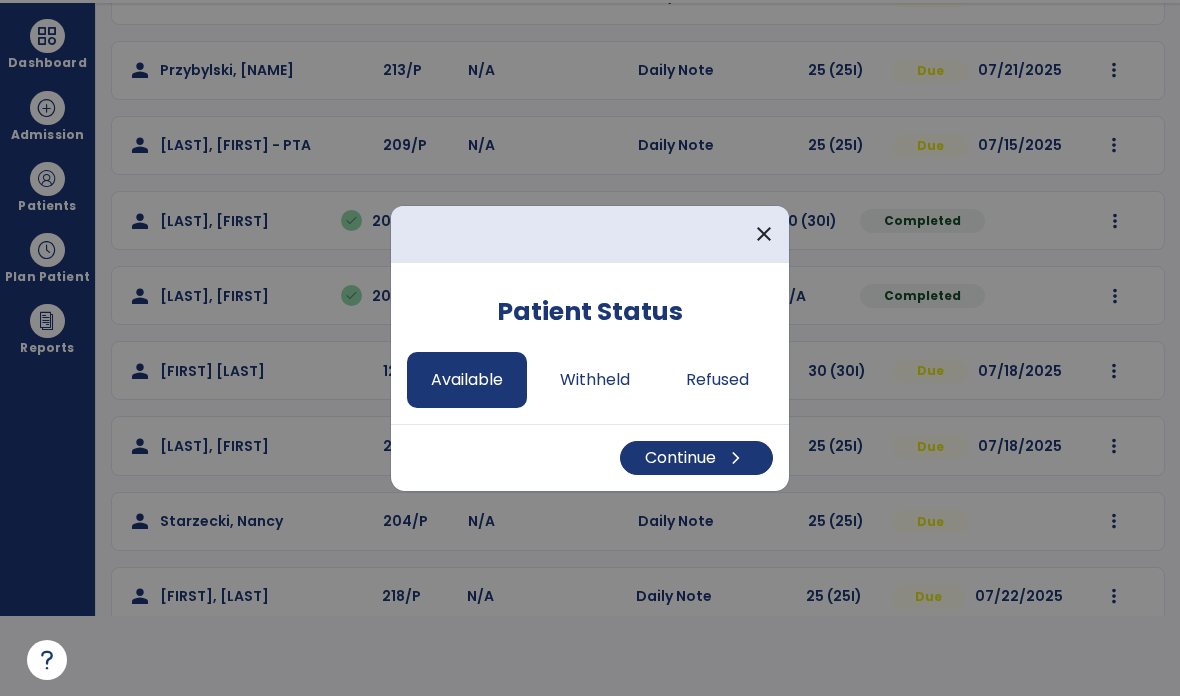 click on "chevron_right" at bounding box center [736, 458] 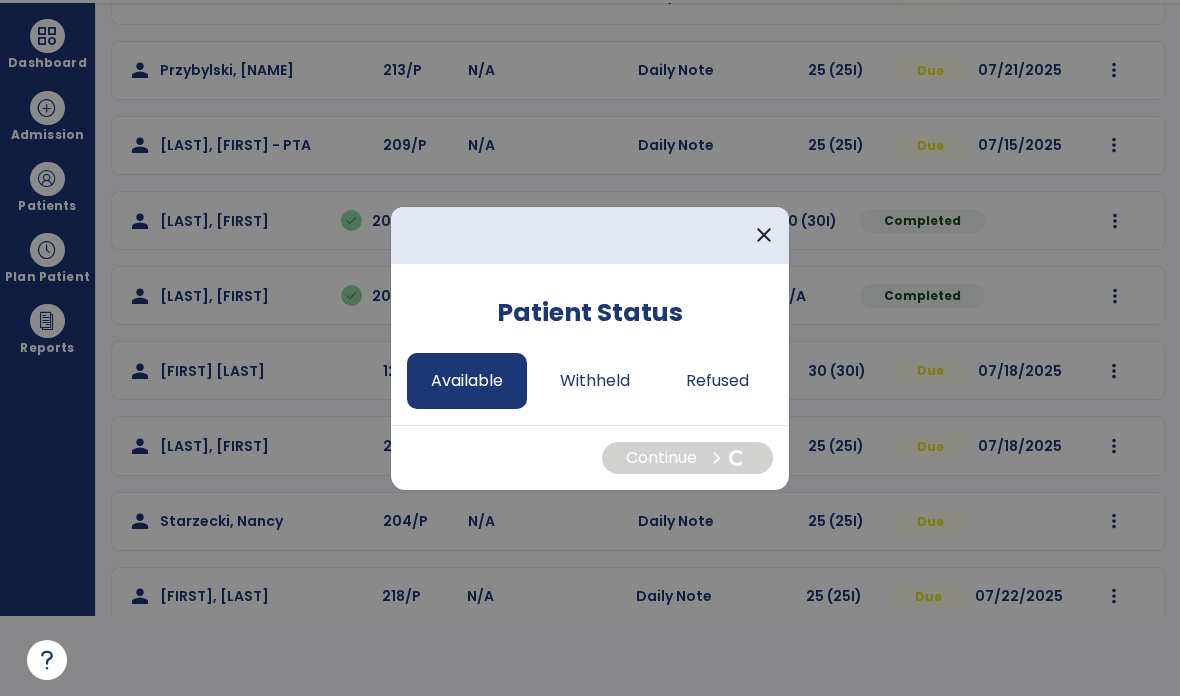 select on "*" 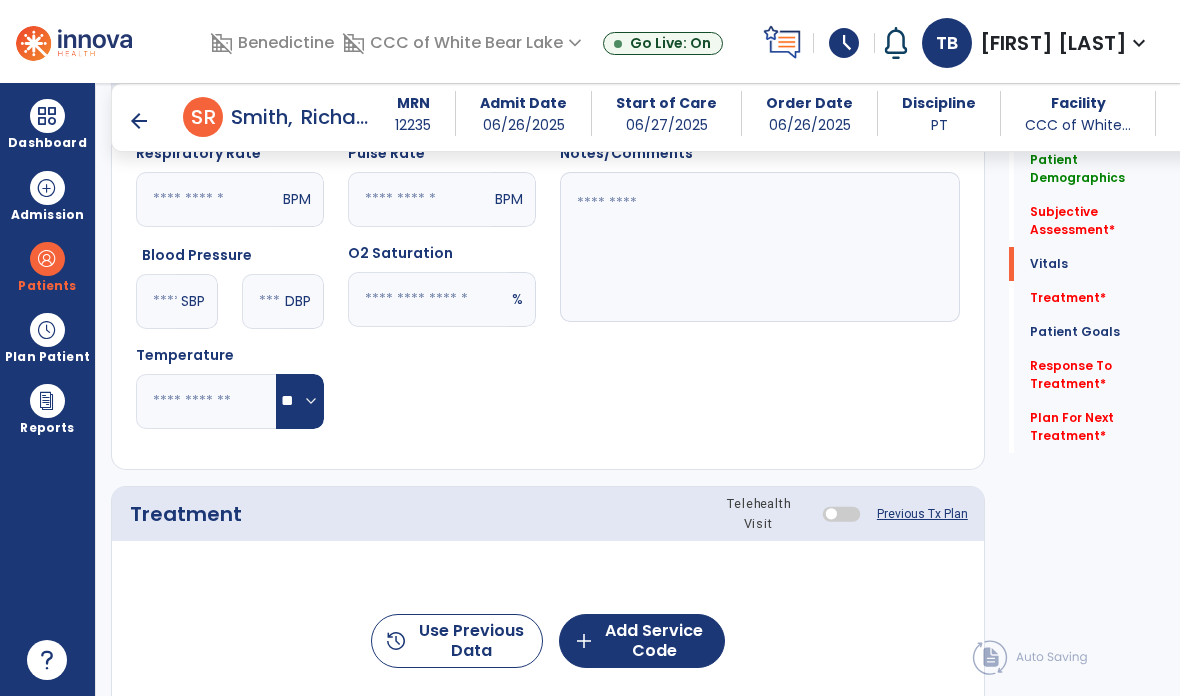 scroll, scrollTop: 80, scrollLeft: 0, axis: vertical 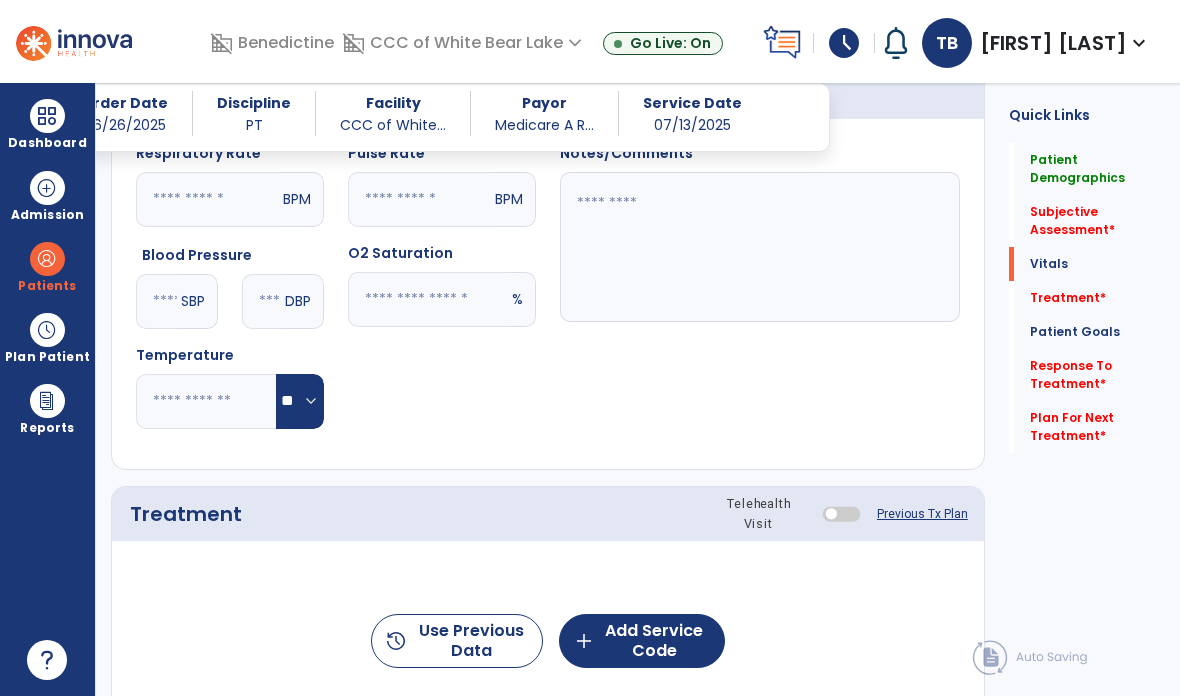 click on "add  Add Service Code" 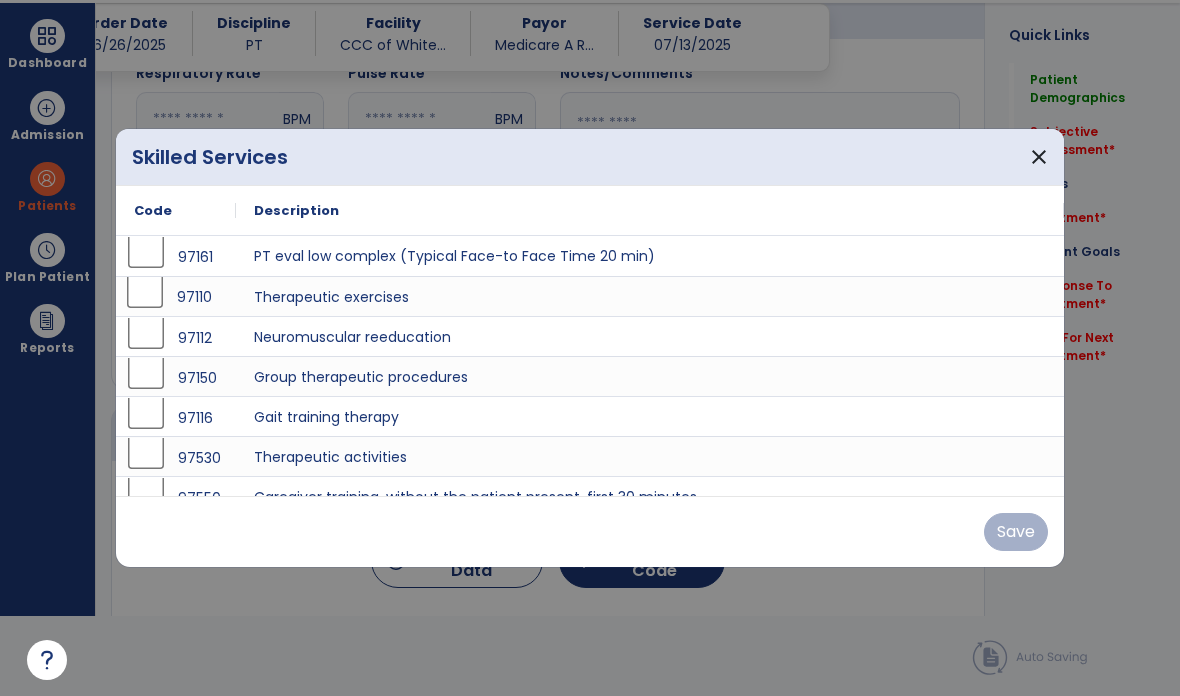 click on "97110" at bounding box center [176, 297] 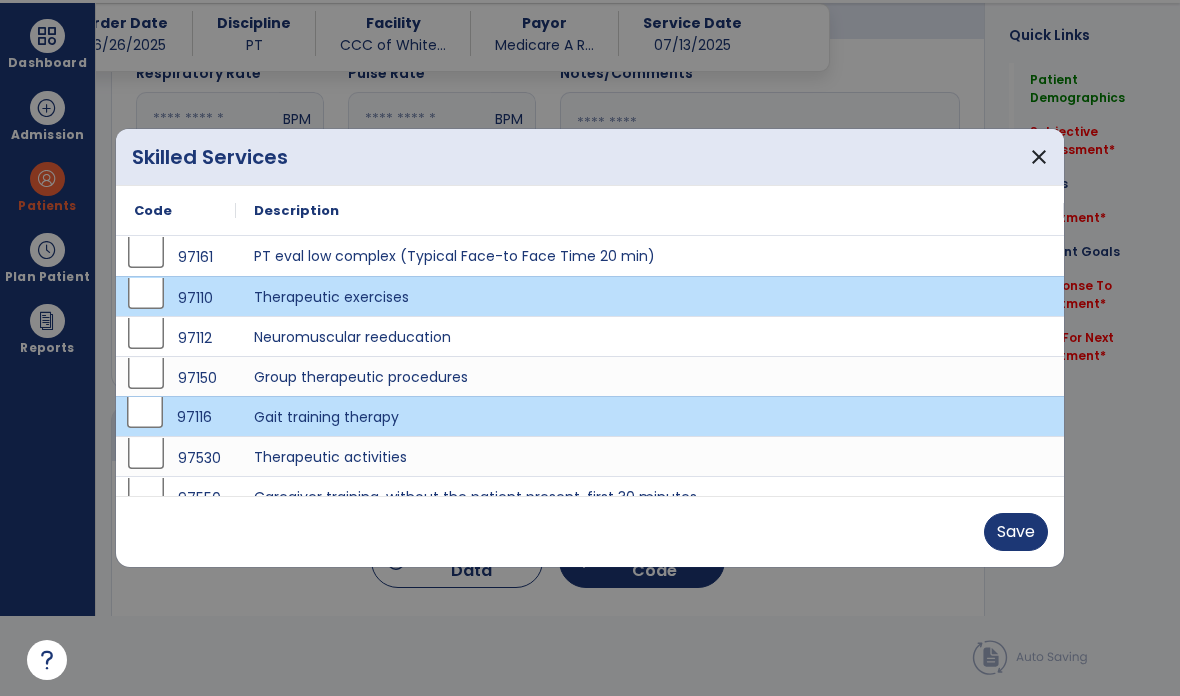 click on "Save" at bounding box center (1016, 532) 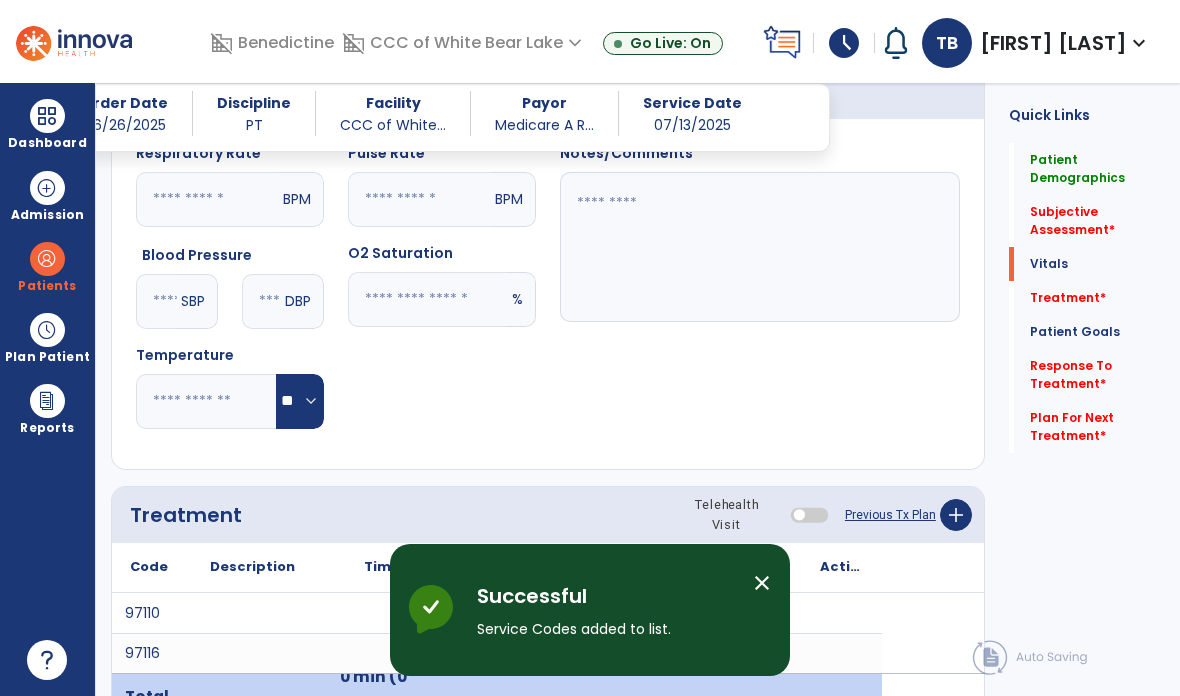 scroll, scrollTop: 80, scrollLeft: 0, axis: vertical 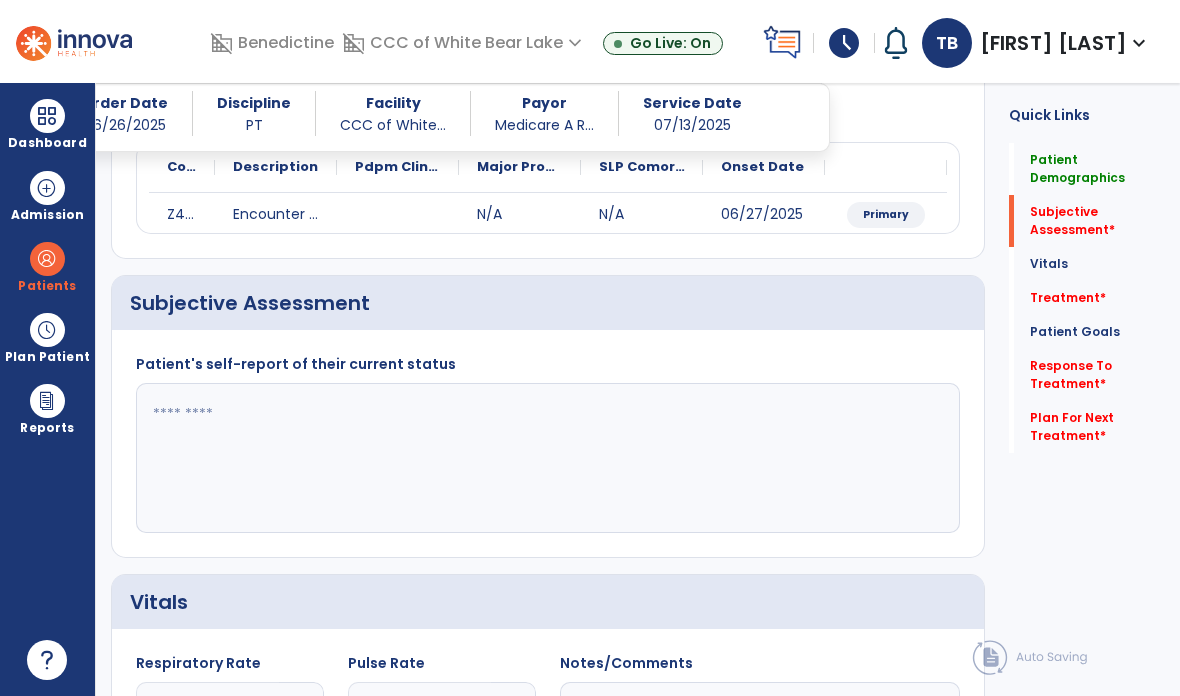 click 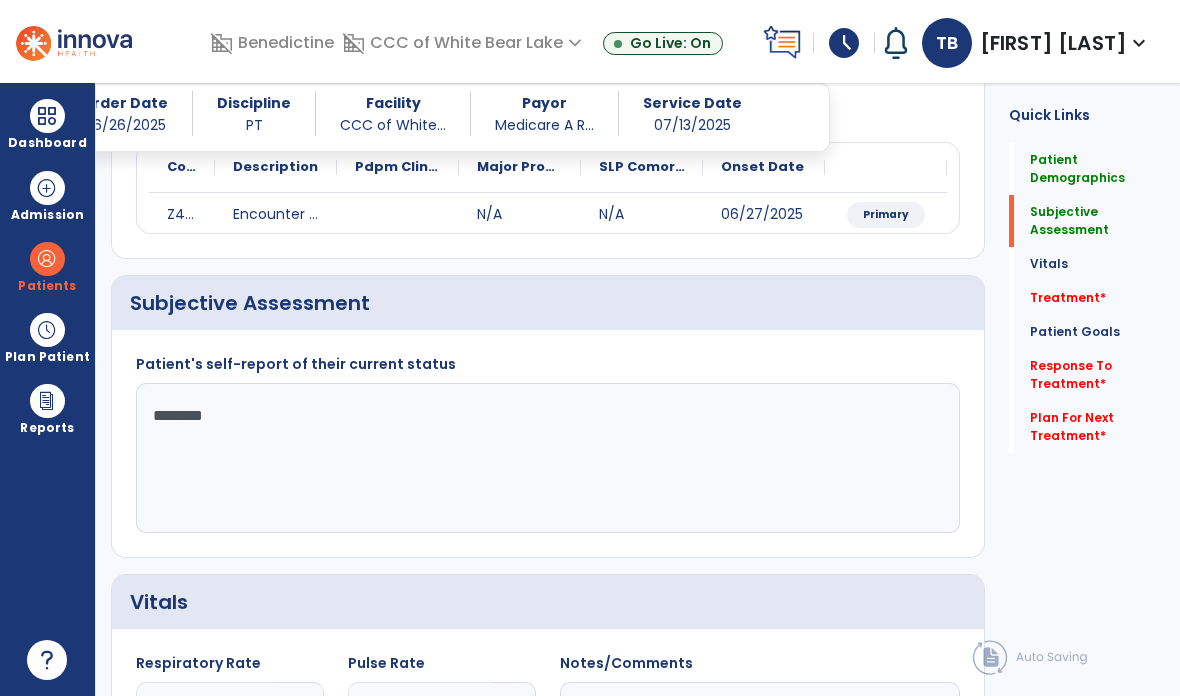 click on "*******" 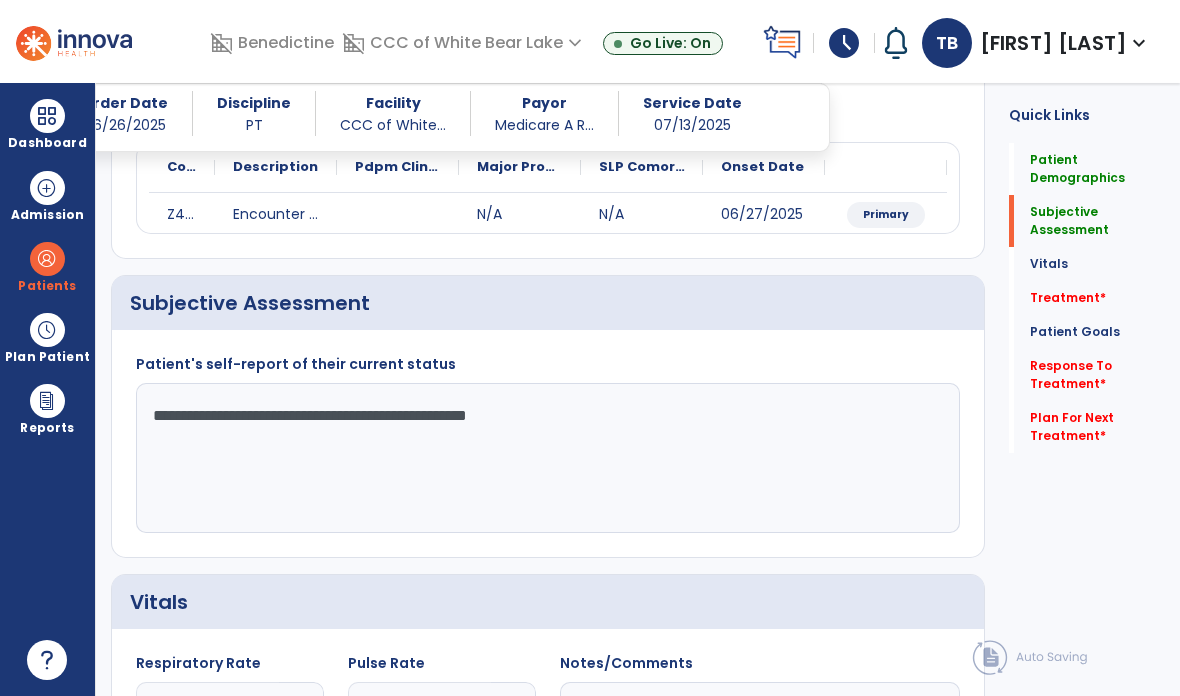 click on "**********" 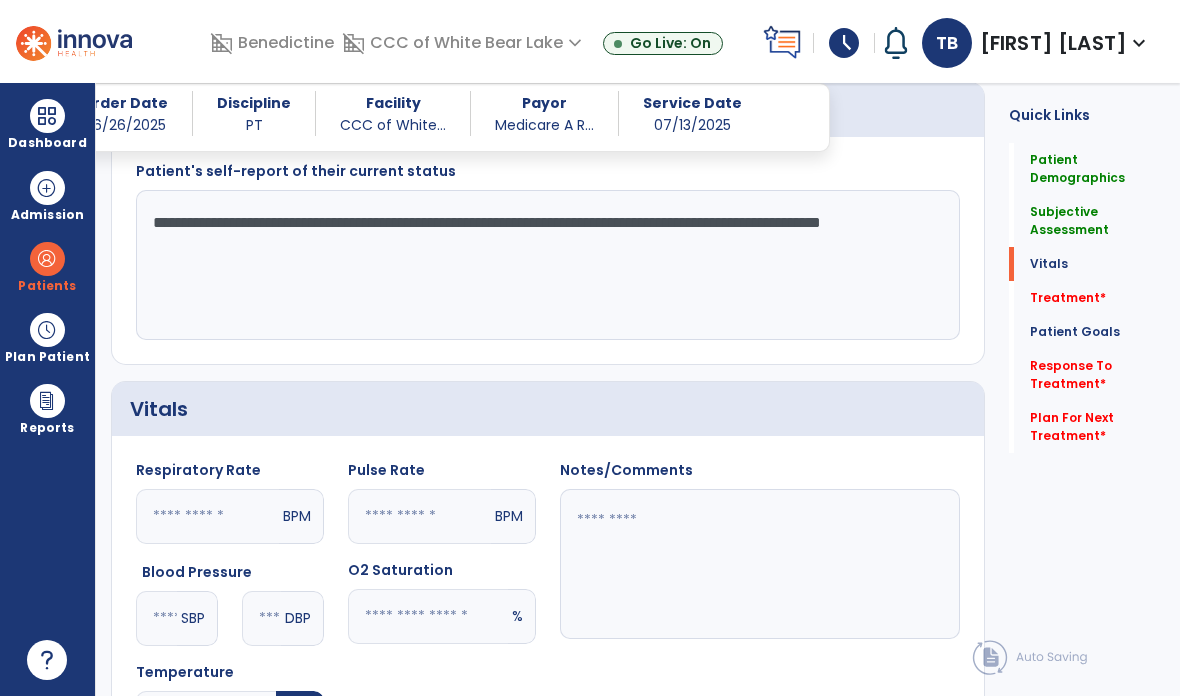 scroll, scrollTop: 452, scrollLeft: 0, axis: vertical 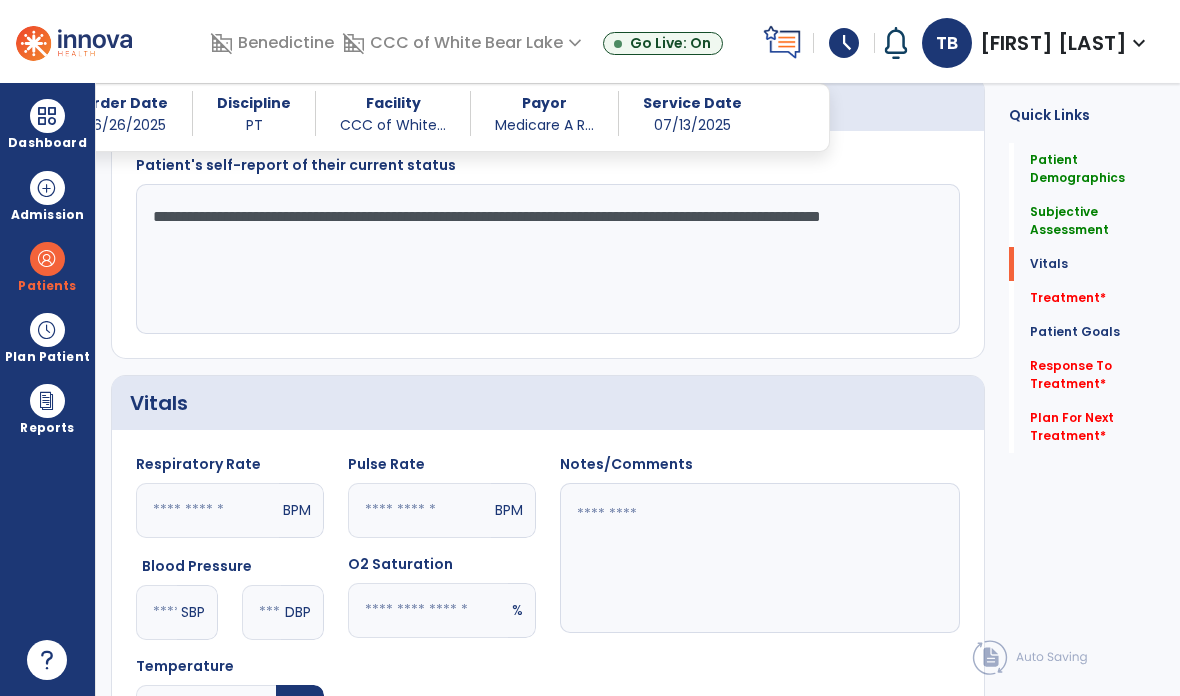 type on "**********" 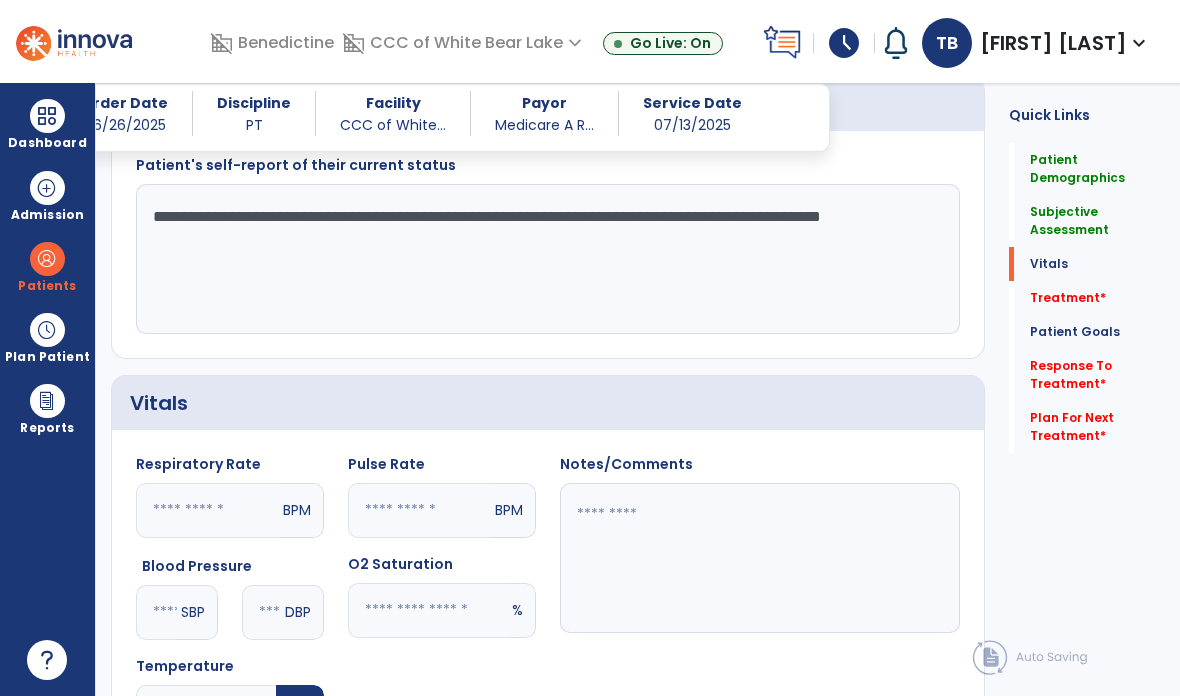 click 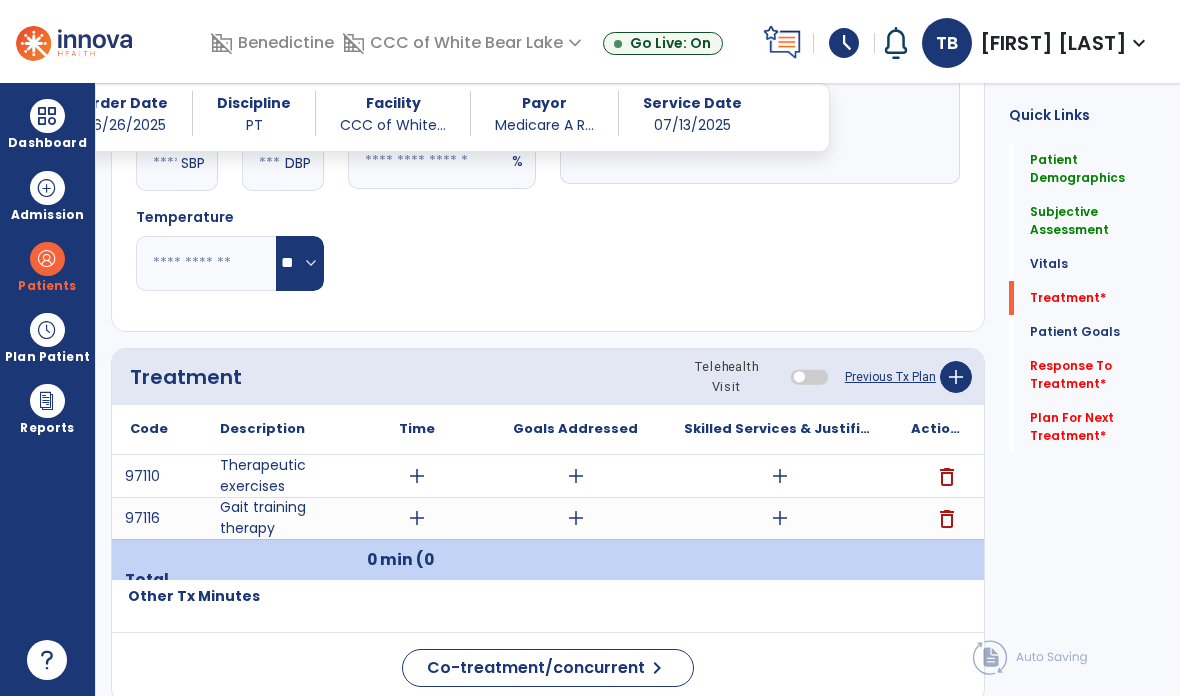 scroll, scrollTop: 913, scrollLeft: 0, axis: vertical 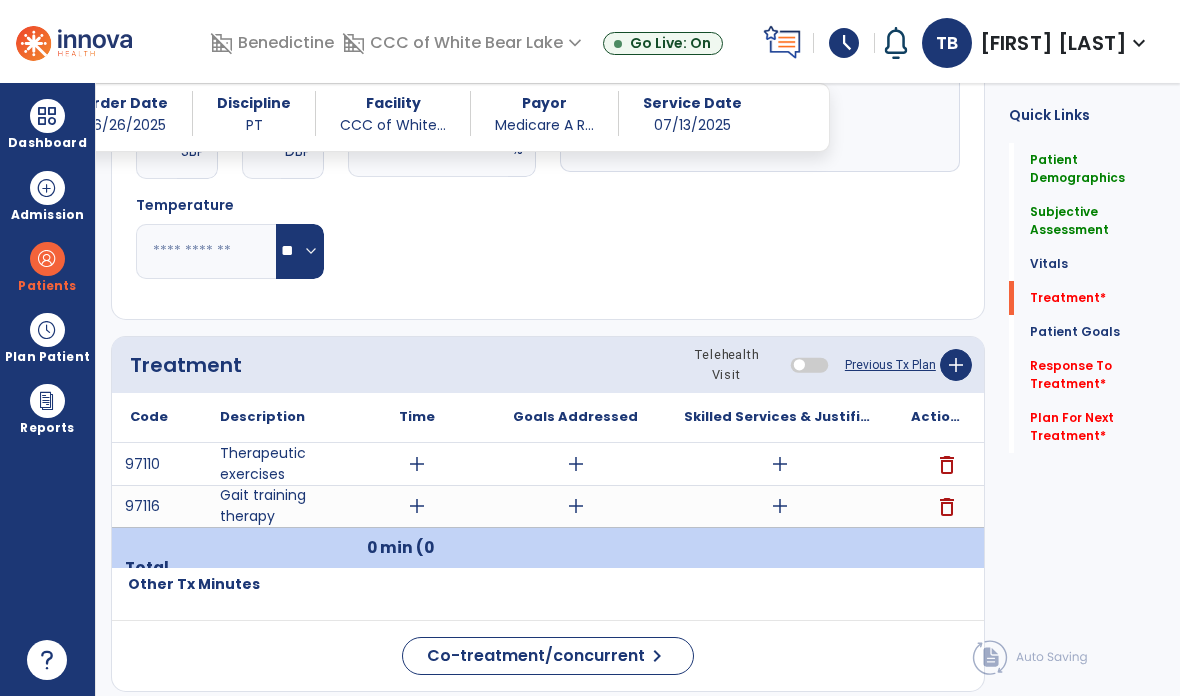 click on "add" at bounding box center [779, 464] 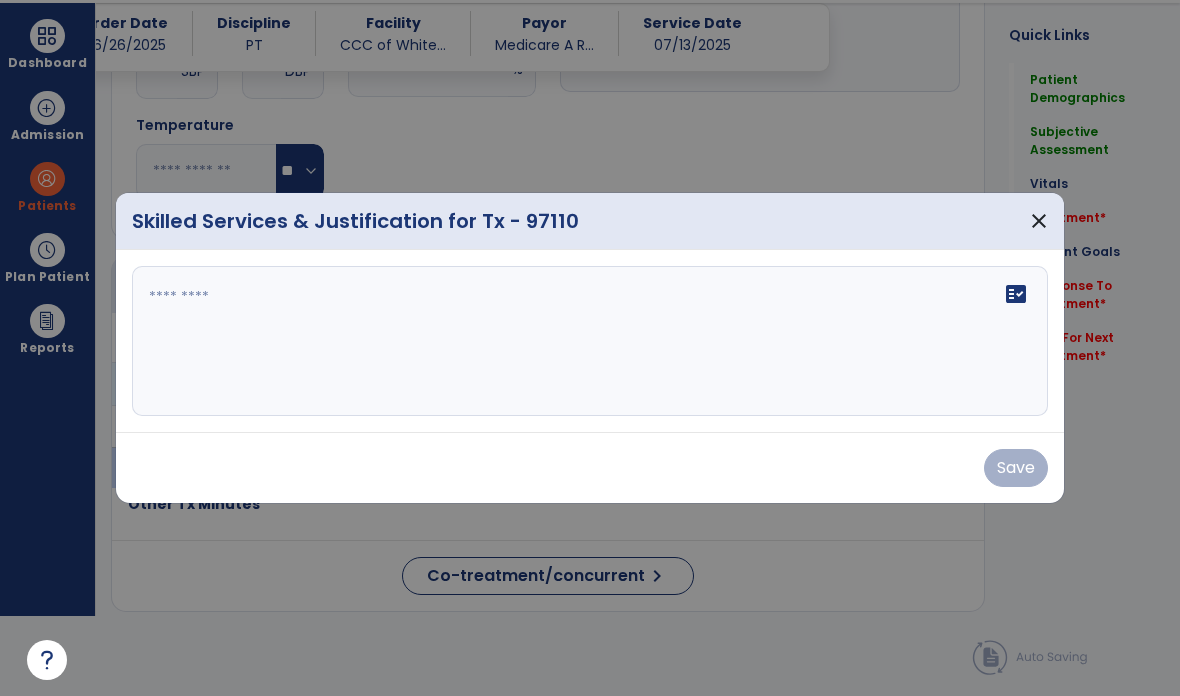 scroll, scrollTop: 0, scrollLeft: 0, axis: both 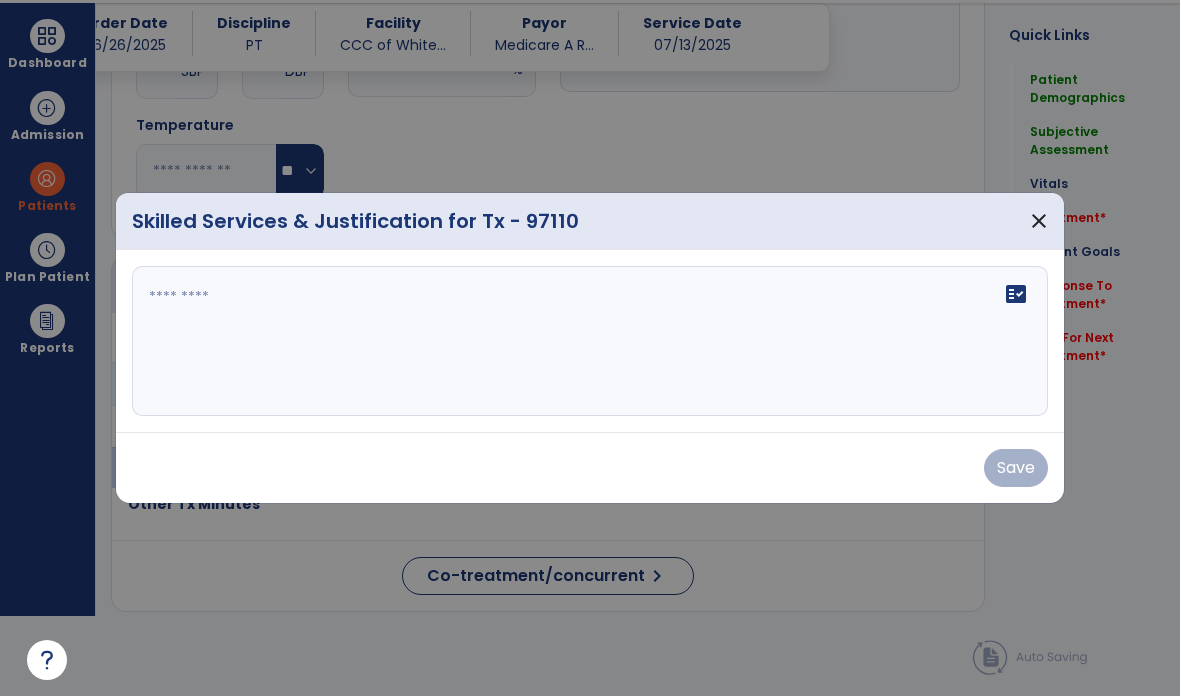 click on "close" at bounding box center [1039, 221] 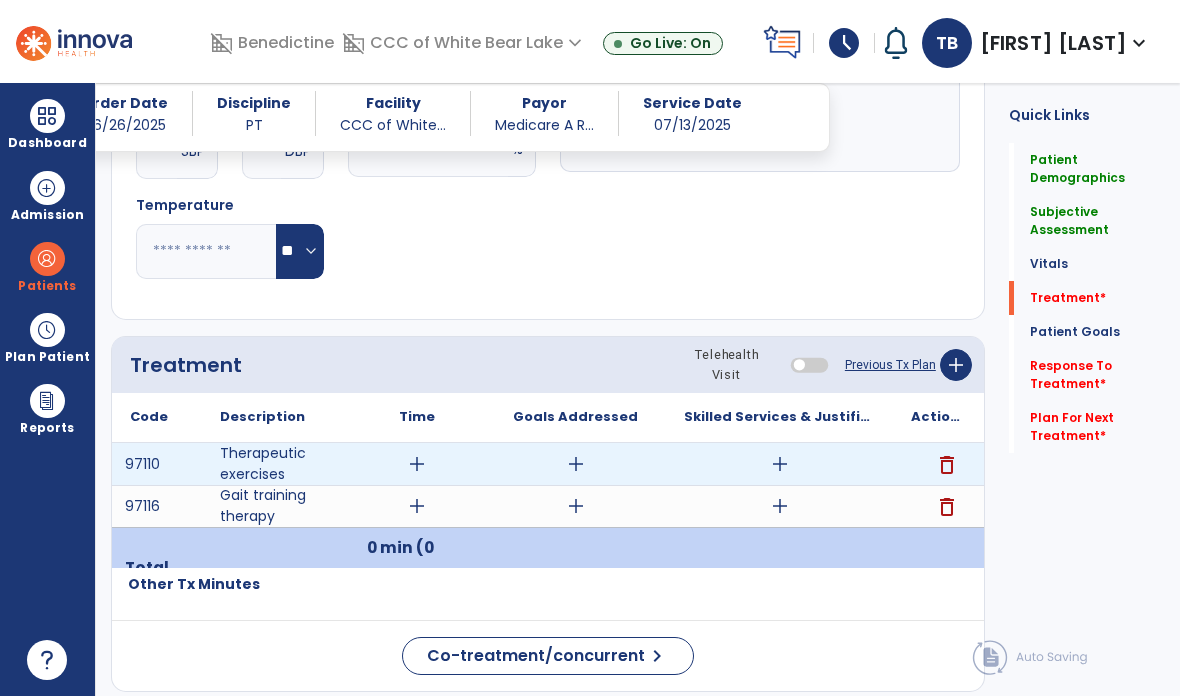 click on "add" at bounding box center [780, 464] 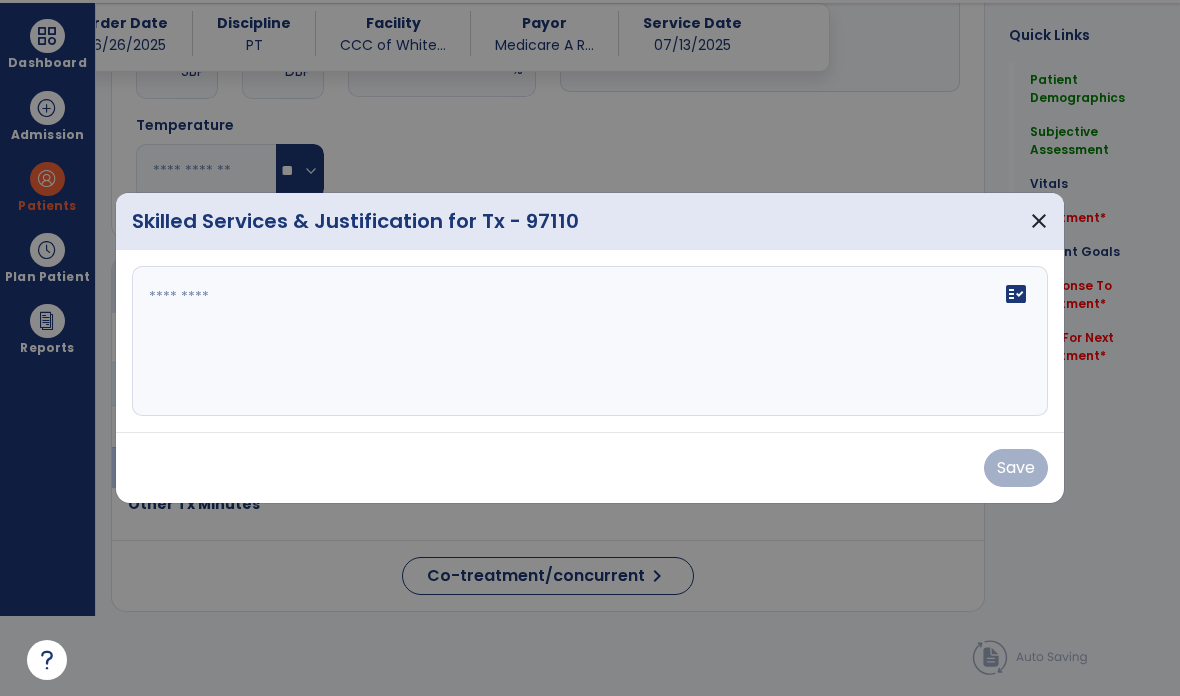 scroll, scrollTop: 0, scrollLeft: 0, axis: both 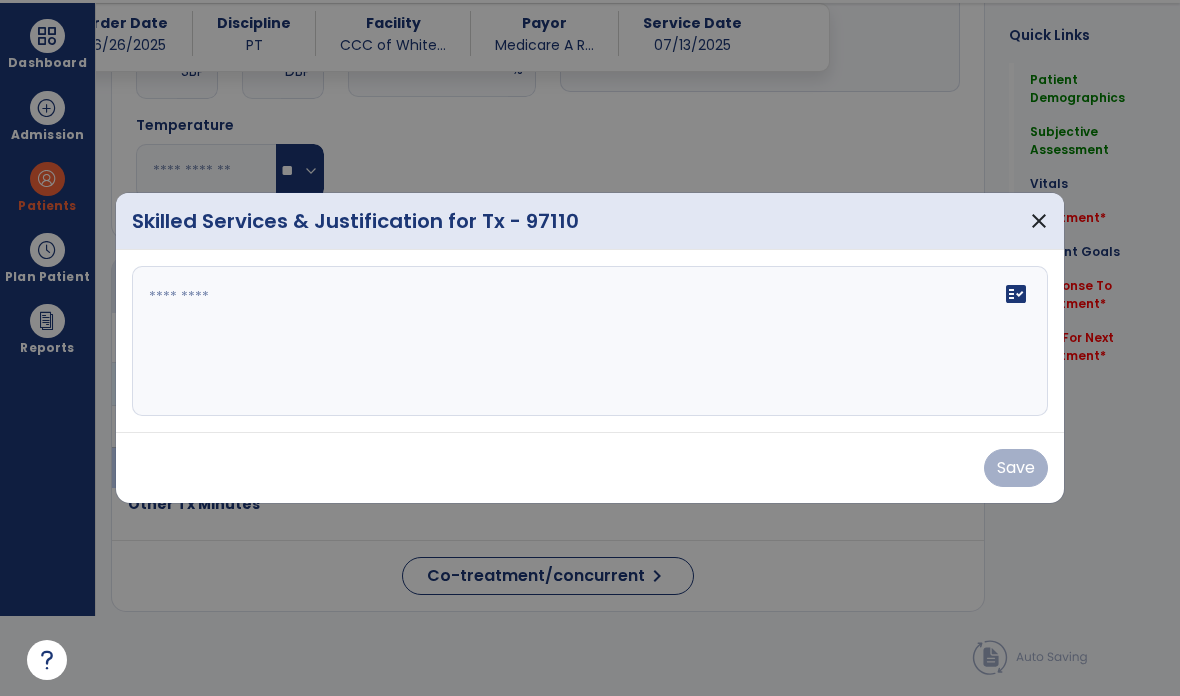 click on "fact_check" at bounding box center [590, 341] 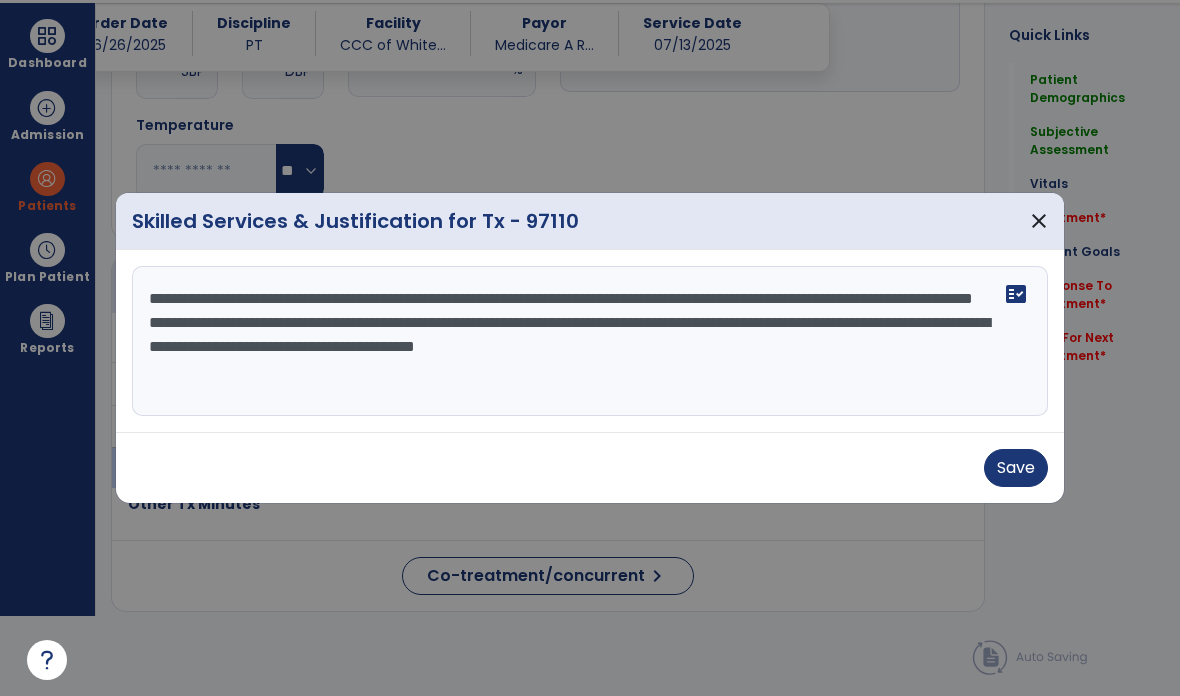 type on "**********" 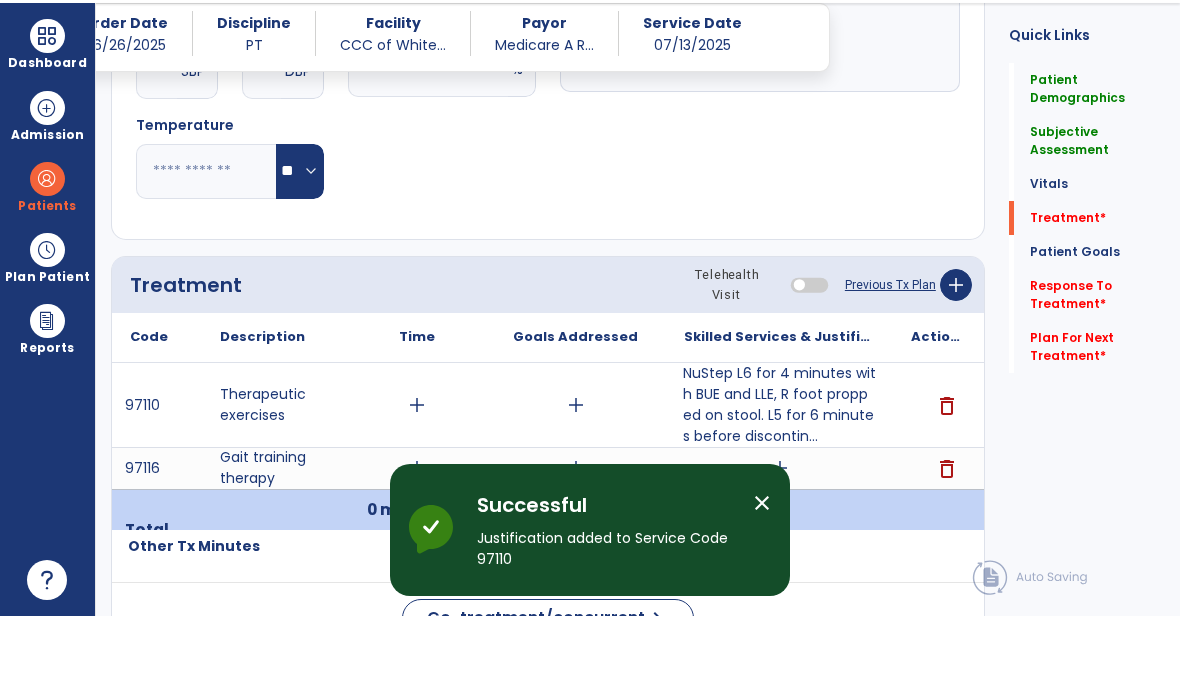 scroll, scrollTop: 80, scrollLeft: 0, axis: vertical 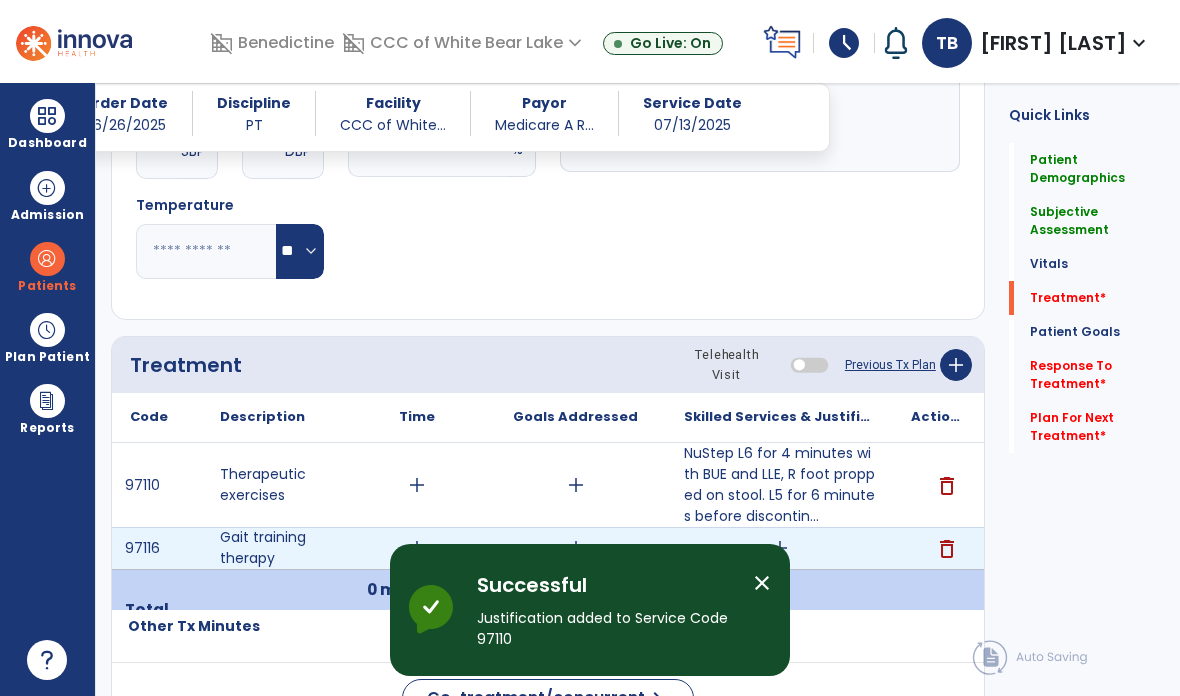 click on "add" at bounding box center (780, 548) 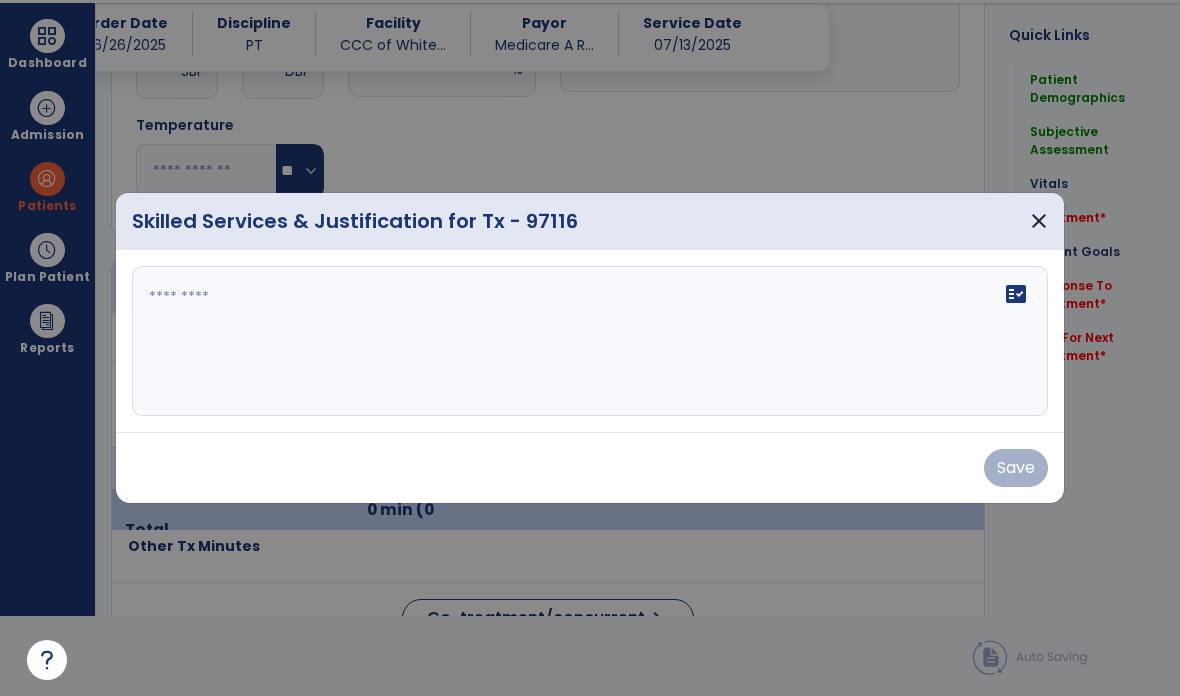 click on "fact_check" at bounding box center [590, 341] 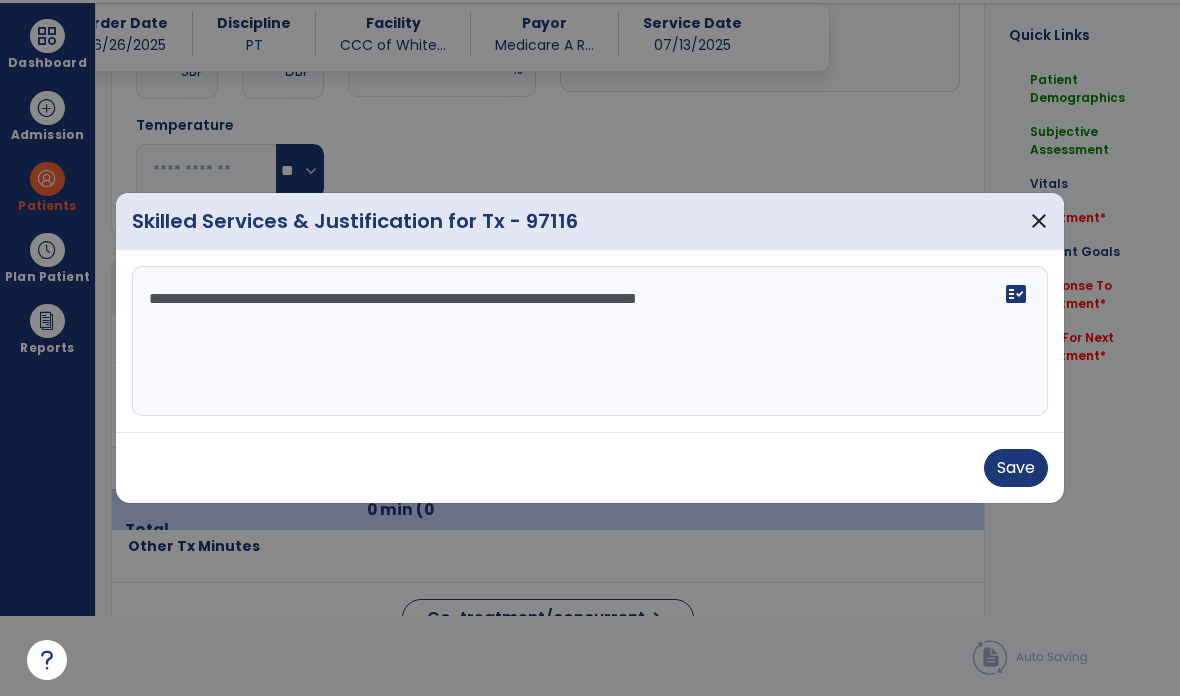 type on "**********" 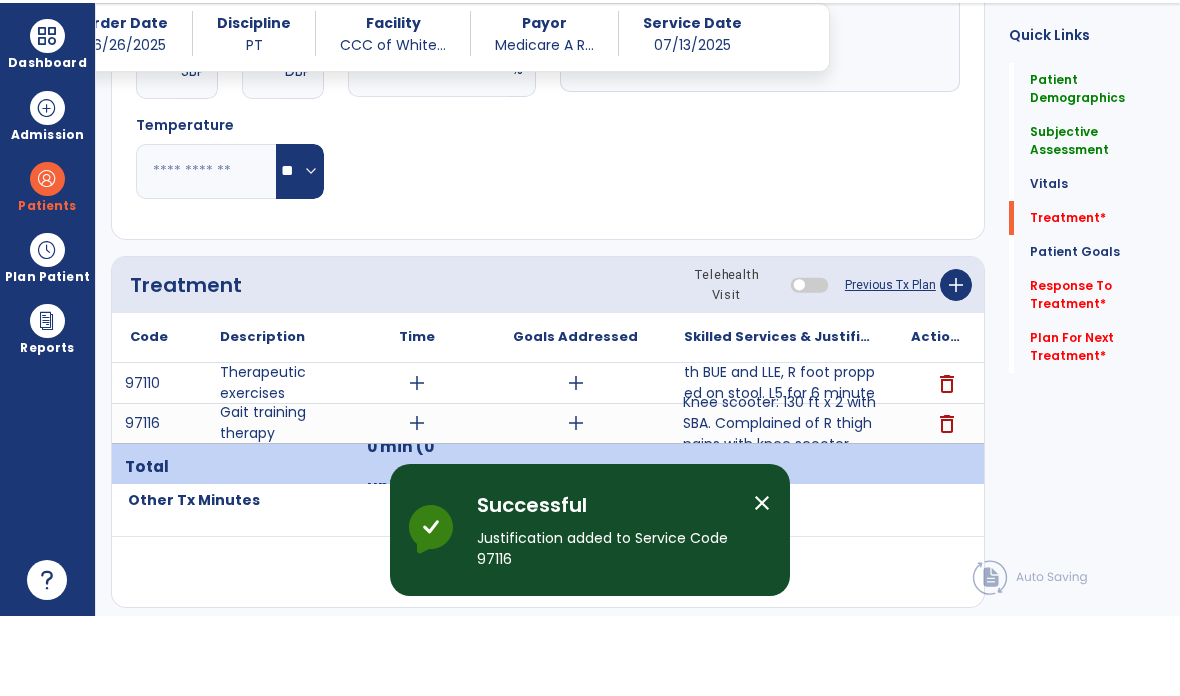 scroll, scrollTop: 80, scrollLeft: 0, axis: vertical 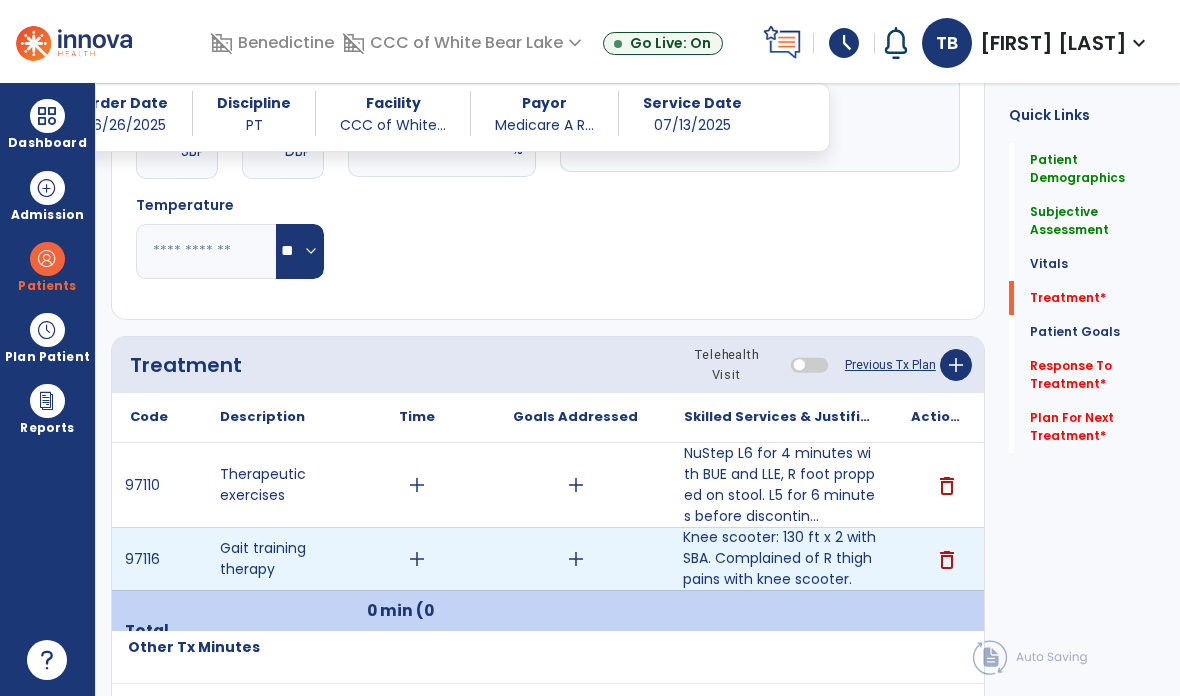 click on "Knee scooter: 130 ft x 2 with SBA. Complained of R thigh pains with knee scooter." at bounding box center (779, 558) 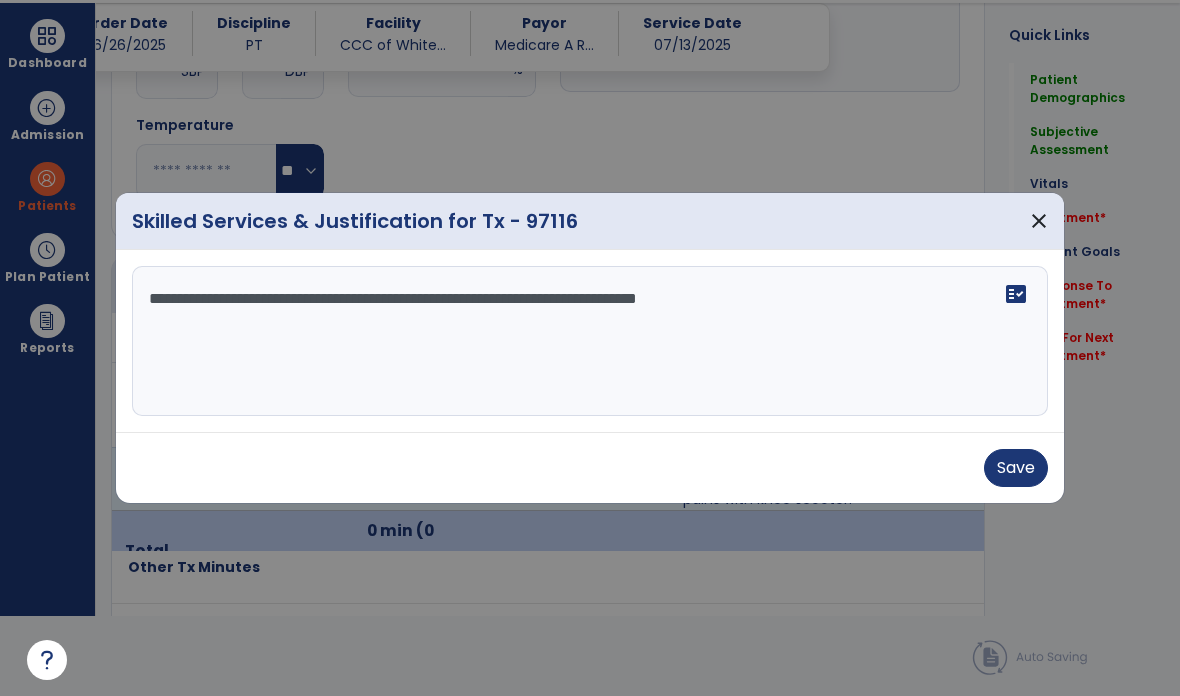 click on "**********" at bounding box center [590, 341] 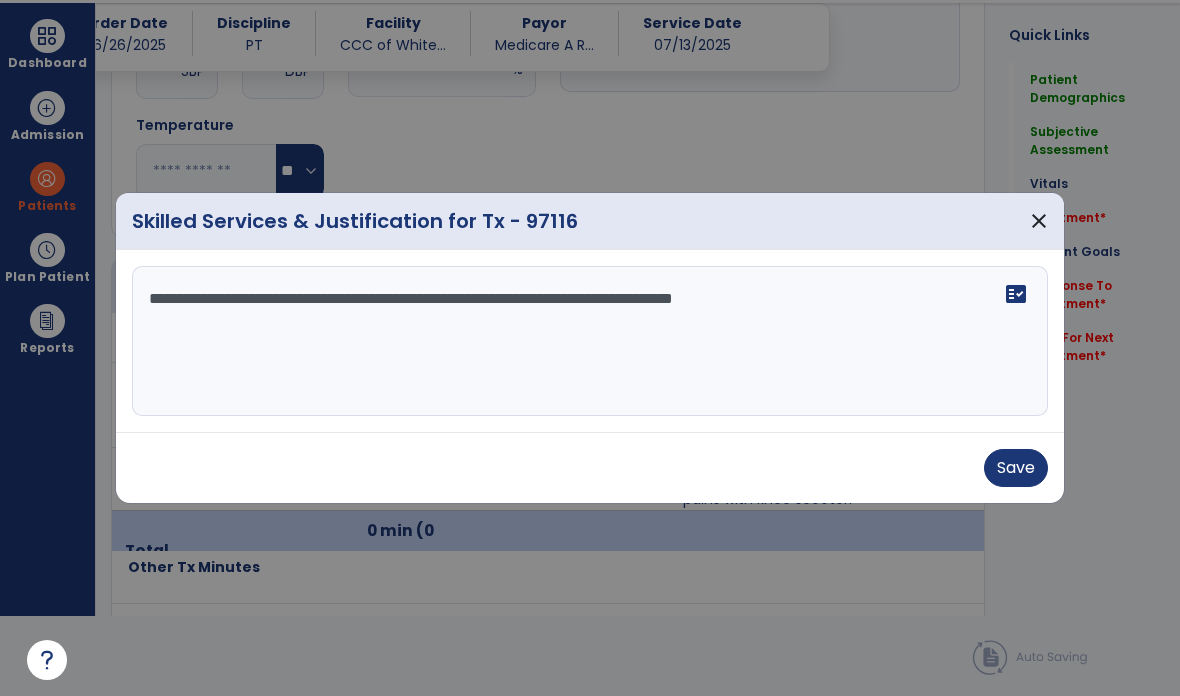 click on "**********" at bounding box center (590, 341) 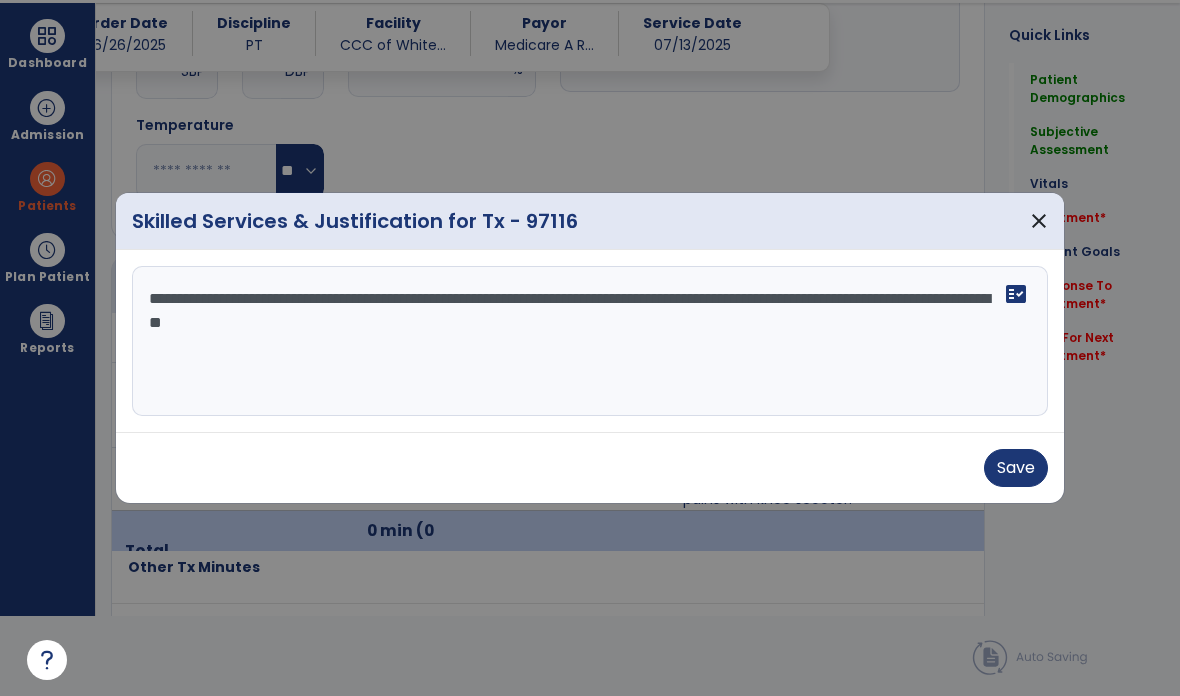 type on "**********" 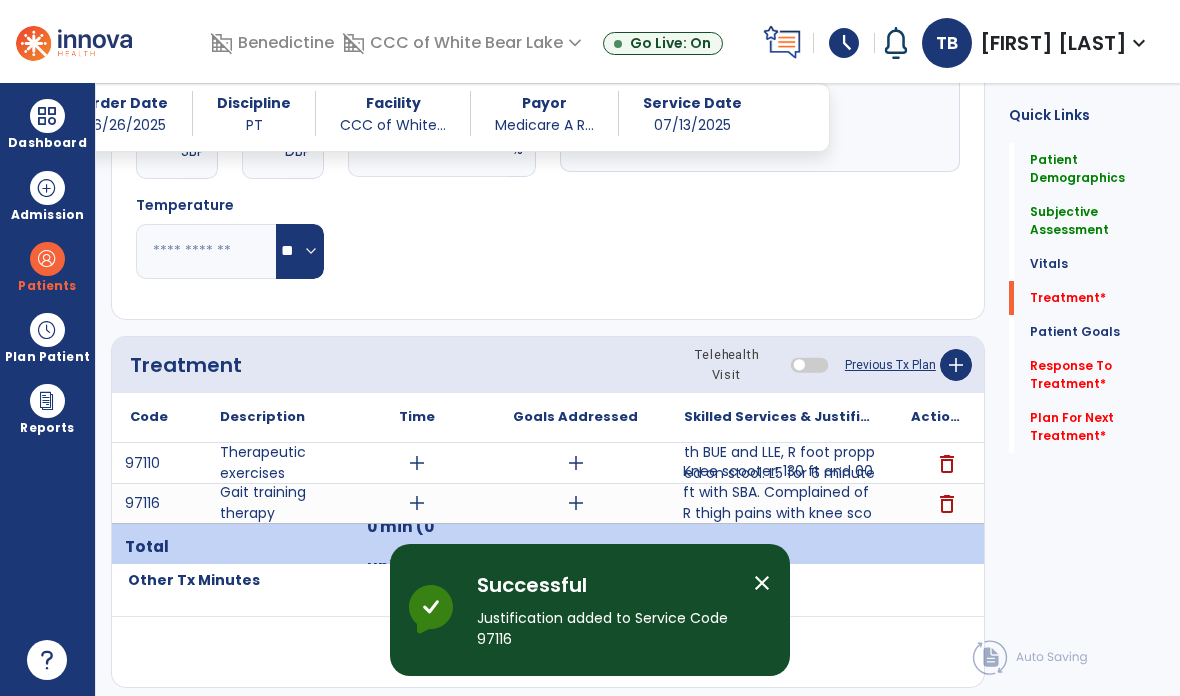 scroll, scrollTop: 80, scrollLeft: 0, axis: vertical 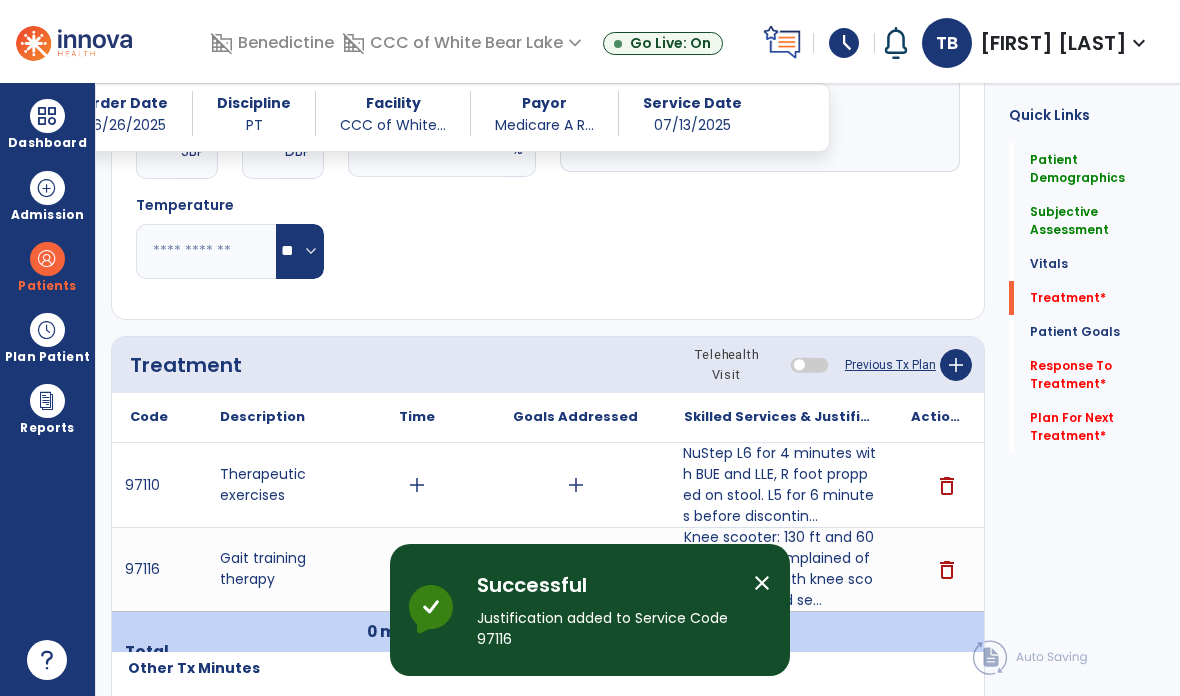 click on "NuStep L6 for 4 minutes with BUE and LLE, R foot propped on stool. L5 for 6 minutes before discontin..." at bounding box center (779, 485) 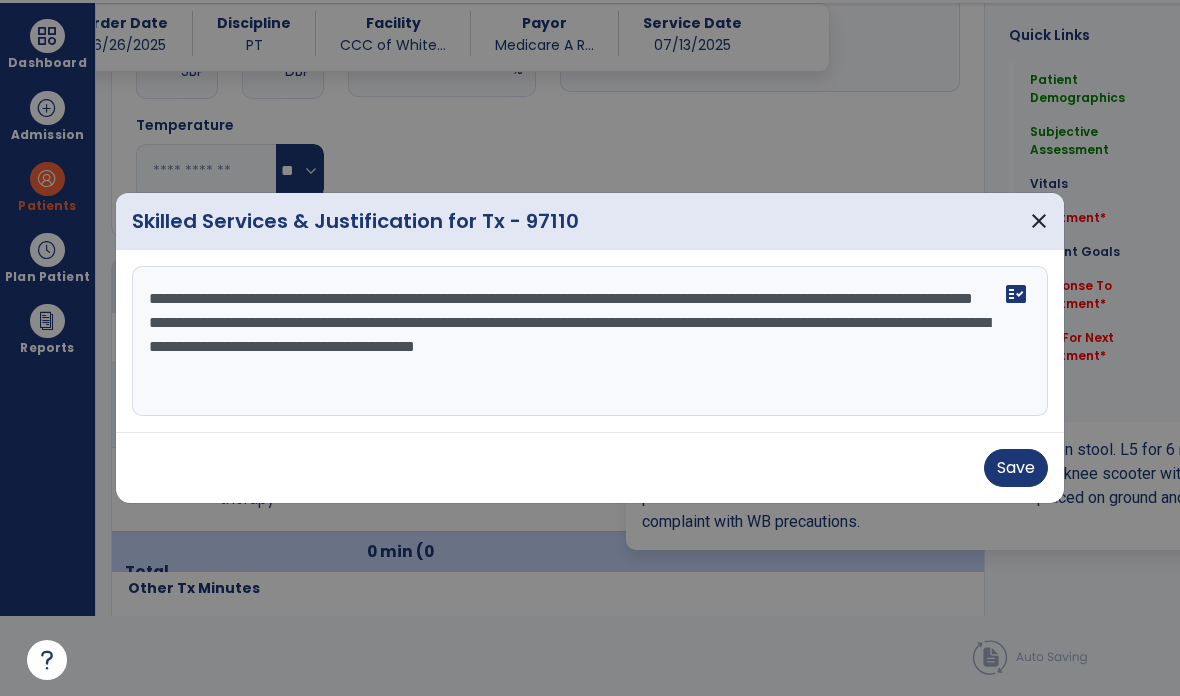 scroll, scrollTop: 0, scrollLeft: 0, axis: both 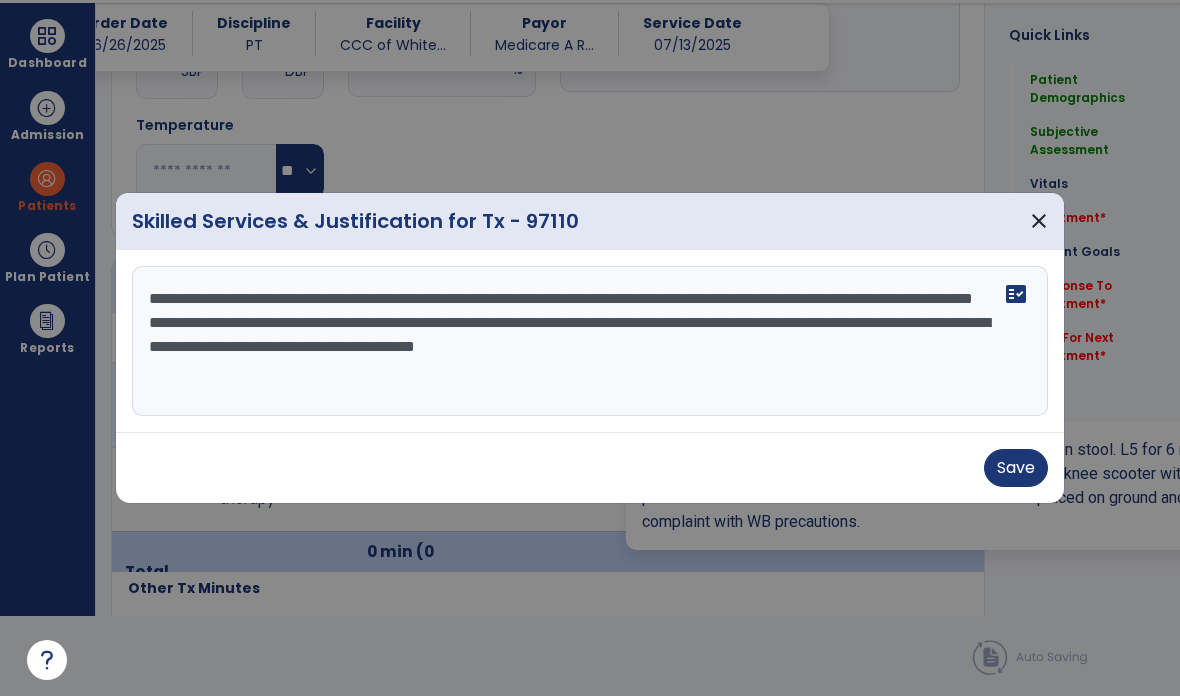 click on "**********" at bounding box center [590, 341] 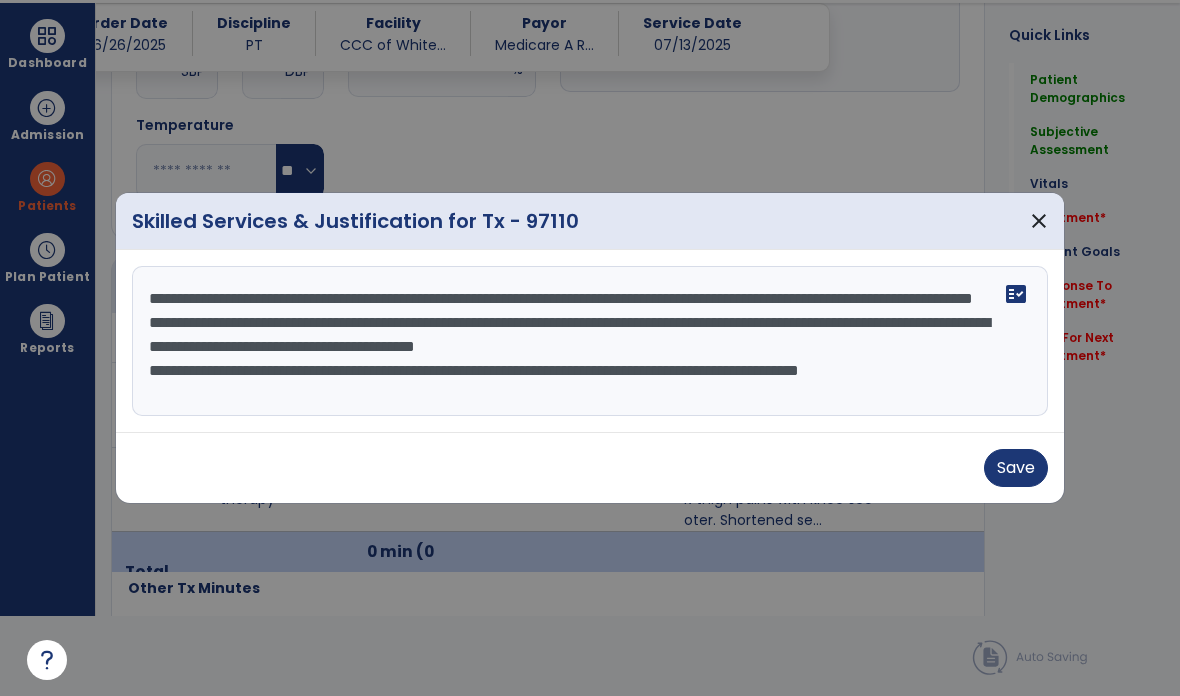scroll, scrollTop: 15, scrollLeft: 0, axis: vertical 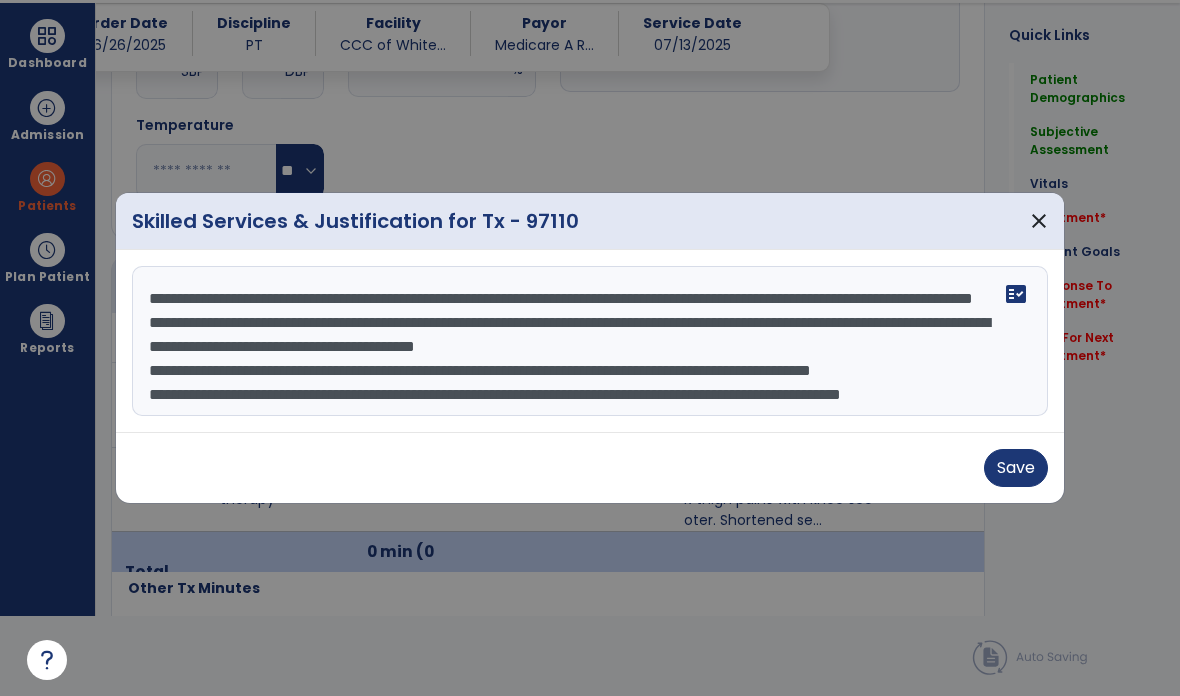type on "**********" 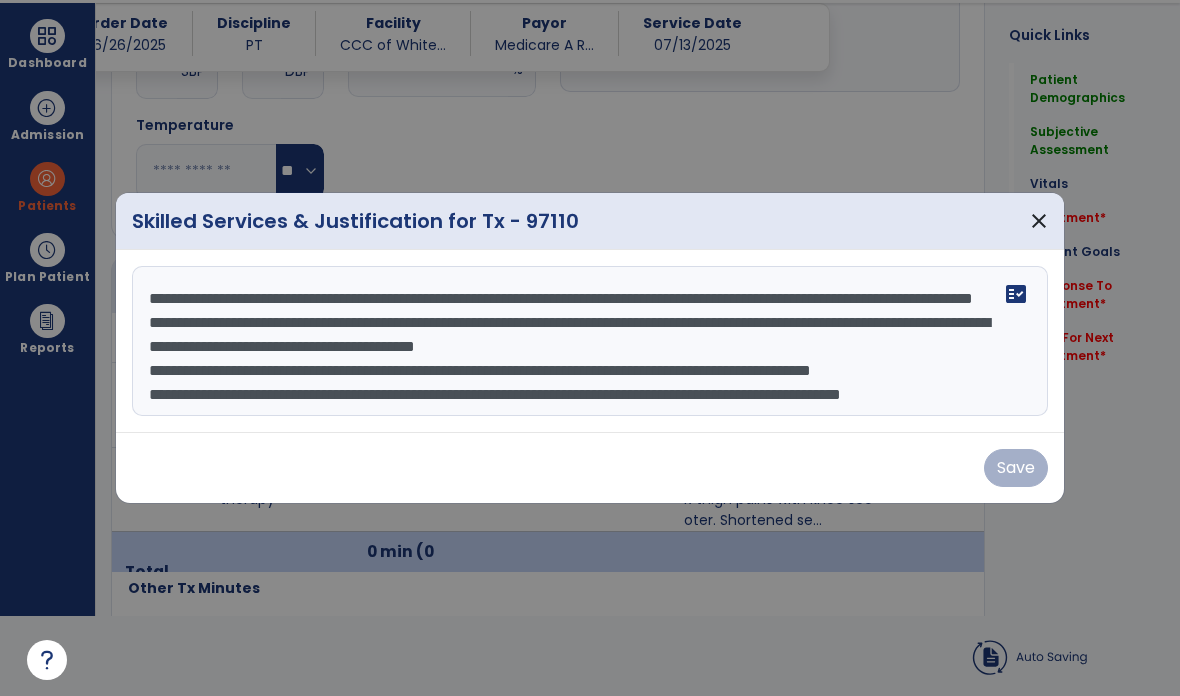 click on "Save" at bounding box center (590, 468) 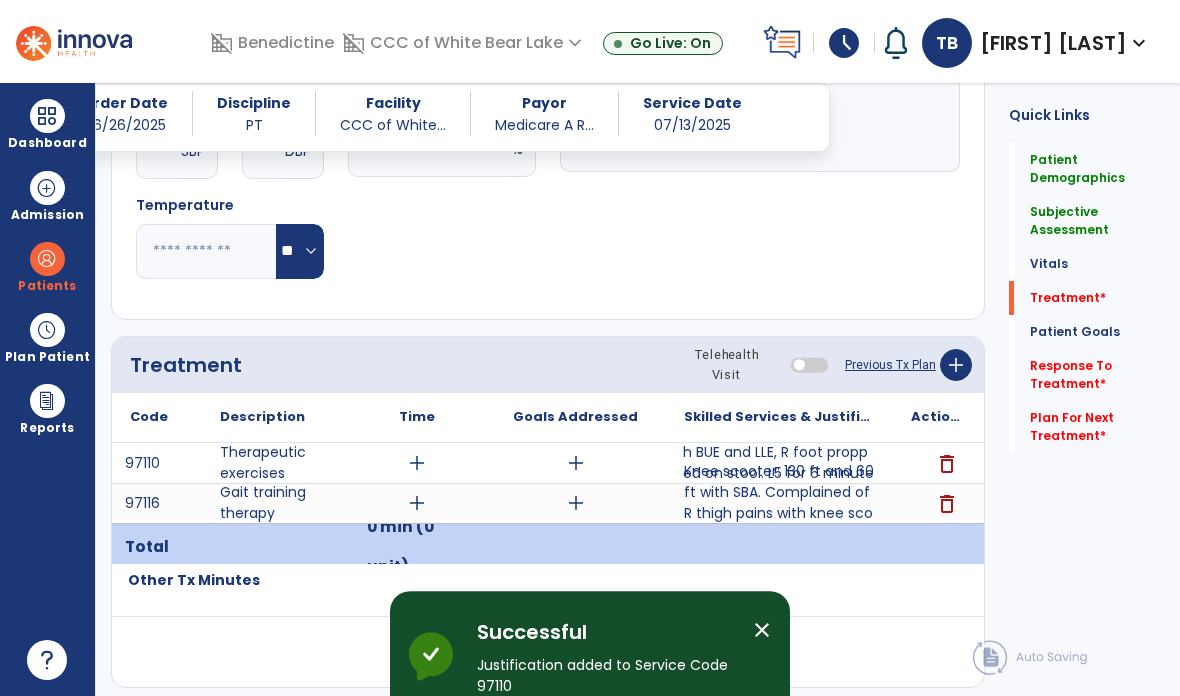 scroll, scrollTop: 80, scrollLeft: 0, axis: vertical 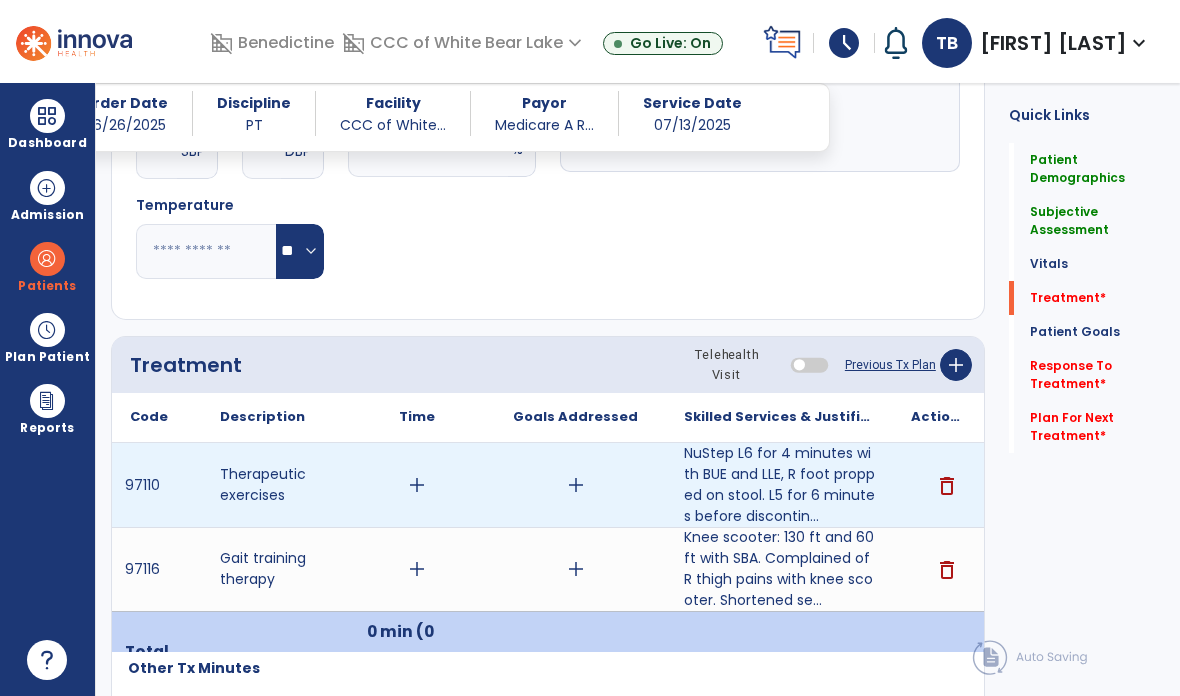 click on "add" at bounding box center [417, 485] 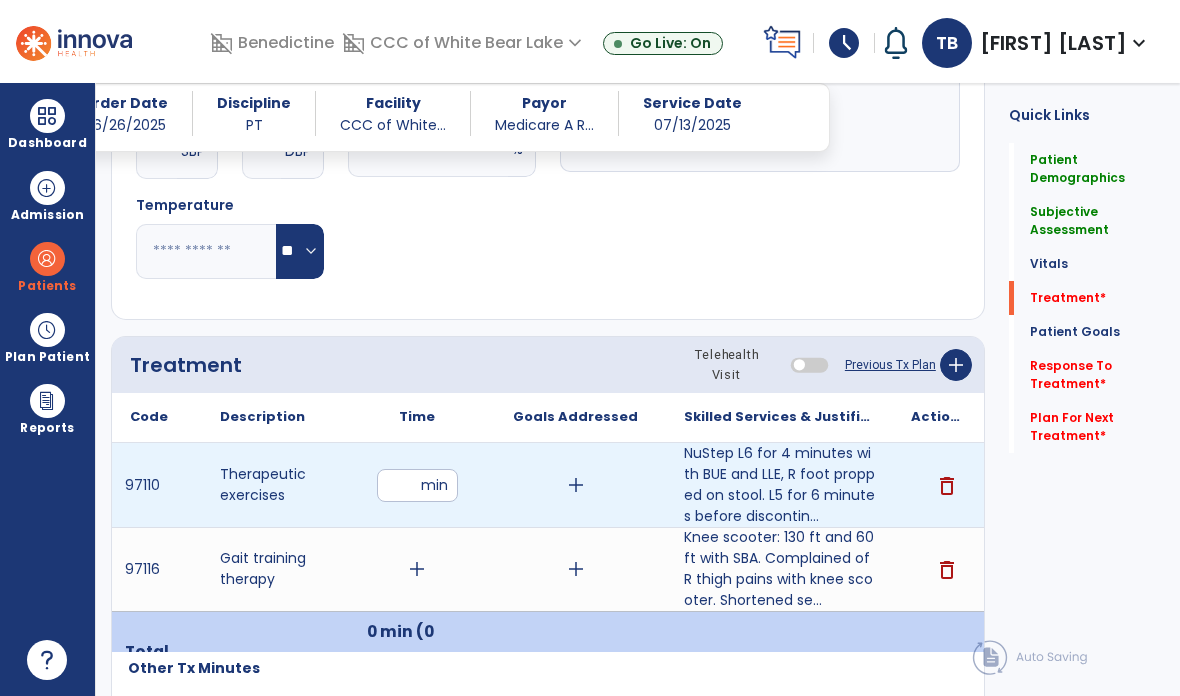 type on "**" 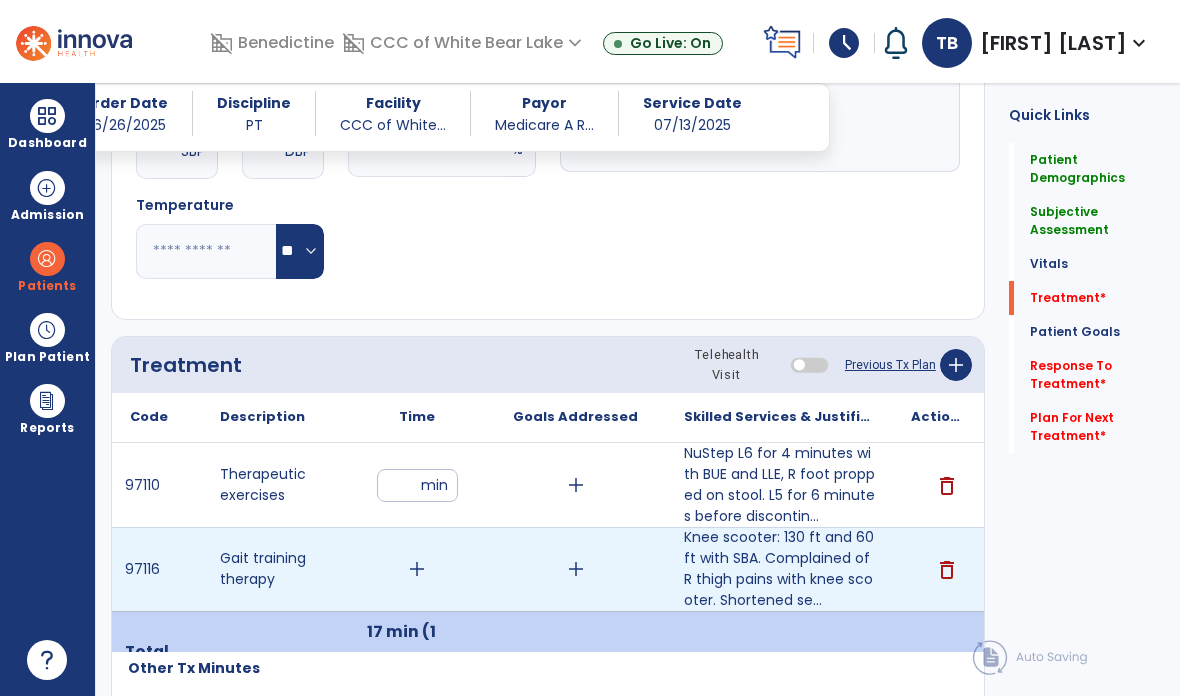 click on "add" at bounding box center (417, 569) 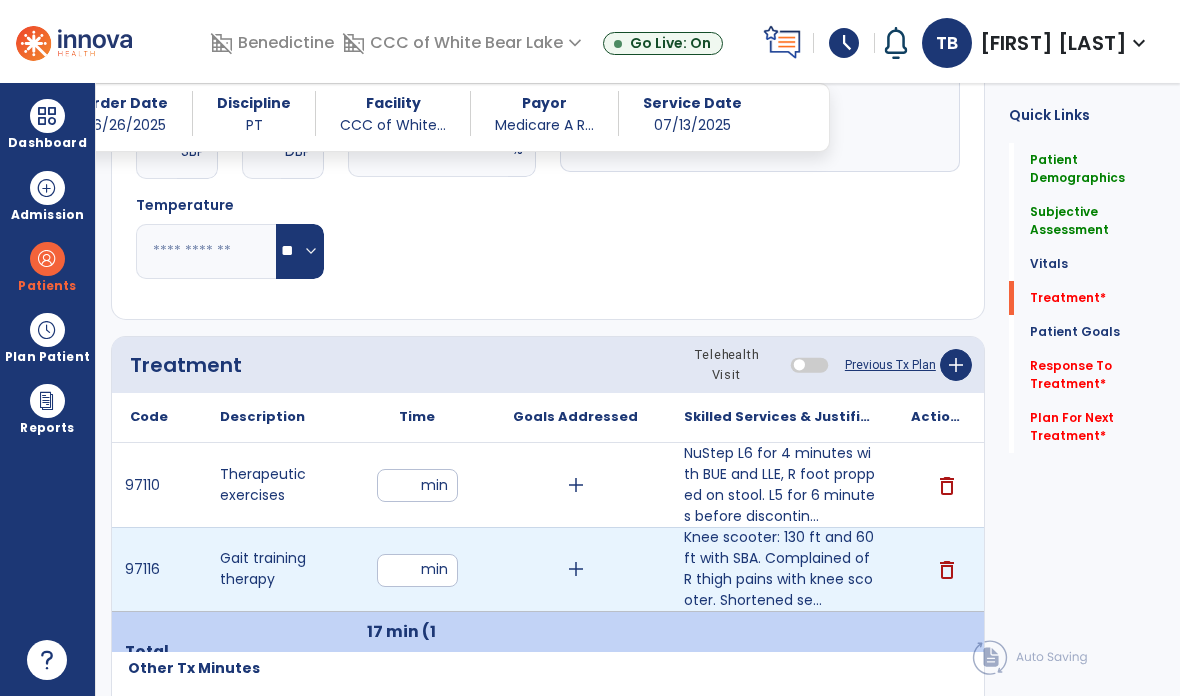 type on "*" 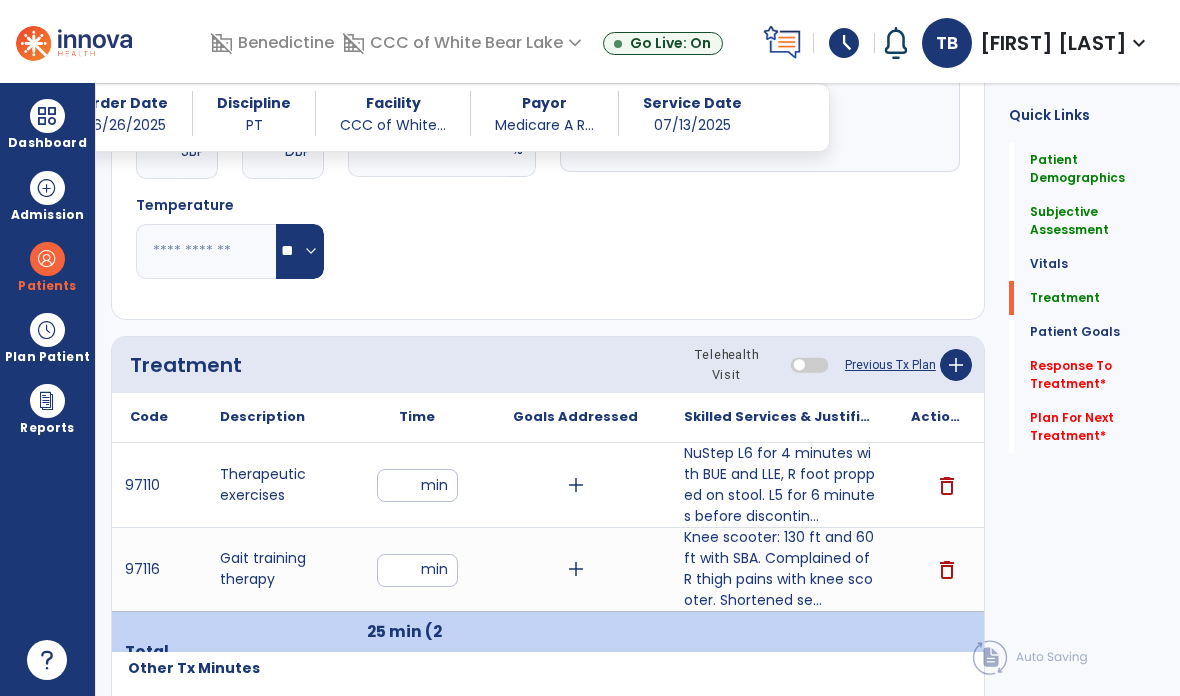click on "Response To Treatment   *" 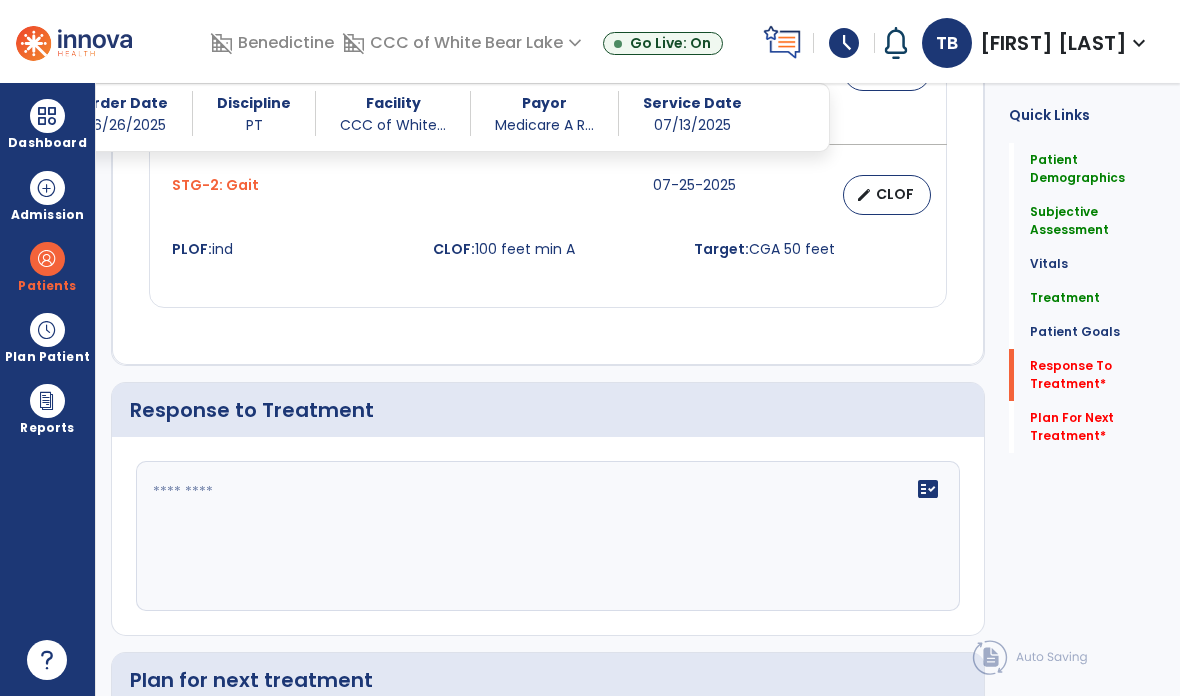 scroll, scrollTop: 2033, scrollLeft: 0, axis: vertical 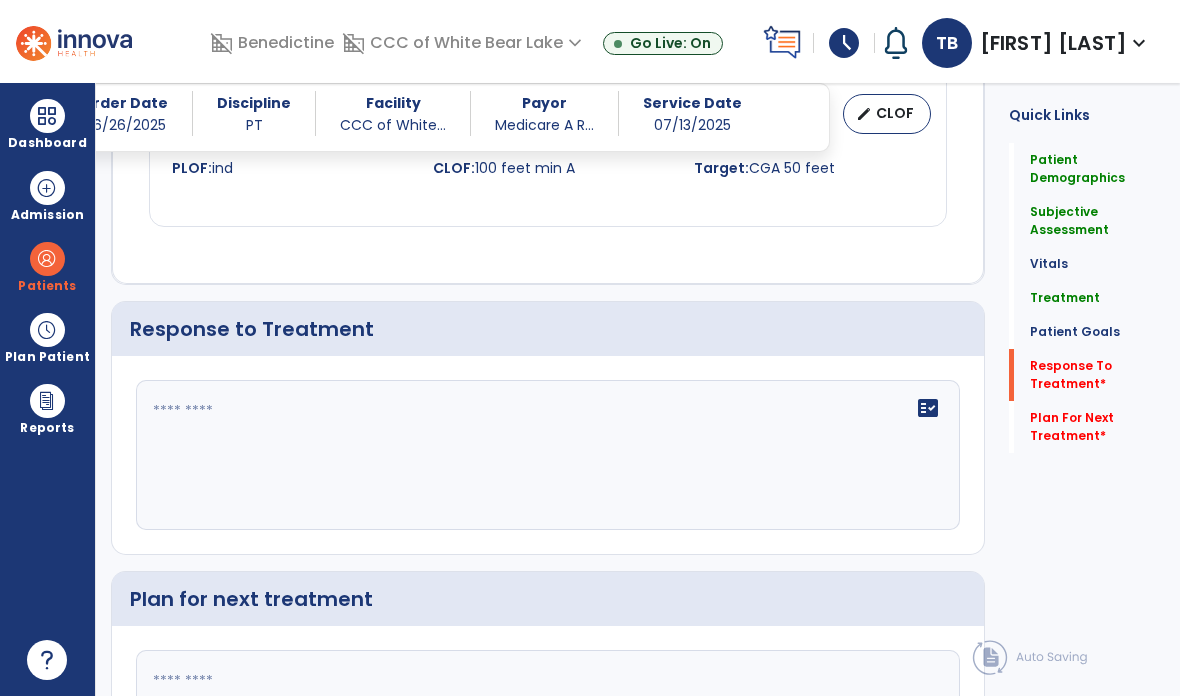 click on "fact_check" 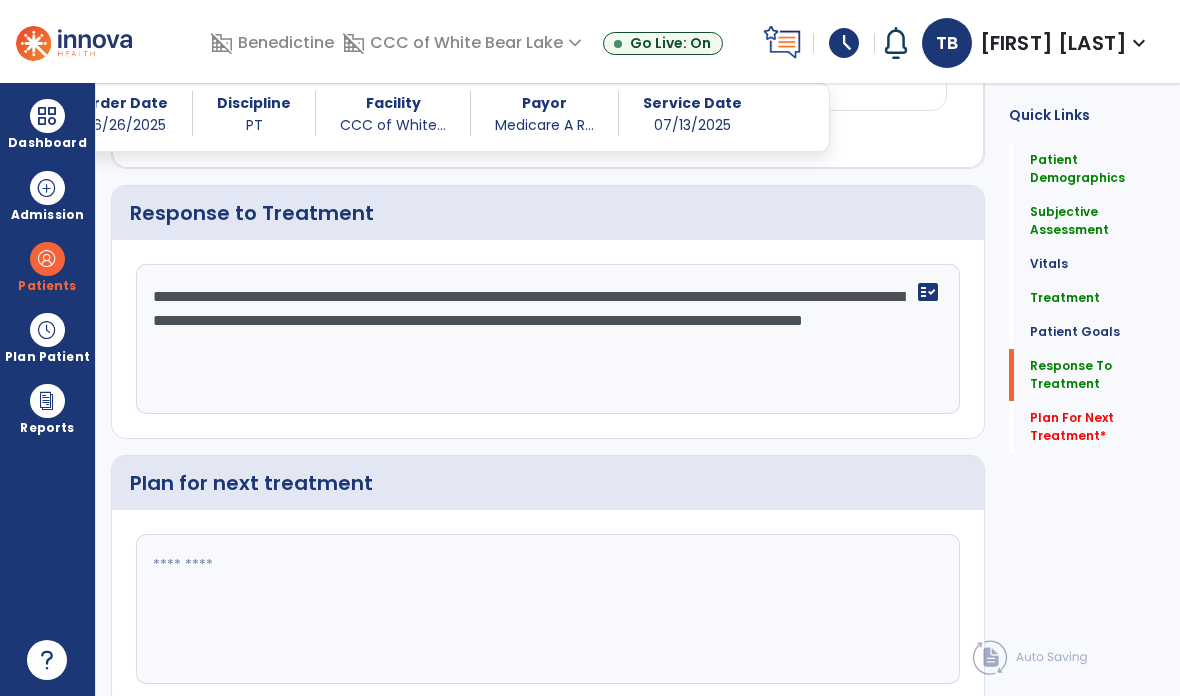 type on "**********" 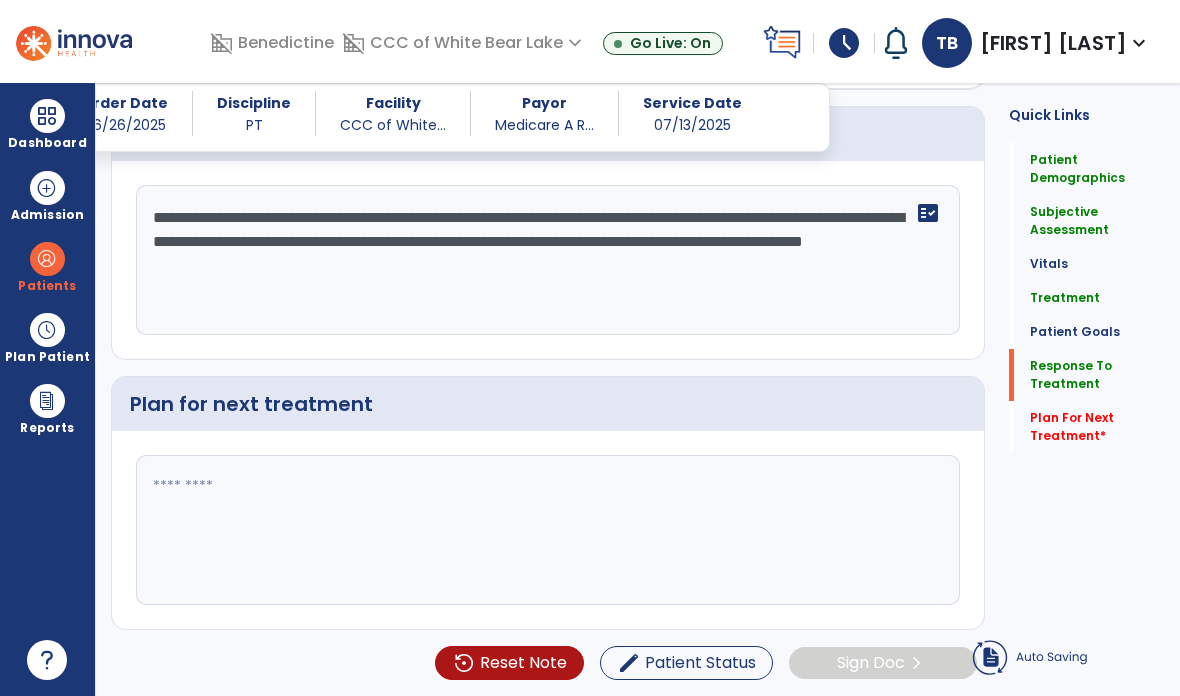 scroll, scrollTop: 2061, scrollLeft: 0, axis: vertical 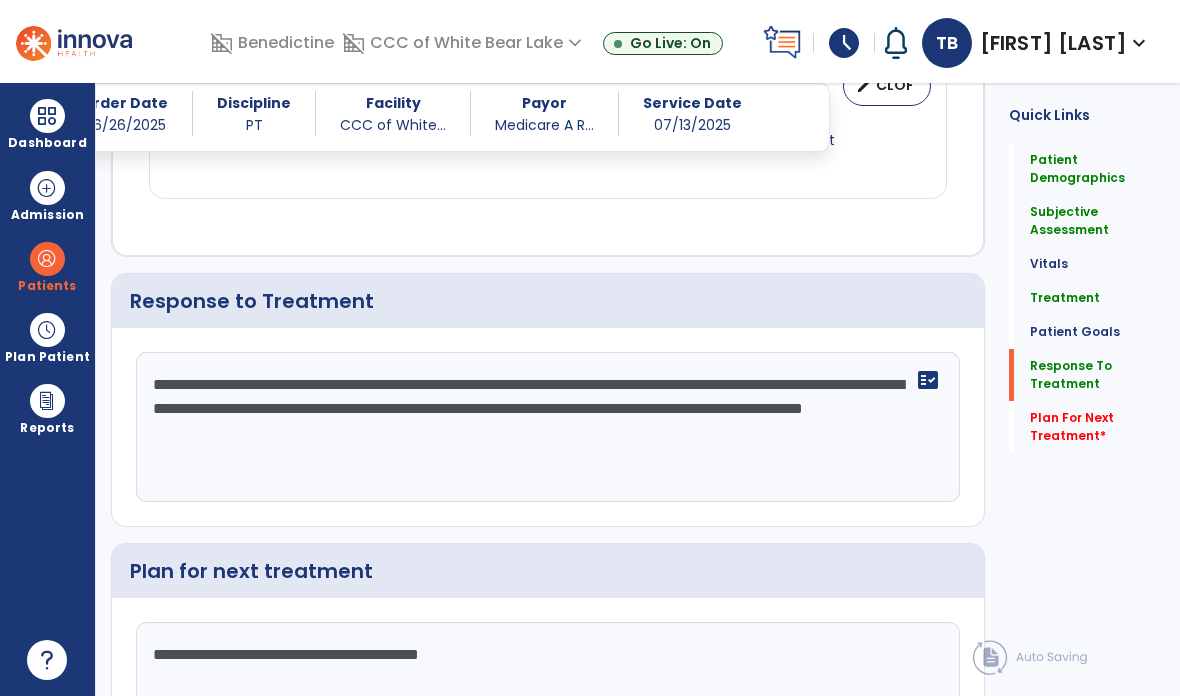 type on "**********" 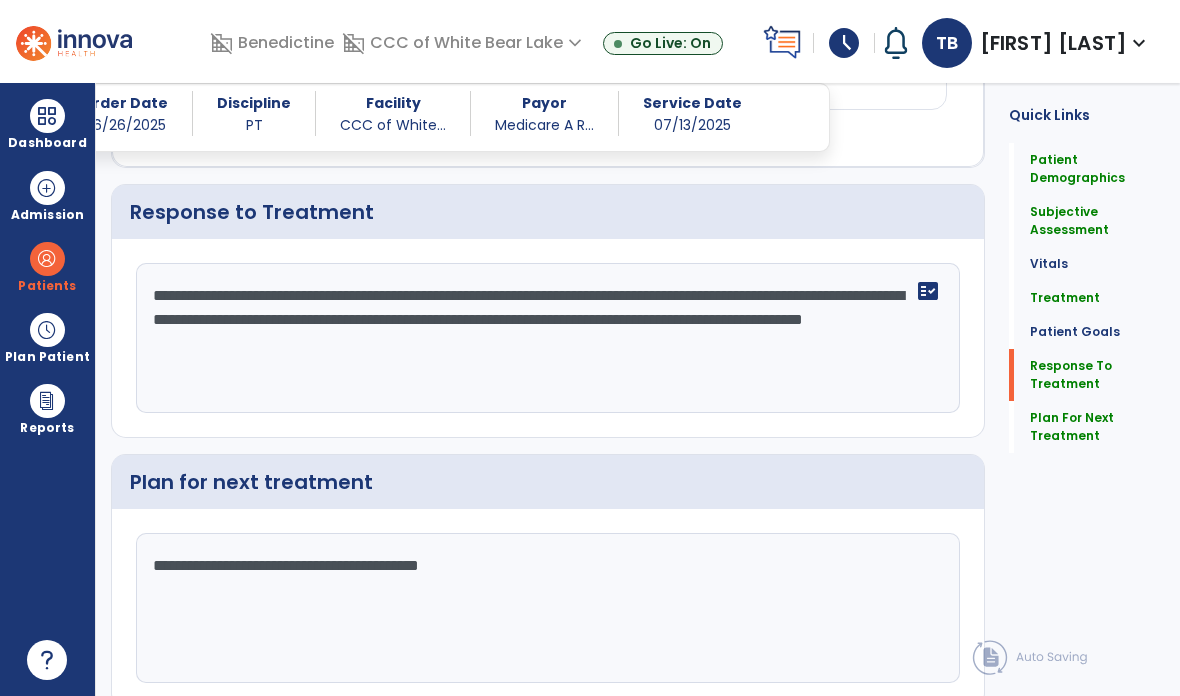 scroll, scrollTop: 2149, scrollLeft: 0, axis: vertical 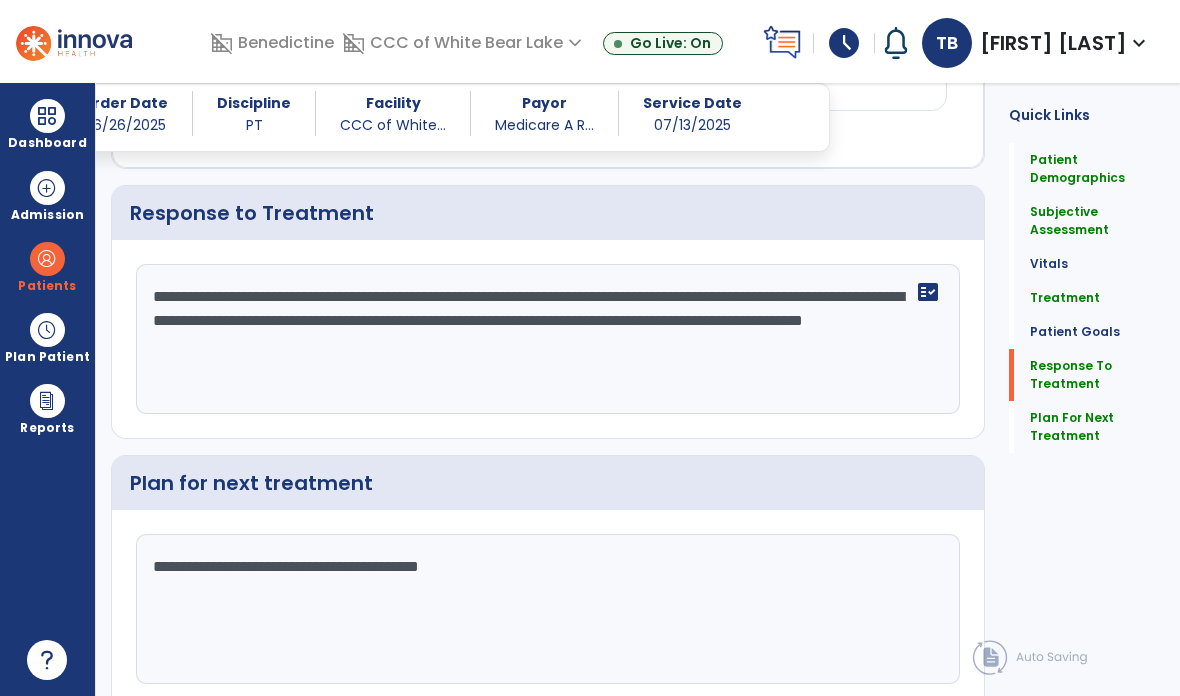 click on "Sign Doc" 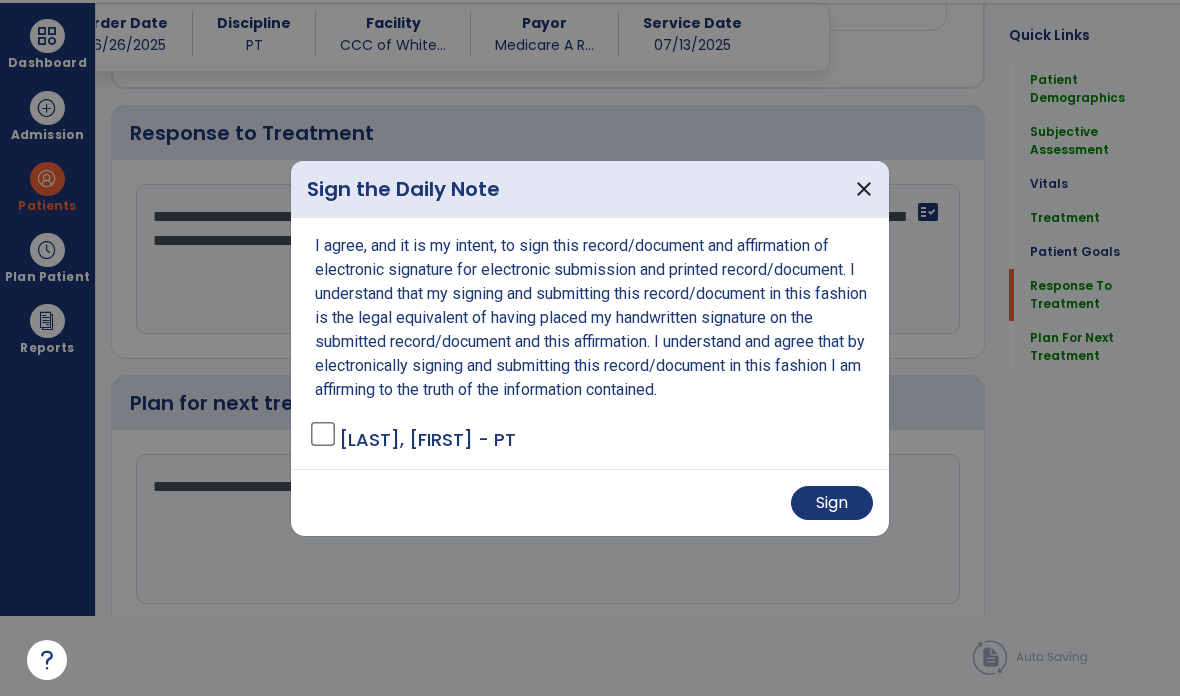 click on "Sign" at bounding box center [832, 503] 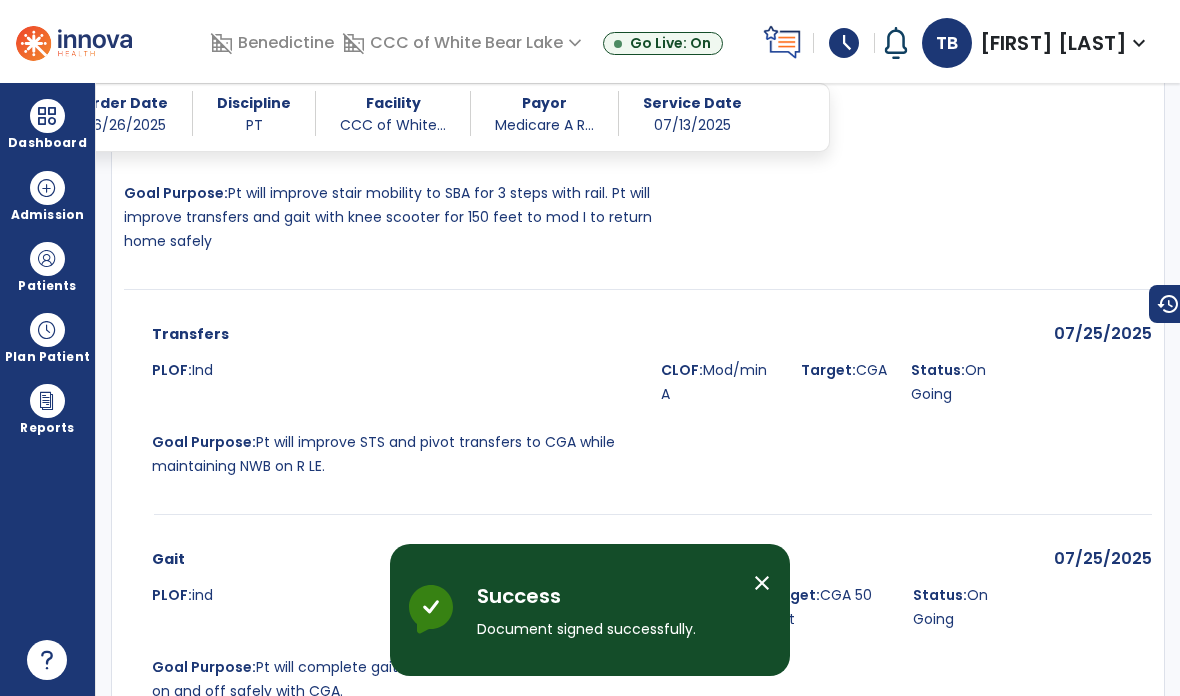 scroll, scrollTop: 80, scrollLeft: 0, axis: vertical 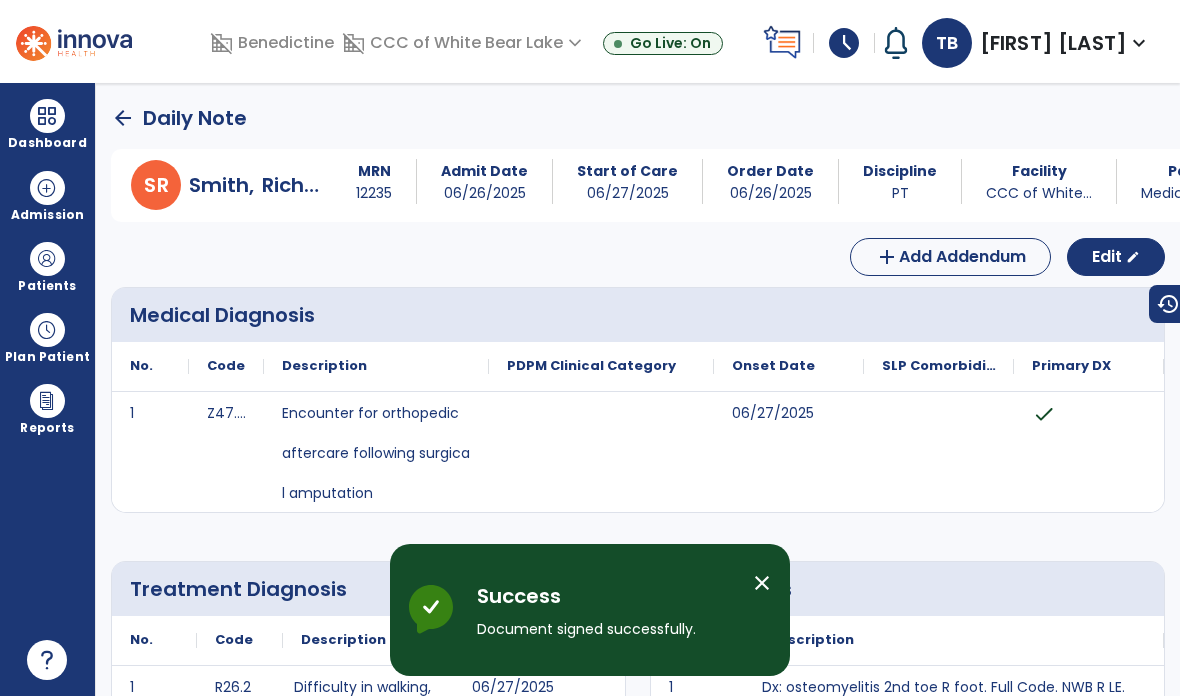 click on "arrow_back" 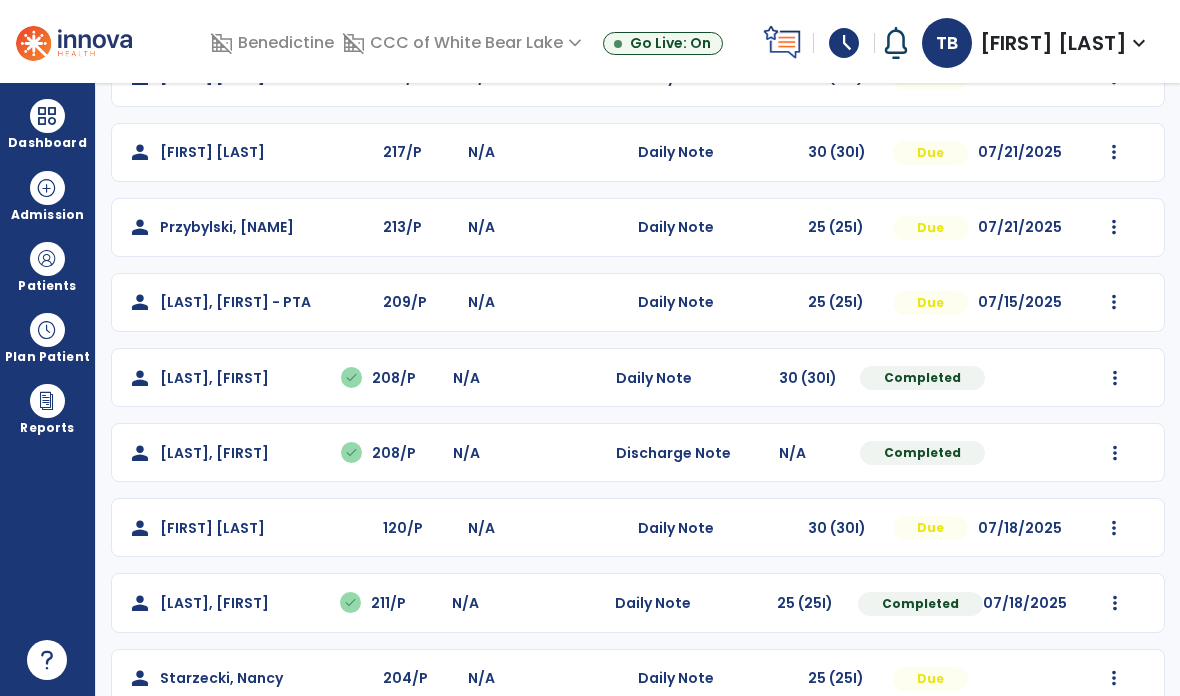 scroll, scrollTop: 611, scrollLeft: 0, axis: vertical 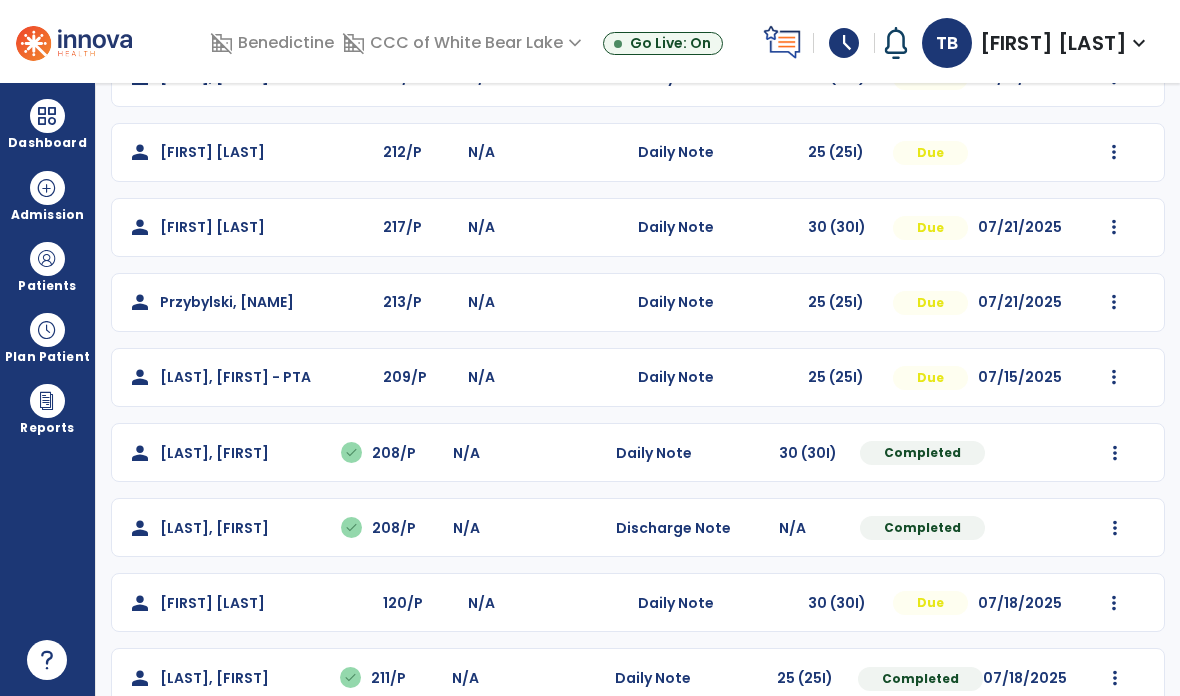 click on "Mark Visit As Complete   Reset Note   Open Document   G + C Mins" 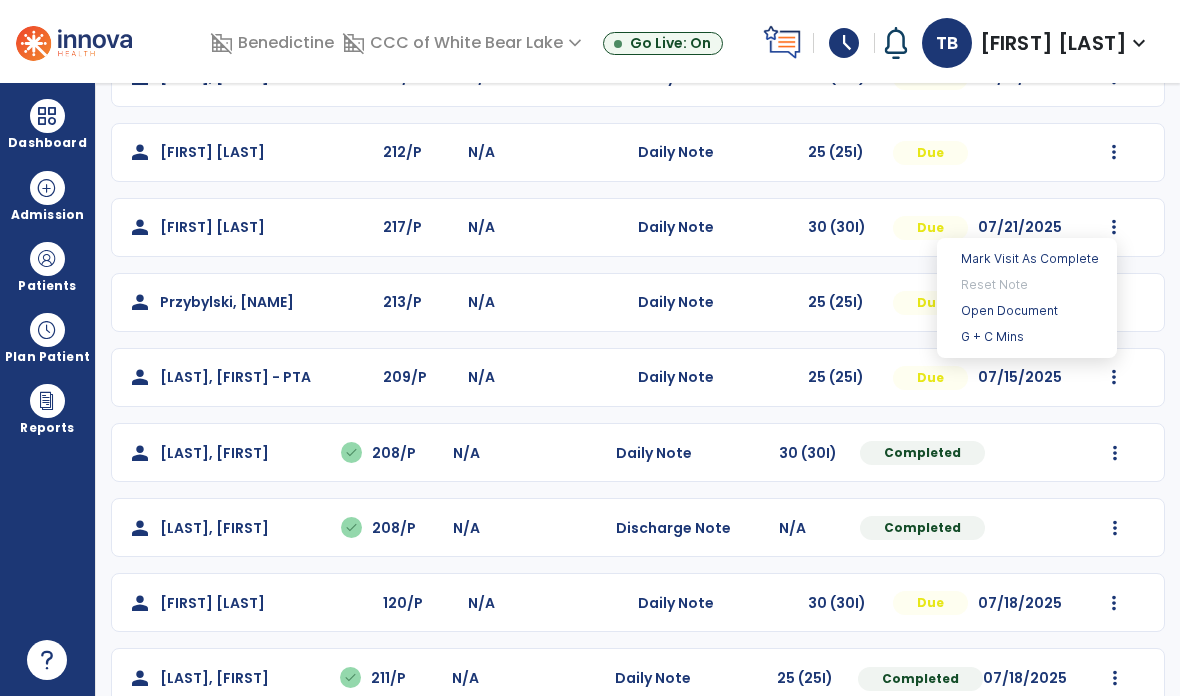 click on "Open Document" at bounding box center [1027, 311] 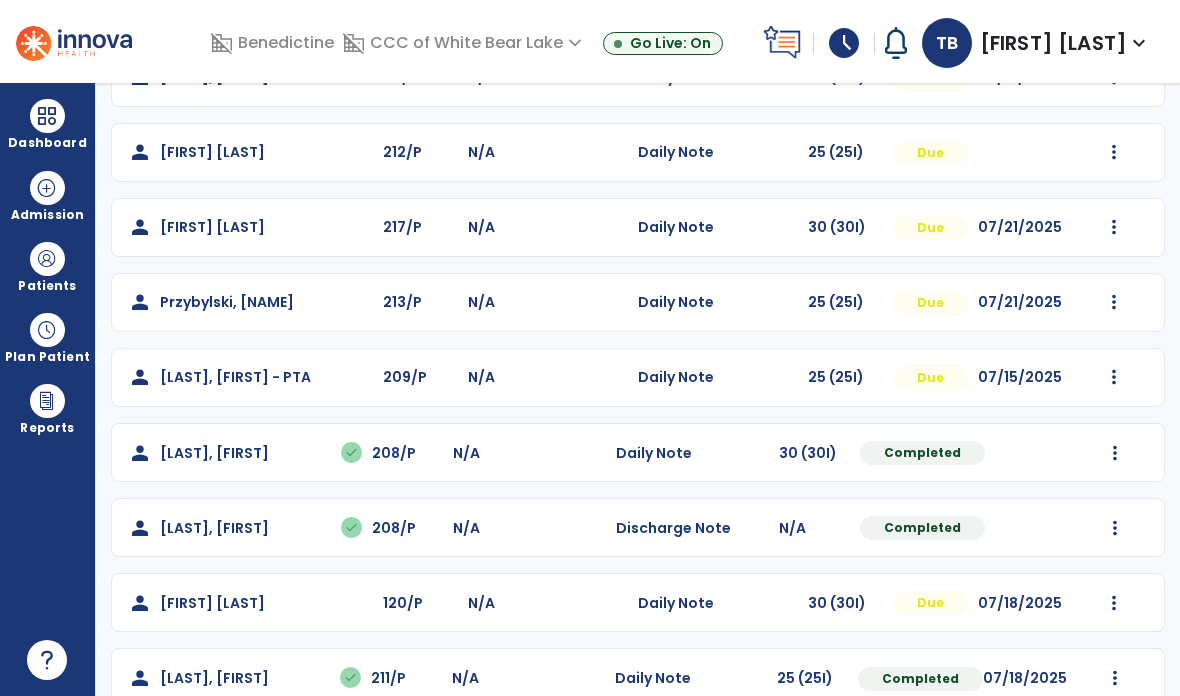 scroll, scrollTop: 0, scrollLeft: 0, axis: both 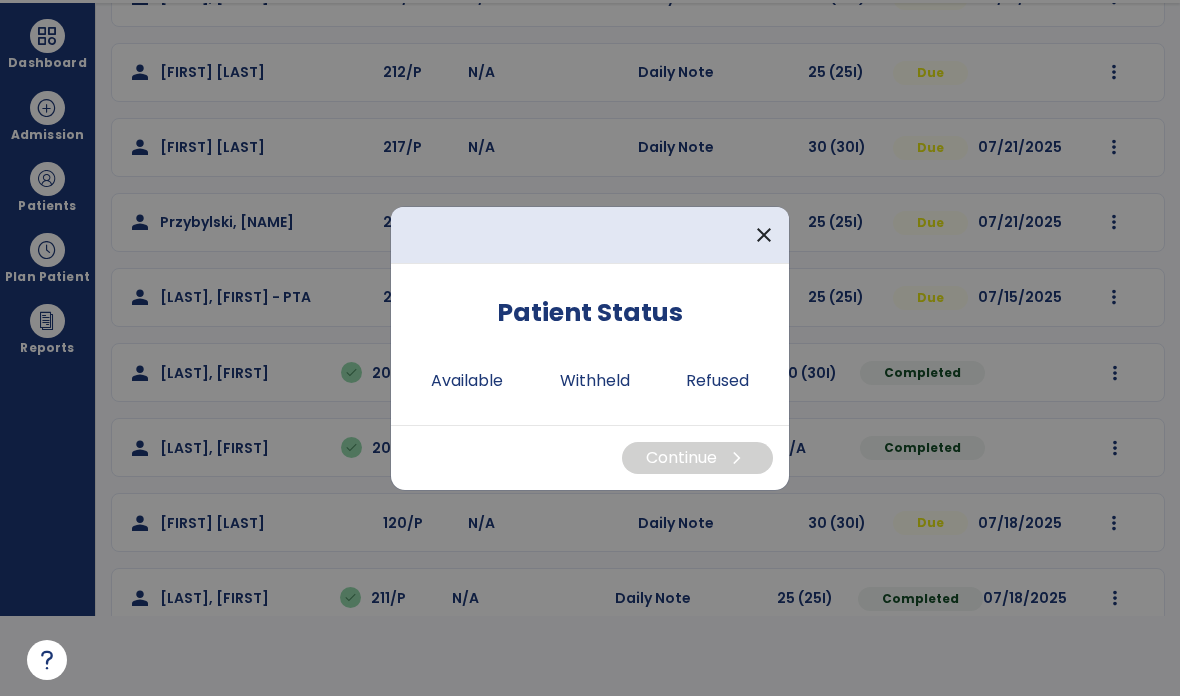 click on "Available" at bounding box center [467, 381] 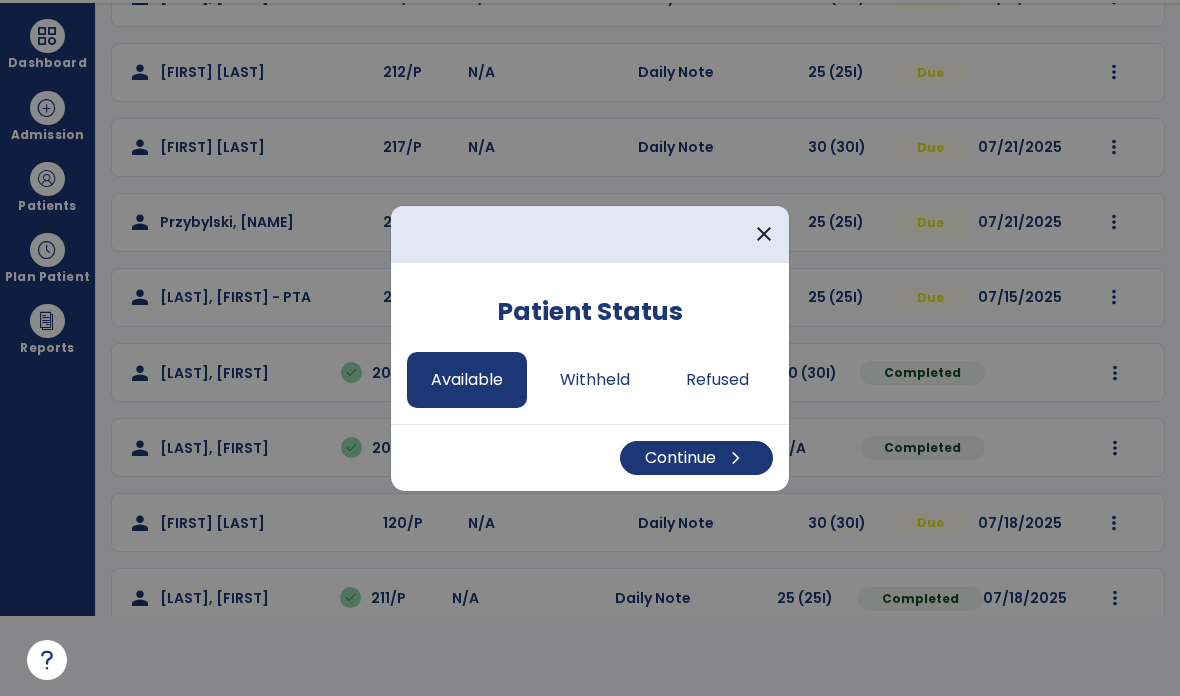 click on "Continue   chevron_right" at bounding box center [696, 458] 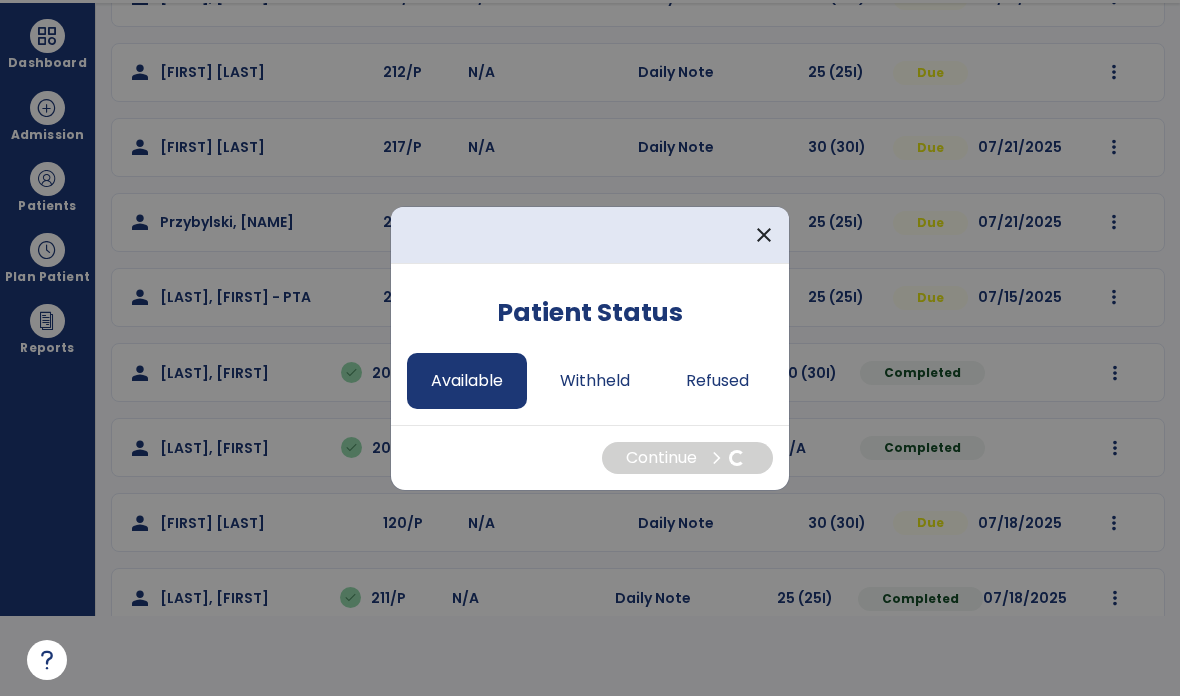 select on "*" 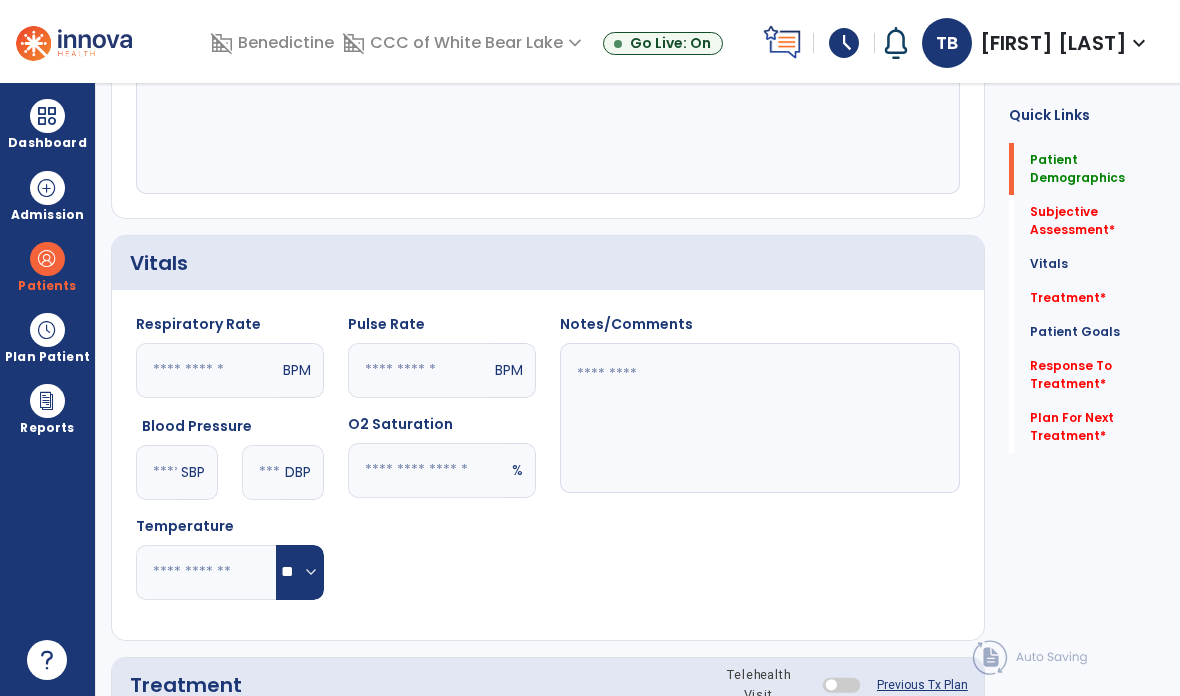scroll, scrollTop: 80, scrollLeft: 0, axis: vertical 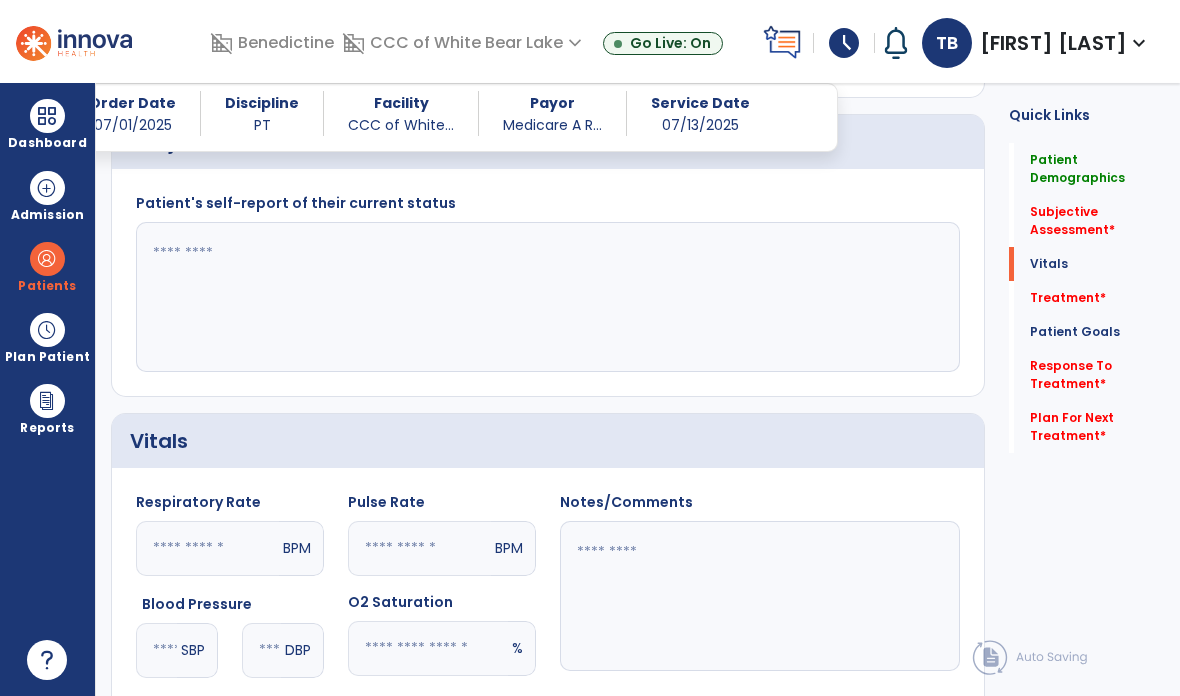 click 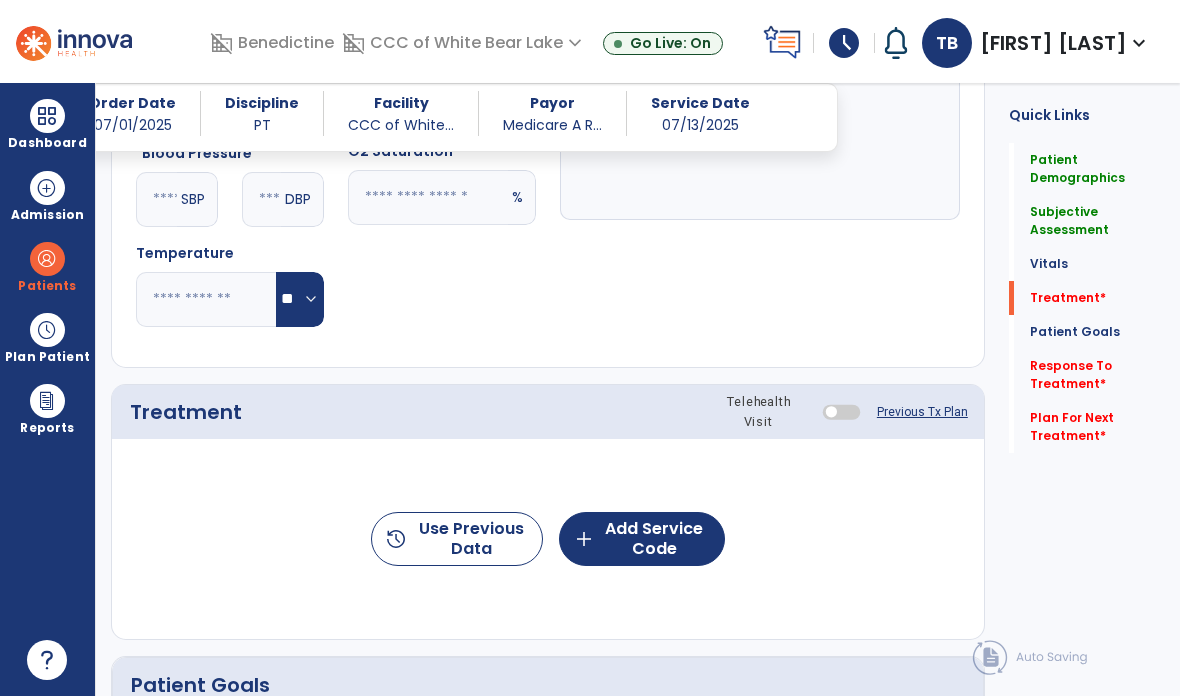 scroll, scrollTop: 866, scrollLeft: 0, axis: vertical 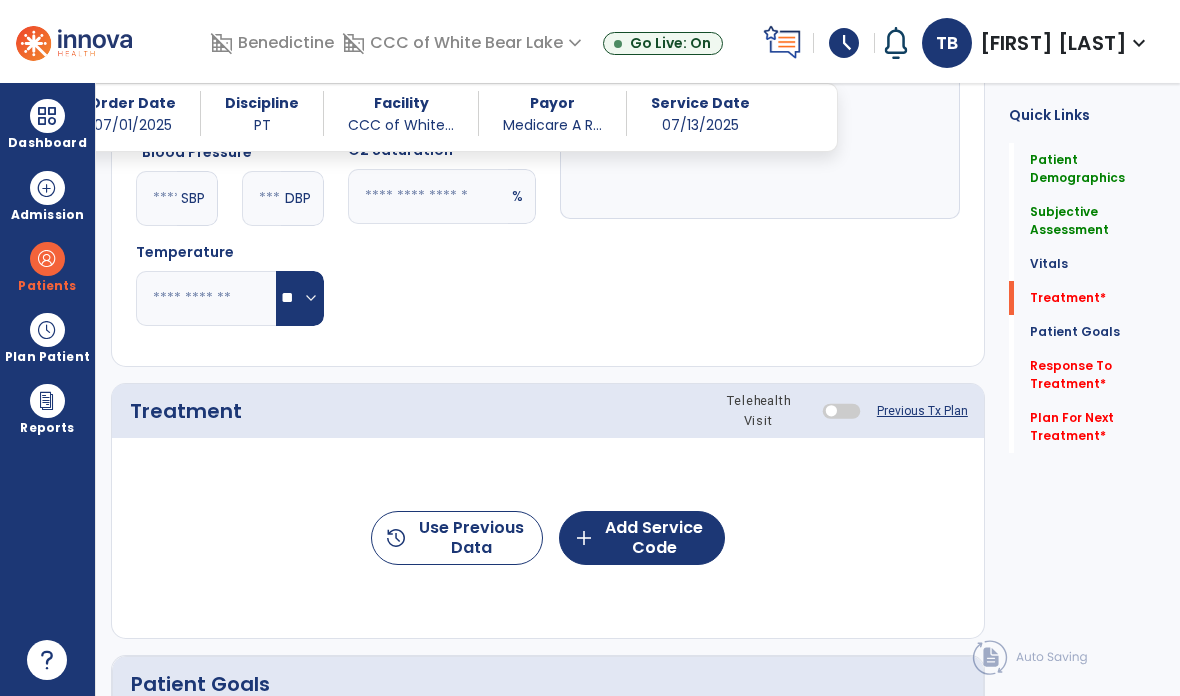 type on "**********" 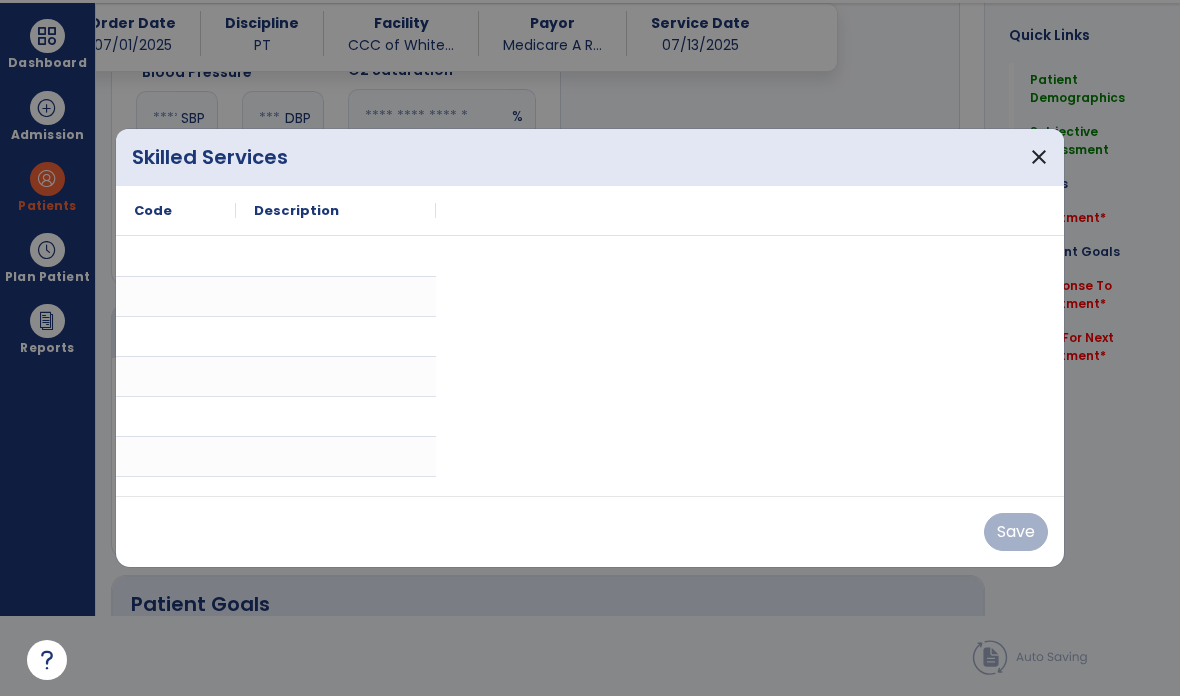 scroll, scrollTop: 0, scrollLeft: 0, axis: both 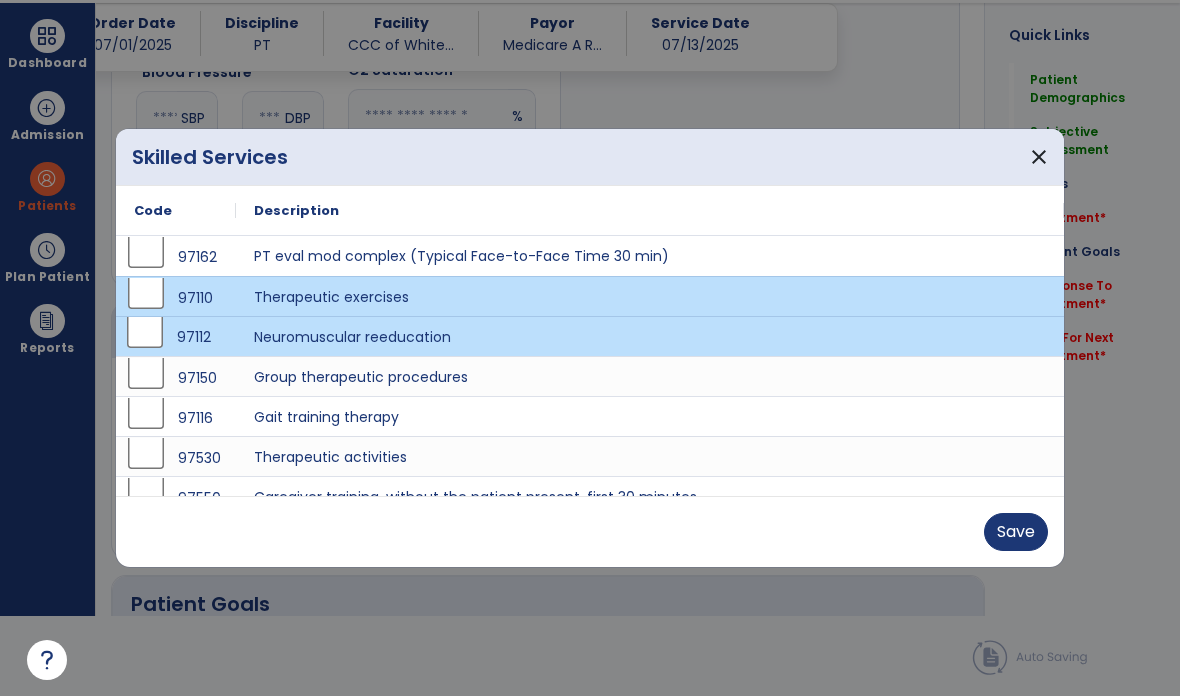 click on "Save" at bounding box center [1016, 532] 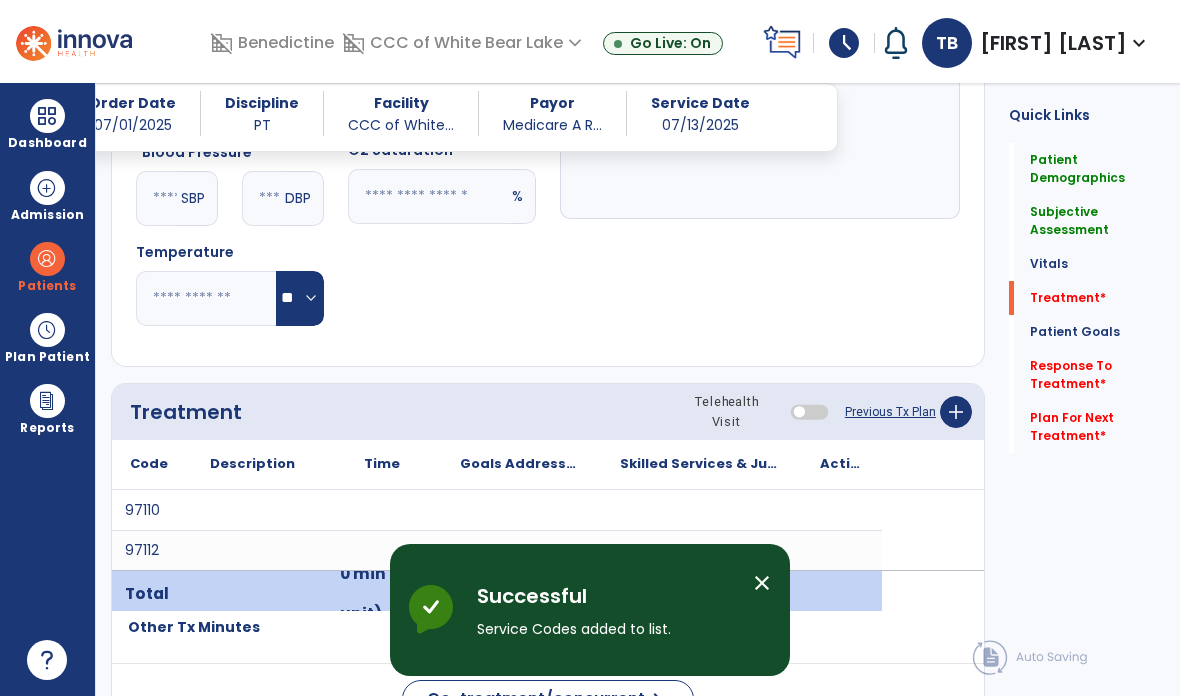 scroll, scrollTop: 80, scrollLeft: 0, axis: vertical 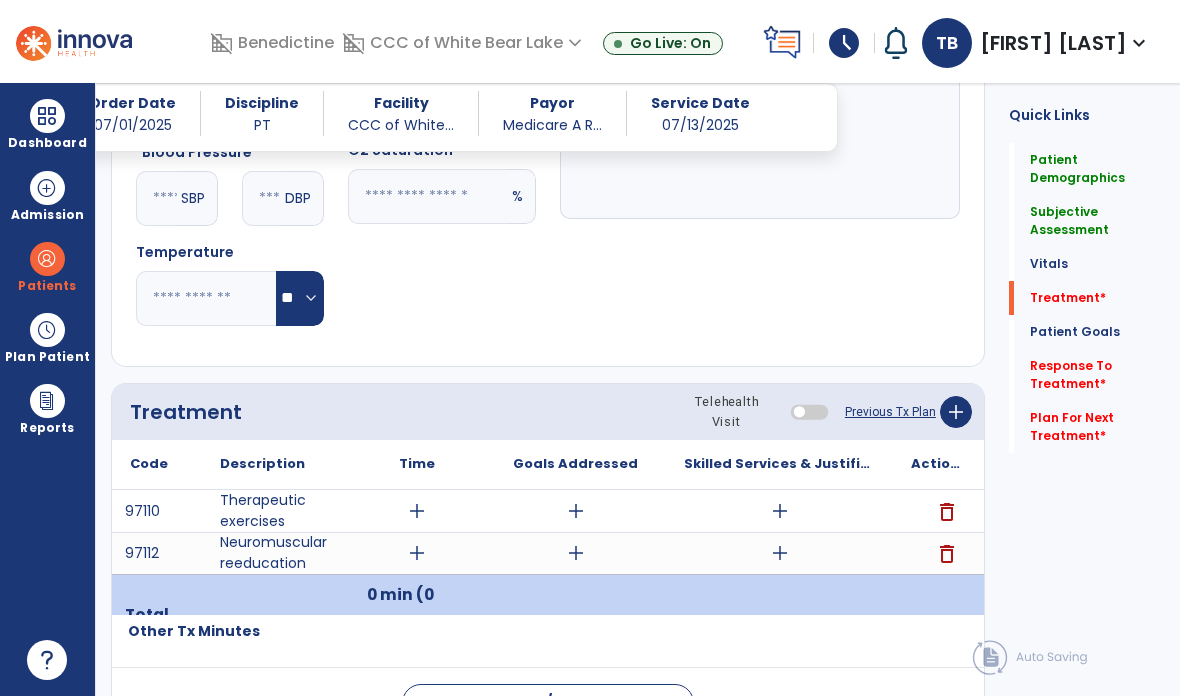 click on "add" at bounding box center [780, 511] 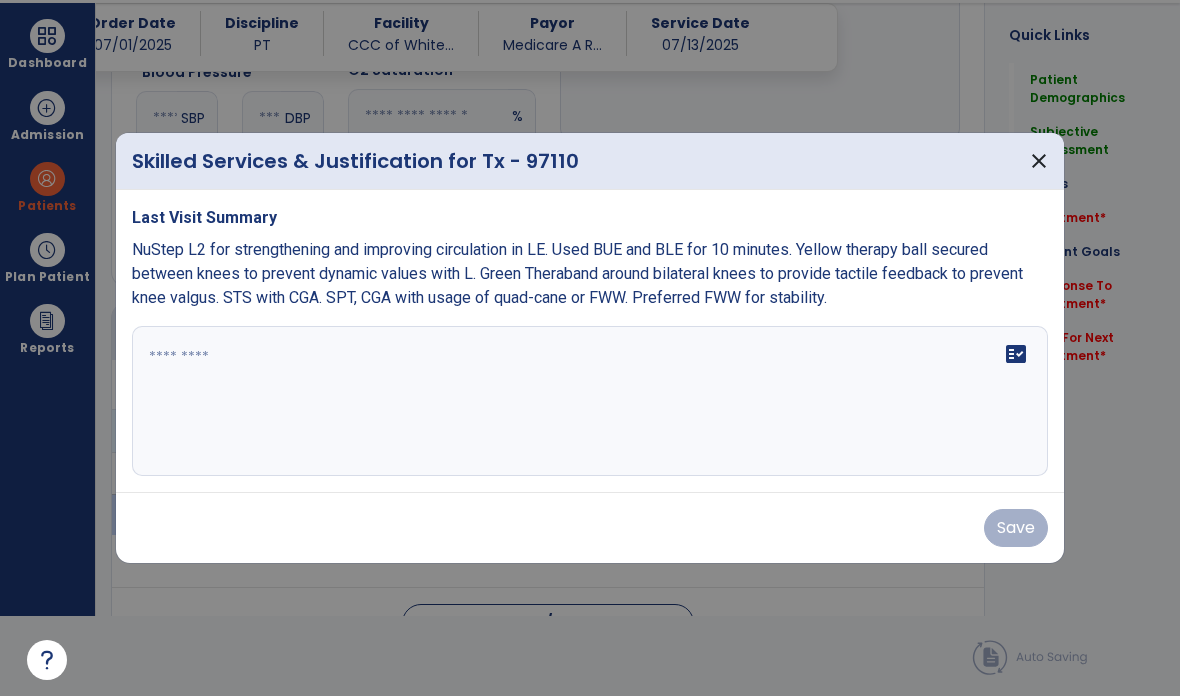 scroll, scrollTop: 0, scrollLeft: 0, axis: both 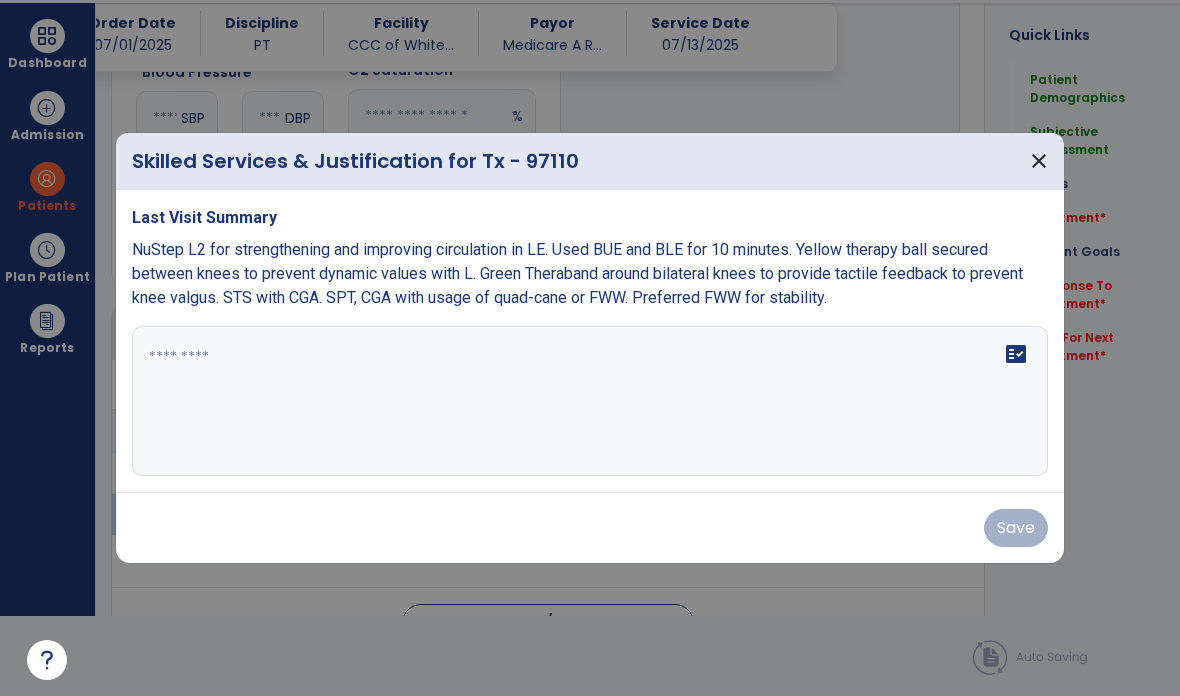 click on "fact_check" at bounding box center (590, 401) 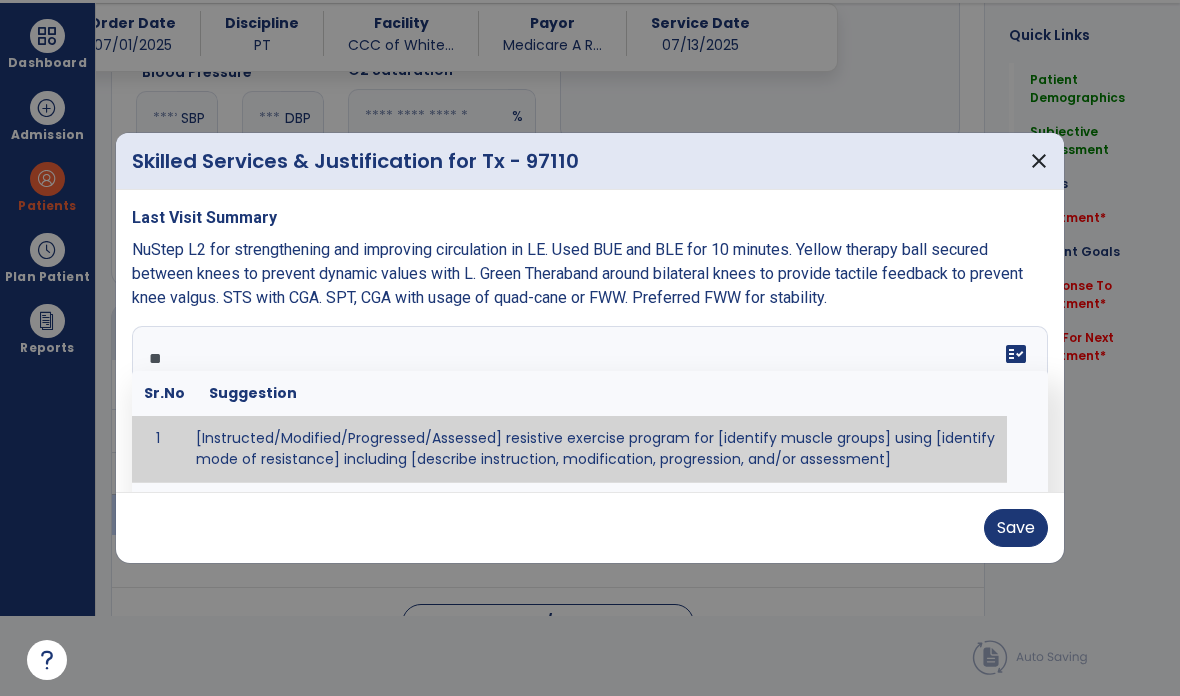 type on "*" 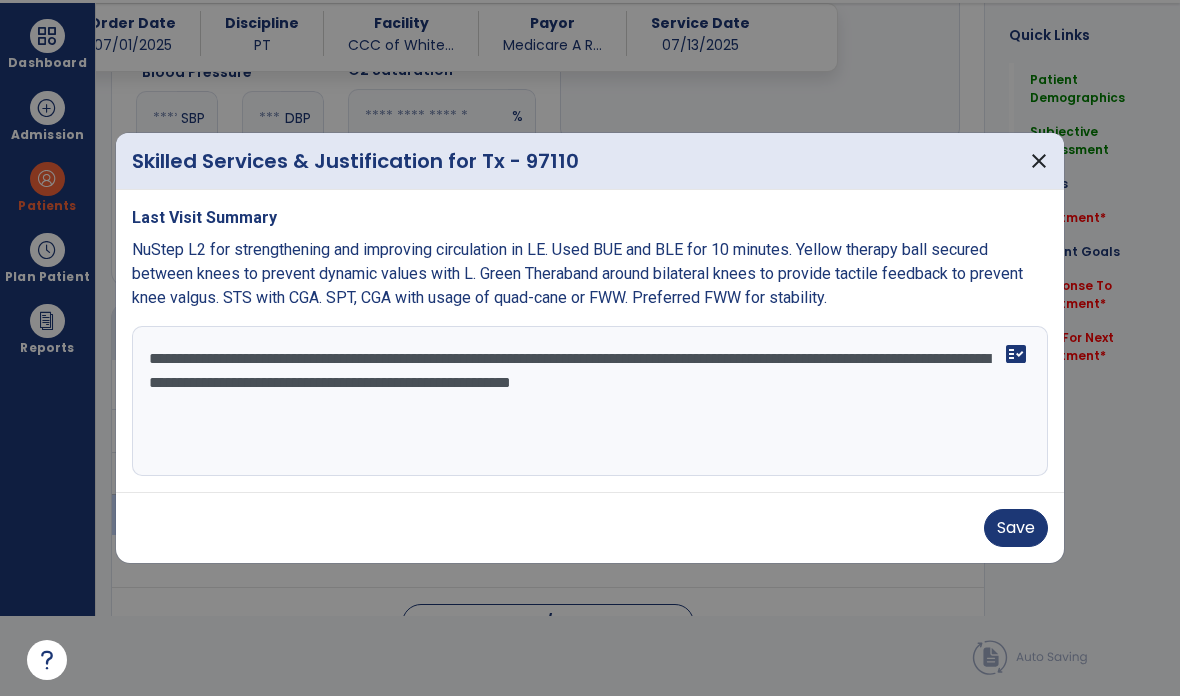 click on "**********" at bounding box center [590, 401] 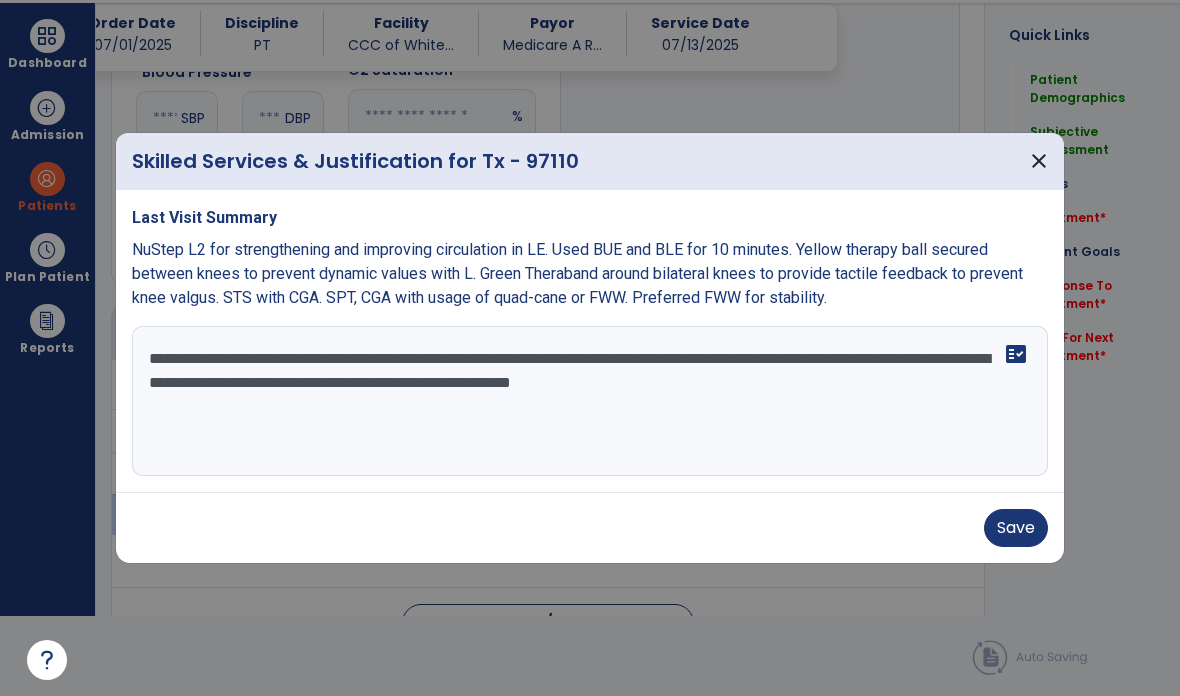 click on "**********" at bounding box center [590, 401] 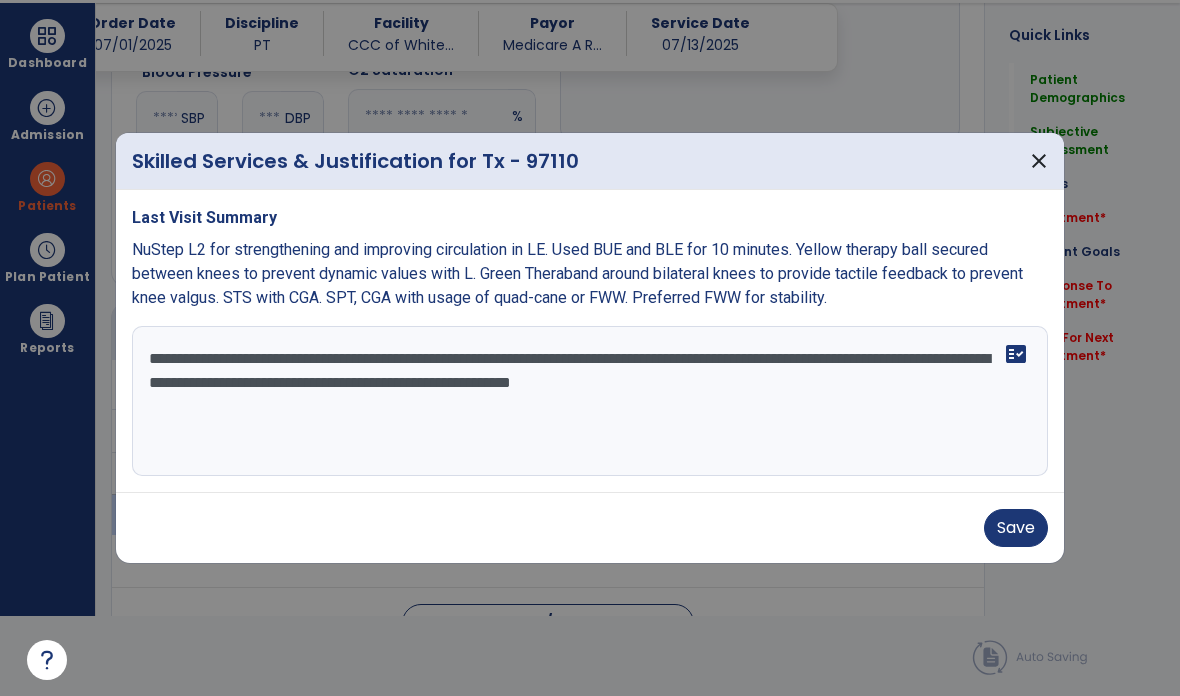 type on "**********" 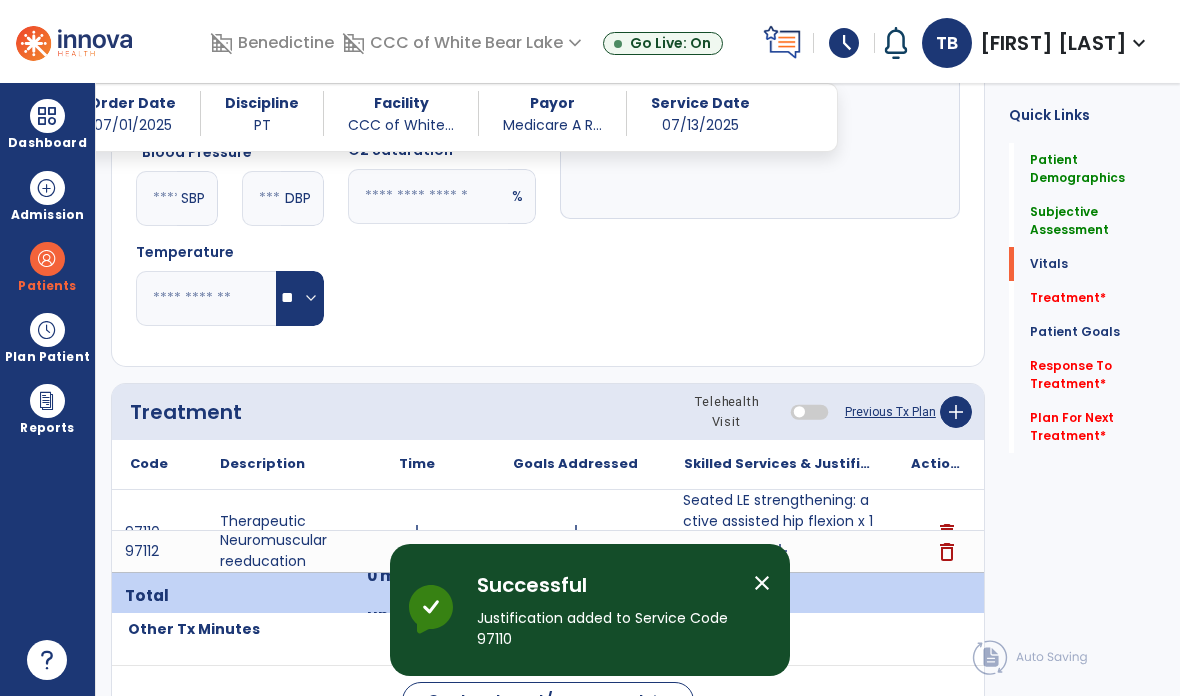 scroll, scrollTop: 80, scrollLeft: 0, axis: vertical 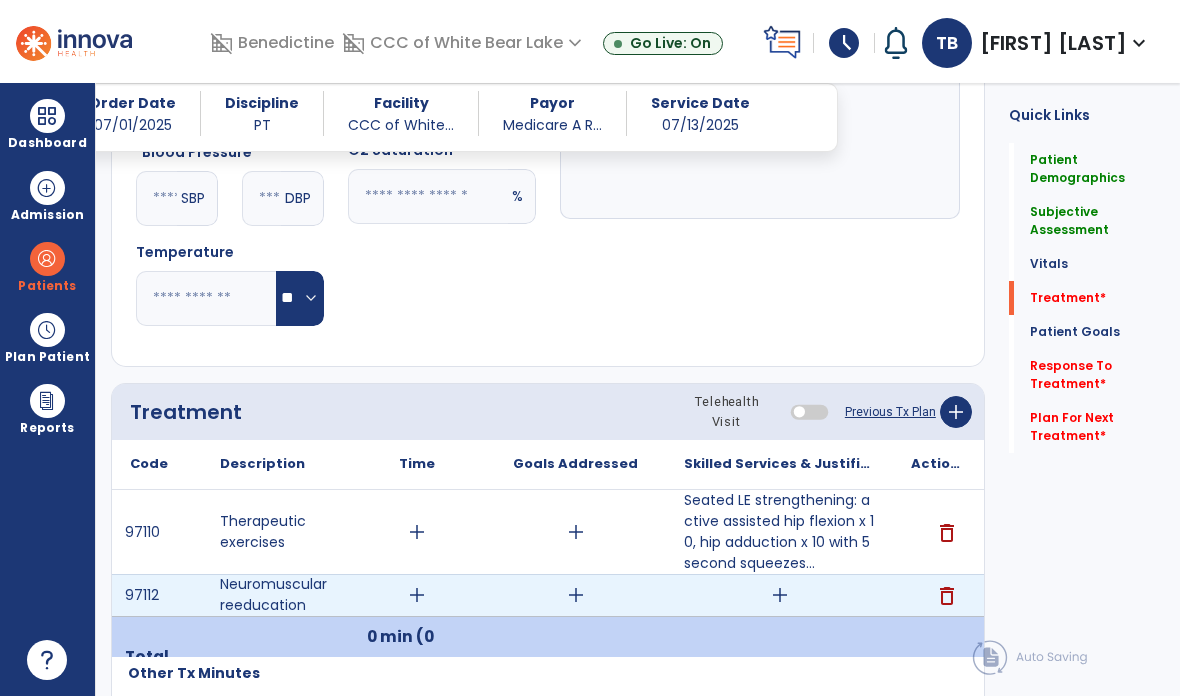 click on "delete" at bounding box center [947, 596] 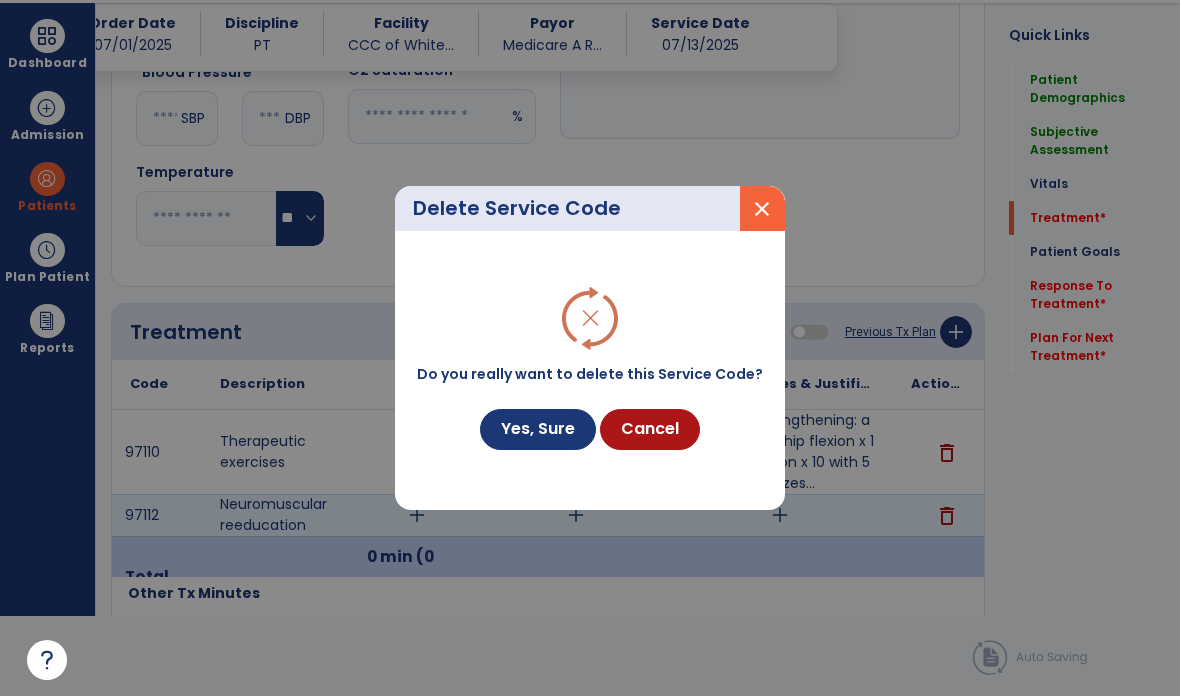 click on "Yes, Sure" at bounding box center (538, 429) 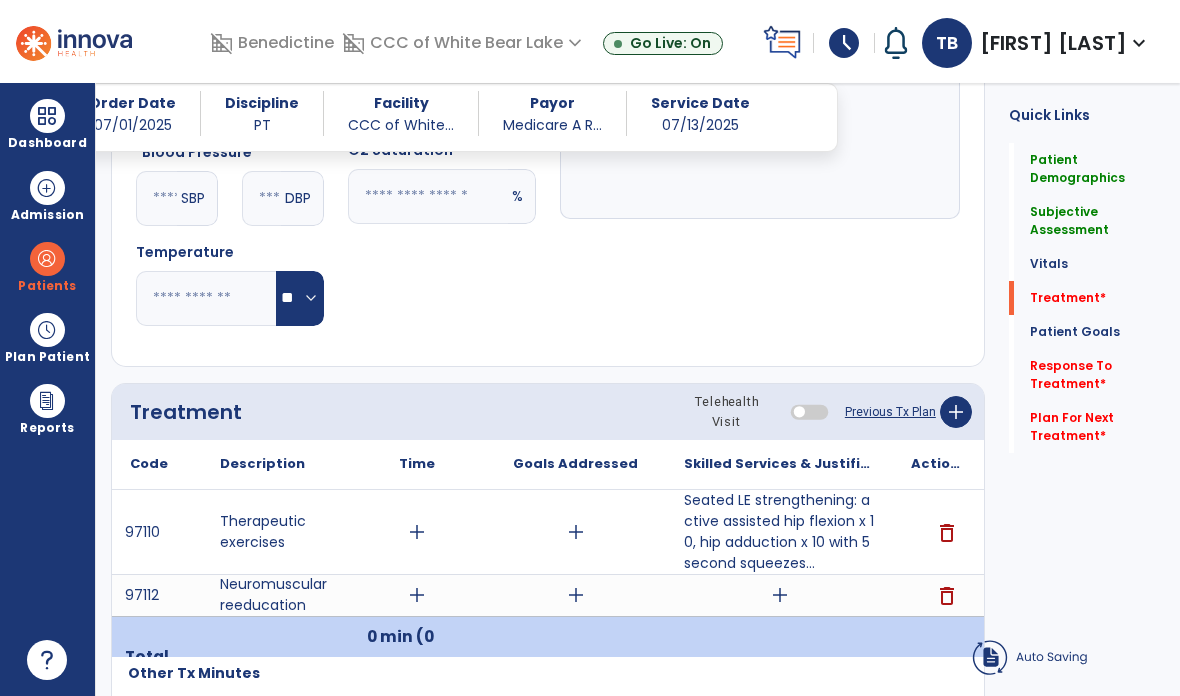 scroll, scrollTop: 80, scrollLeft: 0, axis: vertical 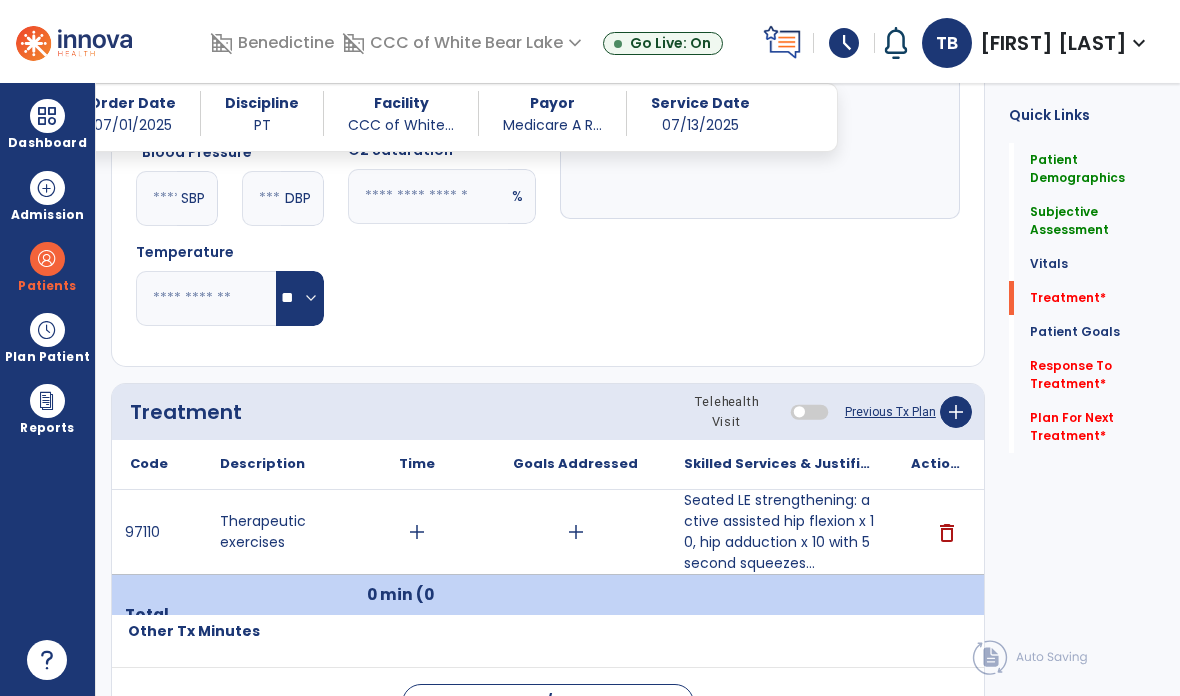 click on "add" 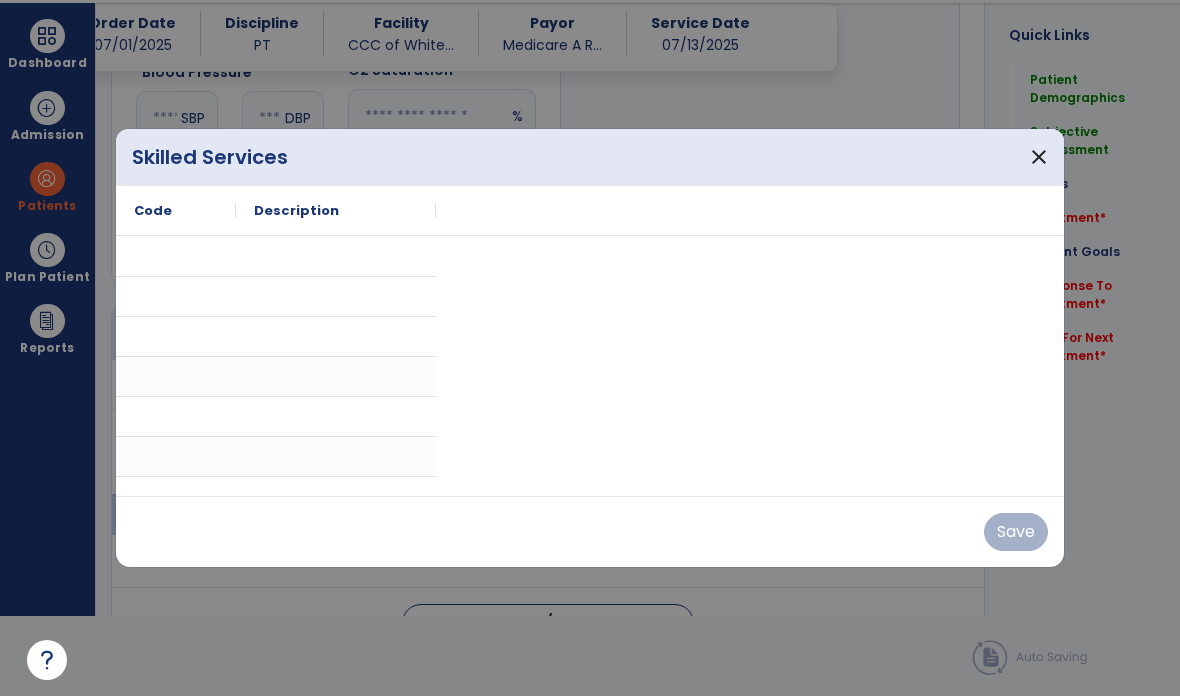 scroll, scrollTop: 0, scrollLeft: 0, axis: both 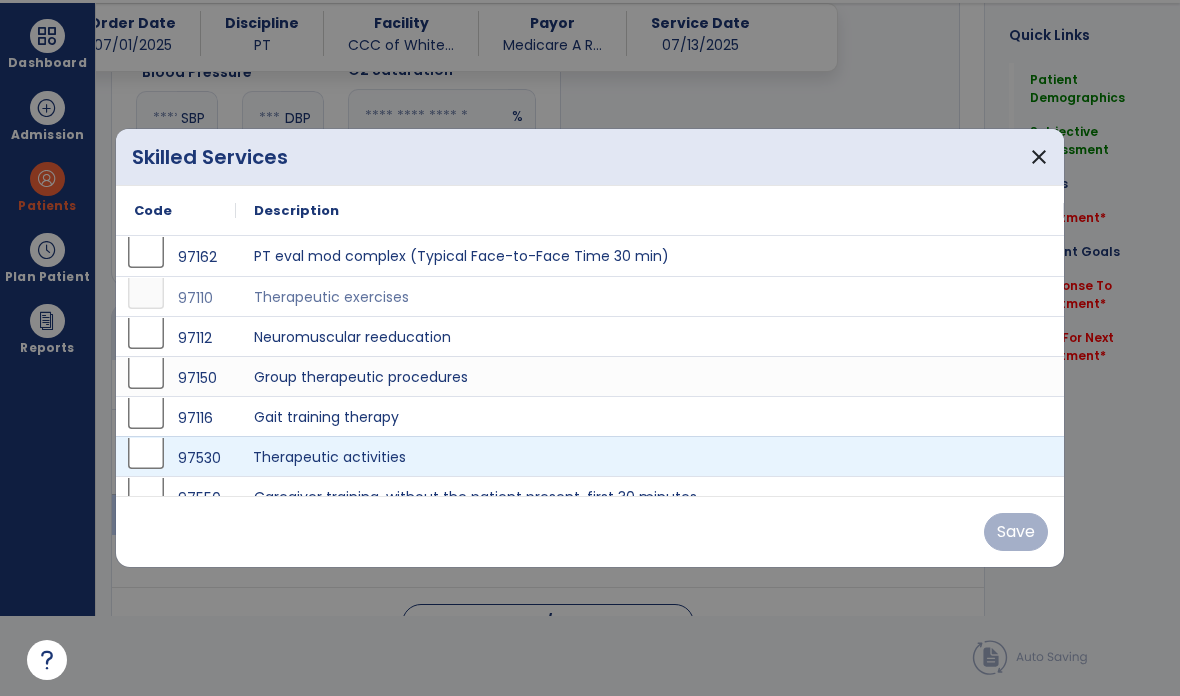 click on "Therapeutic activities" at bounding box center [650, 456] 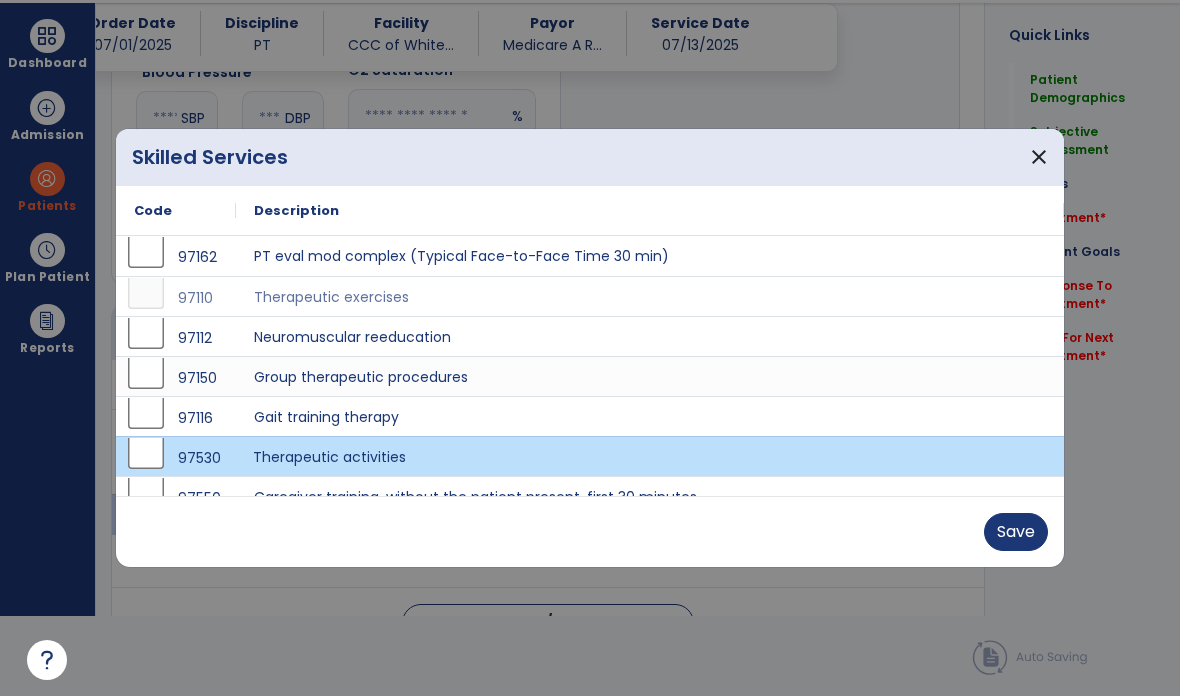 click on "Save" at bounding box center [1016, 532] 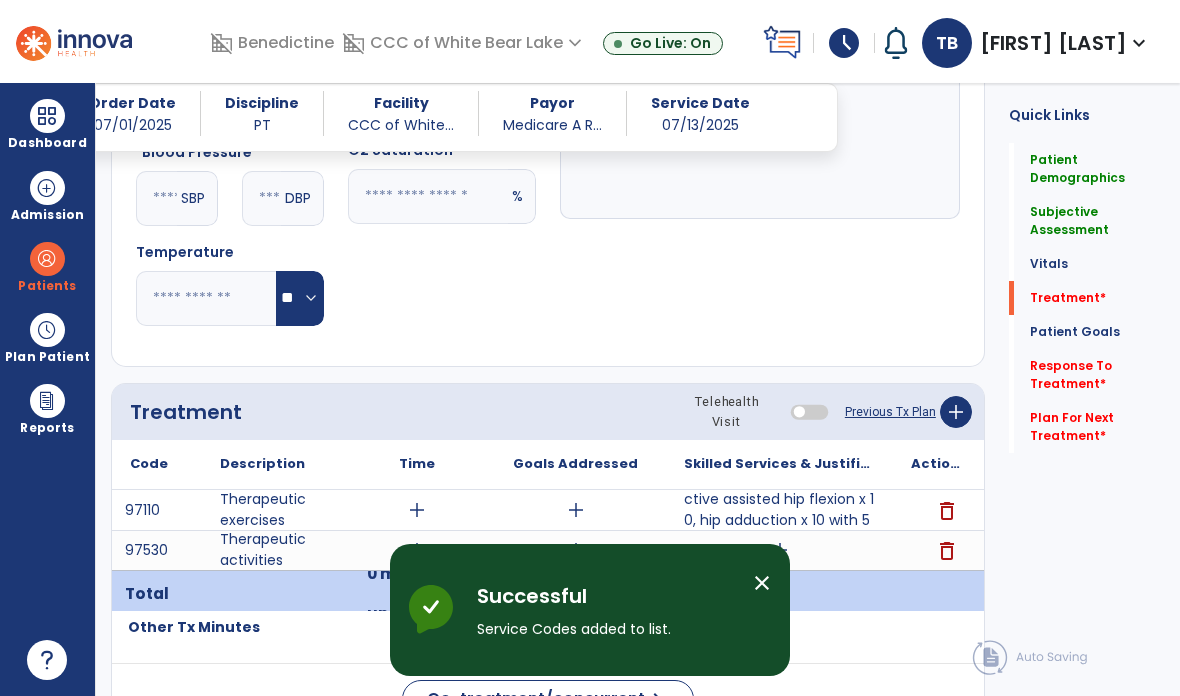 scroll, scrollTop: 80, scrollLeft: 0, axis: vertical 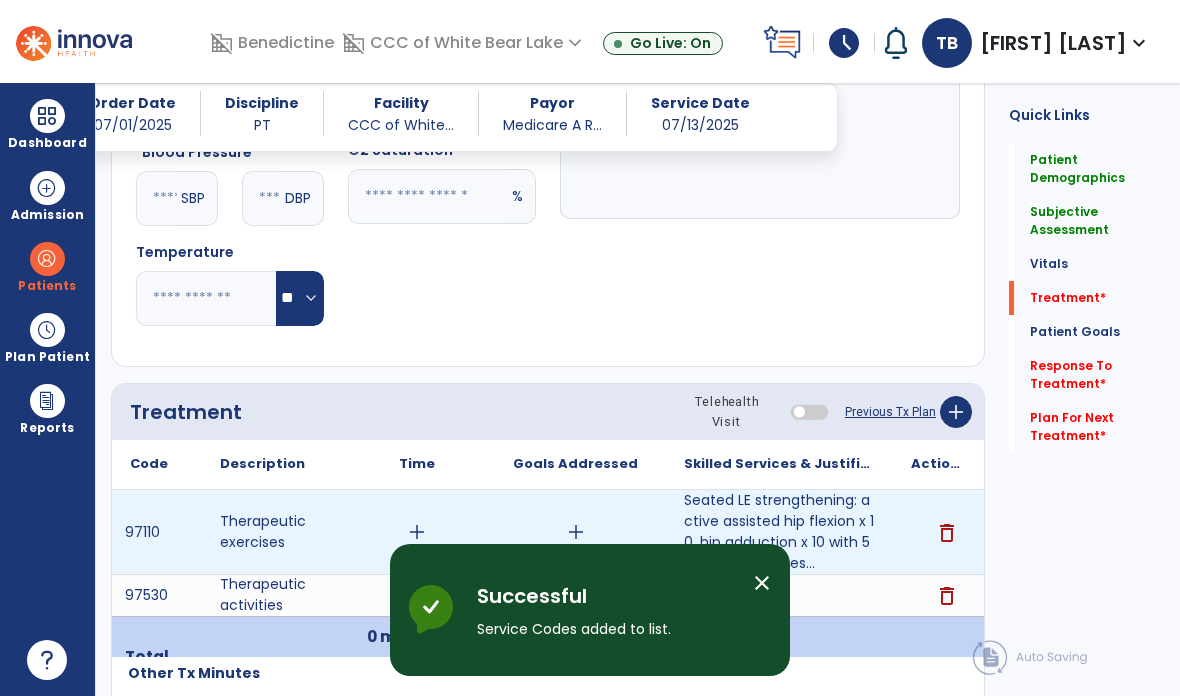 click on "add" at bounding box center (417, 532) 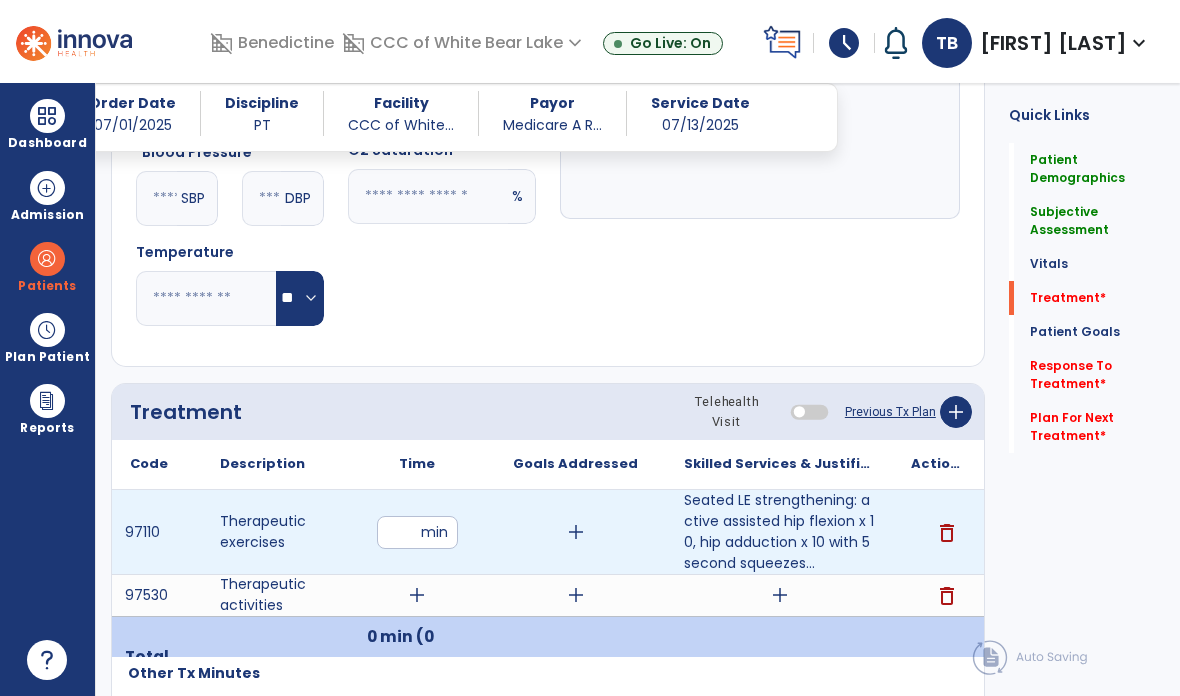 type on "**" 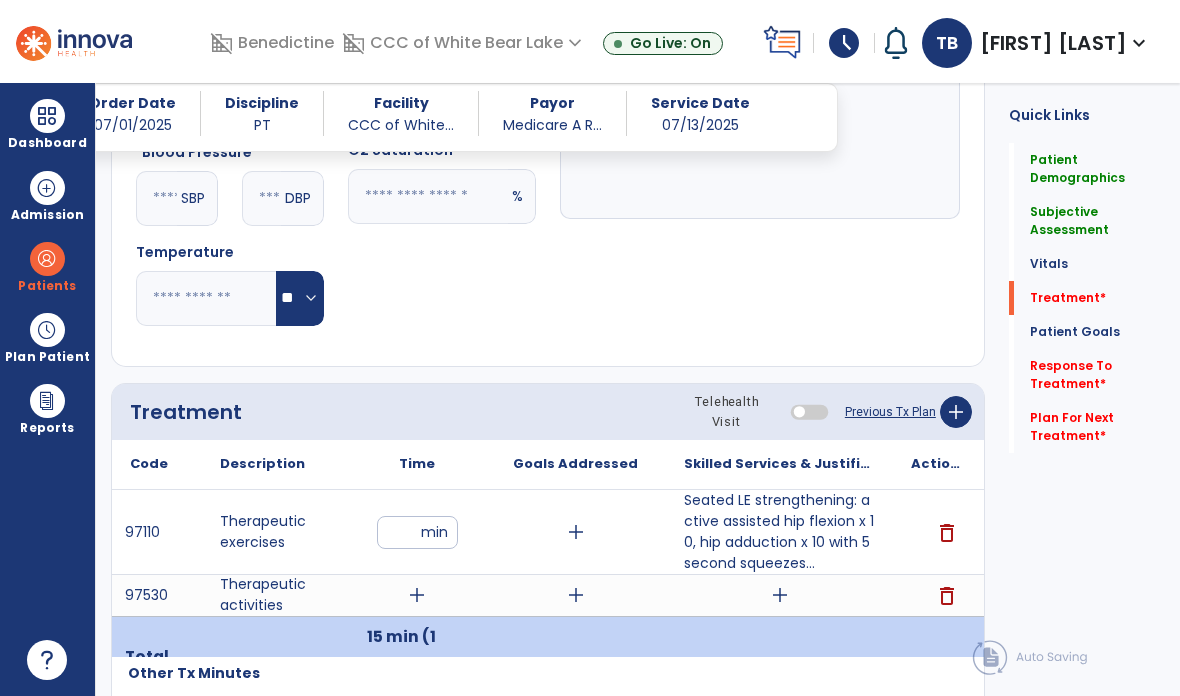 click on "add" at bounding box center (417, 595) 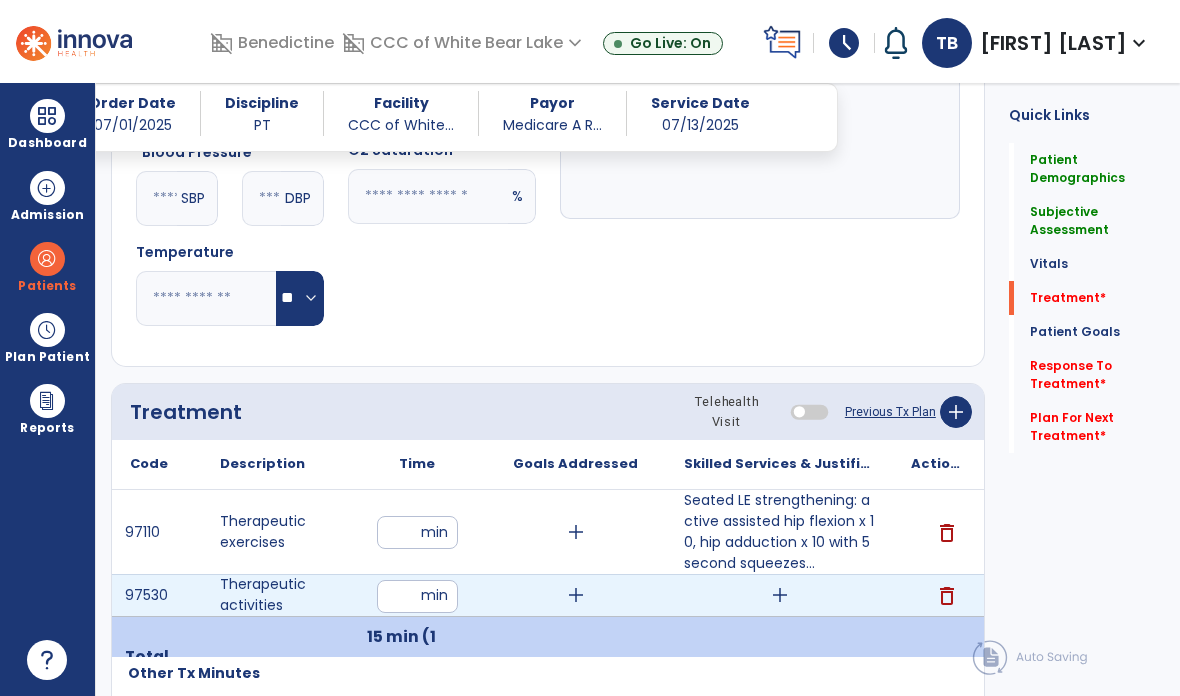 type on "*" 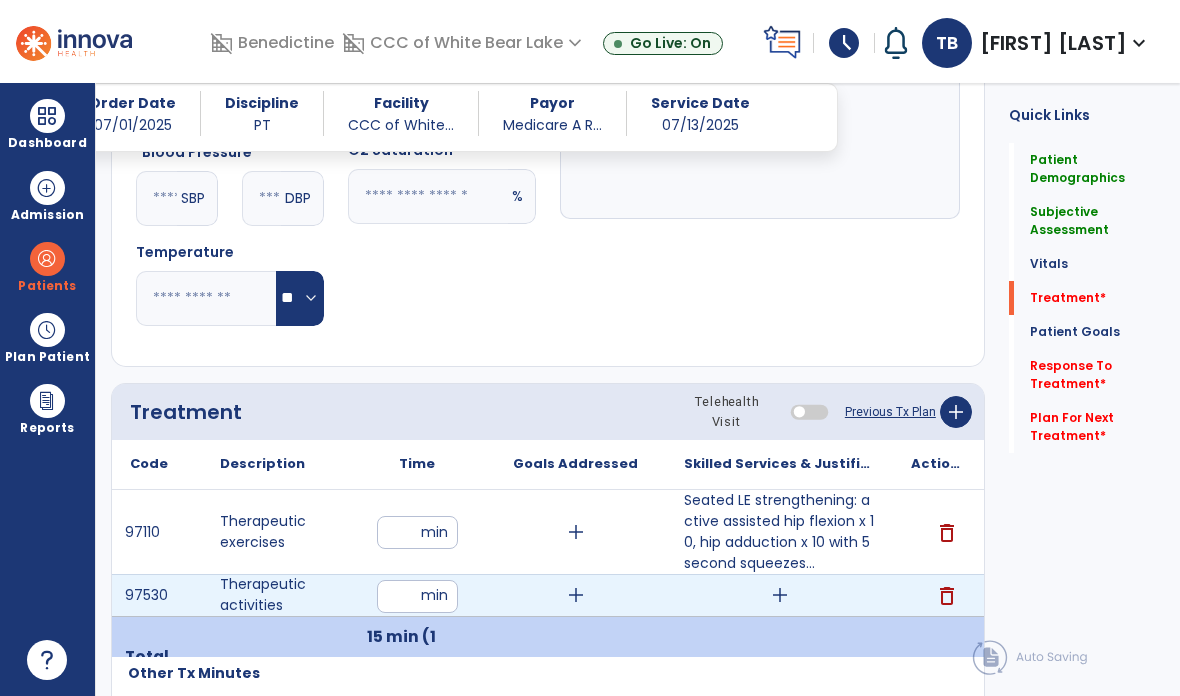 type on "**" 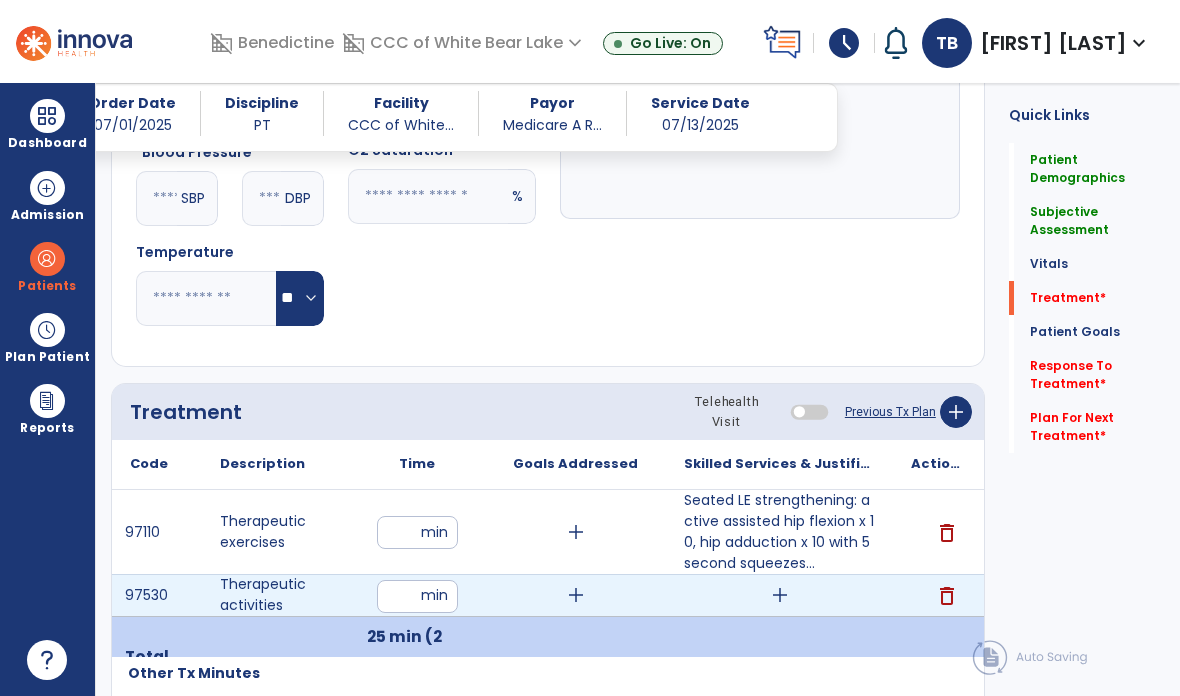 click on "add" at bounding box center [780, 595] 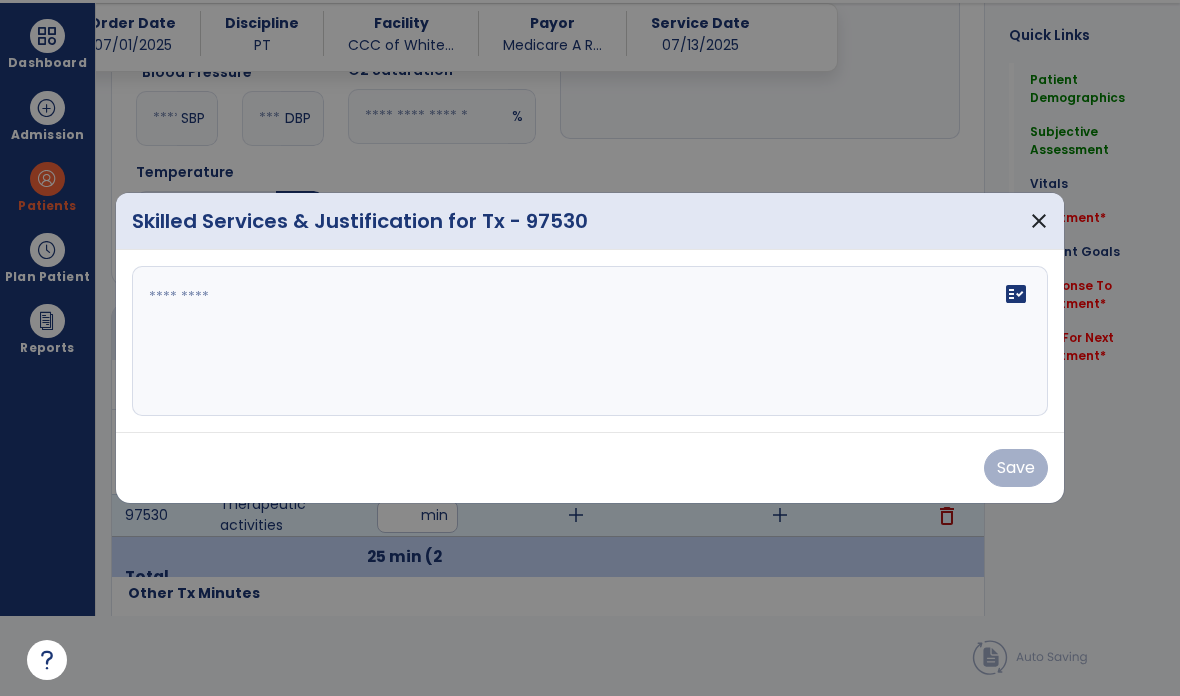 click on "fact_check" at bounding box center [590, 341] 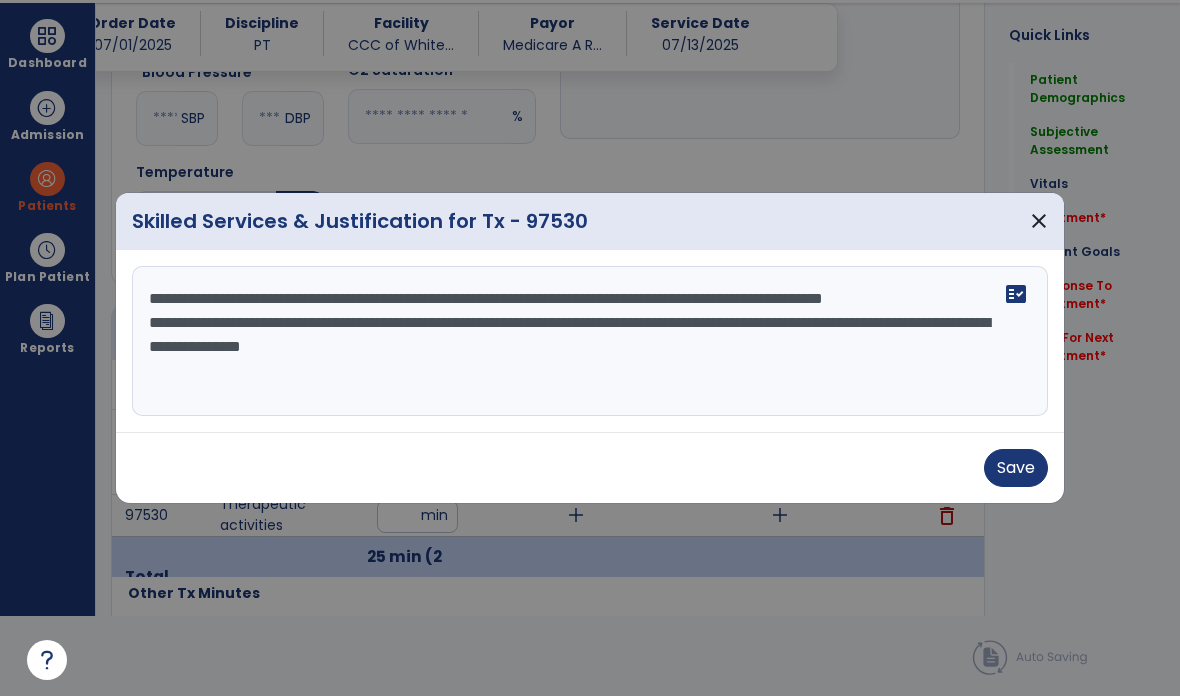type on "**********" 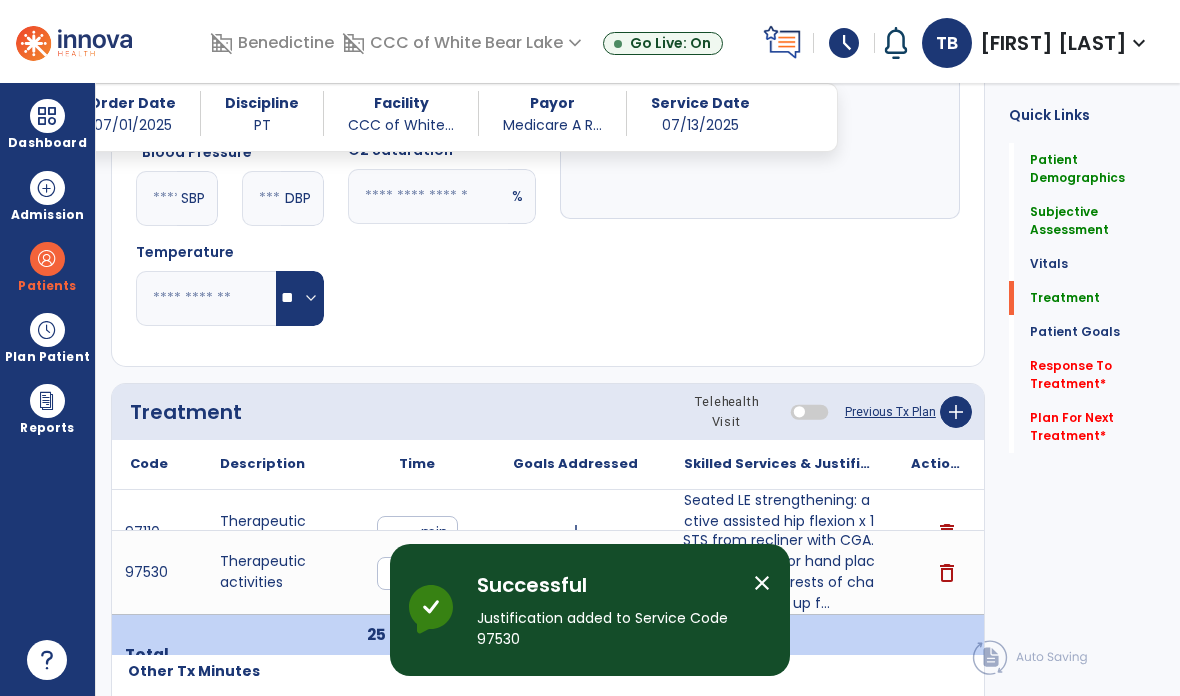 scroll, scrollTop: 80, scrollLeft: 0, axis: vertical 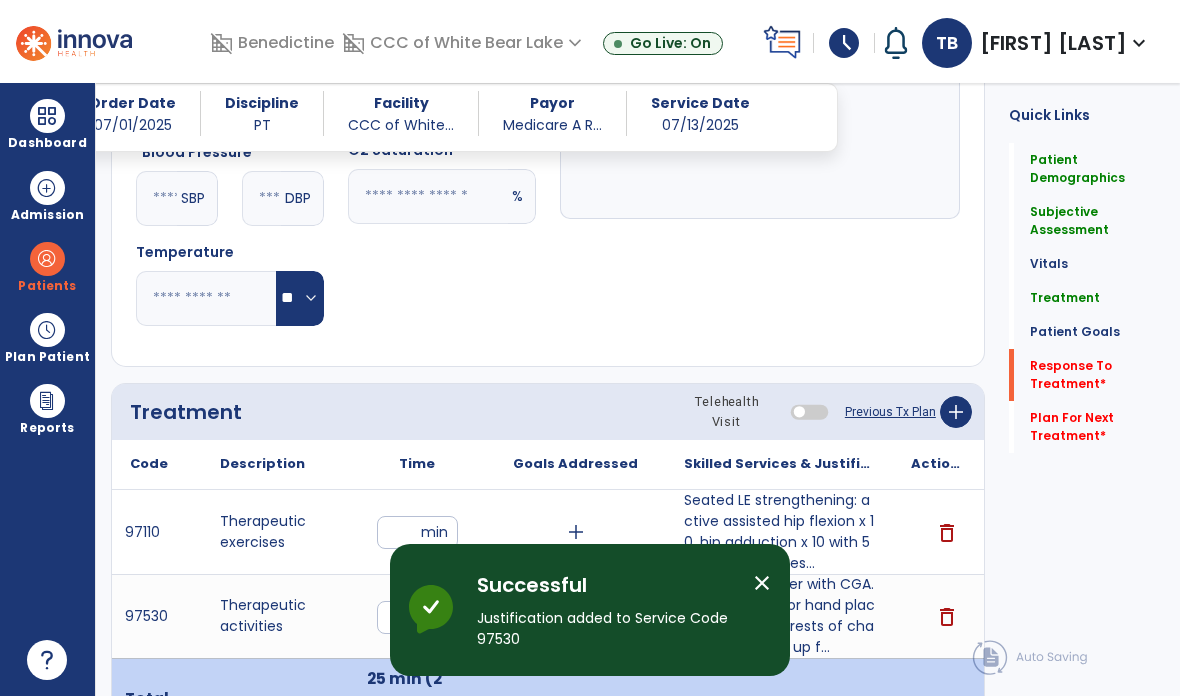 click on "Response To Treatment   *" 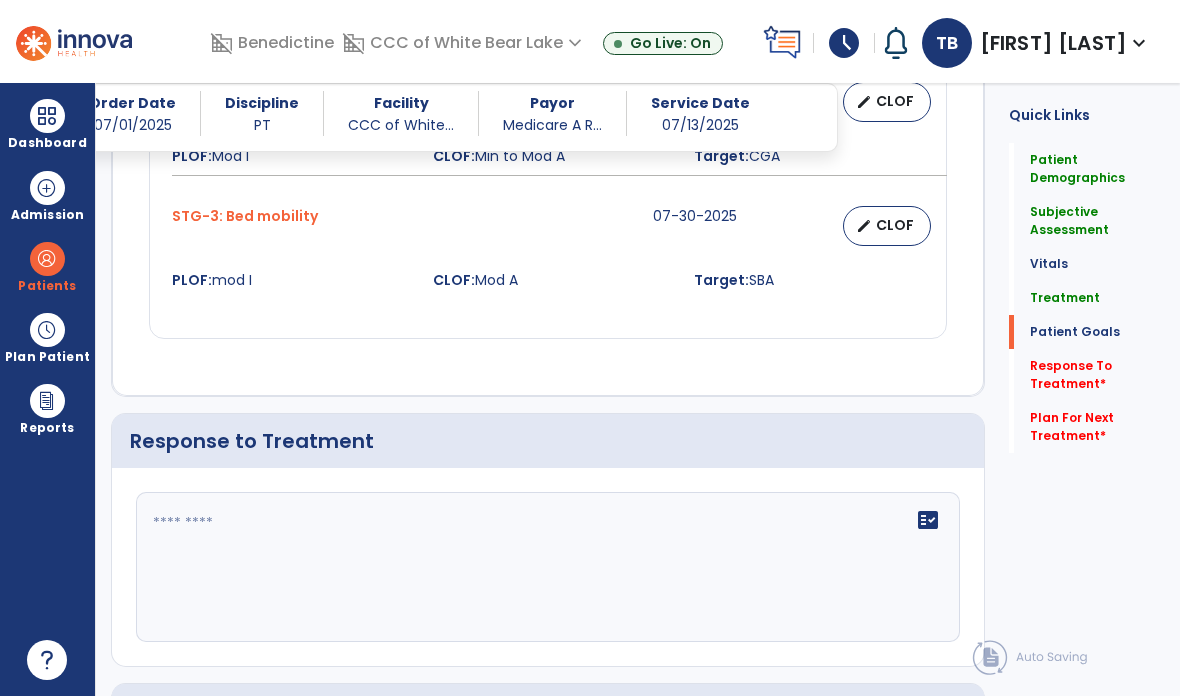scroll, scrollTop: 2178, scrollLeft: 0, axis: vertical 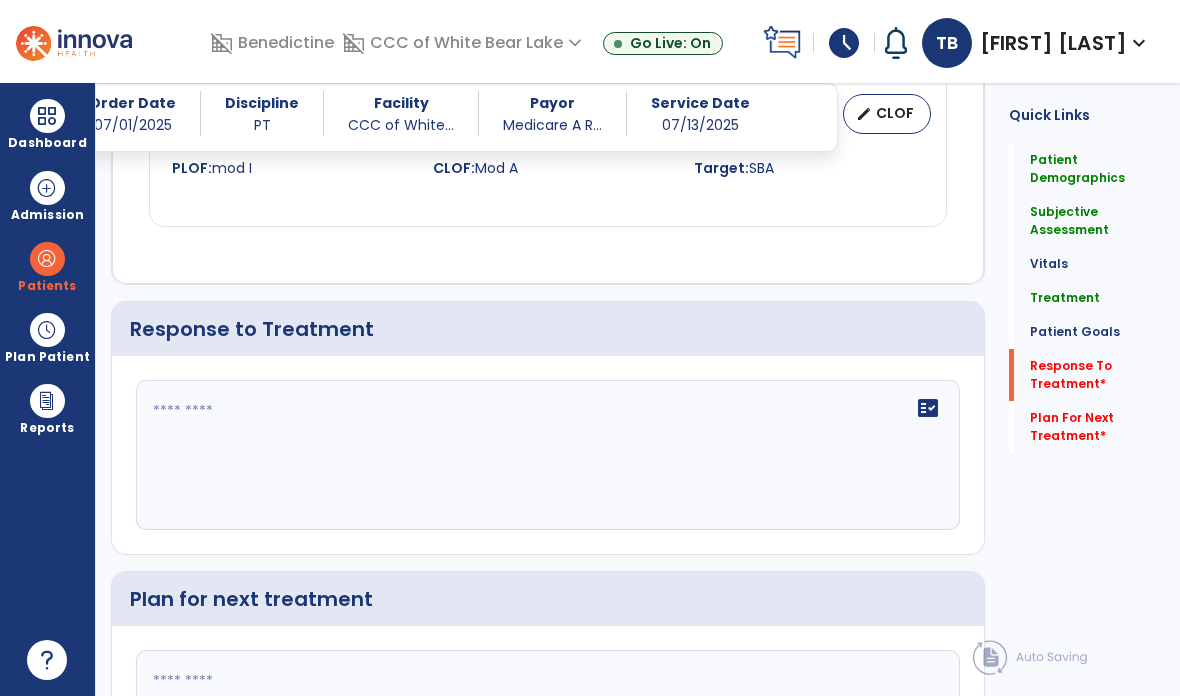 click on "fact_check" 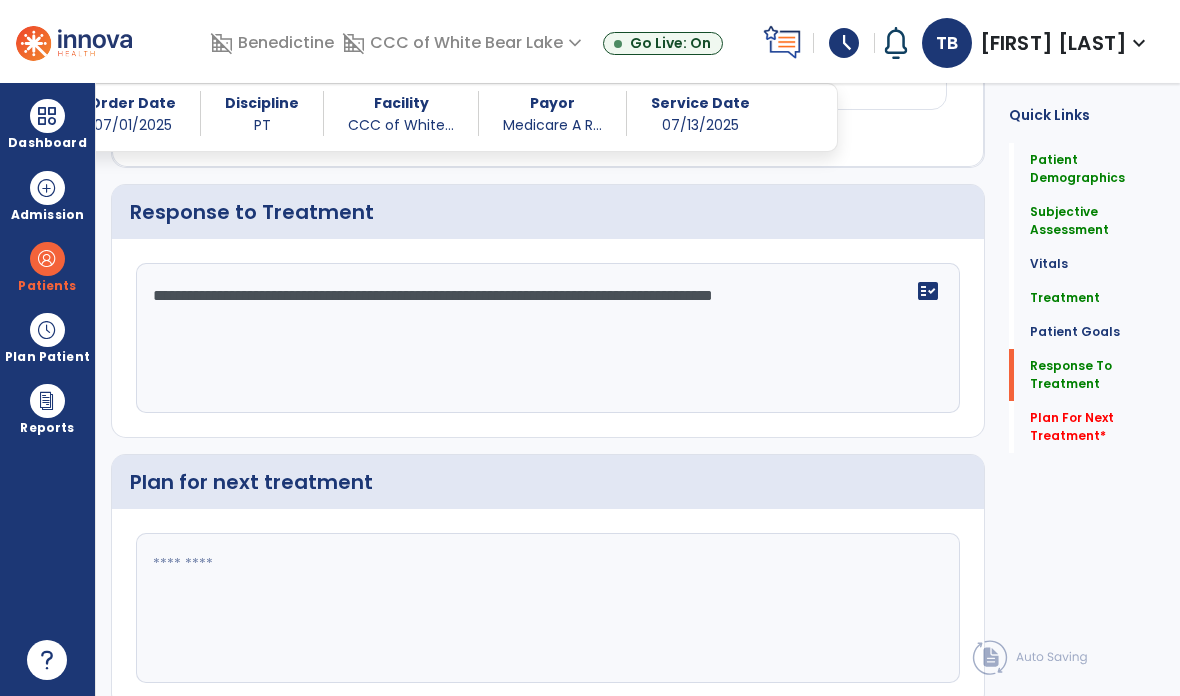 scroll, scrollTop: 2206, scrollLeft: 0, axis: vertical 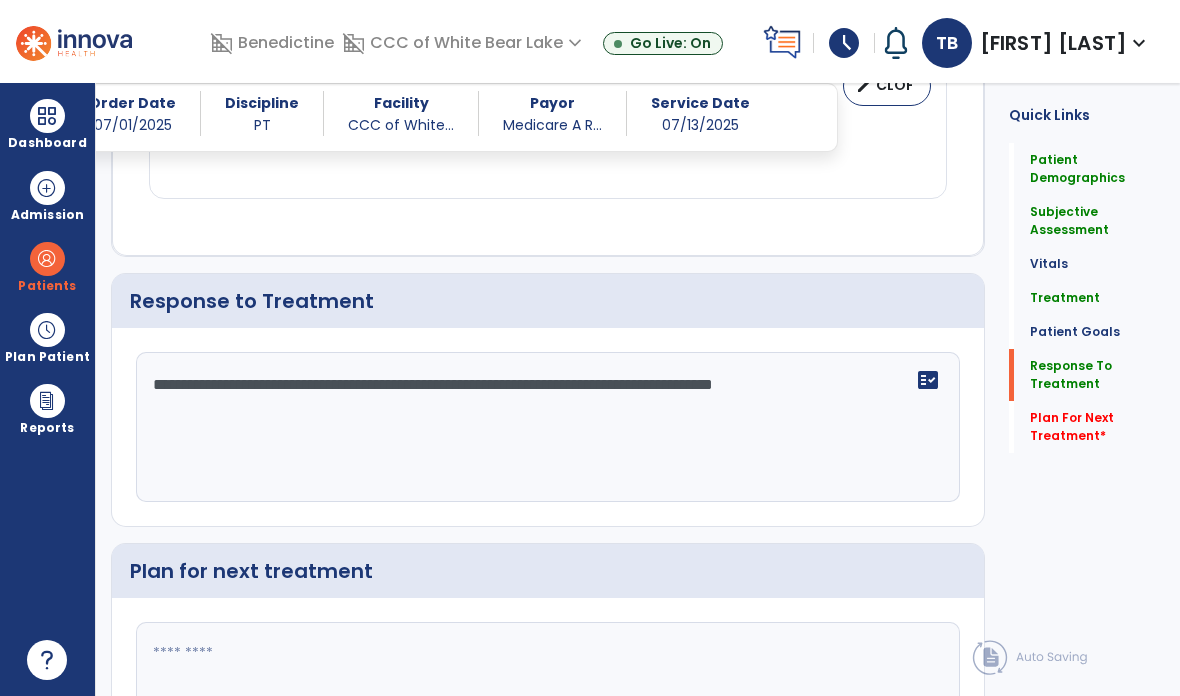 type on "**********" 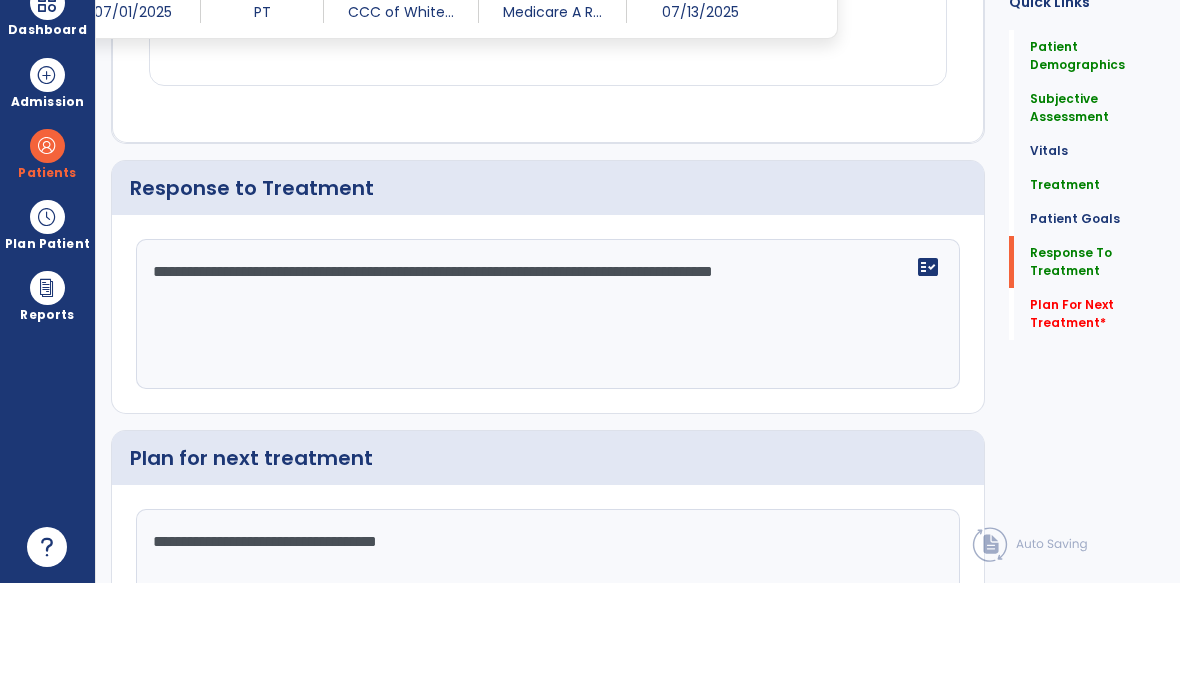 type on "**********" 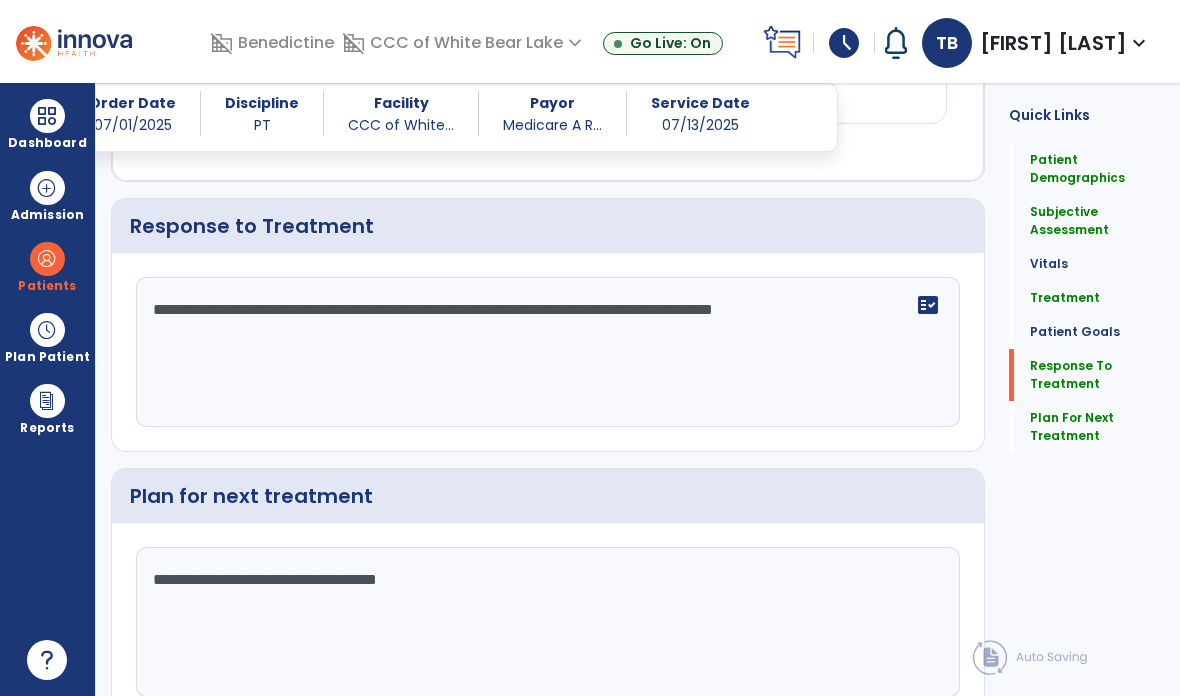 scroll, scrollTop: 2281, scrollLeft: 0, axis: vertical 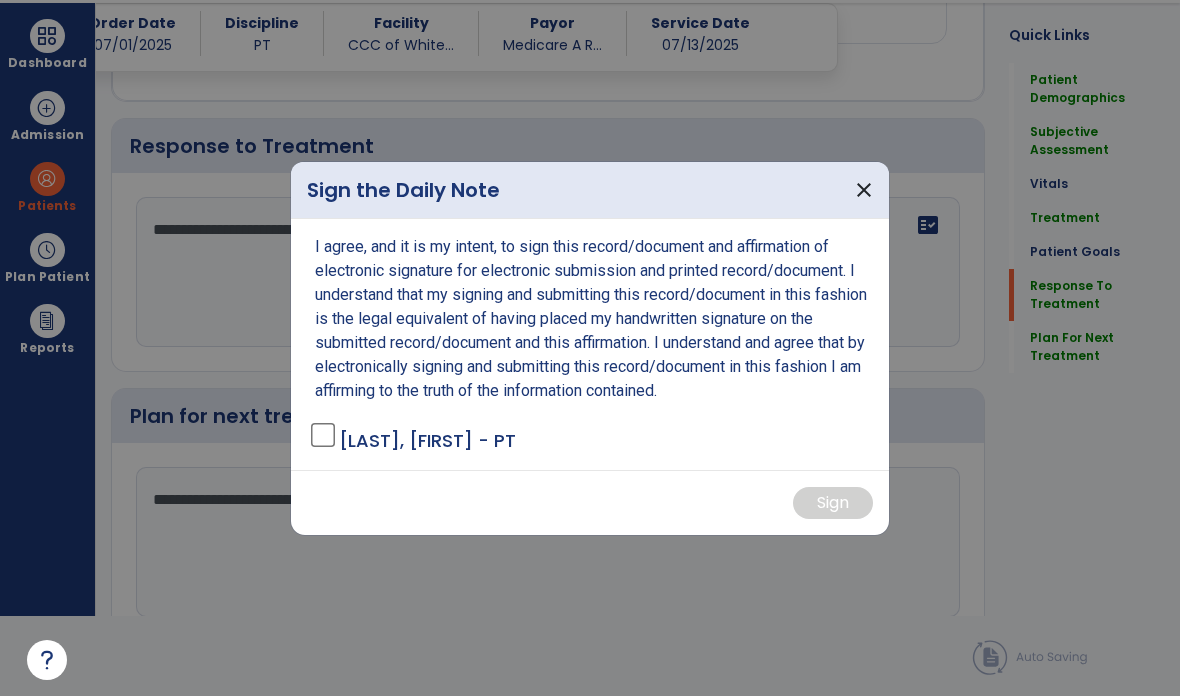click on "[LAST], [FIRST] - PT" at bounding box center [427, 440] 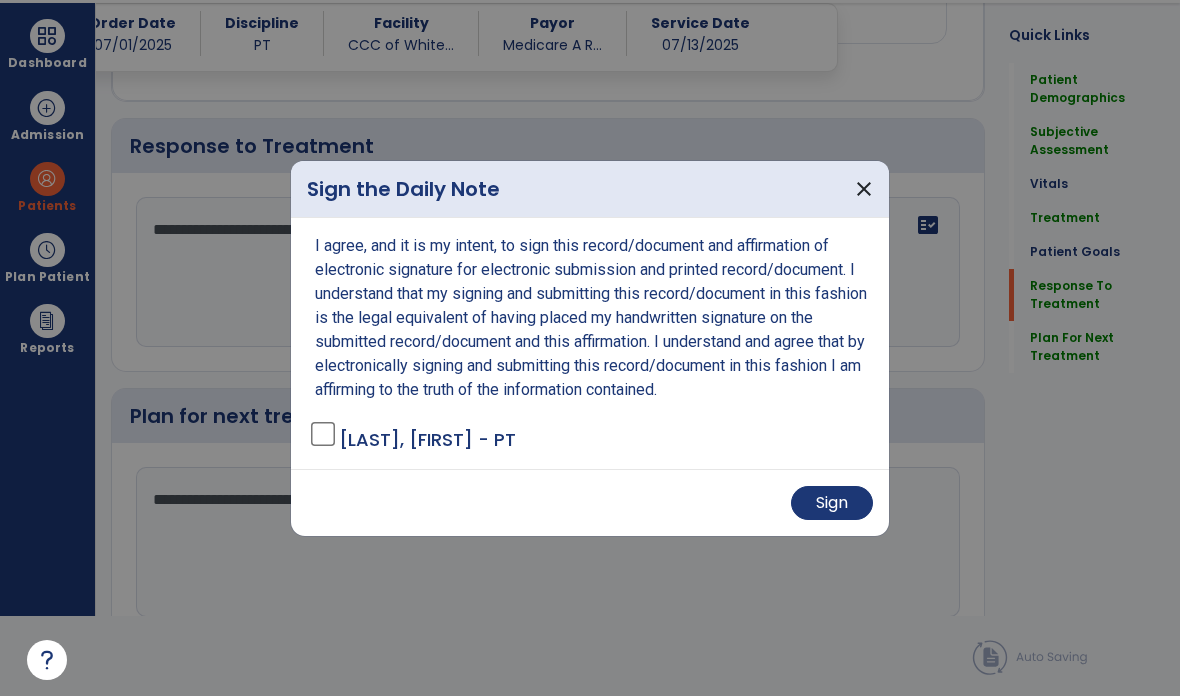 click on "Sign" at bounding box center (832, 503) 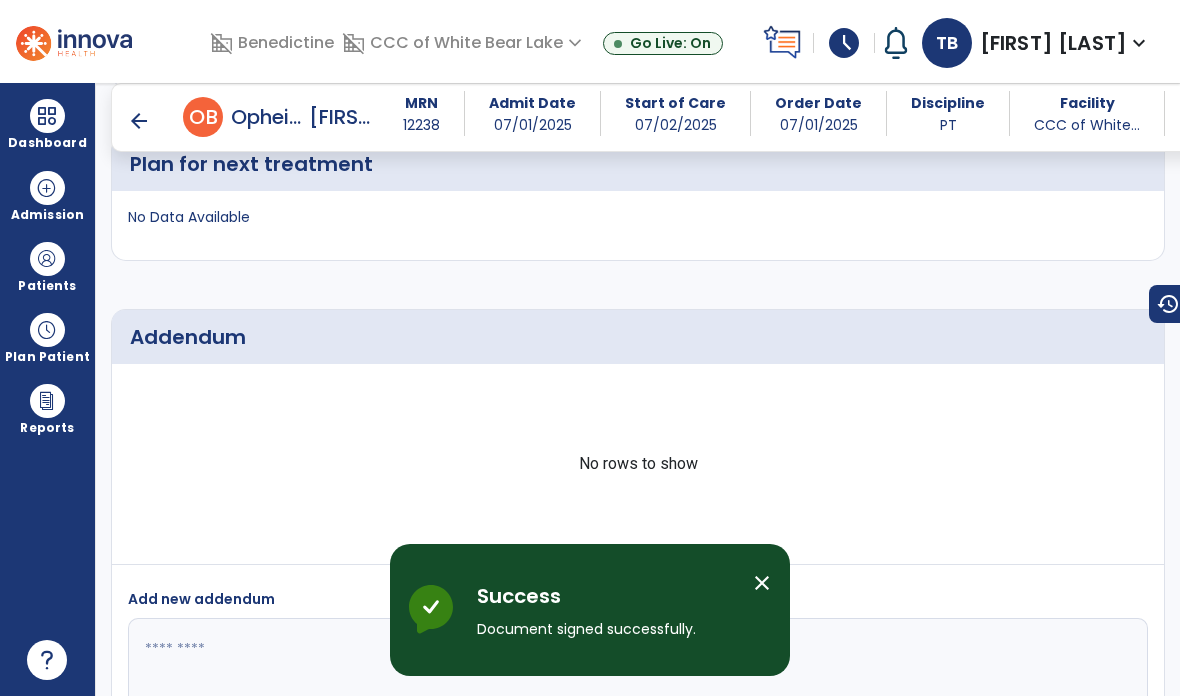 scroll, scrollTop: 80, scrollLeft: 0, axis: vertical 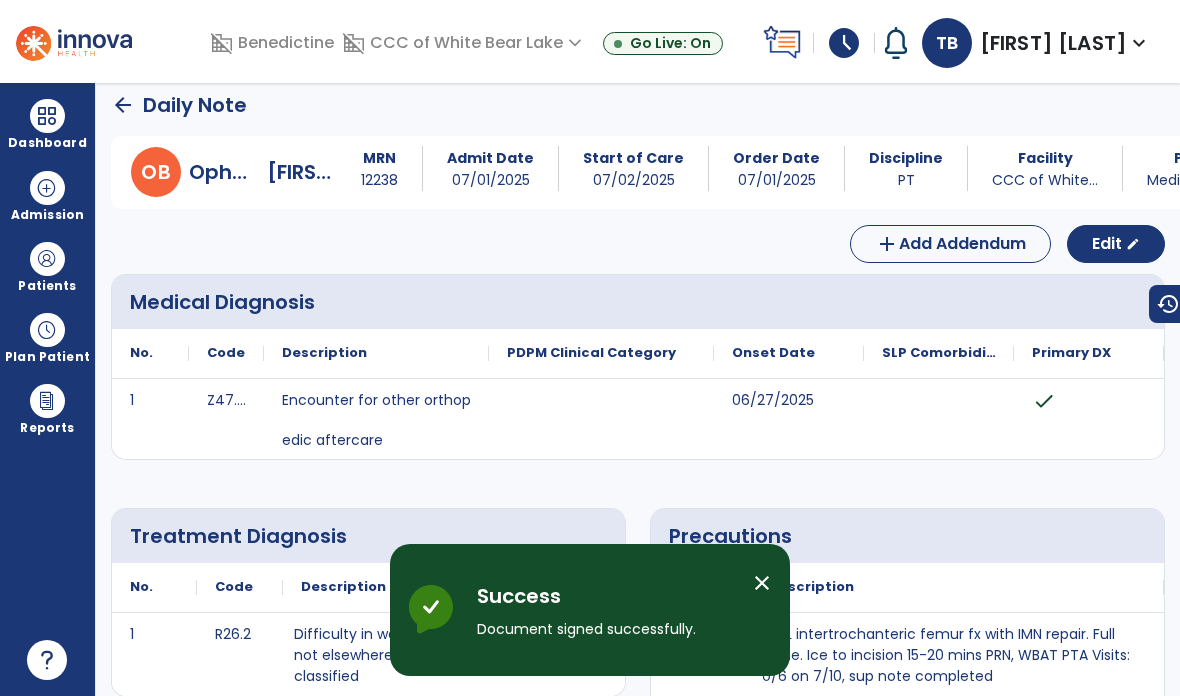 click on "arrow_back" 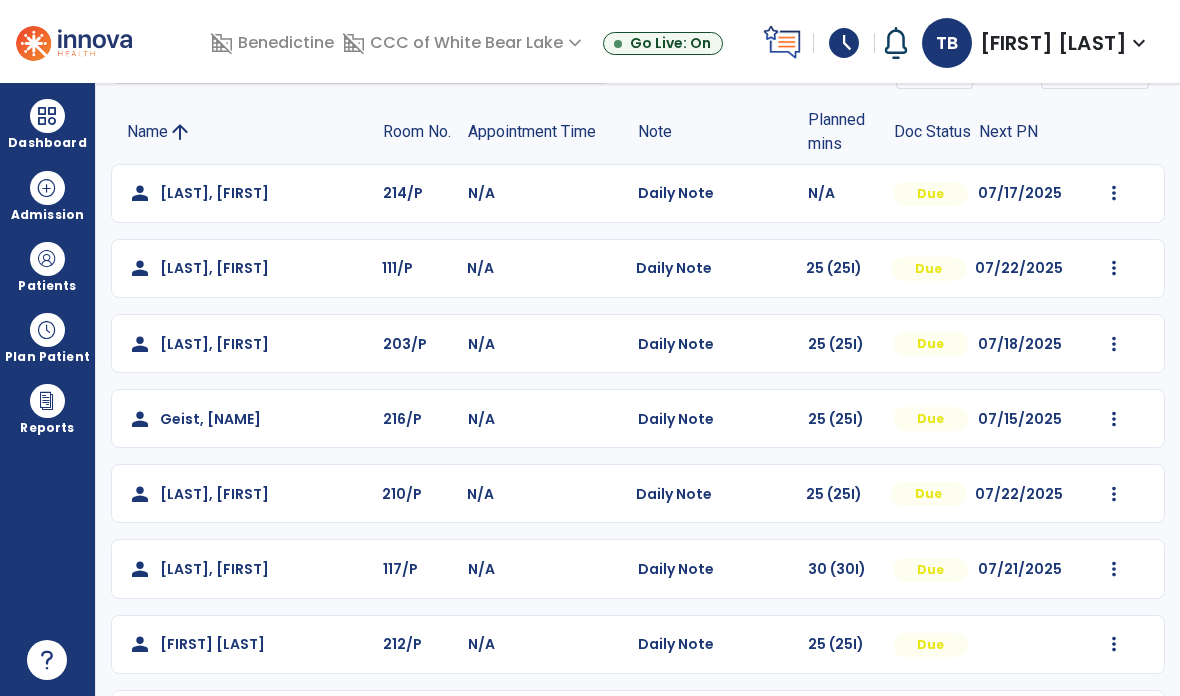 scroll, scrollTop: 115, scrollLeft: 0, axis: vertical 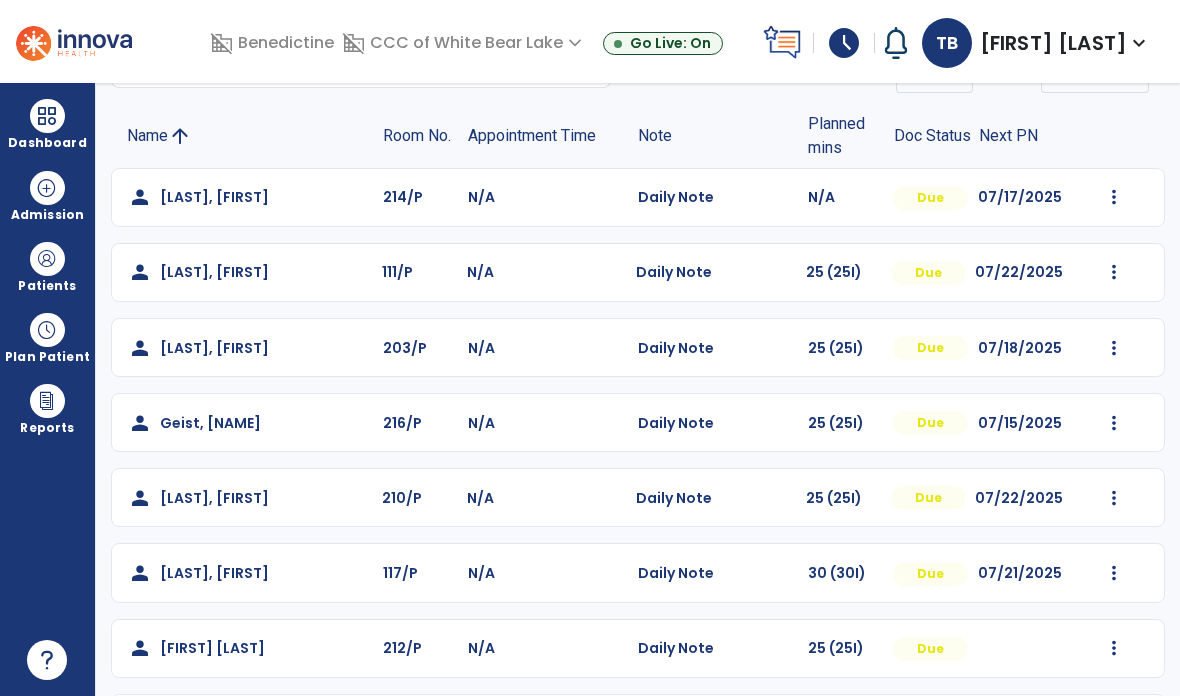 click on "Mark Visit As Complete   Reset Note   Open Document   G + C Mins" 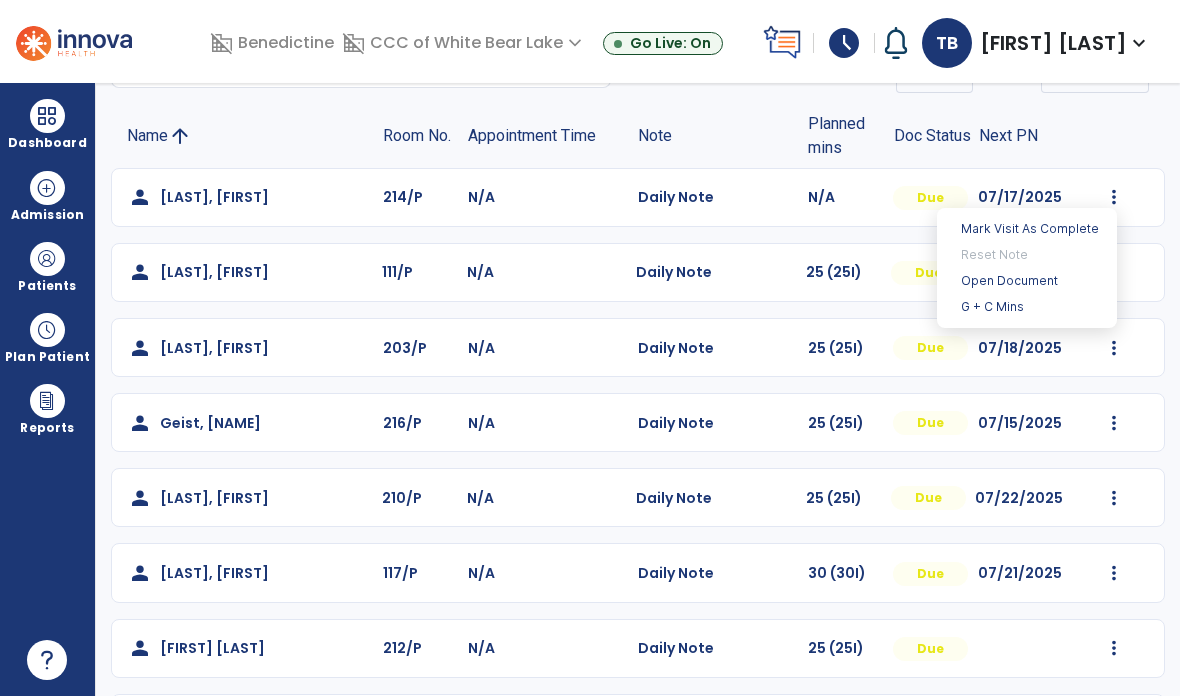 click on "Open Document" at bounding box center (1027, 281) 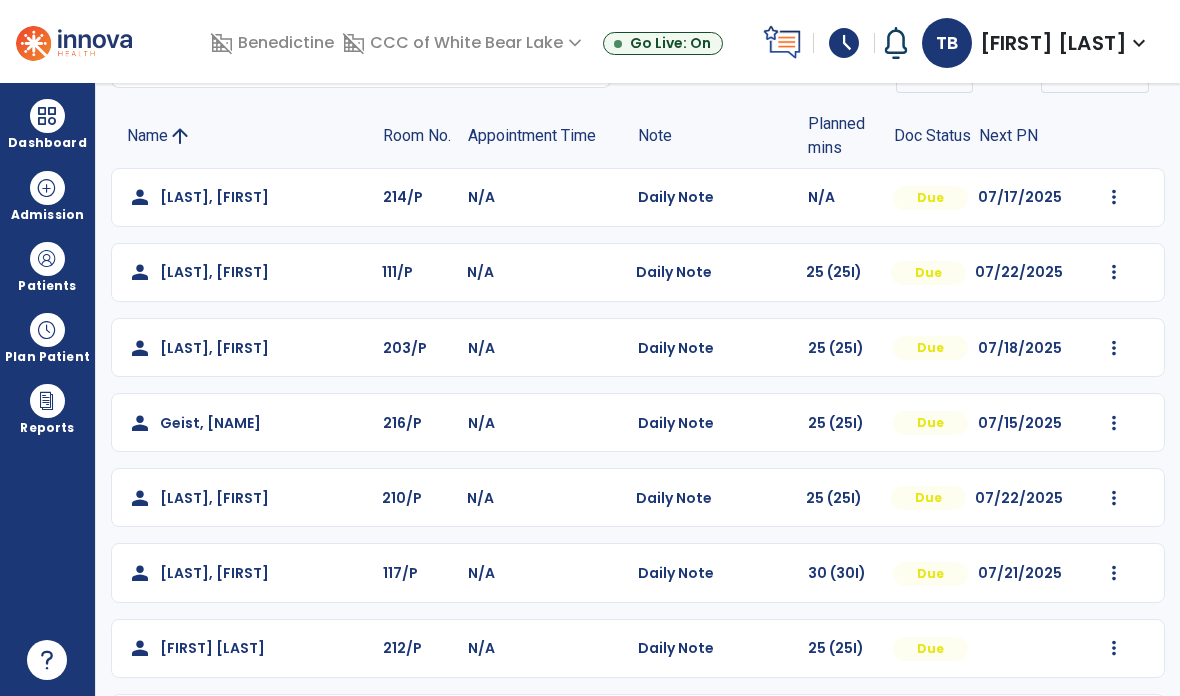 scroll, scrollTop: 0, scrollLeft: 0, axis: both 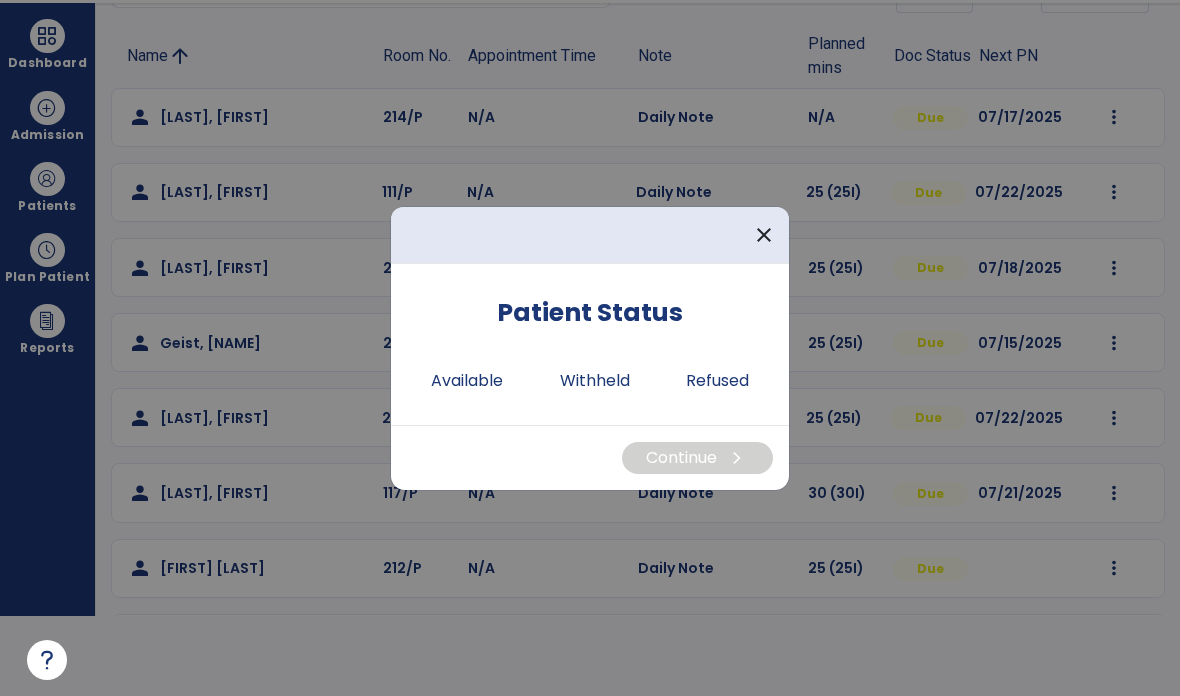 click on "Available" at bounding box center [467, 381] 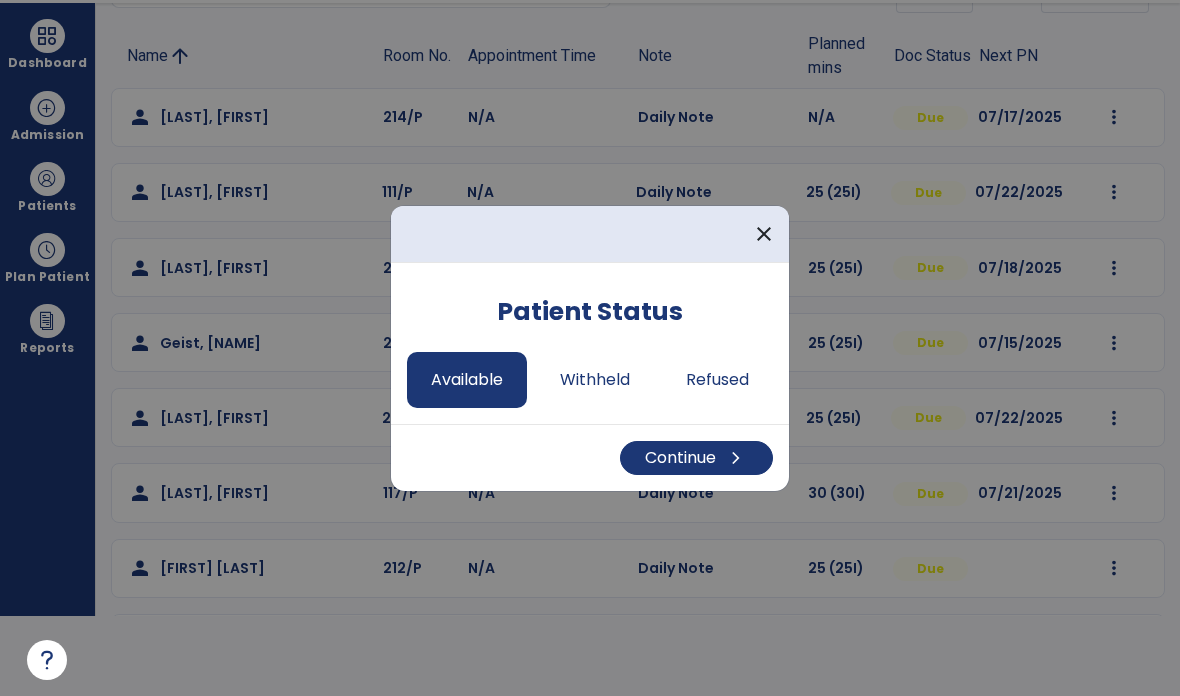click on "Continue   chevron_right" at bounding box center [696, 458] 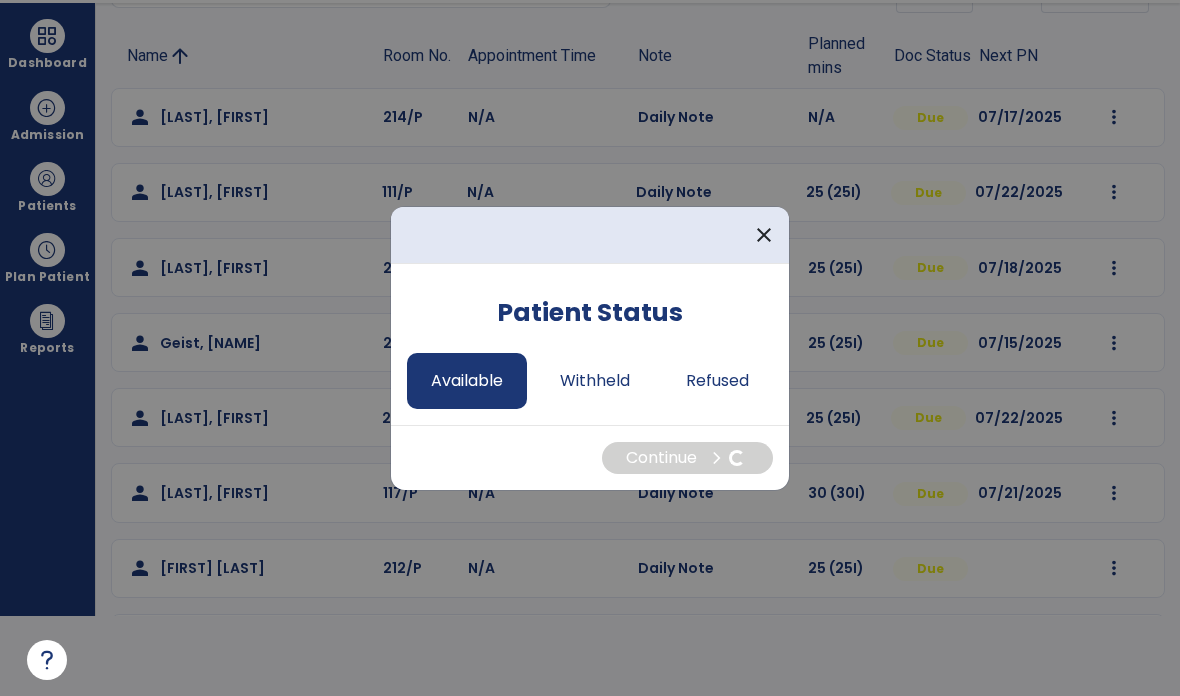 select on "*" 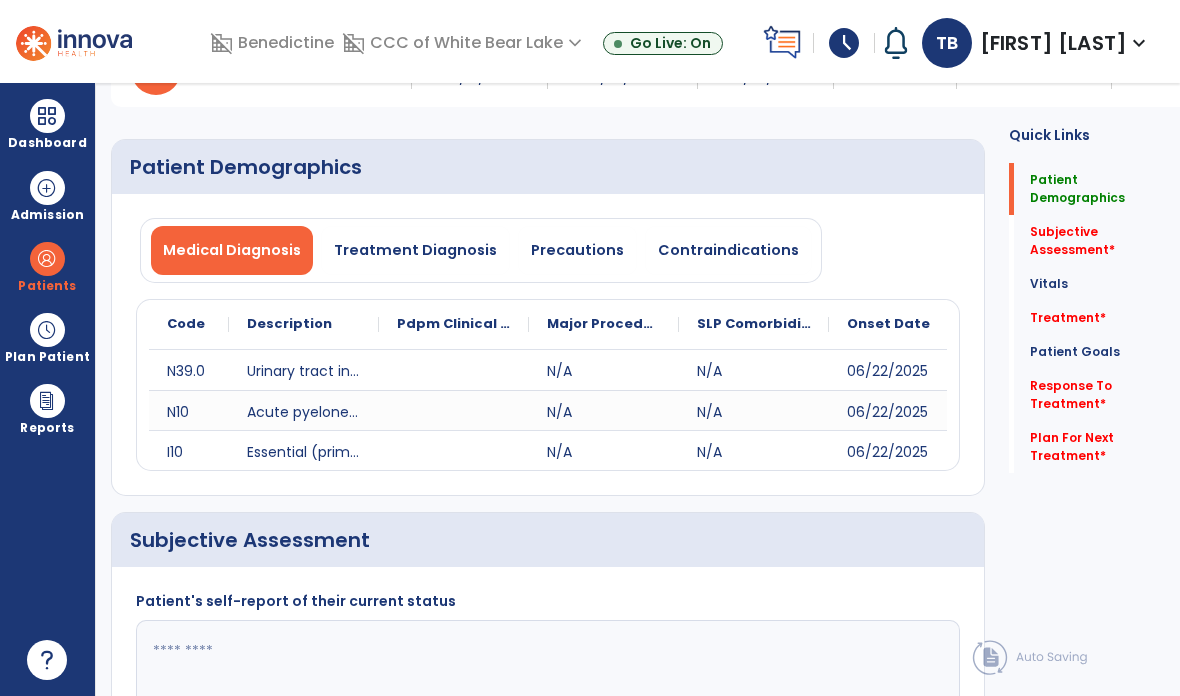 scroll, scrollTop: 80, scrollLeft: 0, axis: vertical 